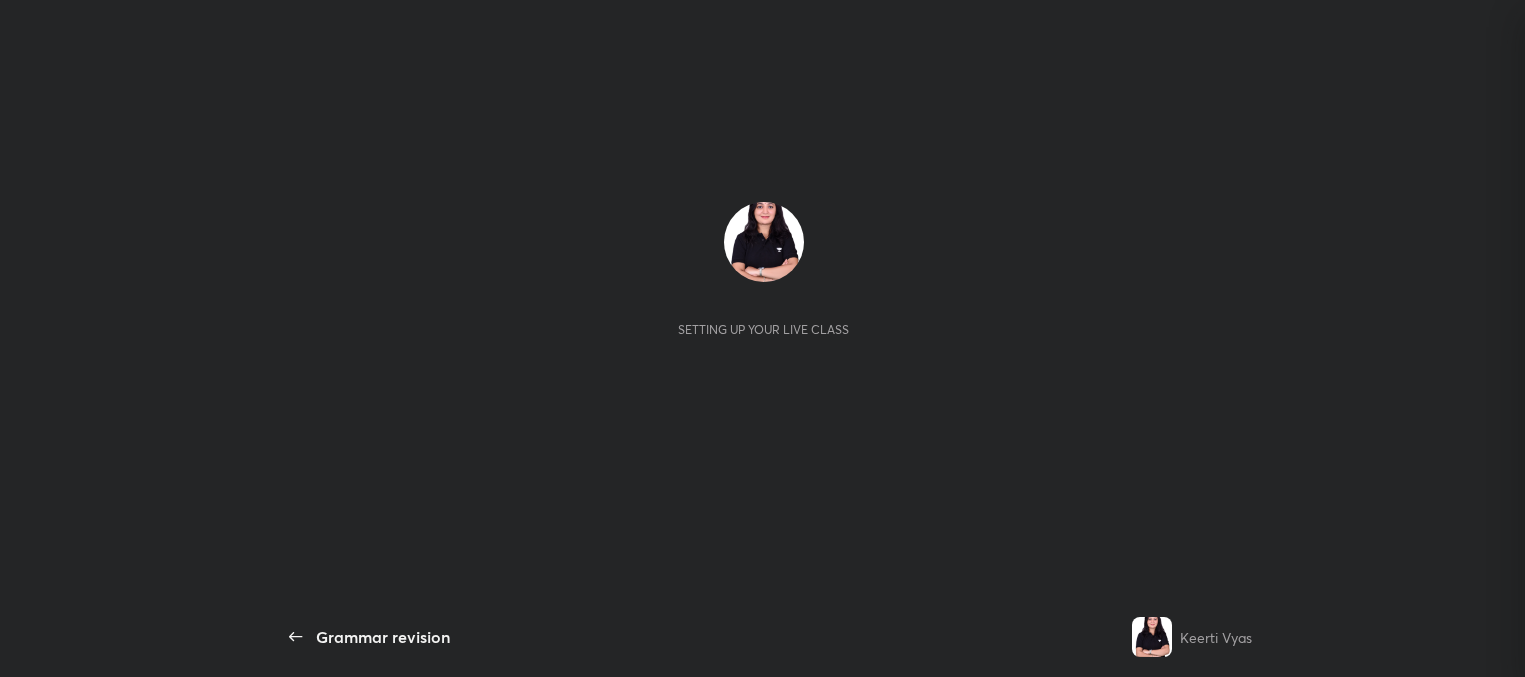 scroll, scrollTop: 0, scrollLeft: 0, axis: both 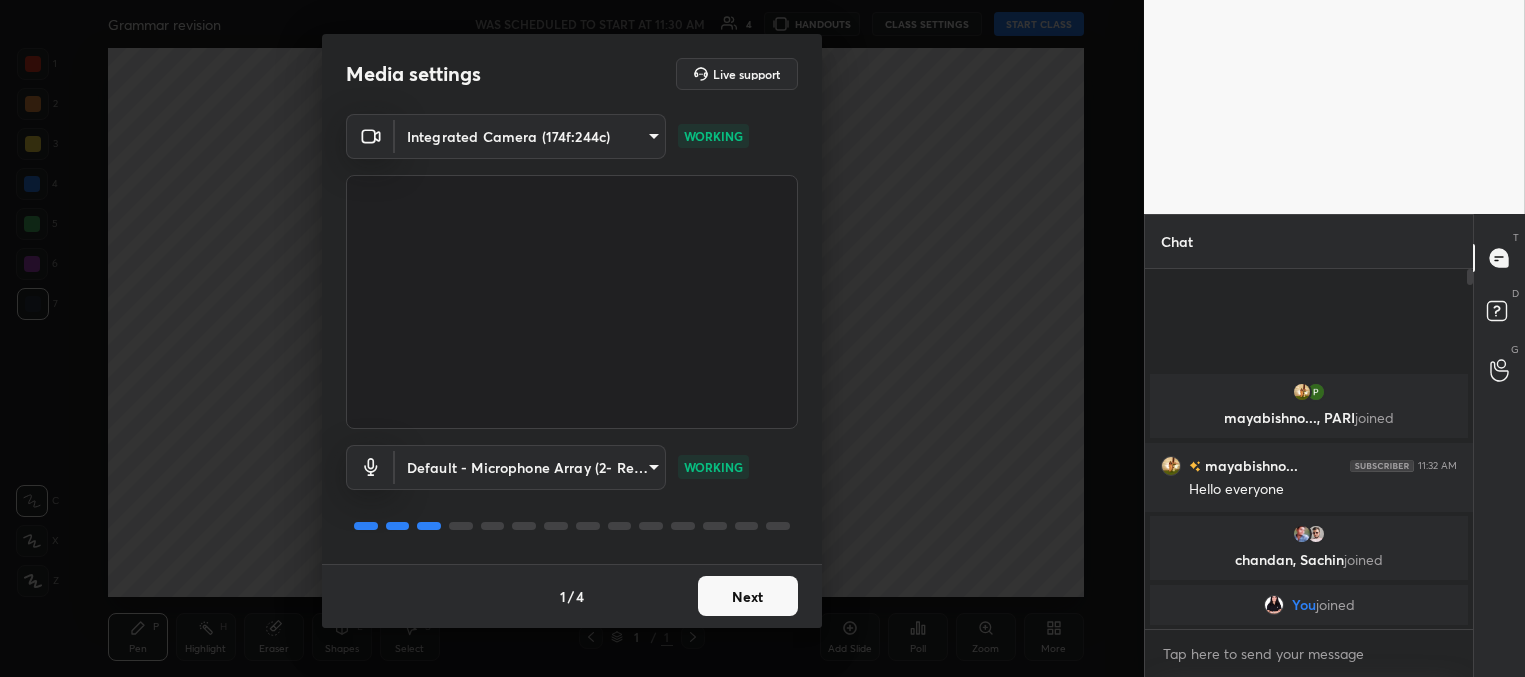 click on "Next" at bounding box center [748, 596] 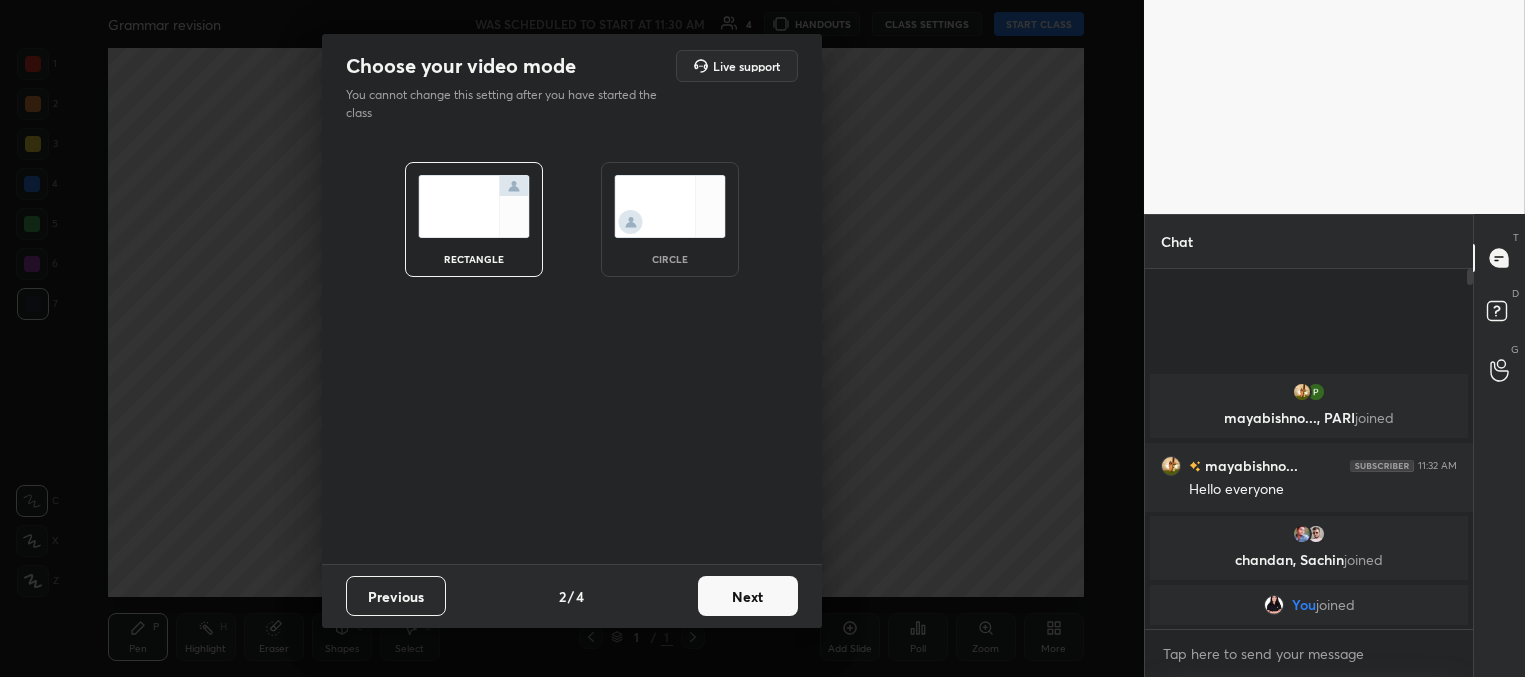 click on "Next" at bounding box center (748, 596) 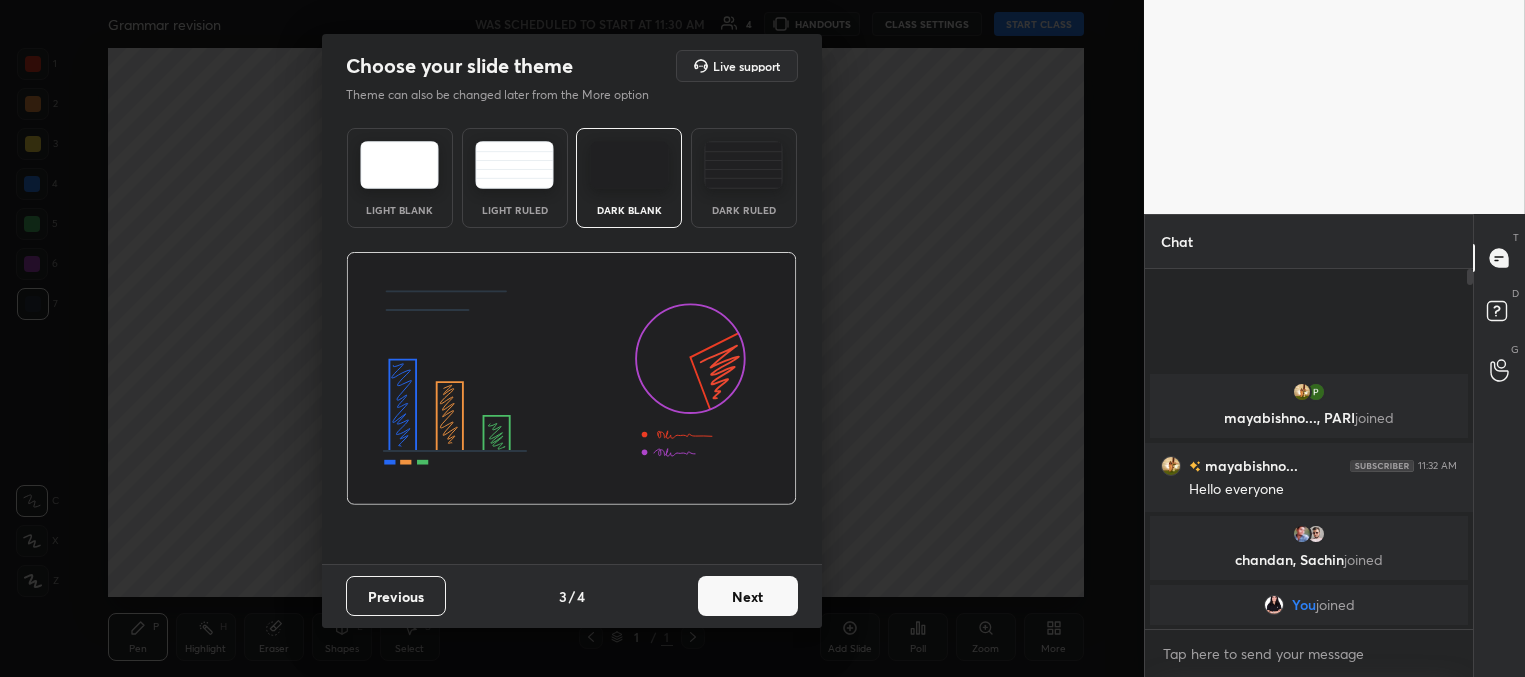 click on "Next" at bounding box center [748, 596] 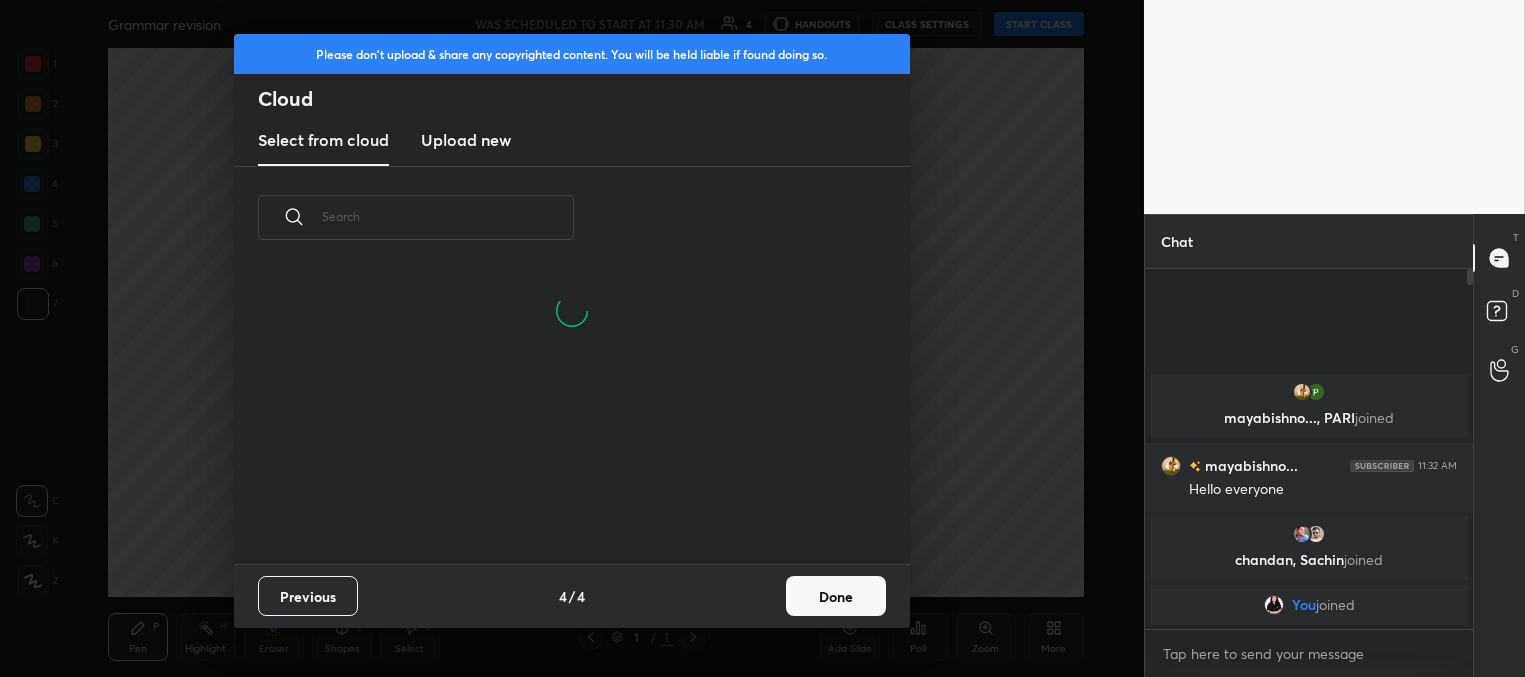 click on "Done" at bounding box center [836, 596] 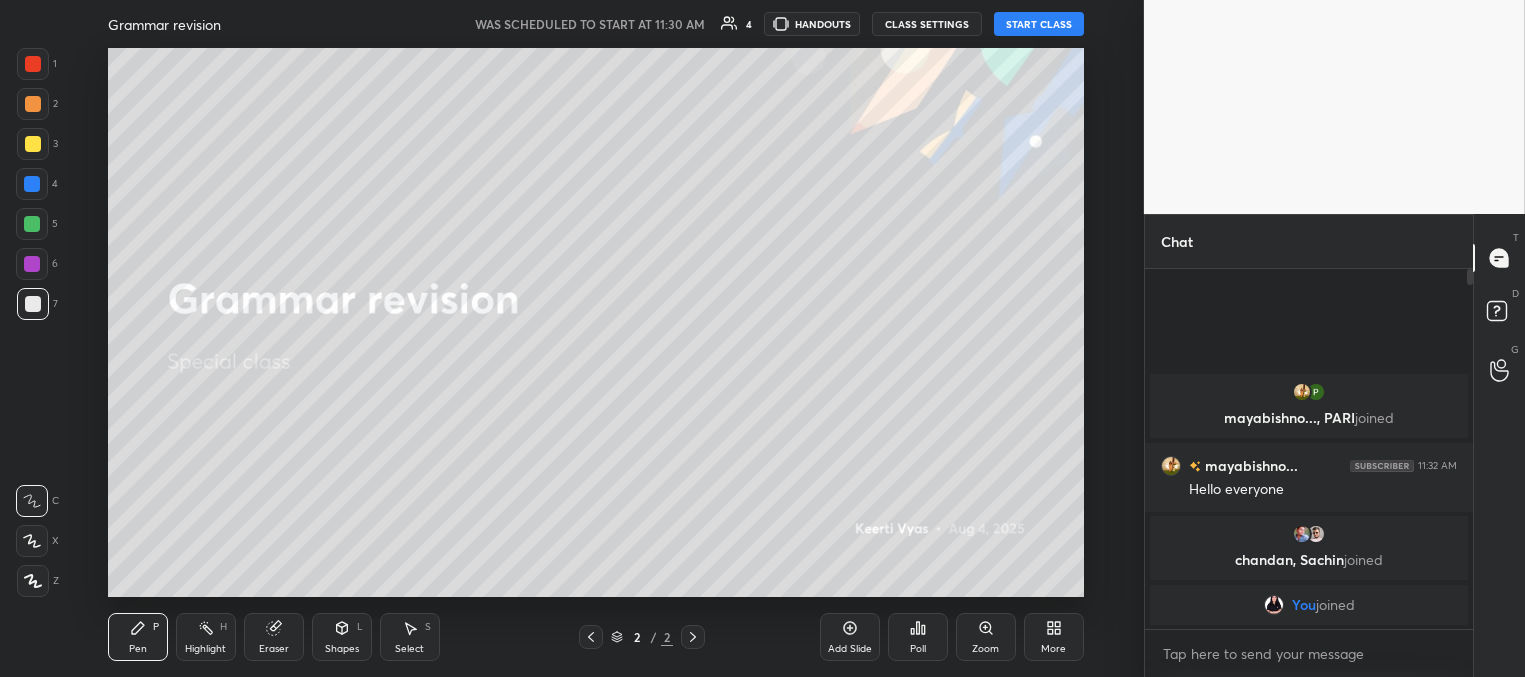 click on "START CLASS" at bounding box center [1039, 24] 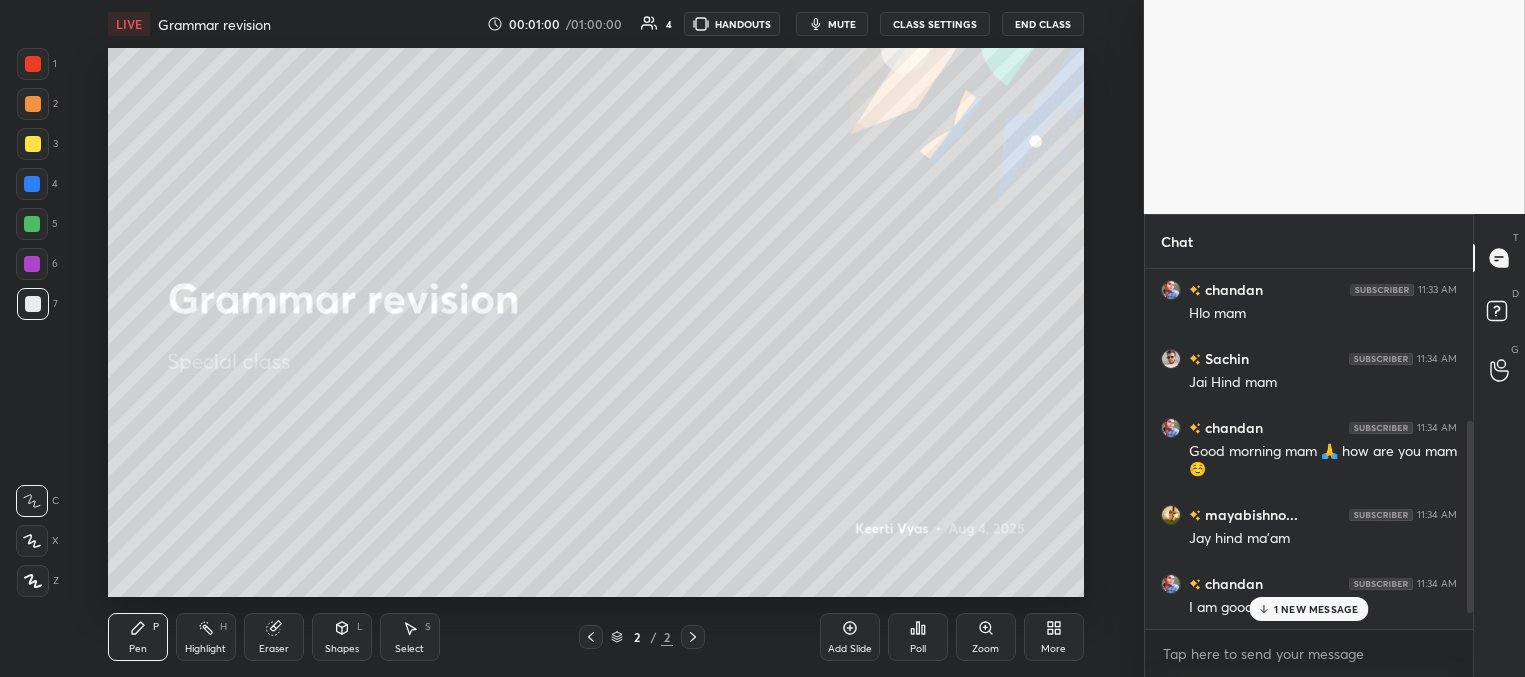 scroll, scrollTop: 330, scrollLeft: 0, axis: vertical 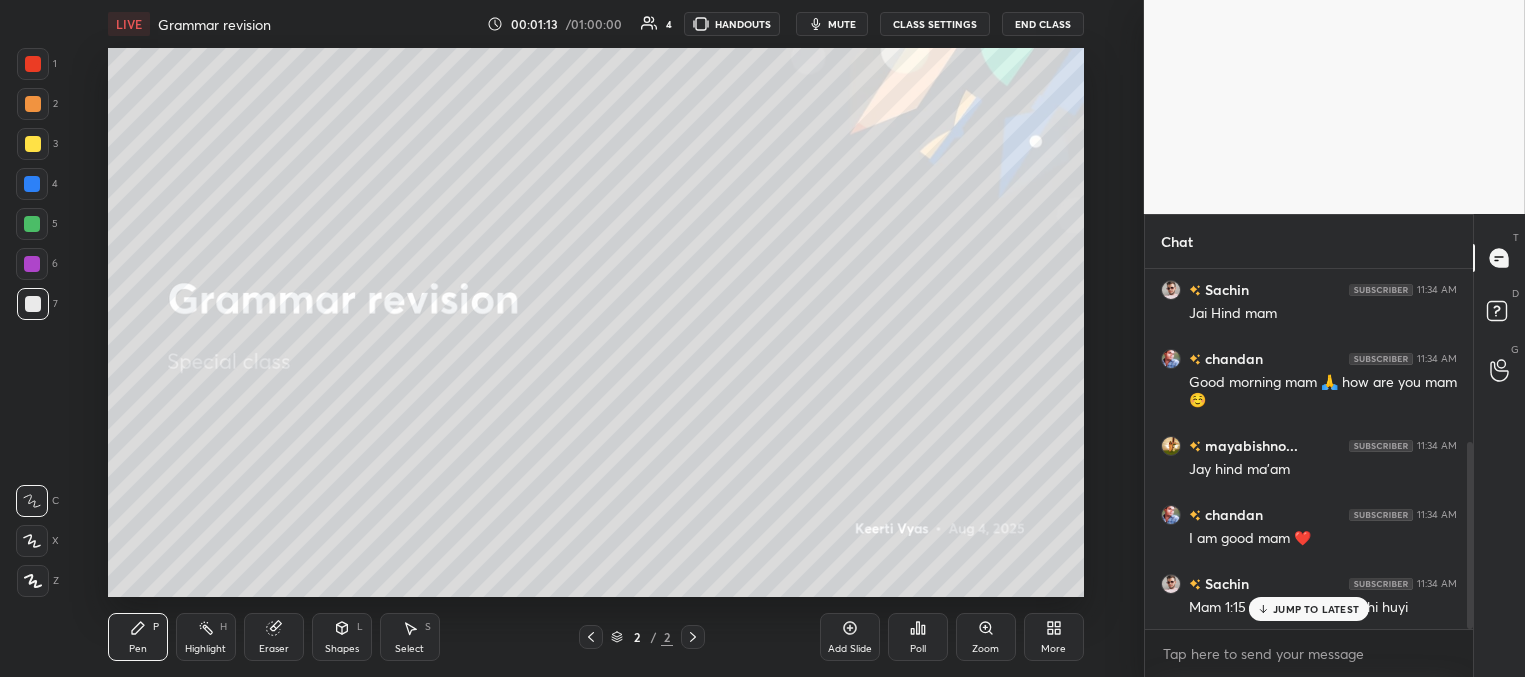 click on "JUMP TO LATEST" at bounding box center (1316, 609) 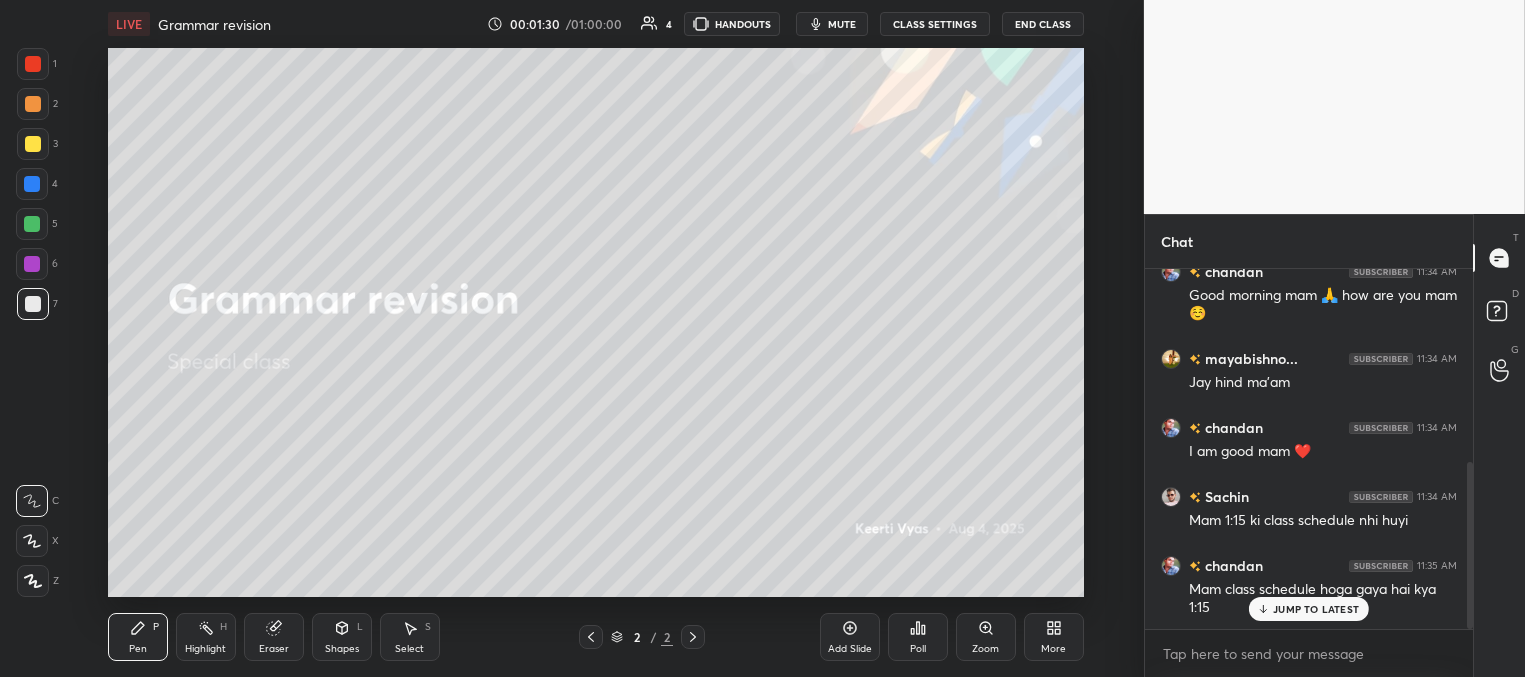 scroll, scrollTop: 437, scrollLeft: 0, axis: vertical 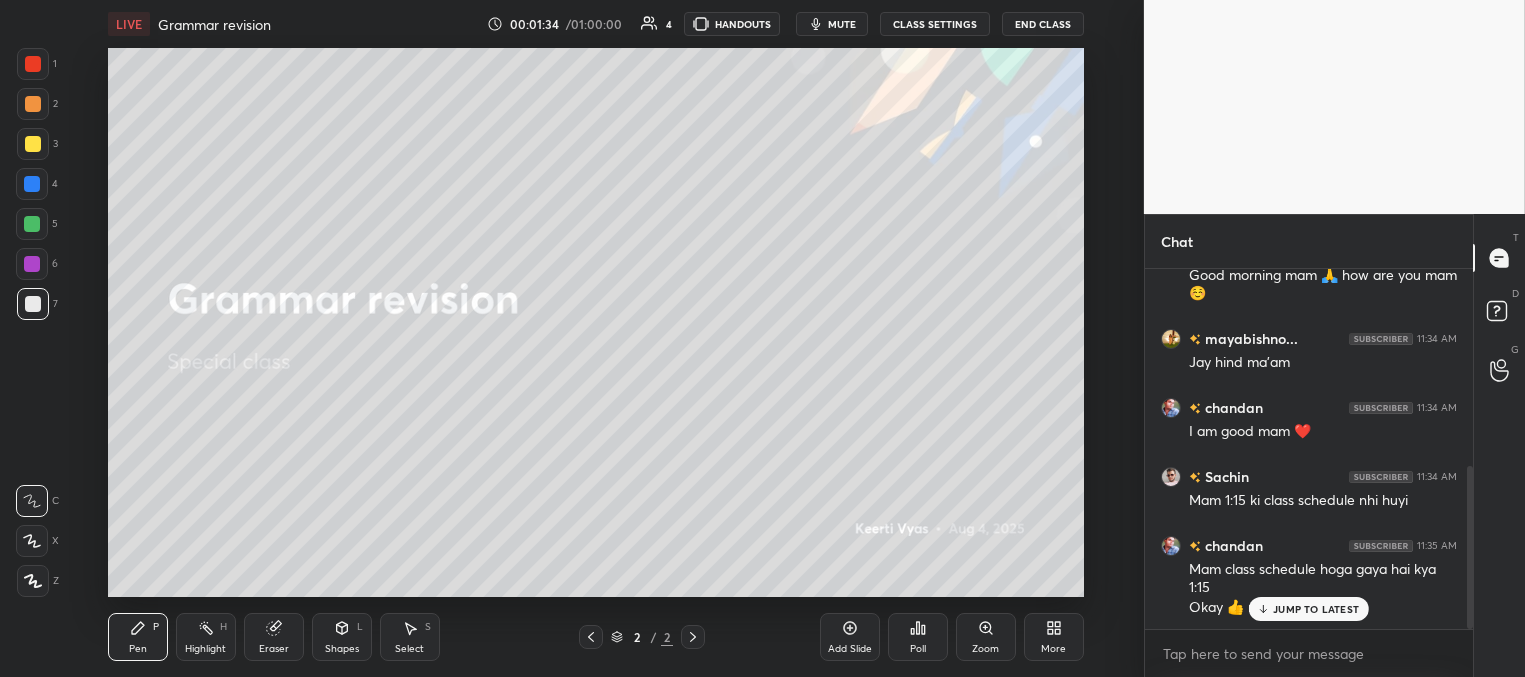 click on "mute" at bounding box center [842, 24] 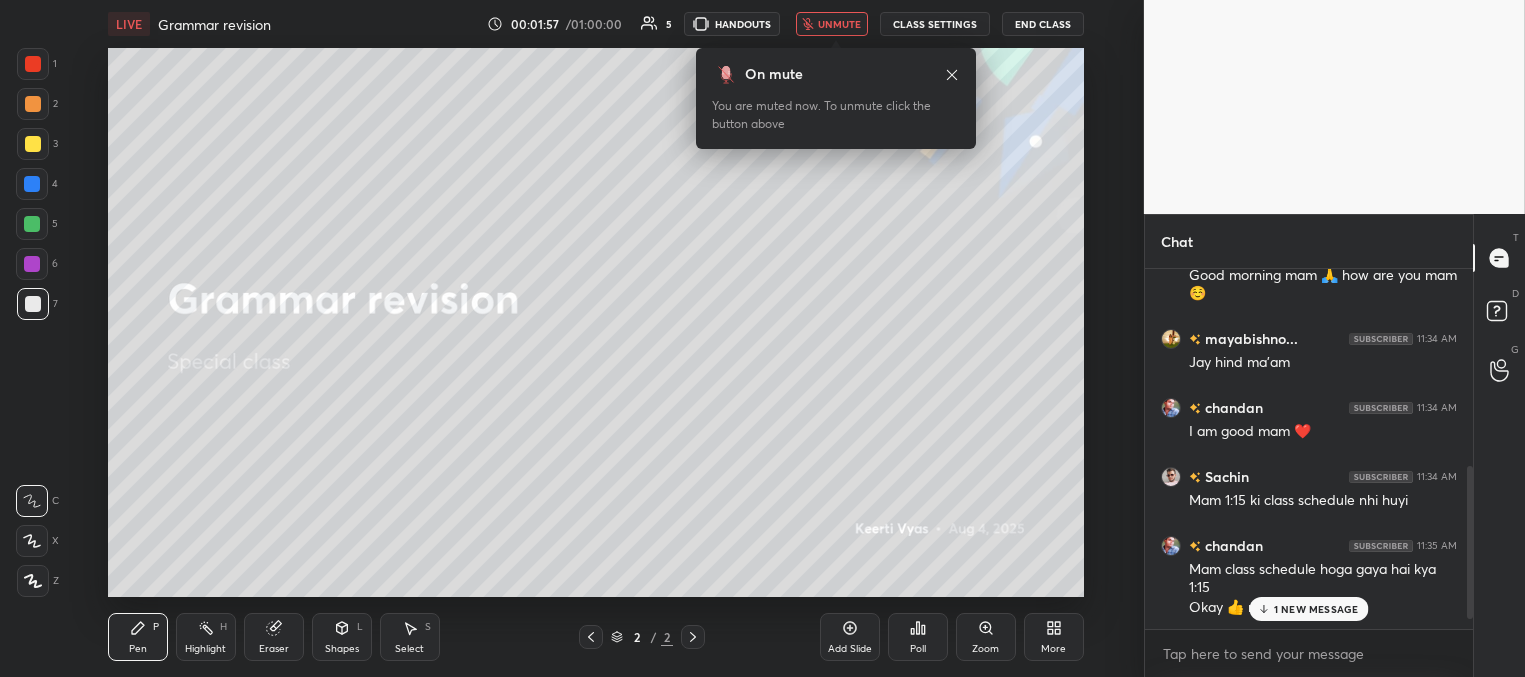 scroll, scrollTop: 506, scrollLeft: 0, axis: vertical 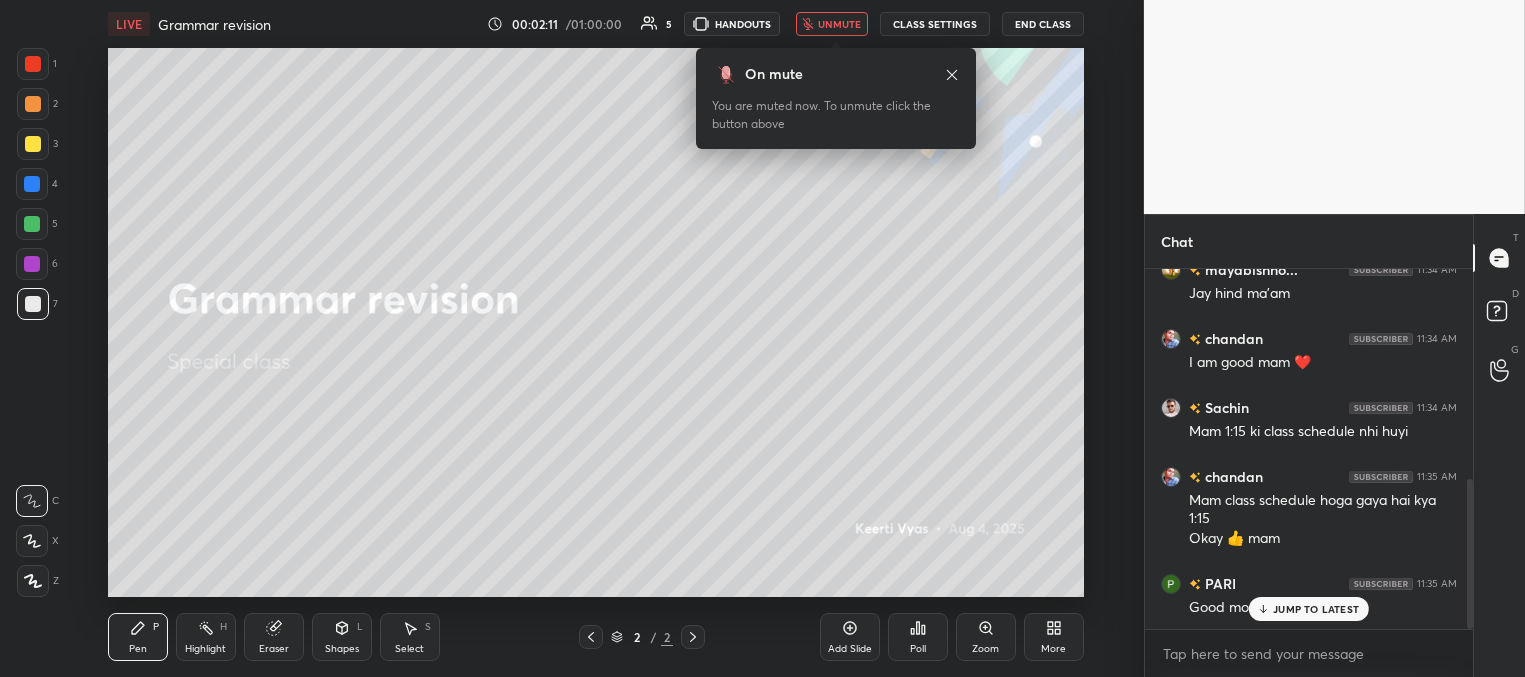 click on "unmute" at bounding box center (839, 24) 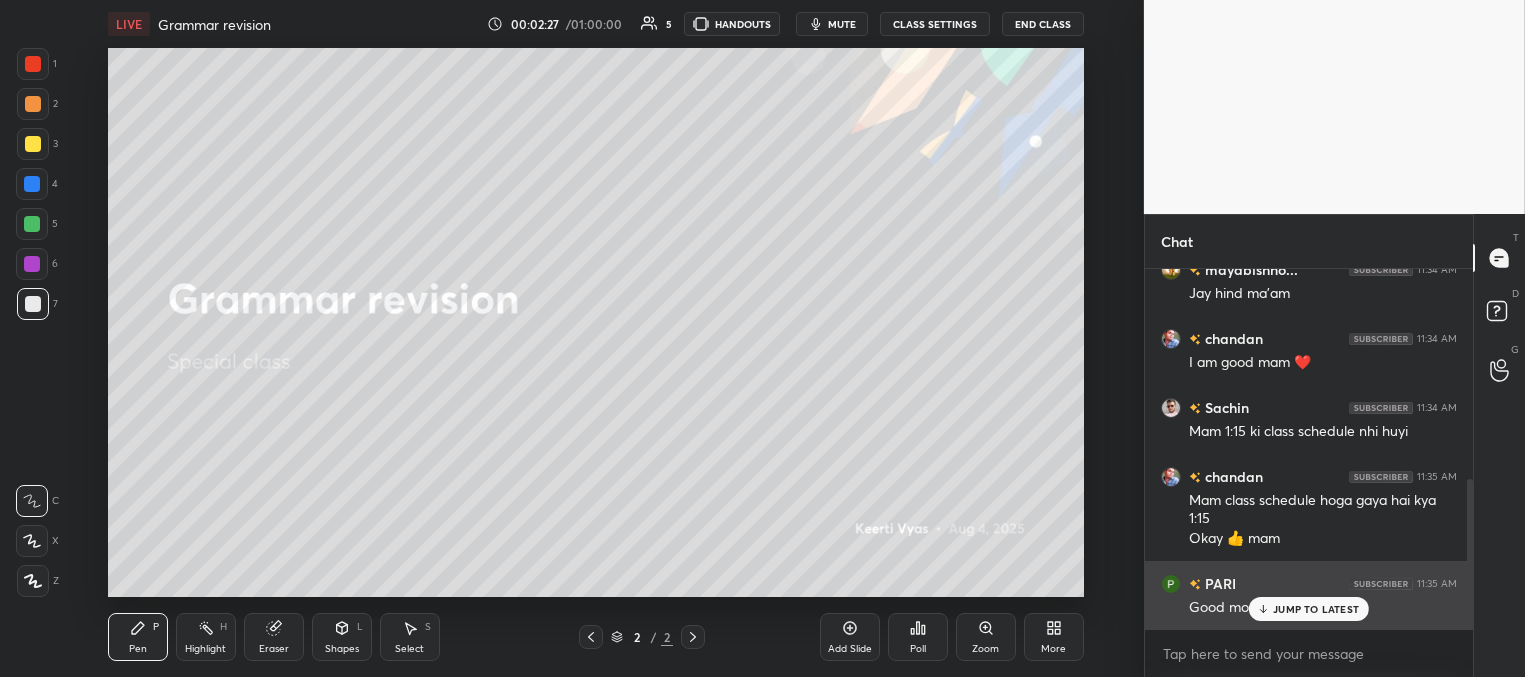 drag, startPoint x: 1280, startPoint y: 609, endPoint x: 1214, endPoint y: 575, distance: 74.24284 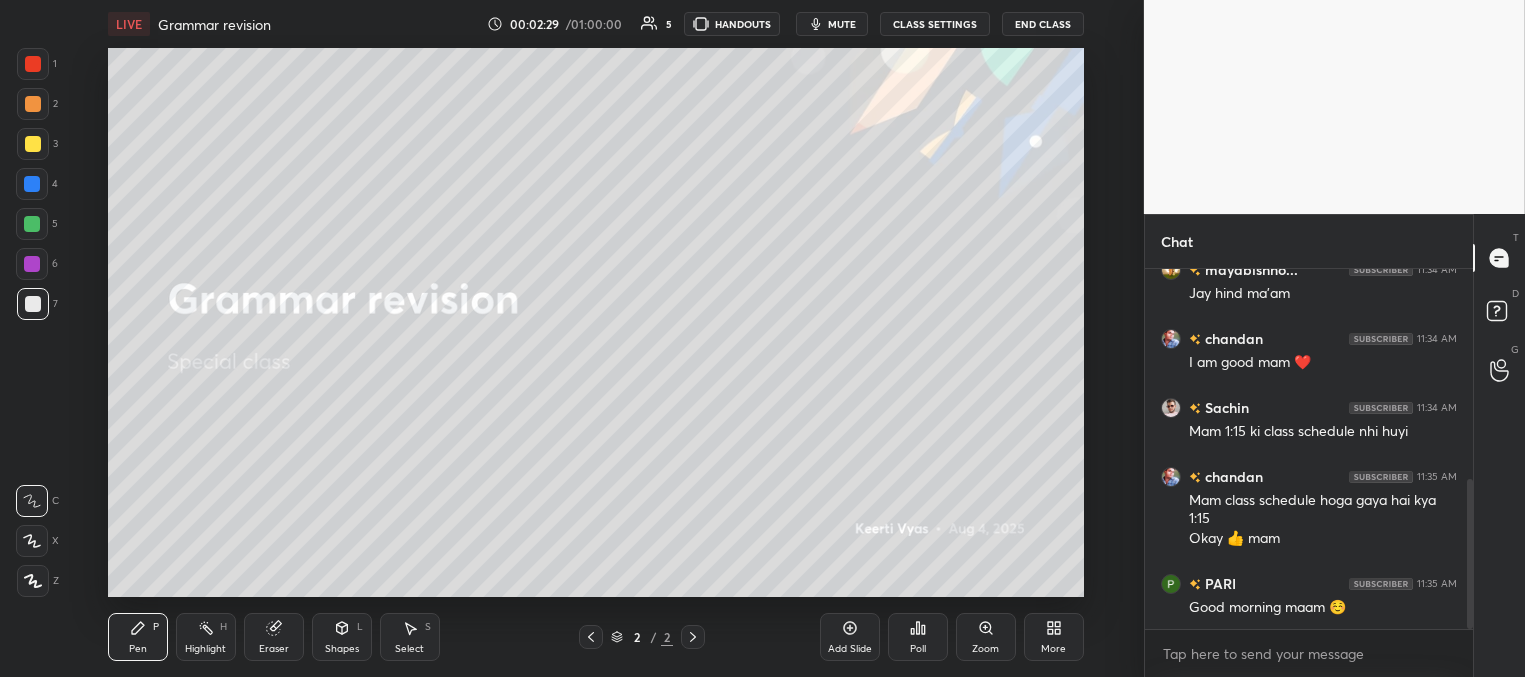 drag, startPoint x: 31, startPoint y: 137, endPoint x: 58, endPoint y: 178, distance: 49.09175 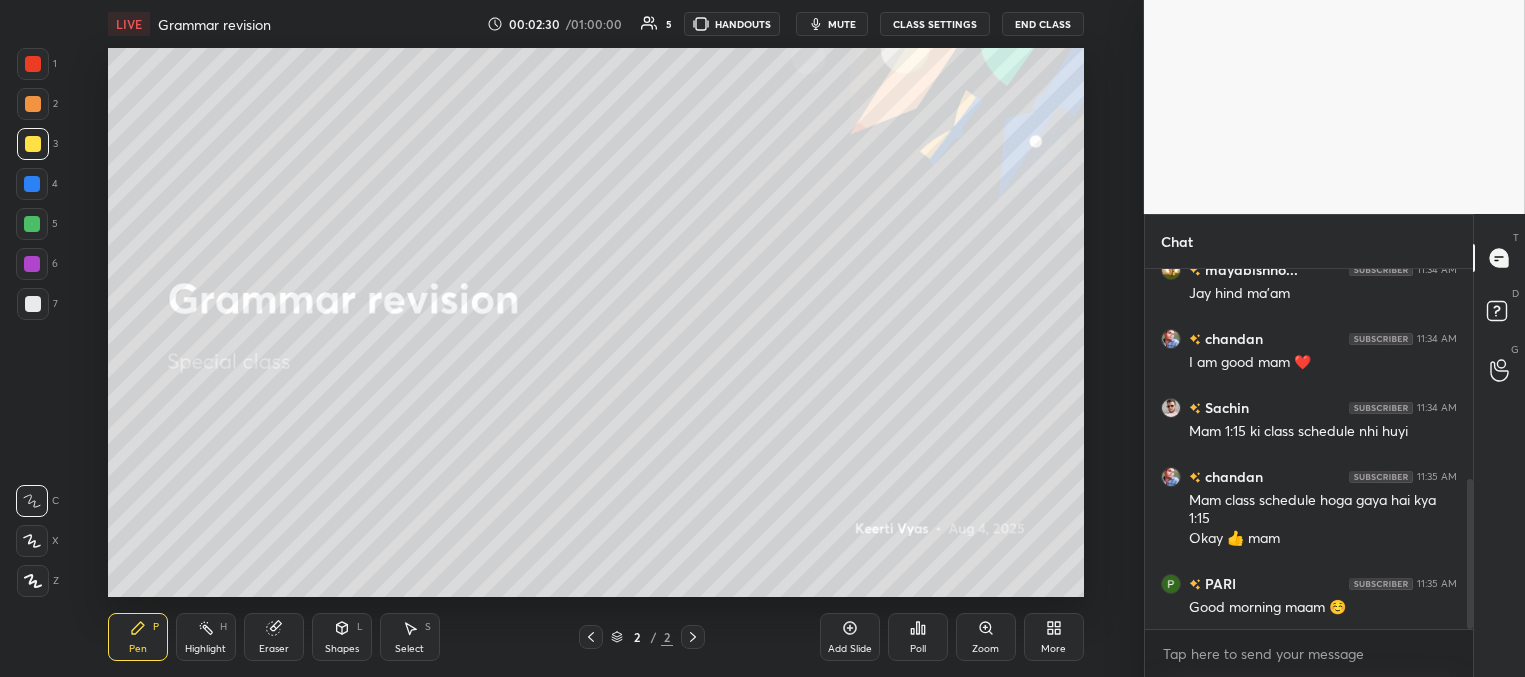 click on "Poll" at bounding box center (918, 649) 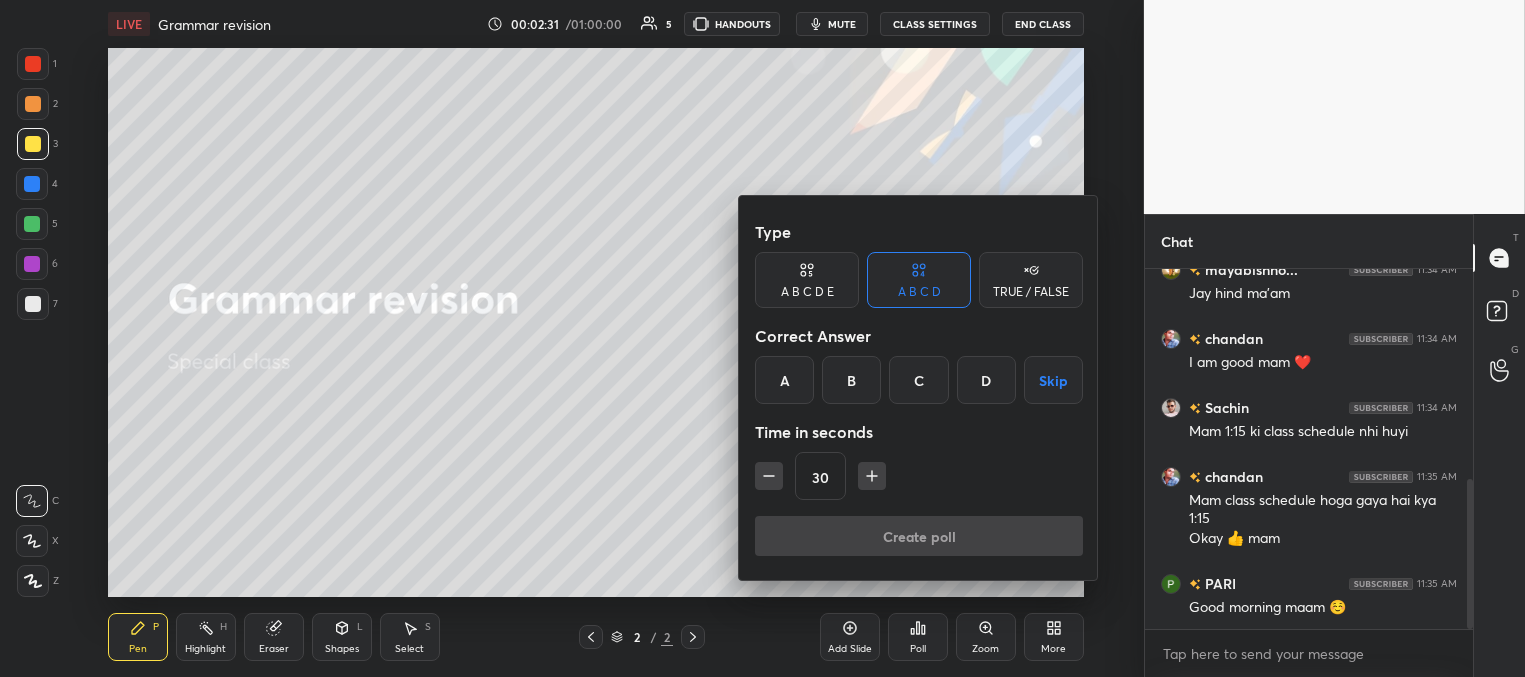 click at bounding box center [762, 338] 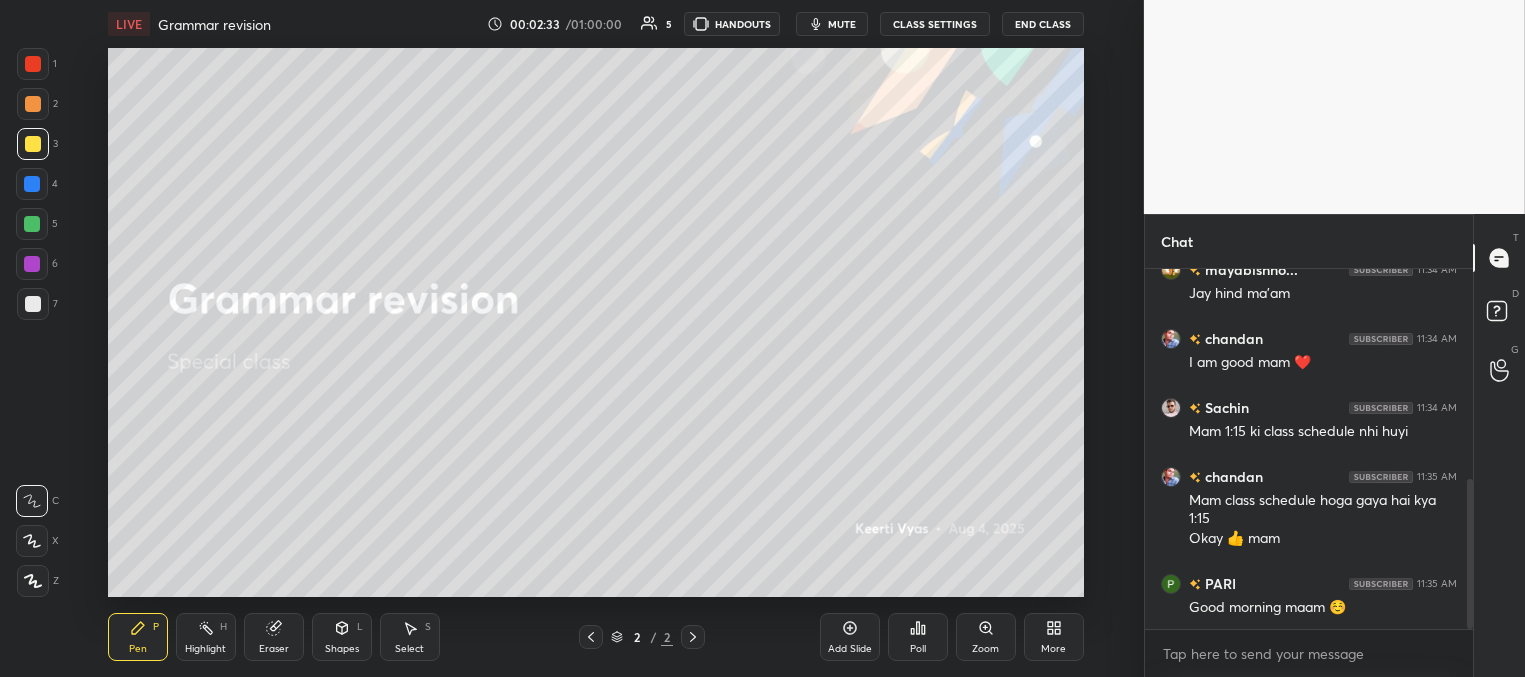 click on "Add Slide" at bounding box center (850, 649) 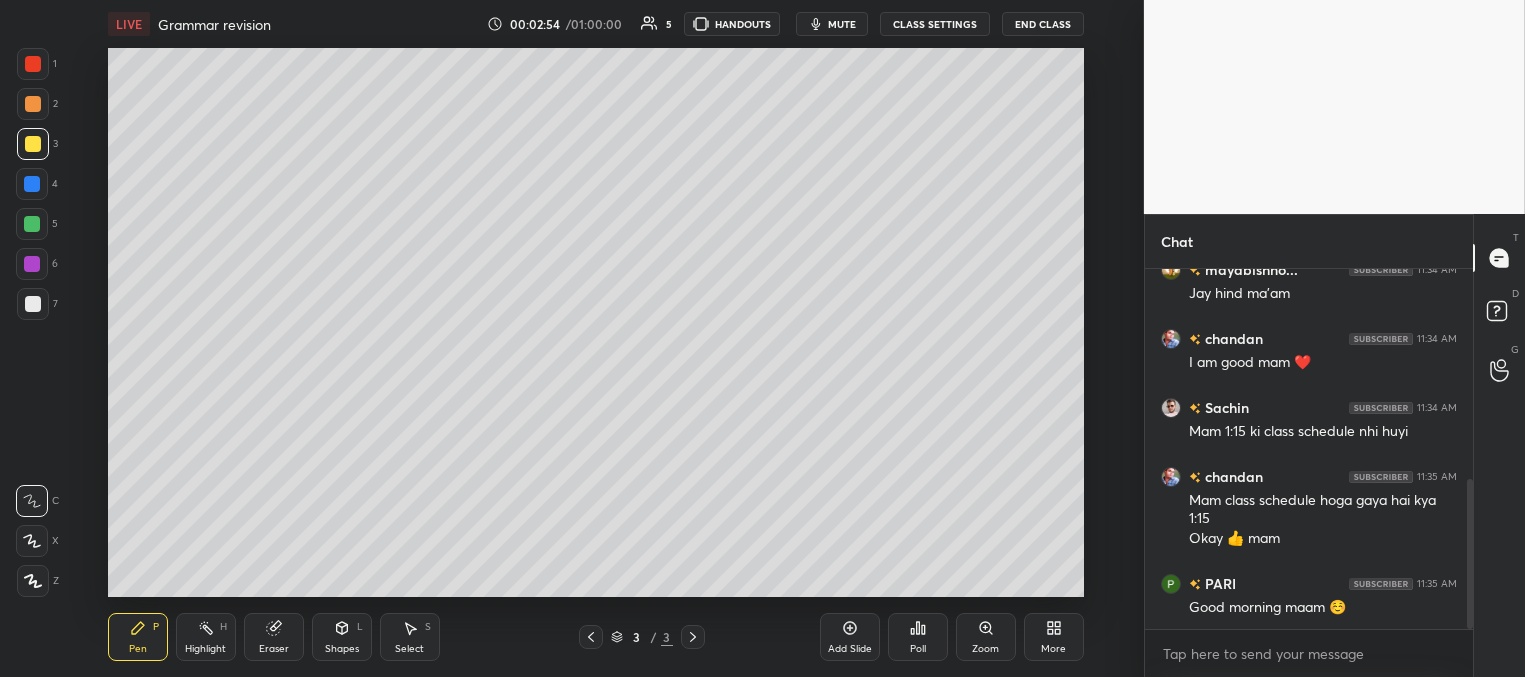 click at bounding box center (32, 184) 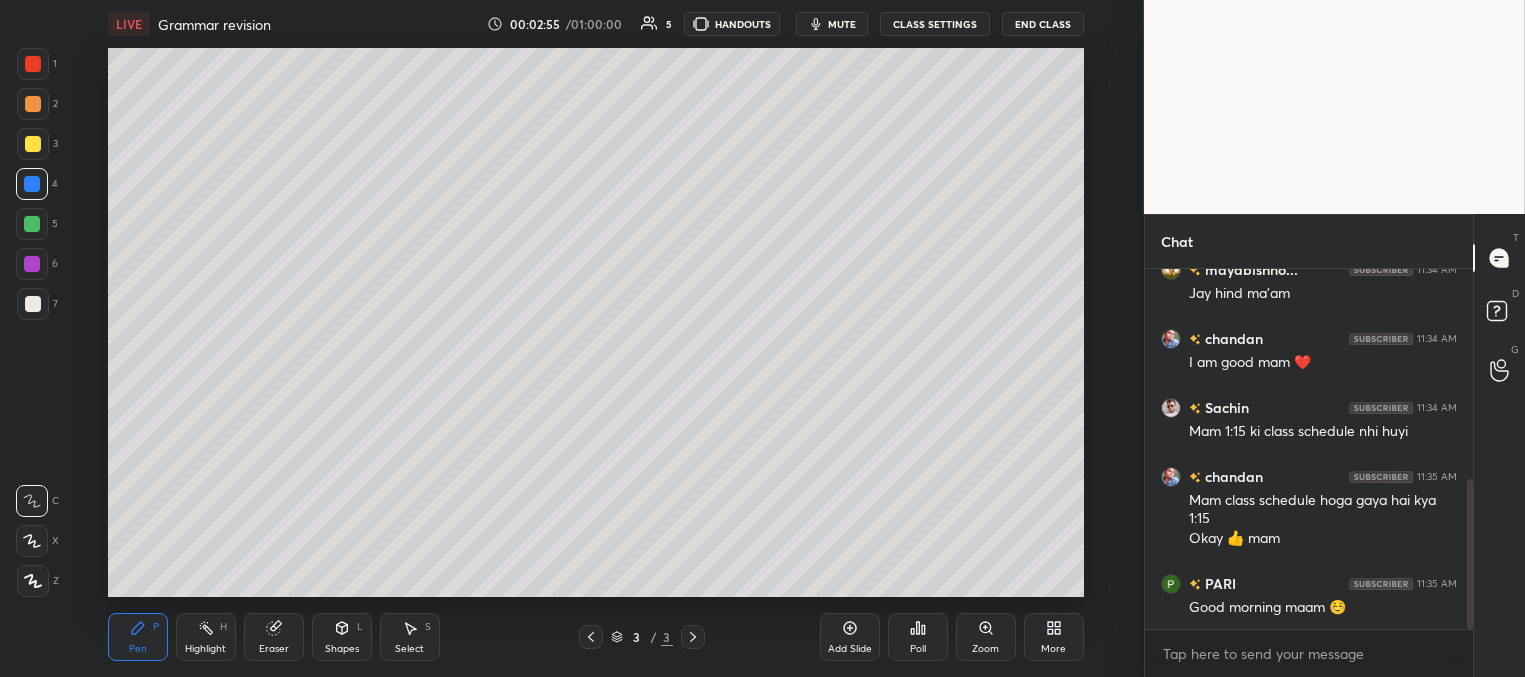 click at bounding box center [33, 304] 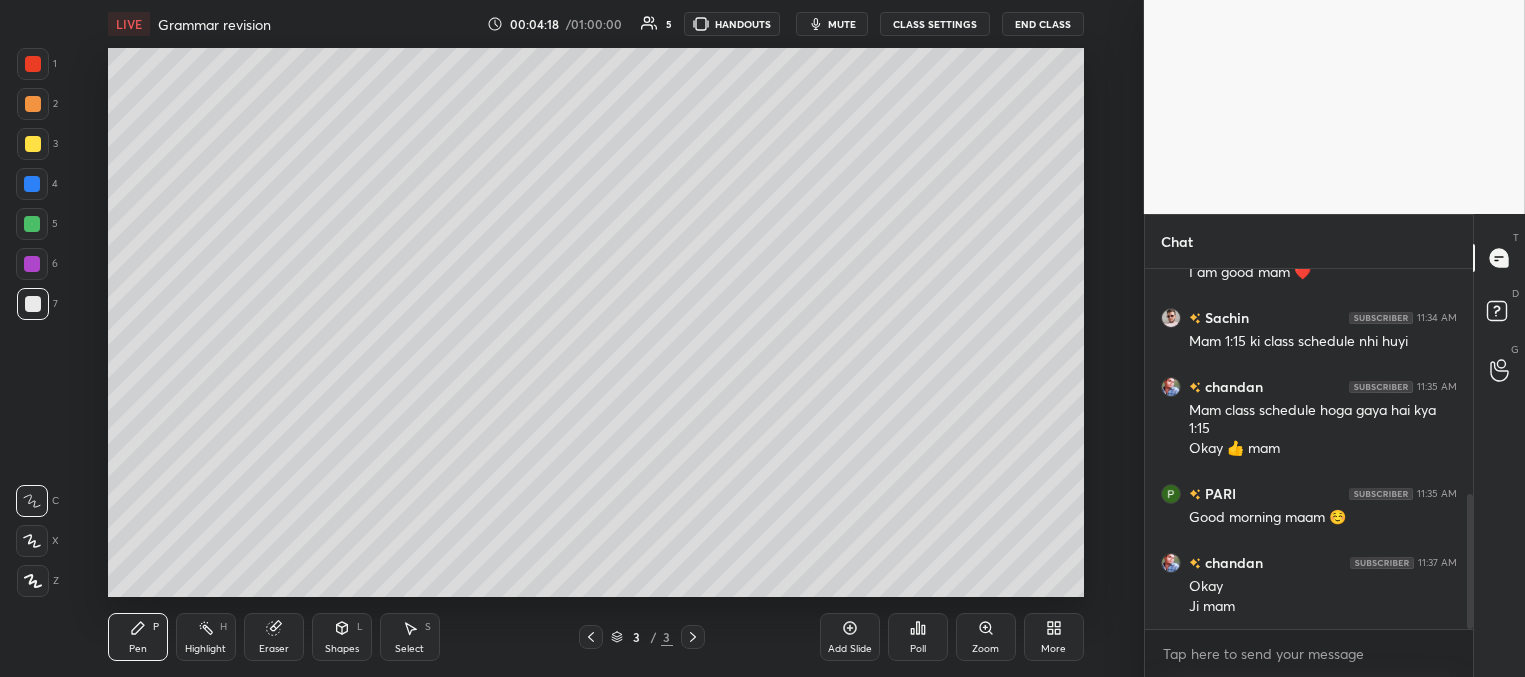 scroll, scrollTop: 643, scrollLeft: 0, axis: vertical 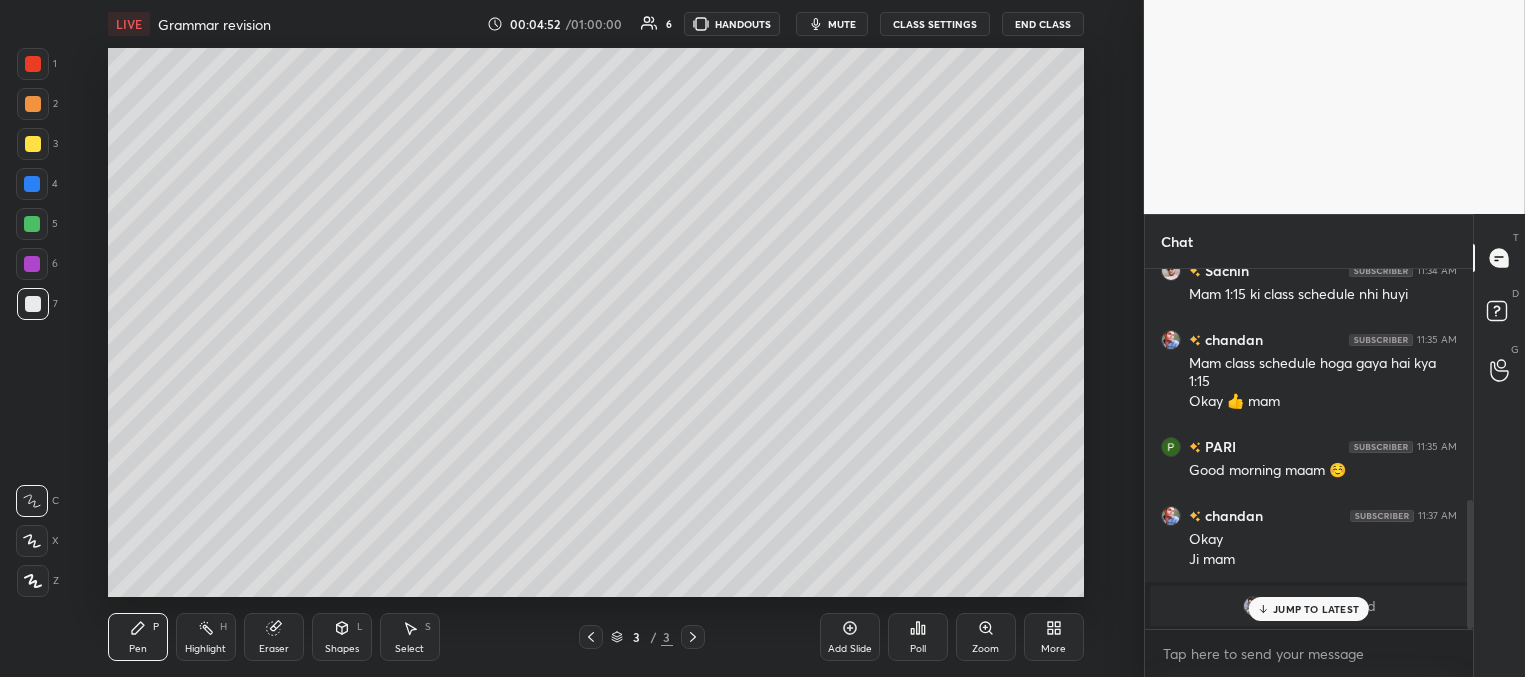 click at bounding box center [32, 184] 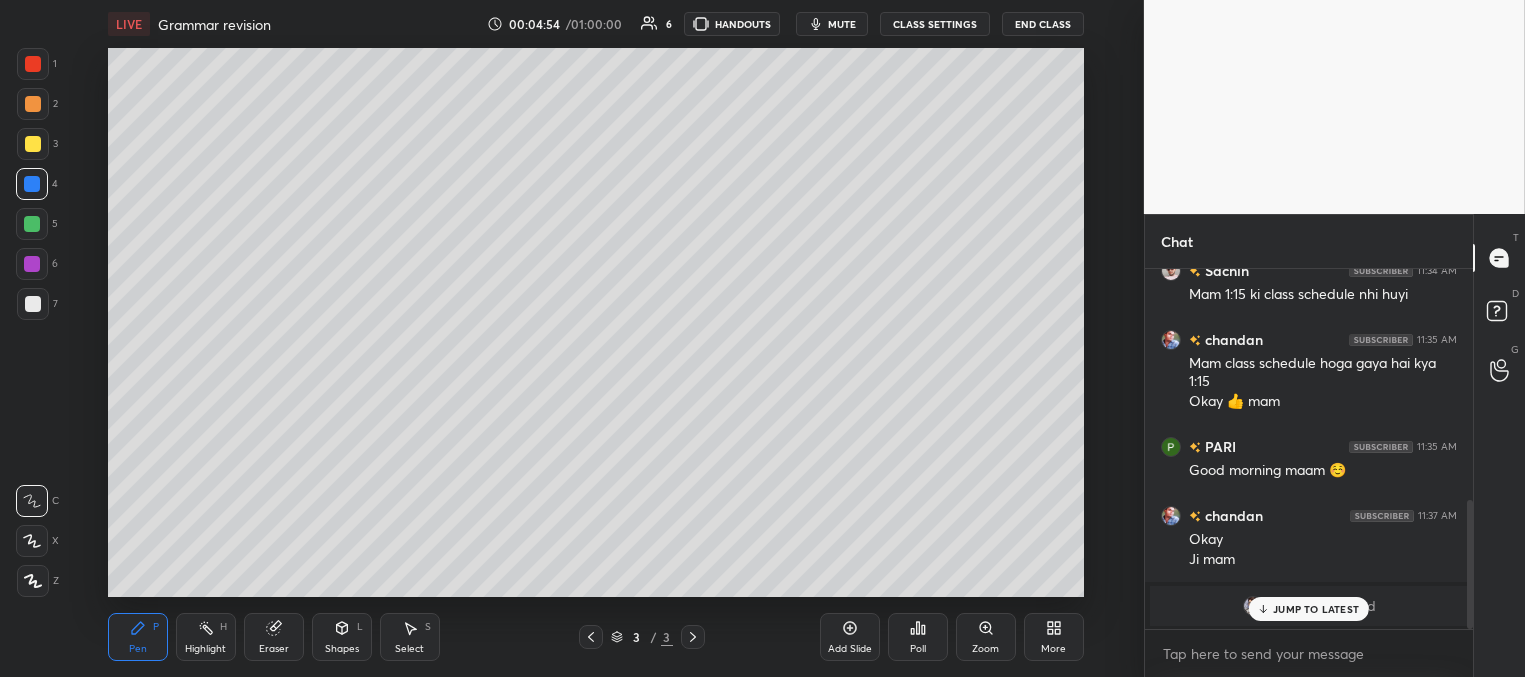 click on "JUMP TO LATEST" at bounding box center [1309, 609] 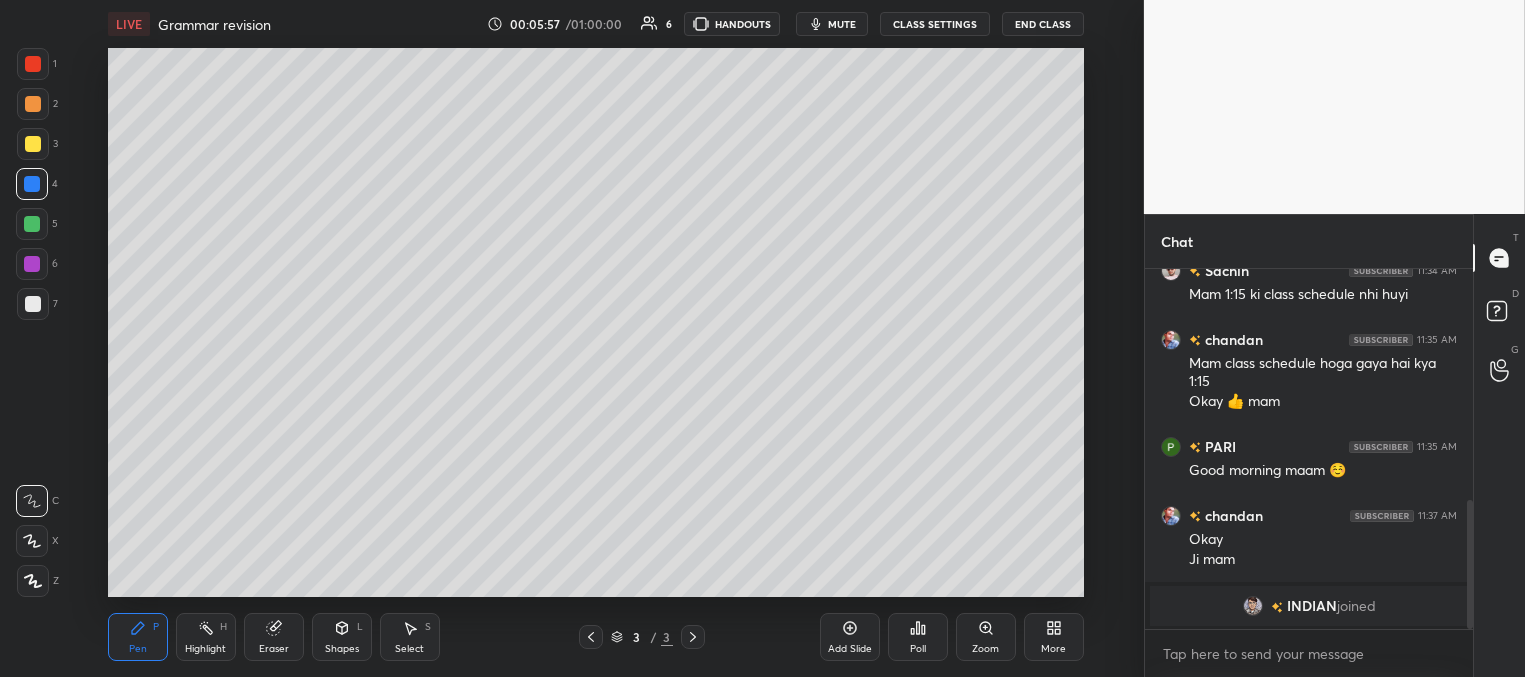 click at bounding box center (32, 224) 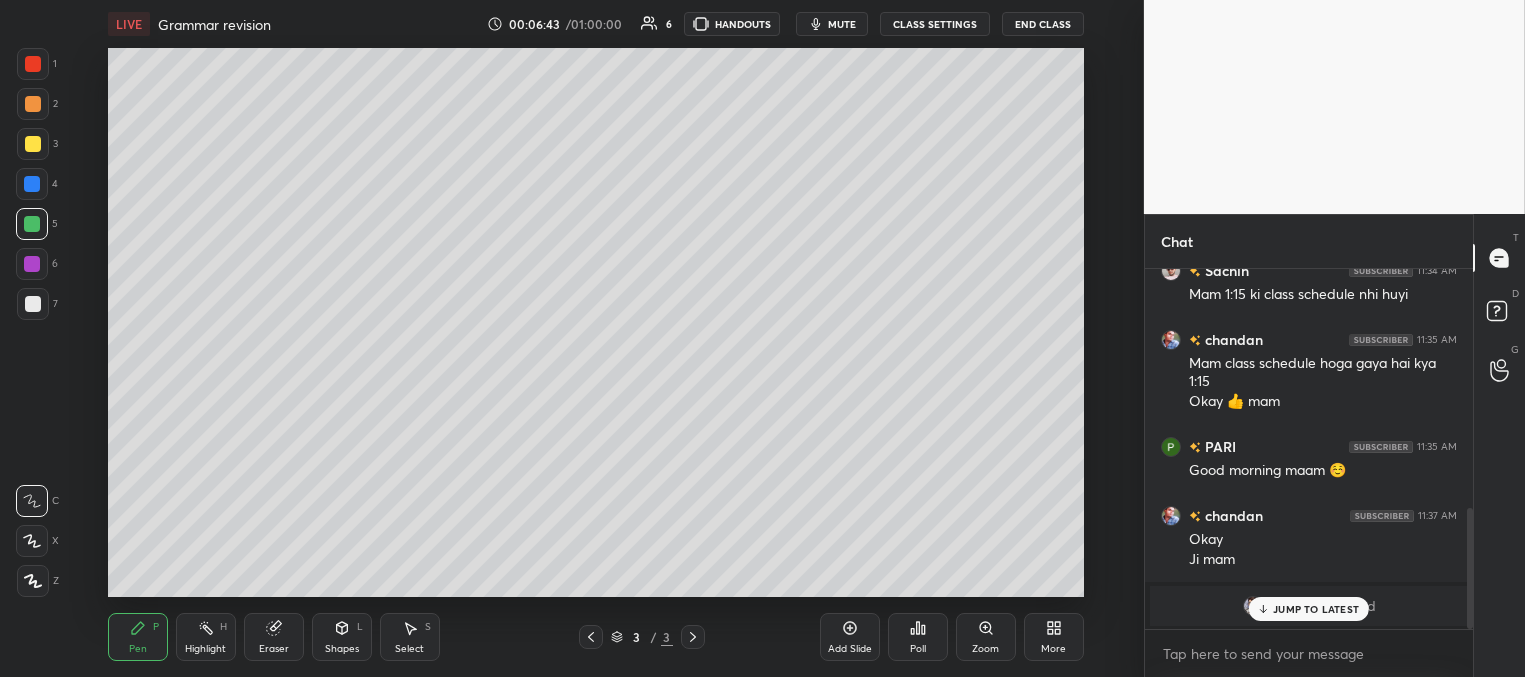 scroll, scrollTop: 712, scrollLeft: 0, axis: vertical 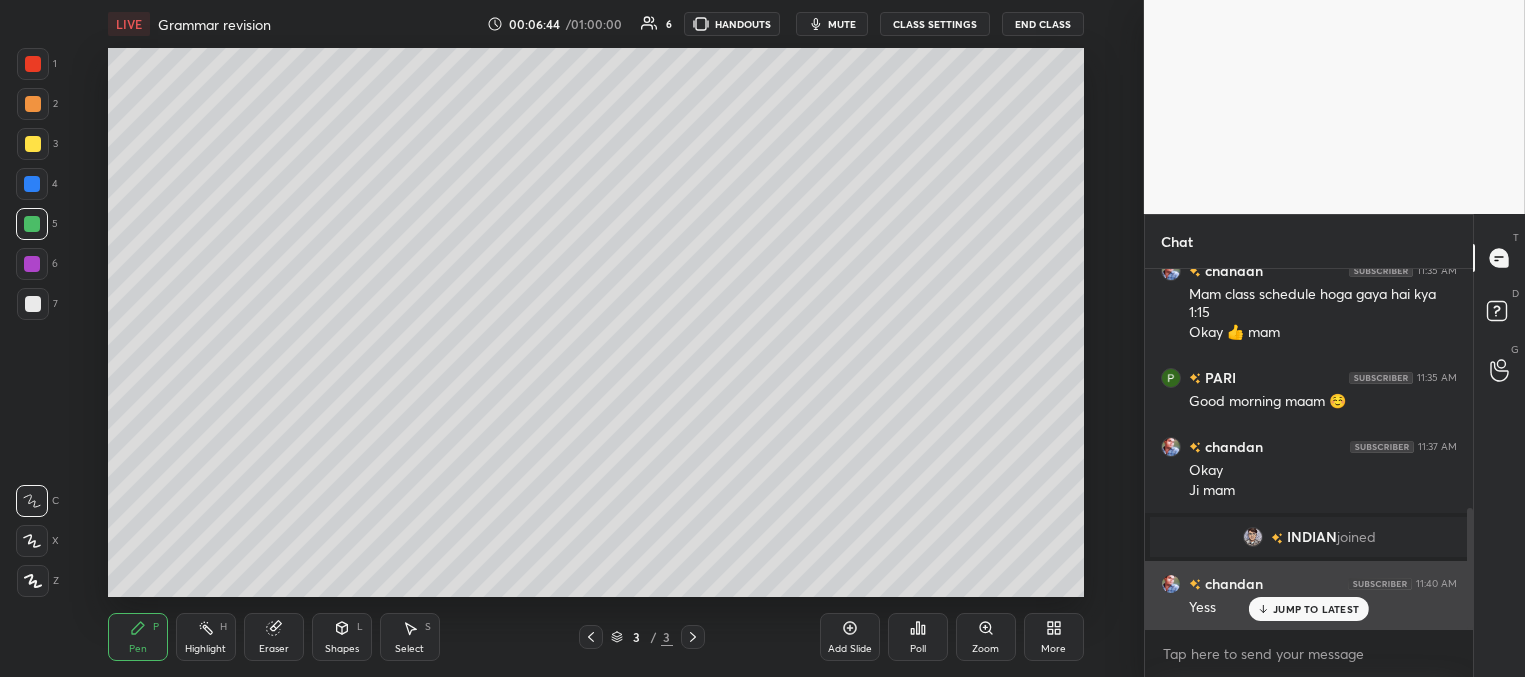 click on "JUMP TO LATEST" at bounding box center (1316, 609) 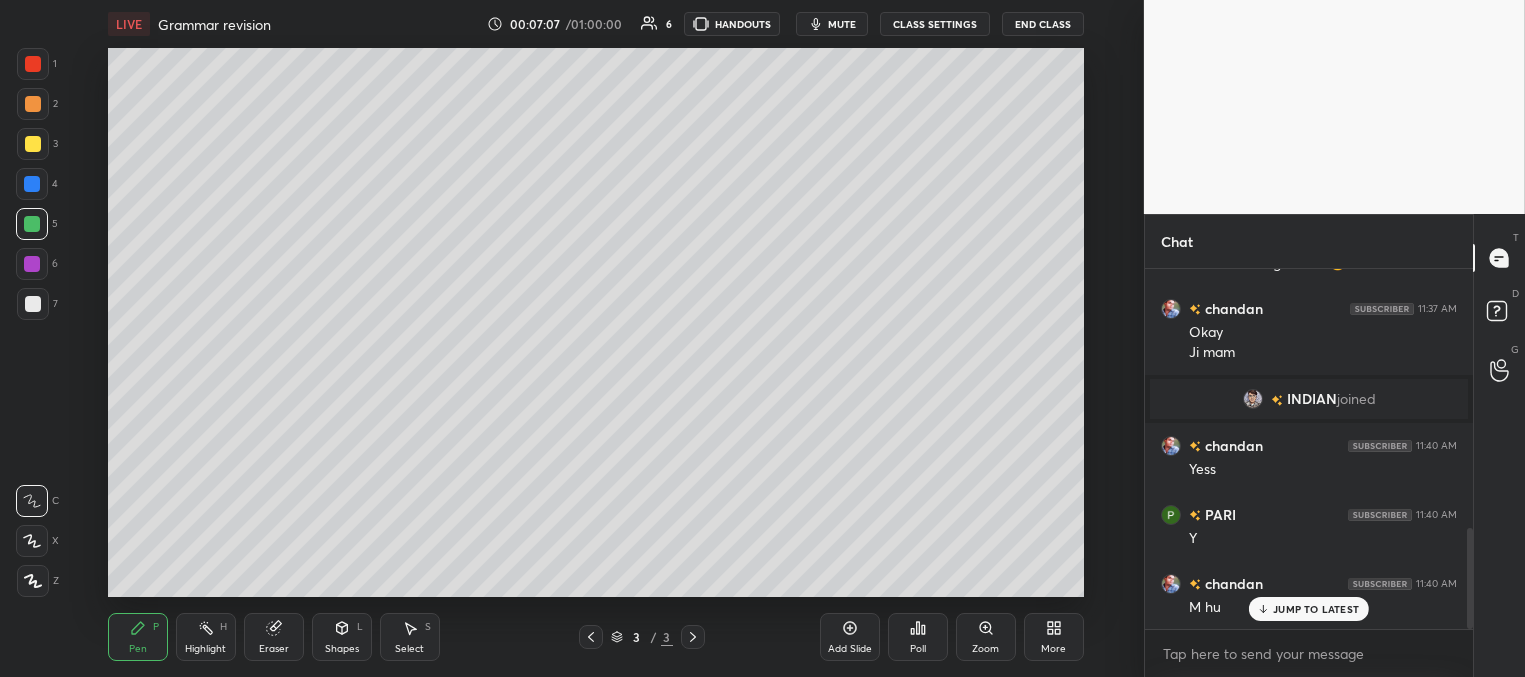 scroll, scrollTop: 919, scrollLeft: 0, axis: vertical 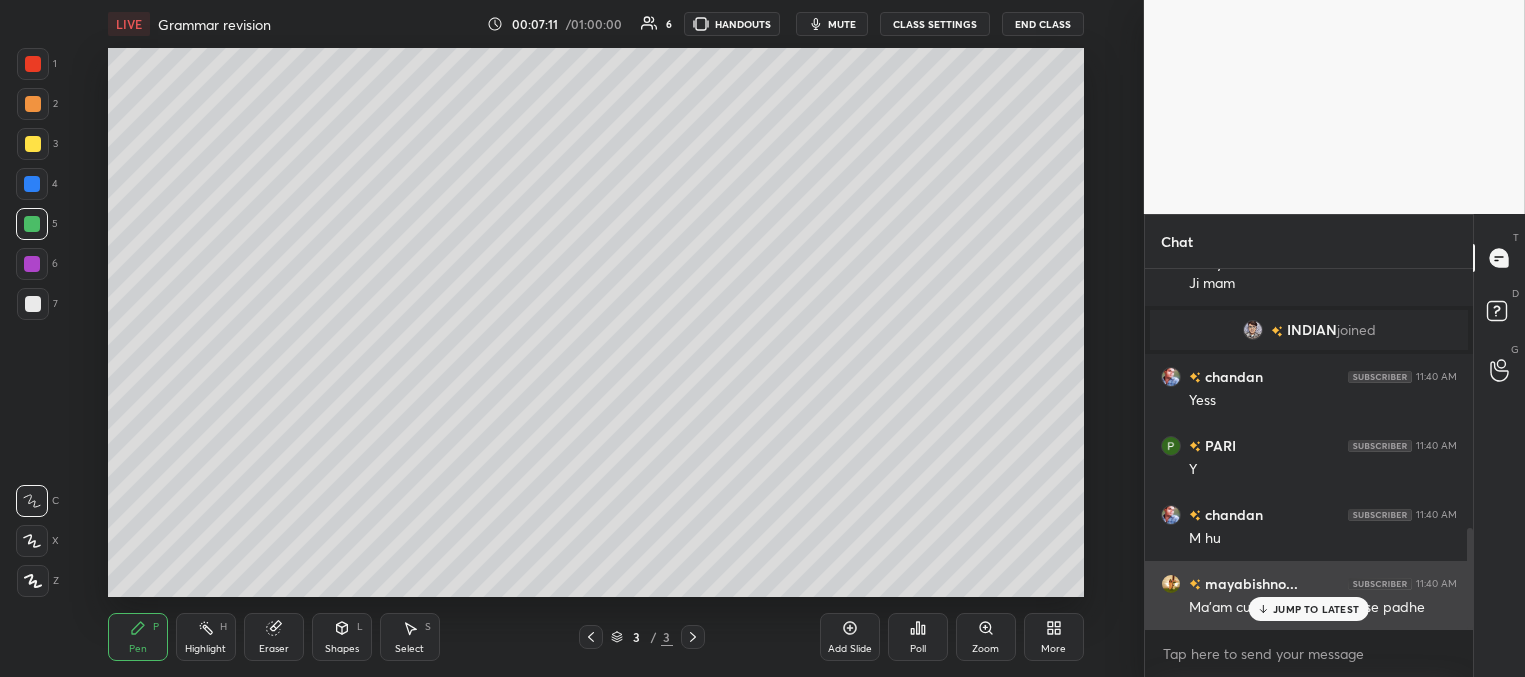 drag, startPoint x: 1272, startPoint y: 607, endPoint x: 1198, endPoint y: 582, distance: 78.1089 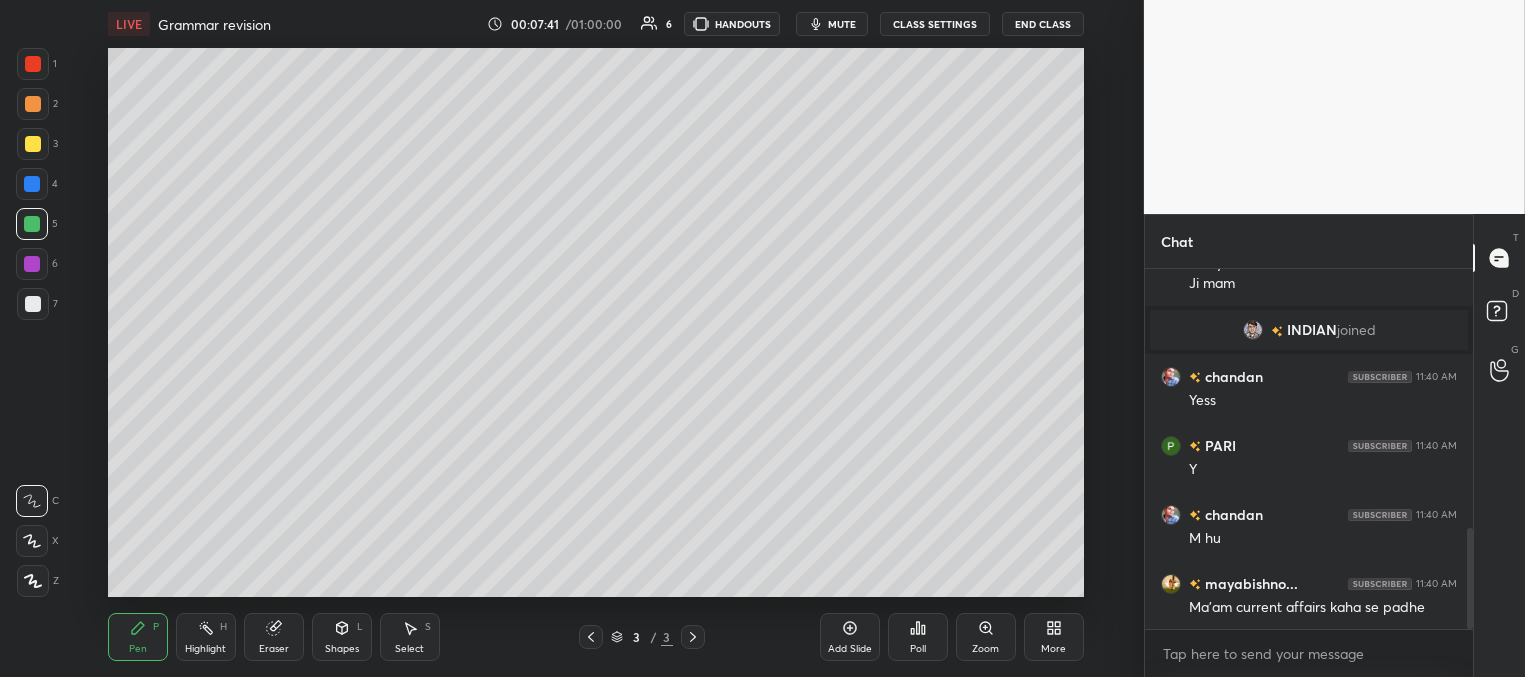 click on "mute" at bounding box center [842, 24] 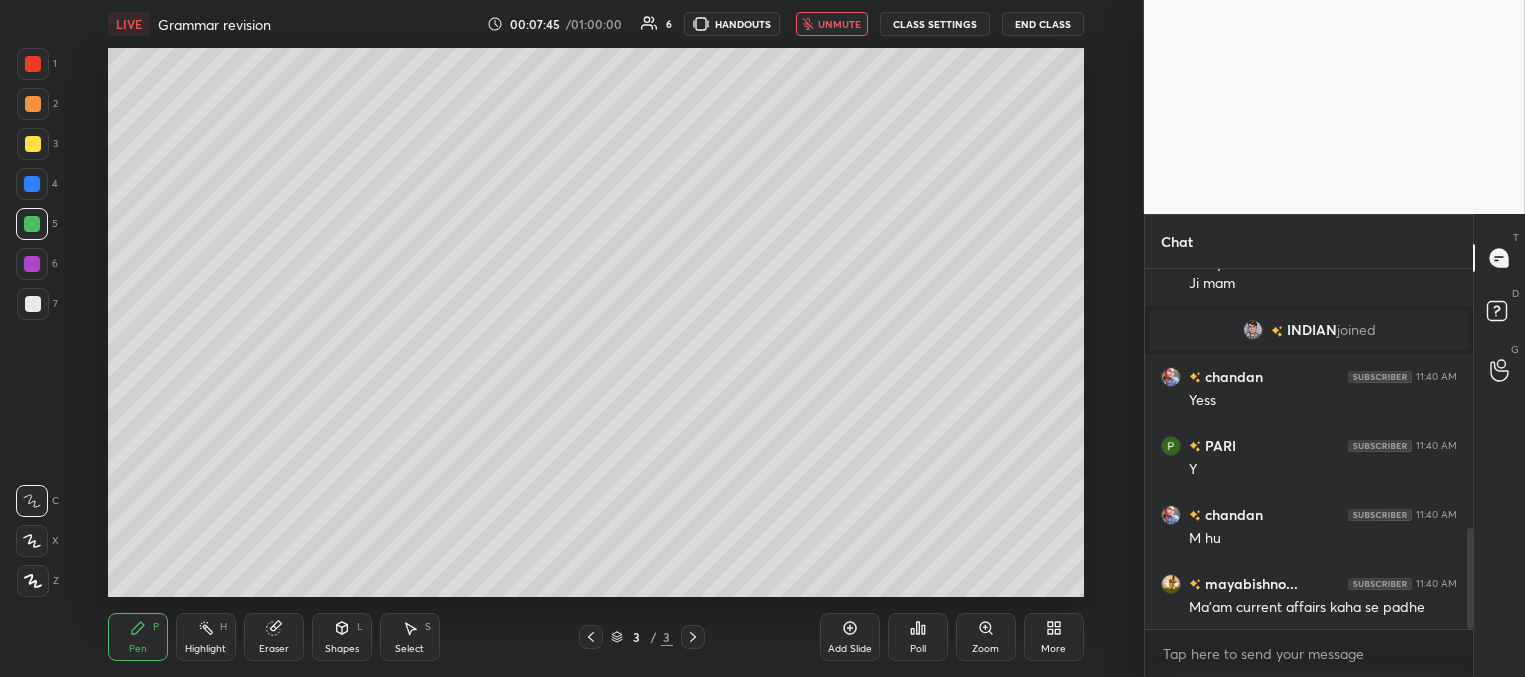scroll, scrollTop: 988, scrollLeft: 0, axis: vertical 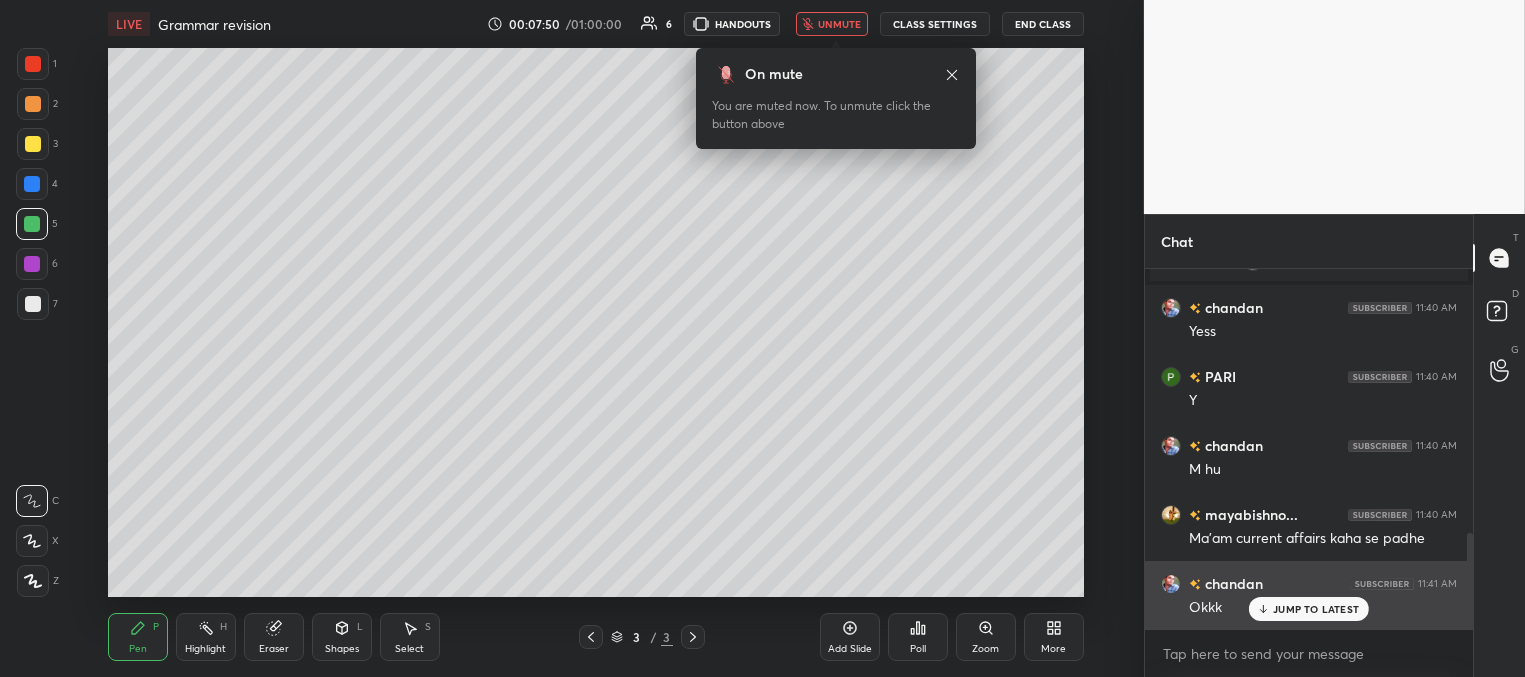 click on "JUMP TO LATEST" at bounding box center [1316, 609] 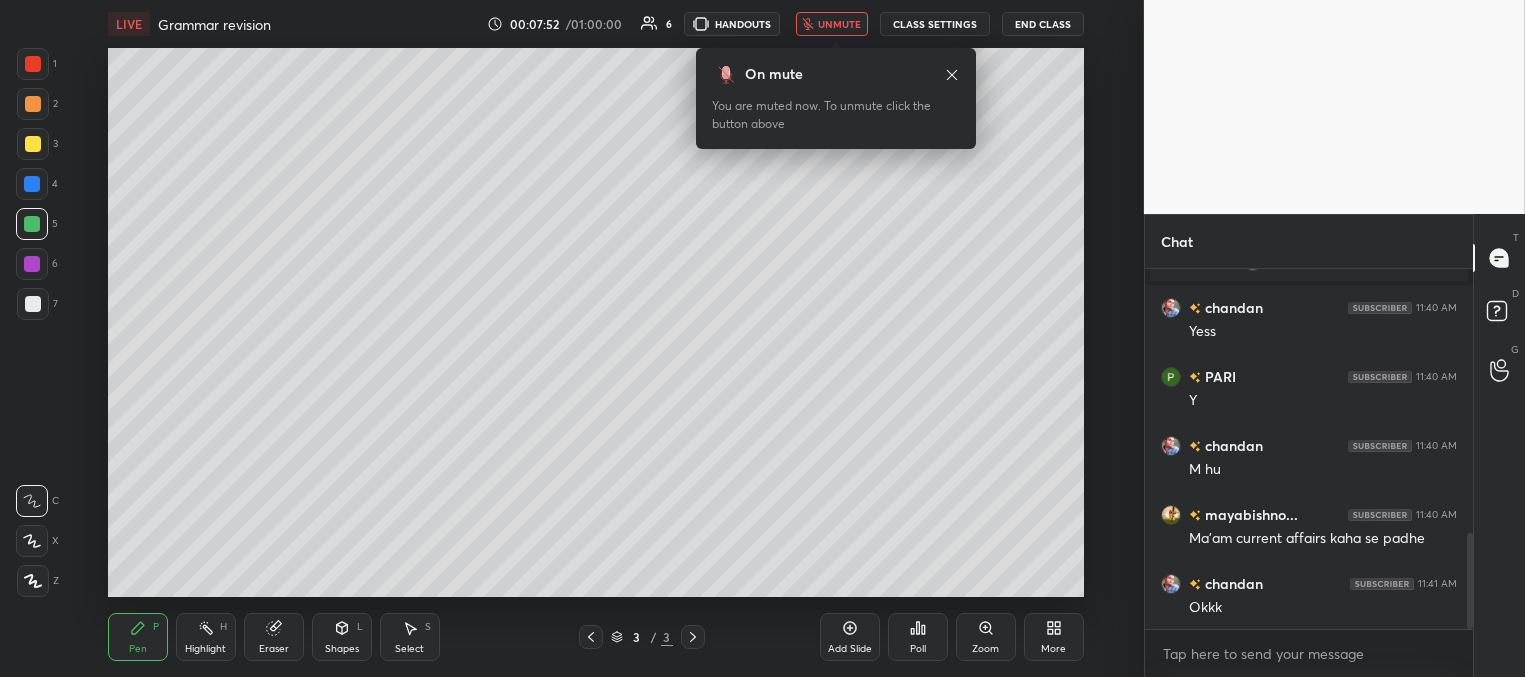 click 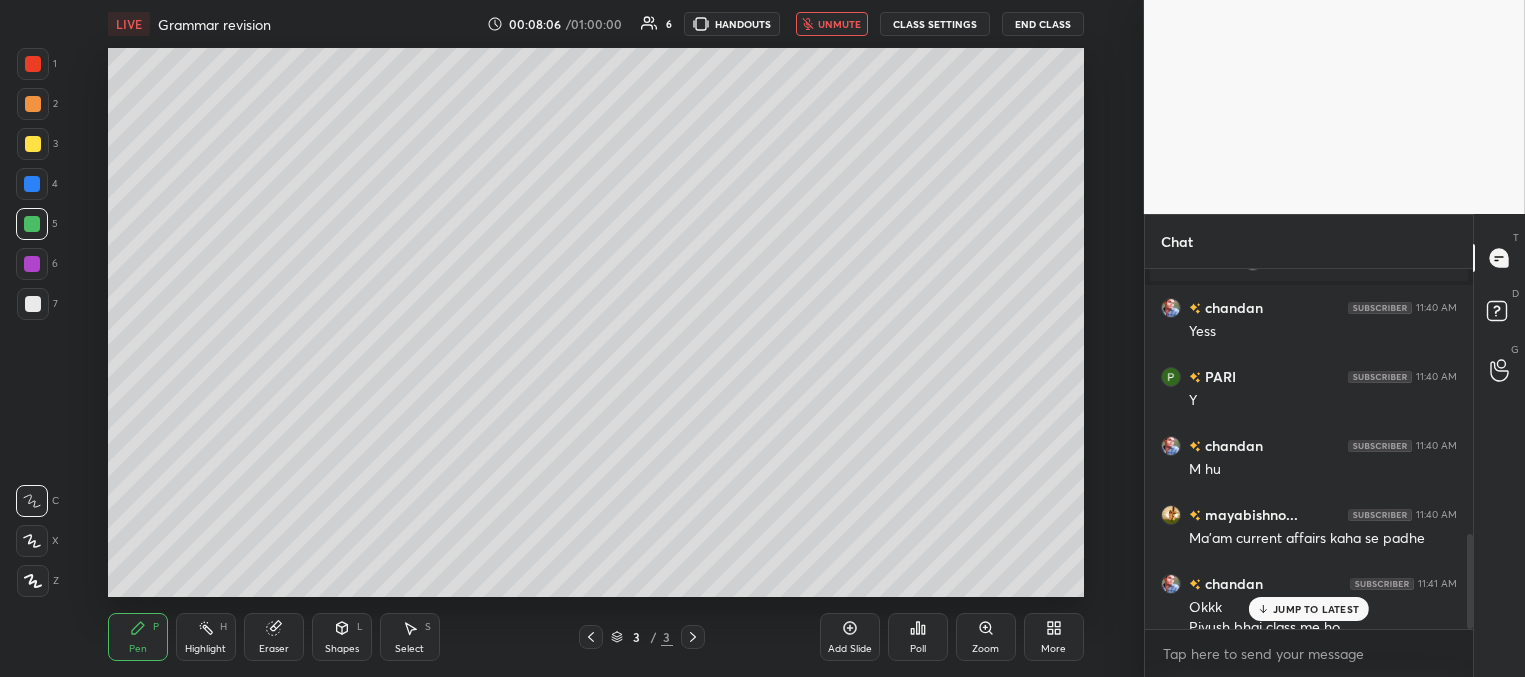 scroll, scrollTop: 1008, scrollLeft: 0, axis: vertical 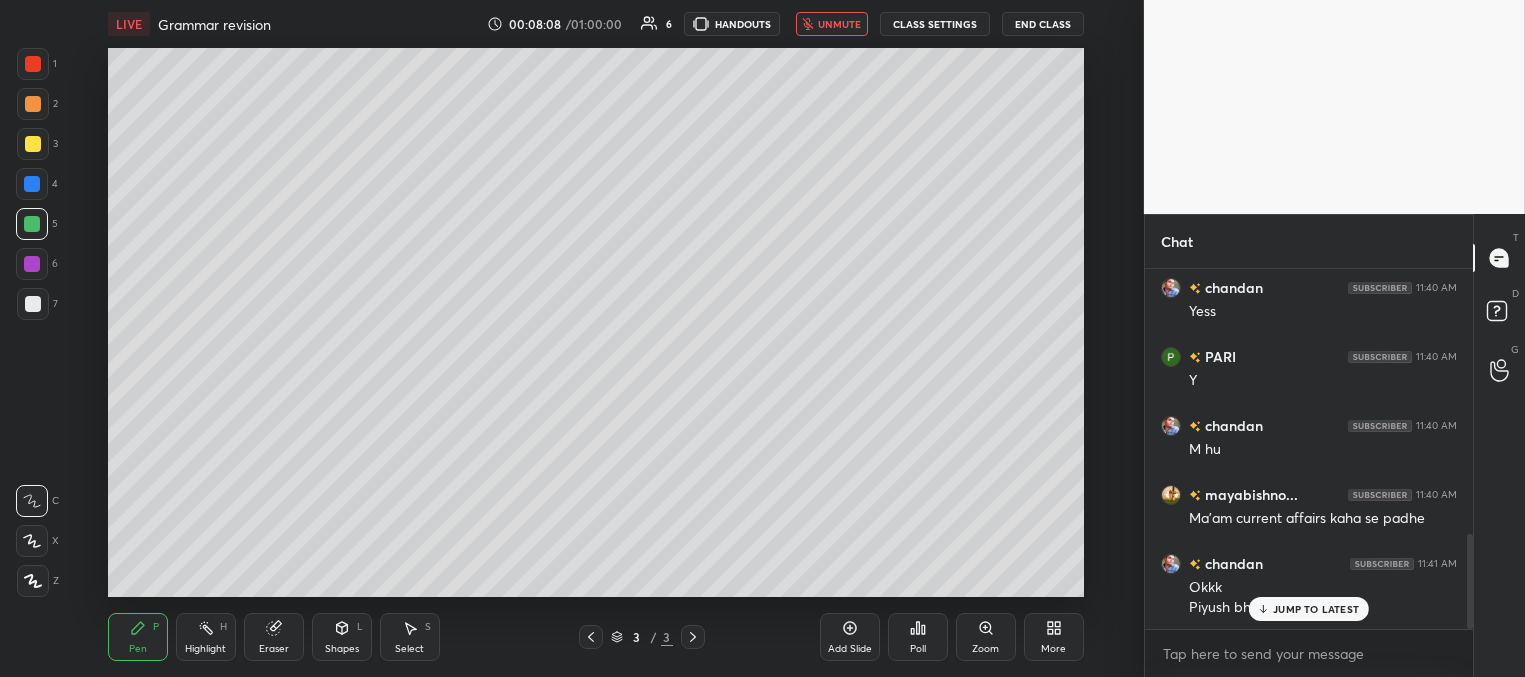click on "unmute" at bounding box center (839, 24) 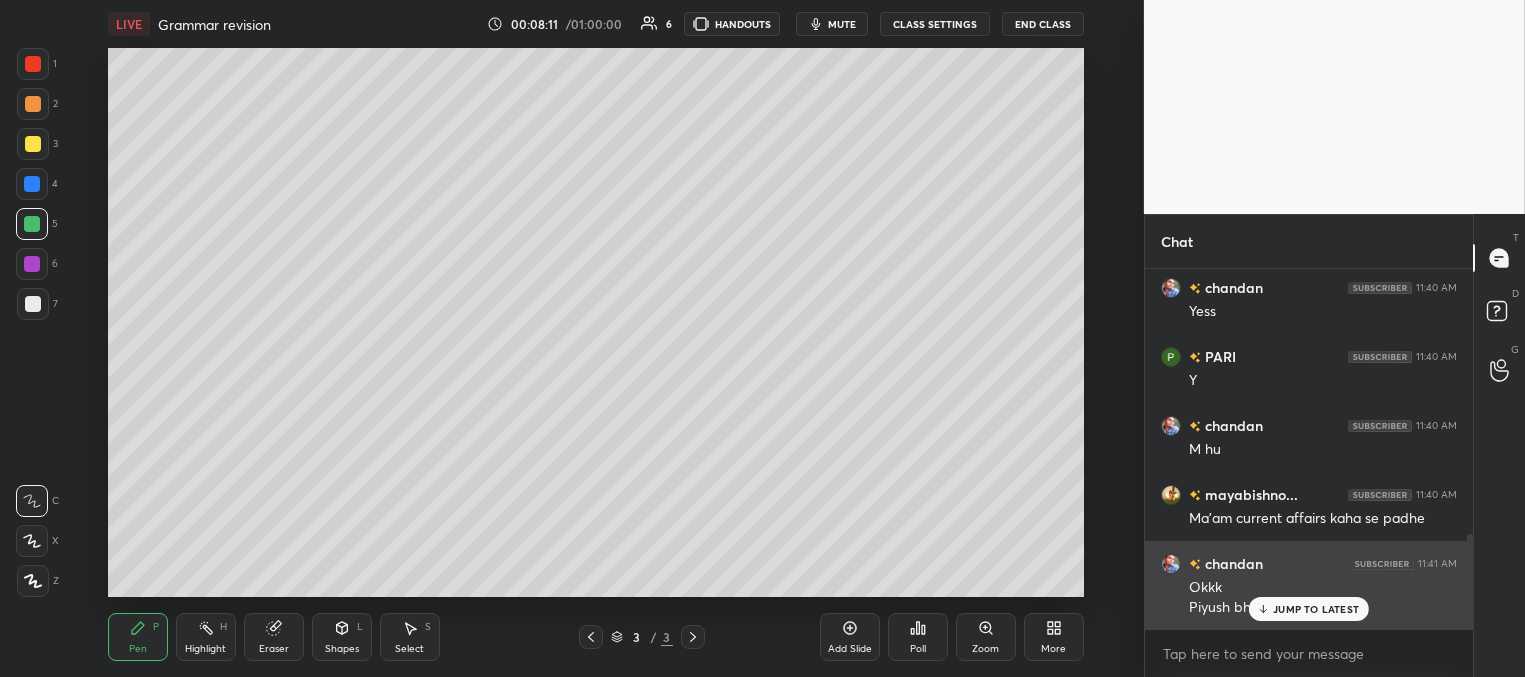 click on "JUMP TO LATEST" at bounding box center [1309, 609] 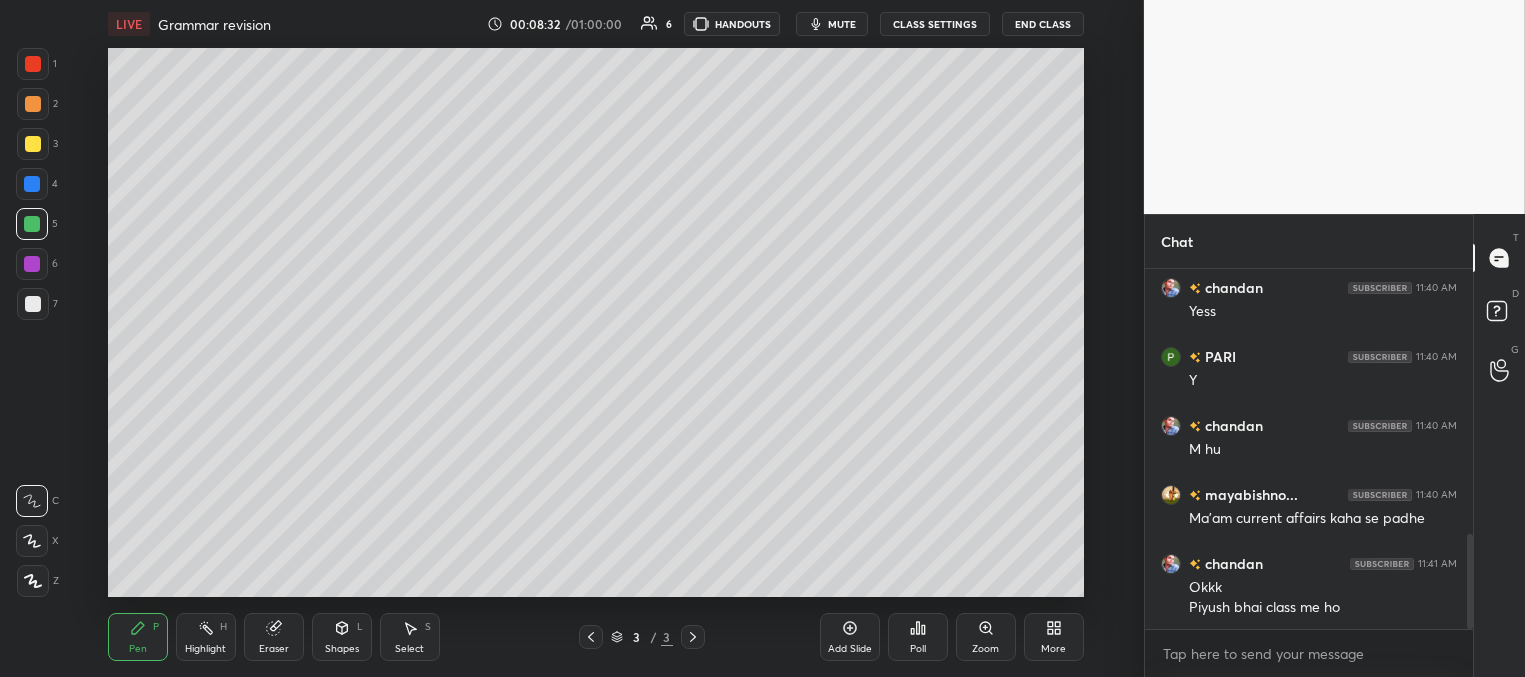 scroll, scrollTop: 1077, scrollLeft: 0, axis: vertical 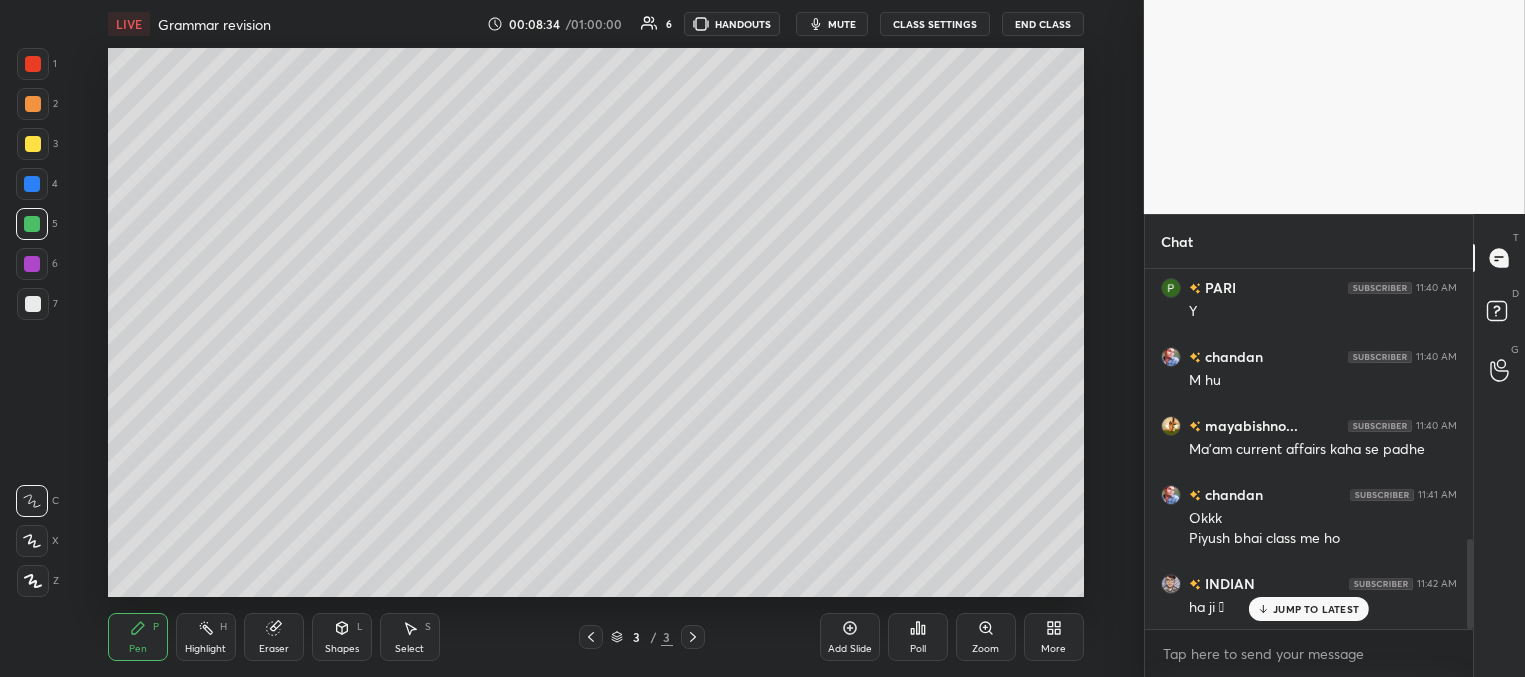 click at bounding box center [32, 184] 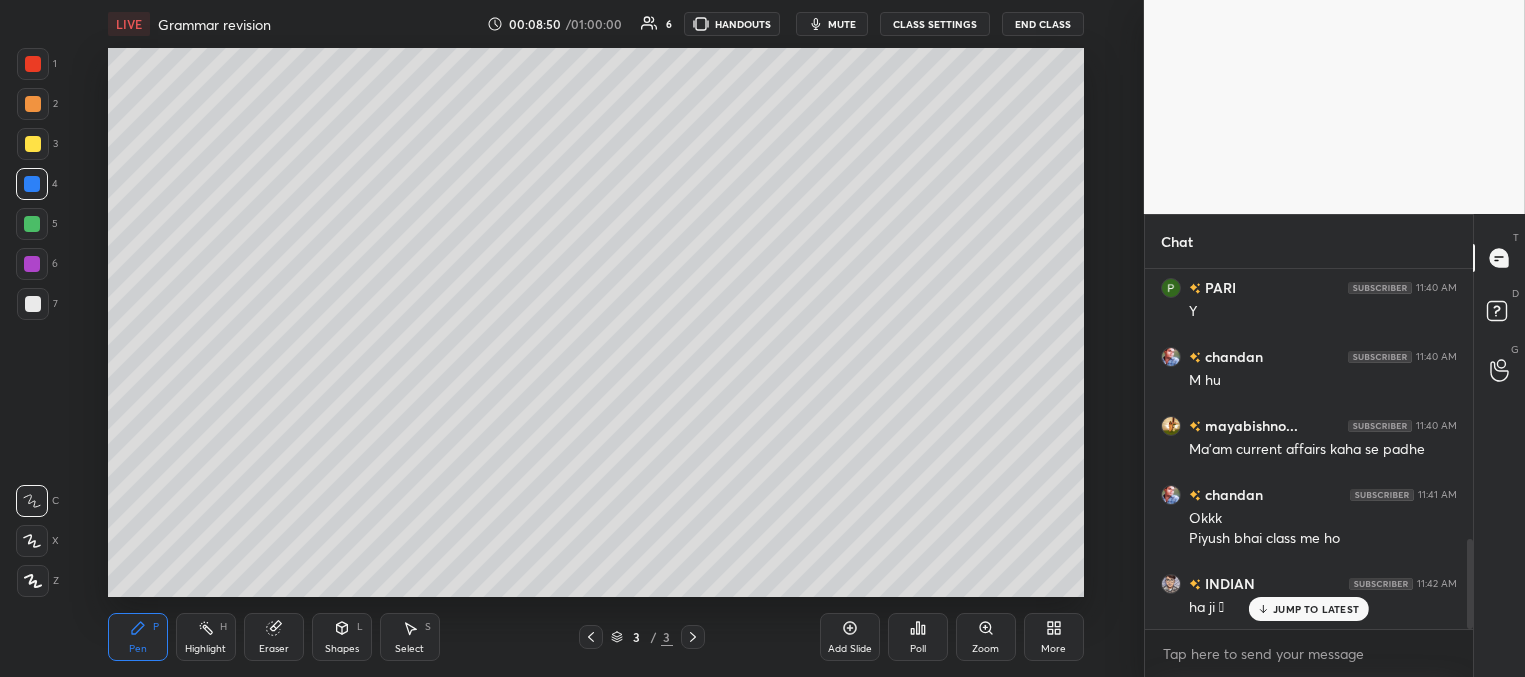 click at bounding box center [33, 104] 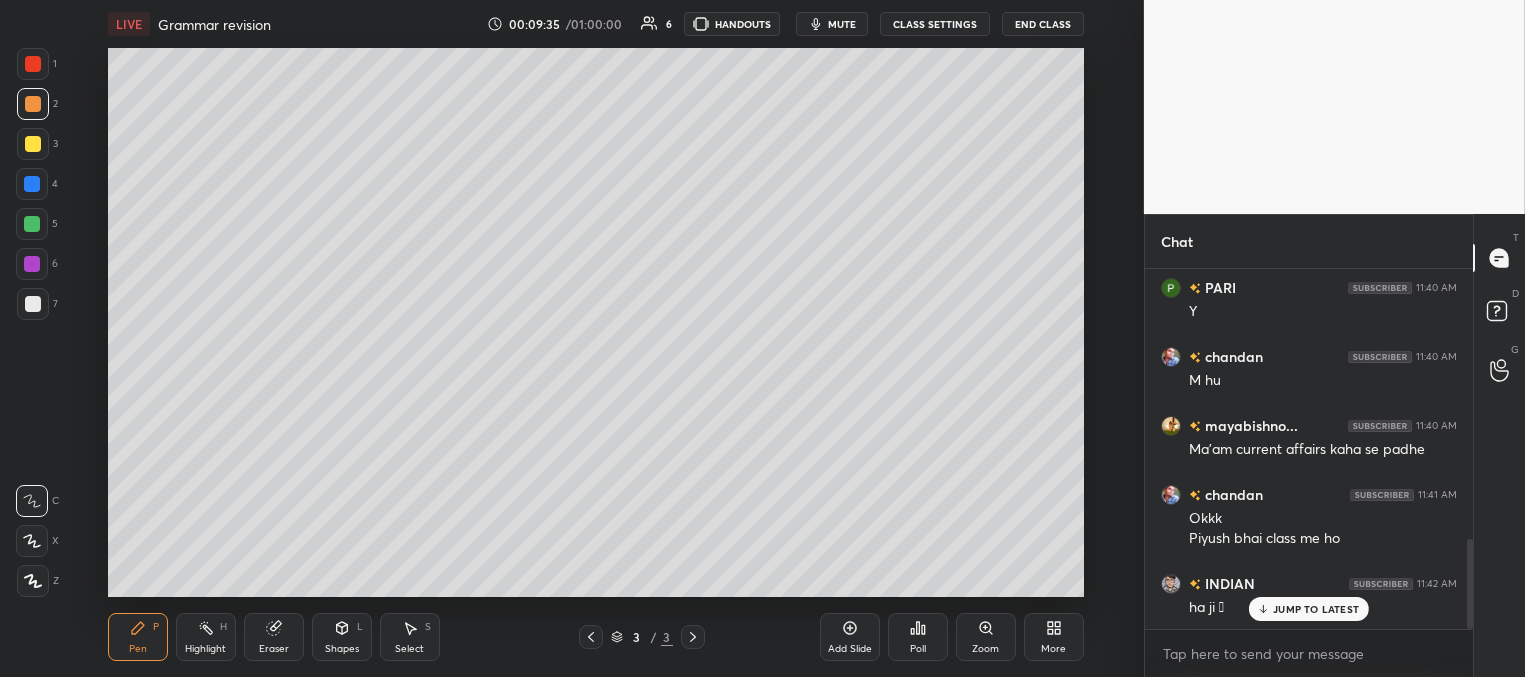 click at bounding box center (32, 184) 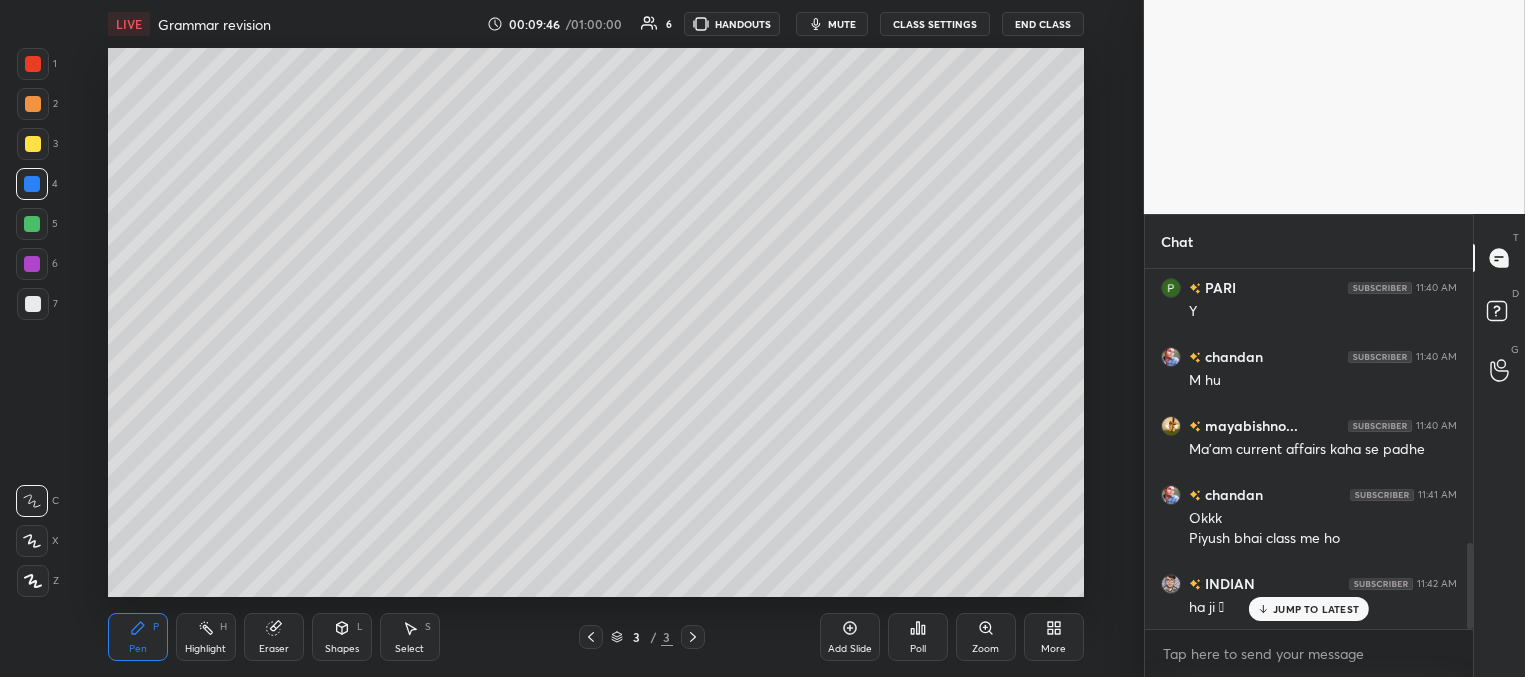 scroll, scrollTop: 1146, scrollLeft: 0, axis: vertical 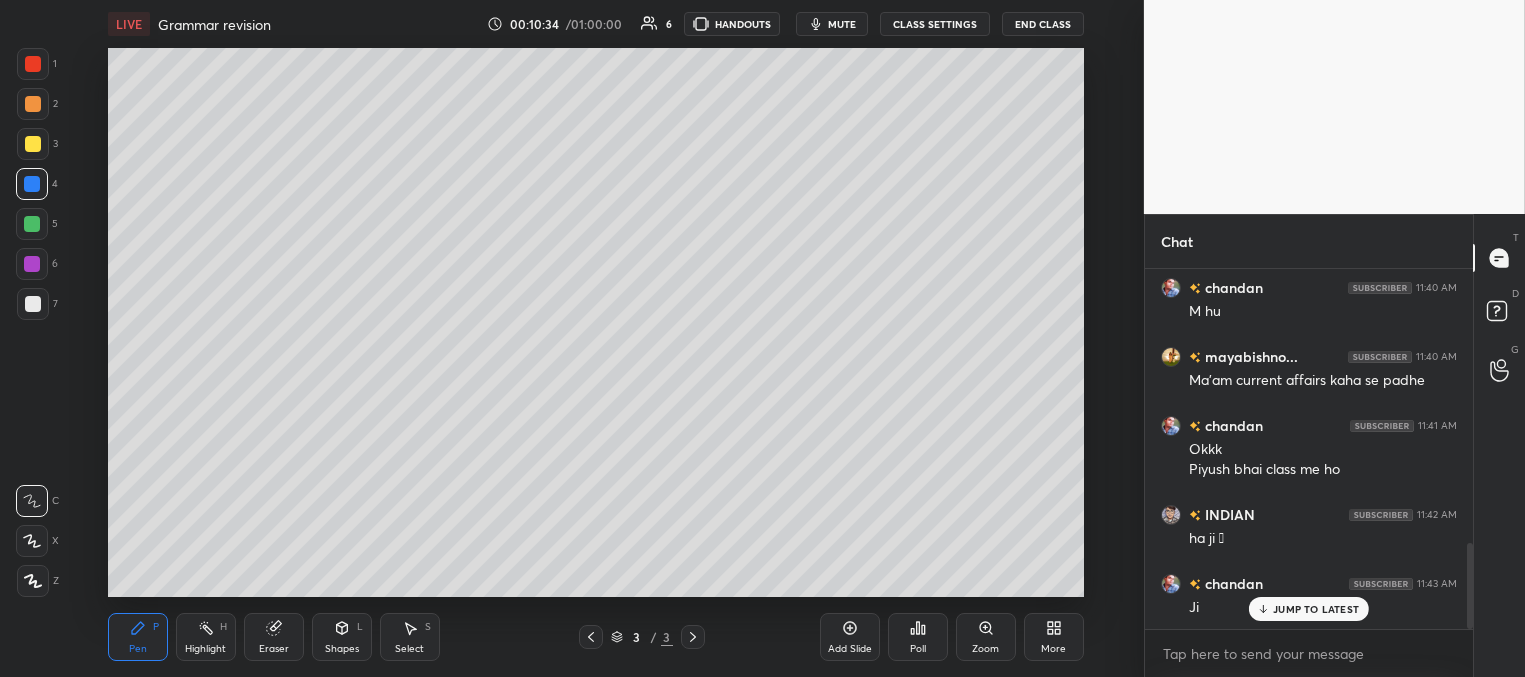 drag, startPoint x: 33, startPoint y: 100, endPoint x: 59, endPoint y: 107, distance: 26.925823 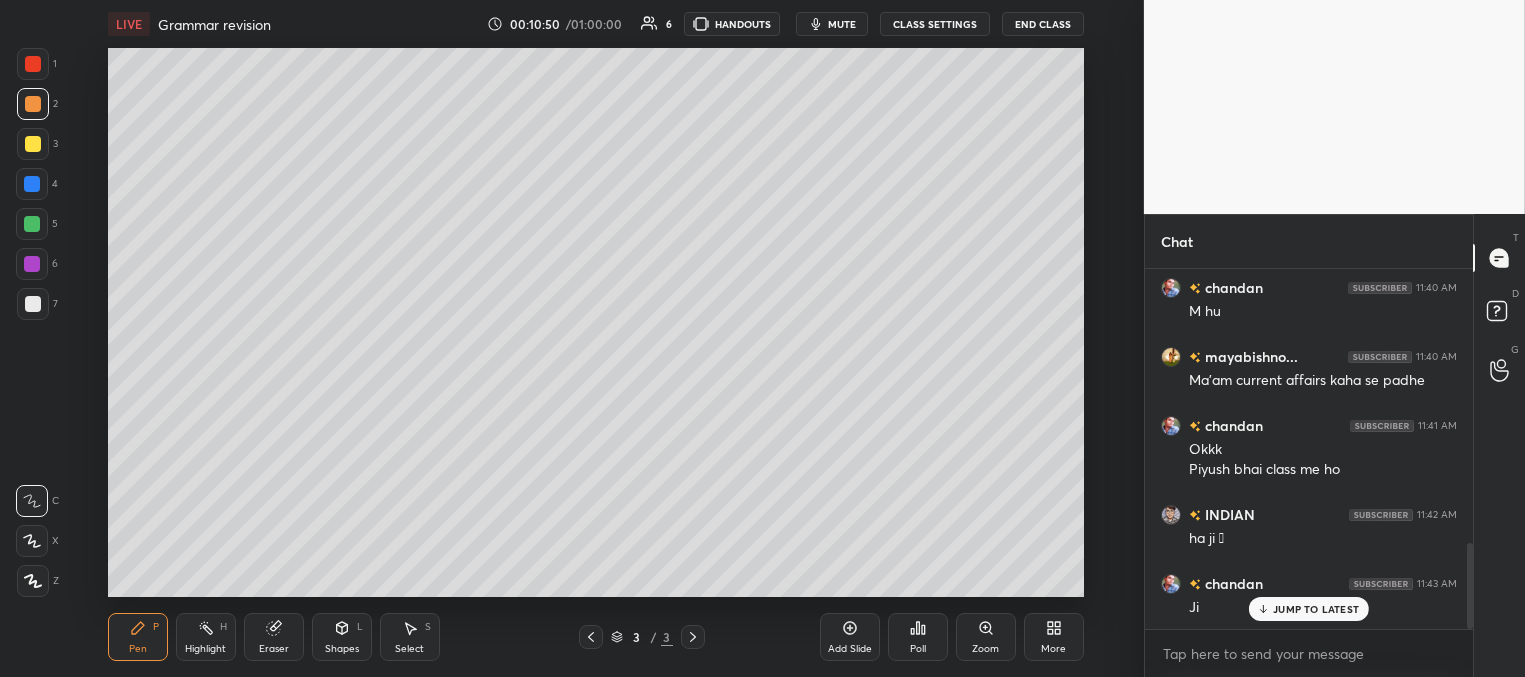 click at bounding box center (32, 184) 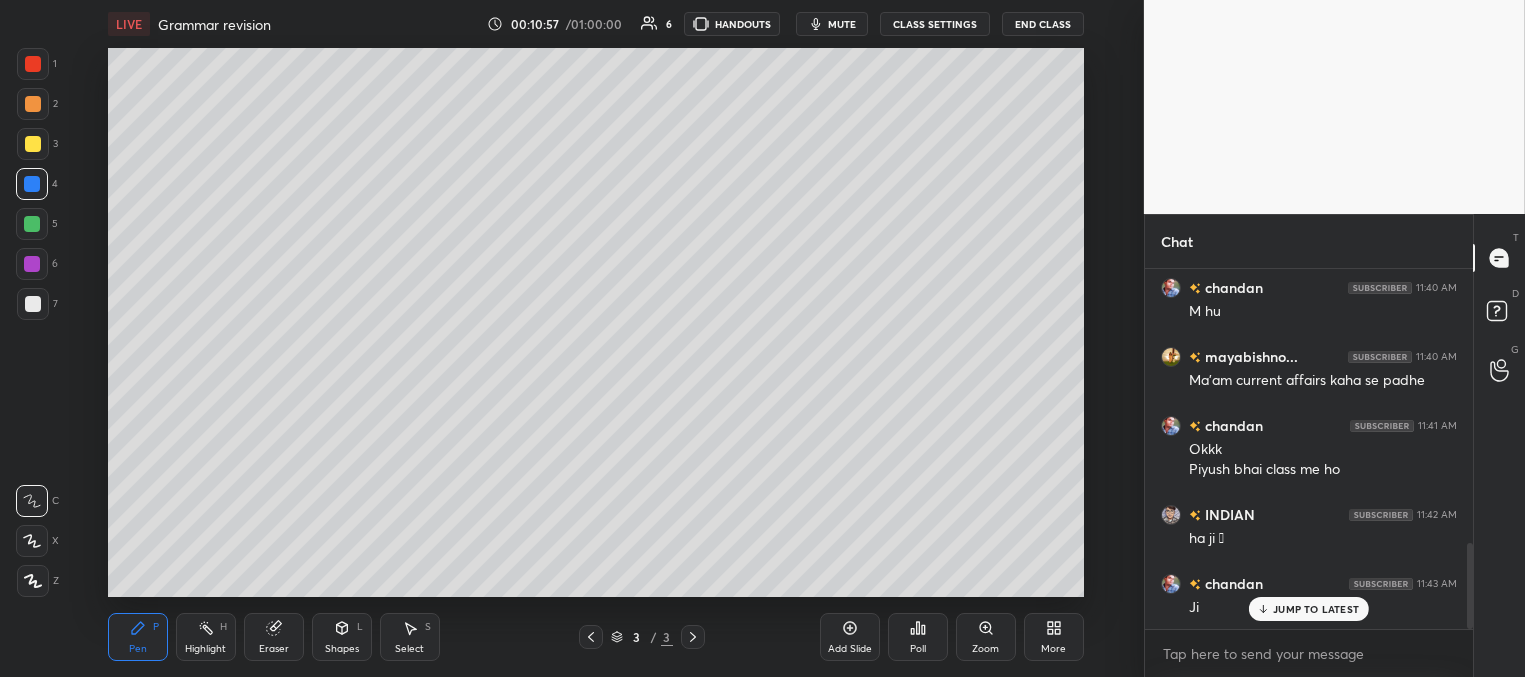 drag, startPoint x: 28, startPoint y: 106, endPoint x: 48, endPoint y: 136, distance: 36.05551 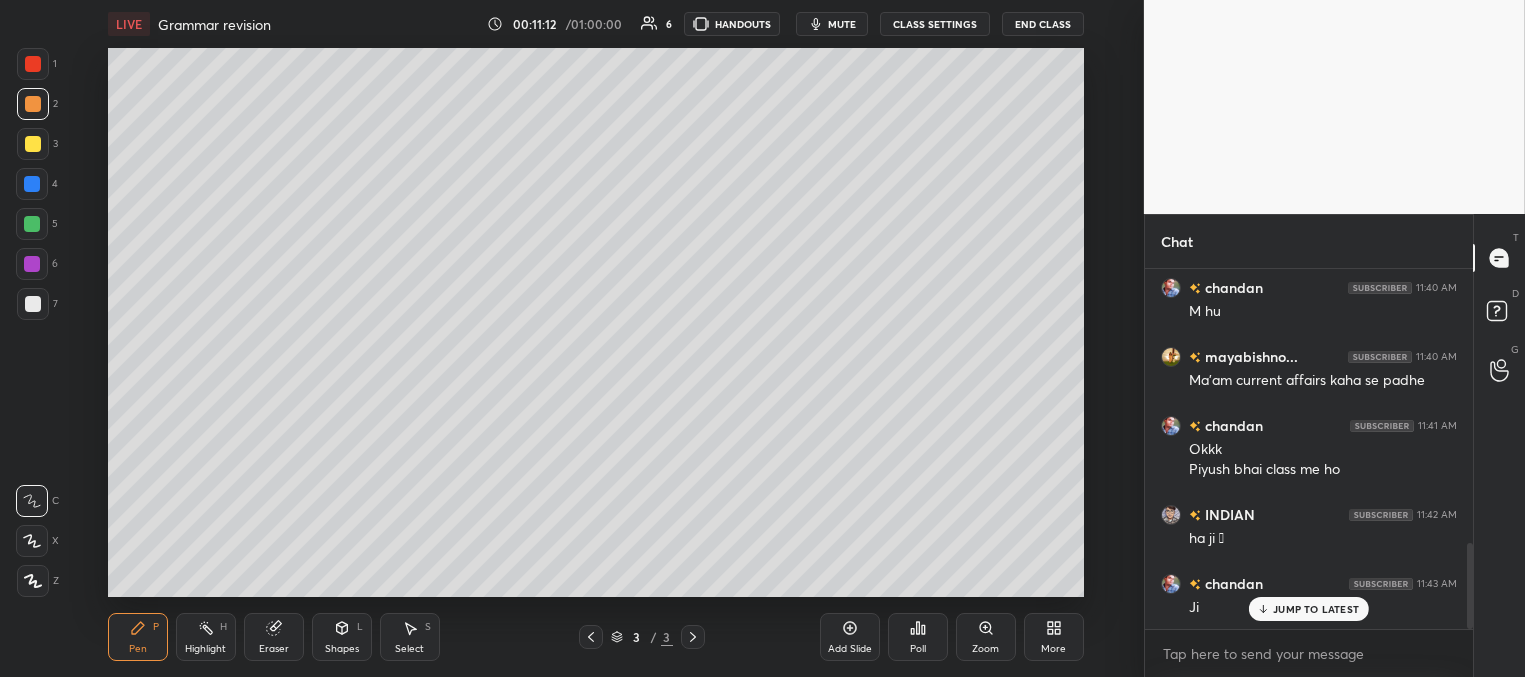 click at bounding box center [32, 184] 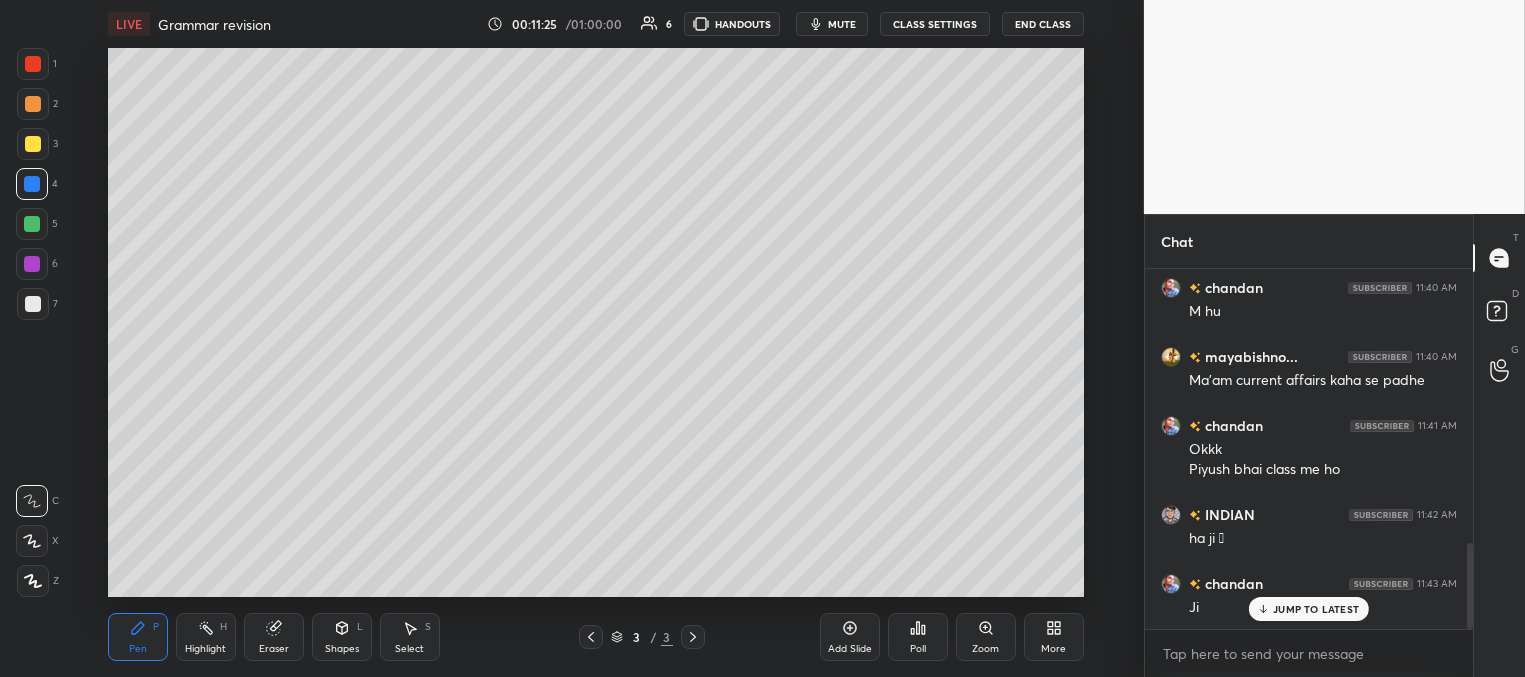 drag, startPoint x: 27, startPoint y: 99, endPoint x: 53, endPoint y: 105, distance: 26.683329 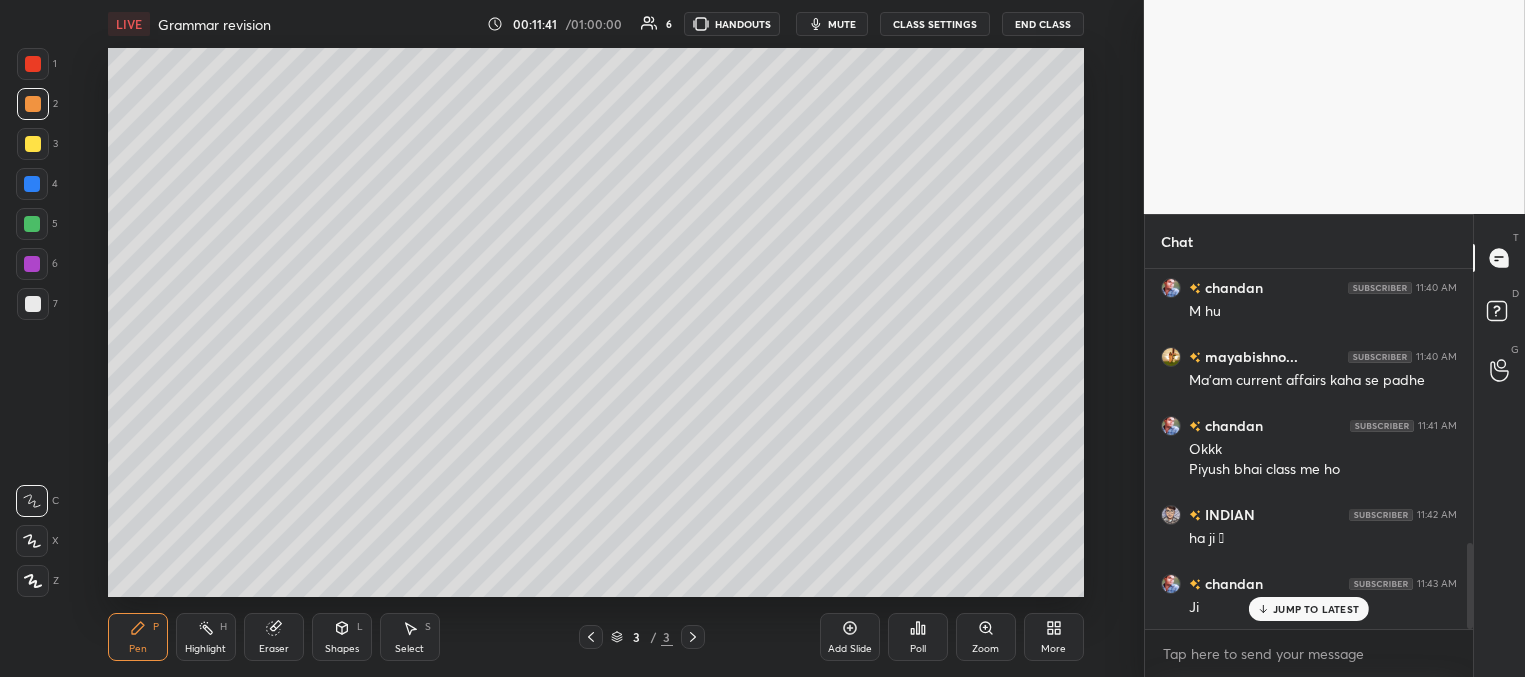 scroll, scrollTop: 1215, scrollLeft: 0, axis: vertical 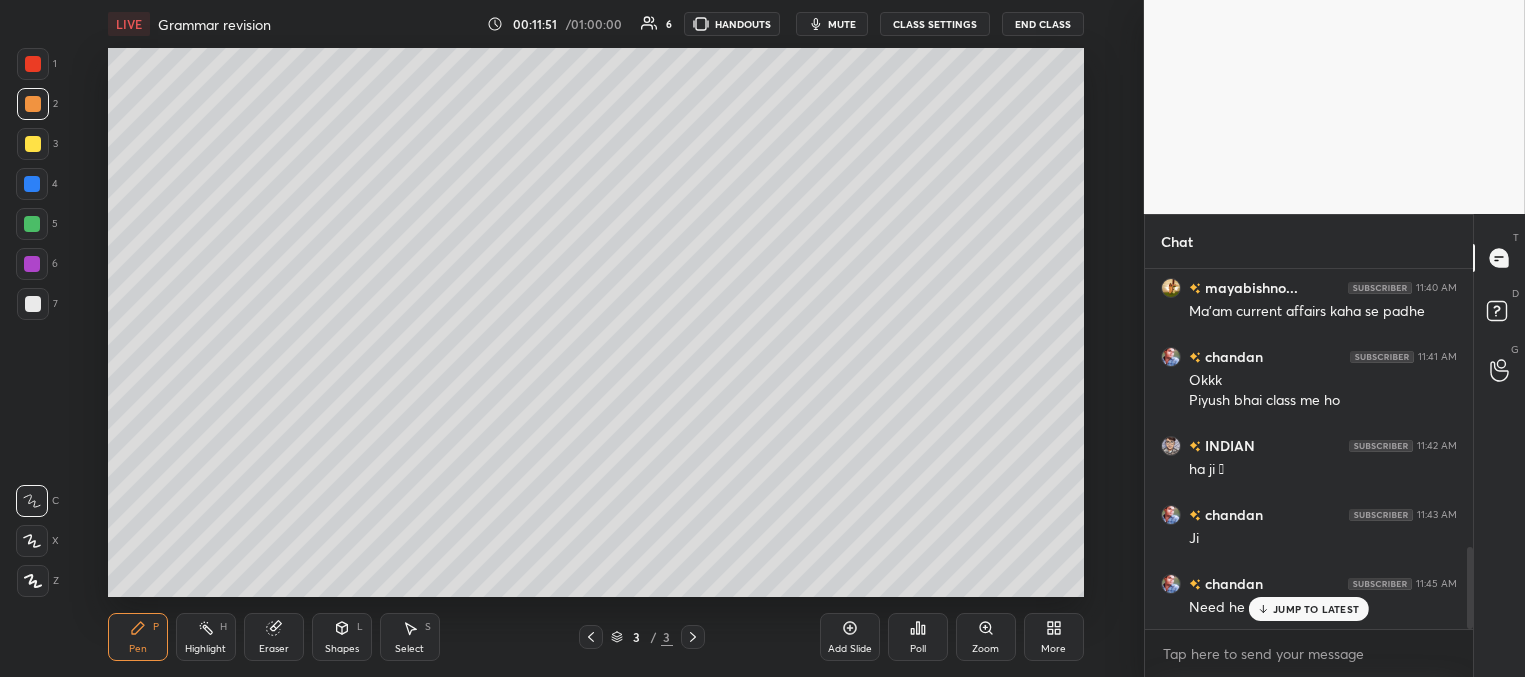 click at bounding box center (32, 184) 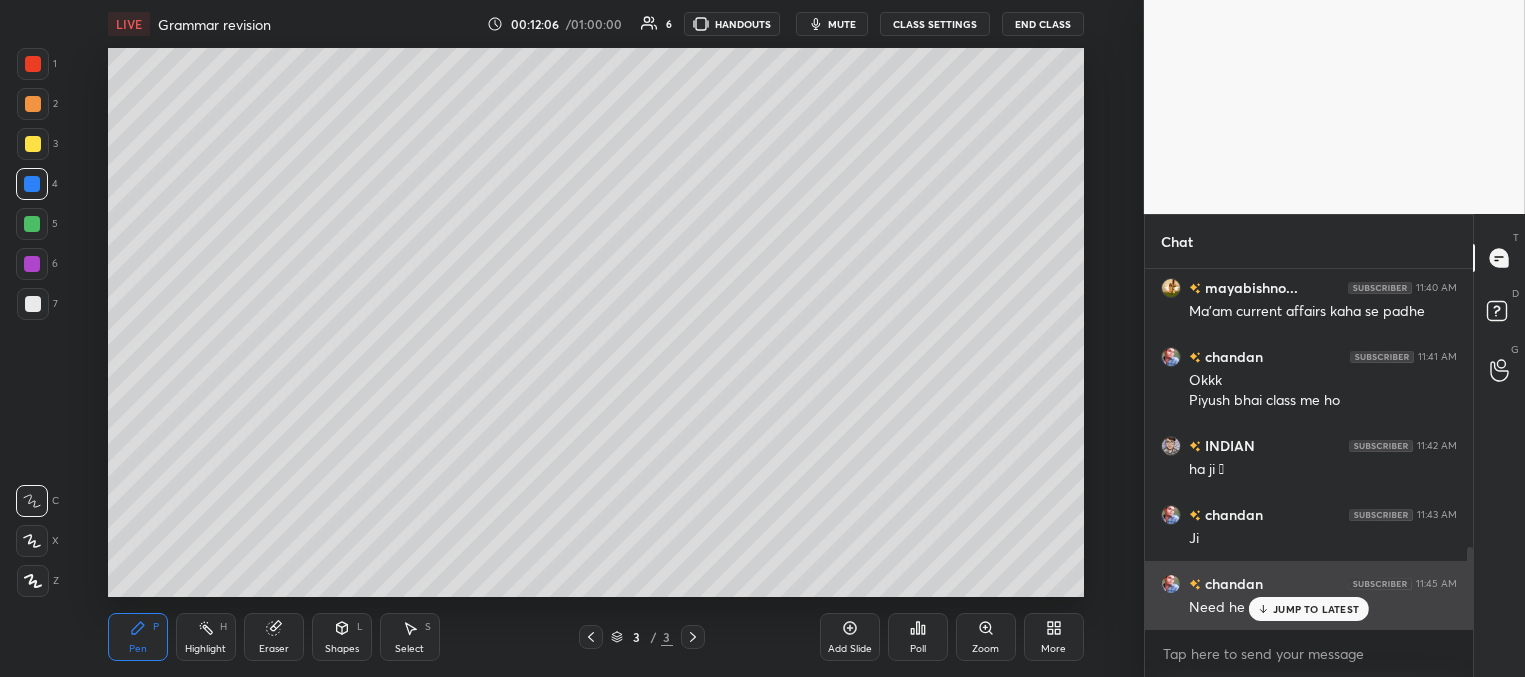 click on "JUMP TO LATEST" at bounding box center [1316, 609] 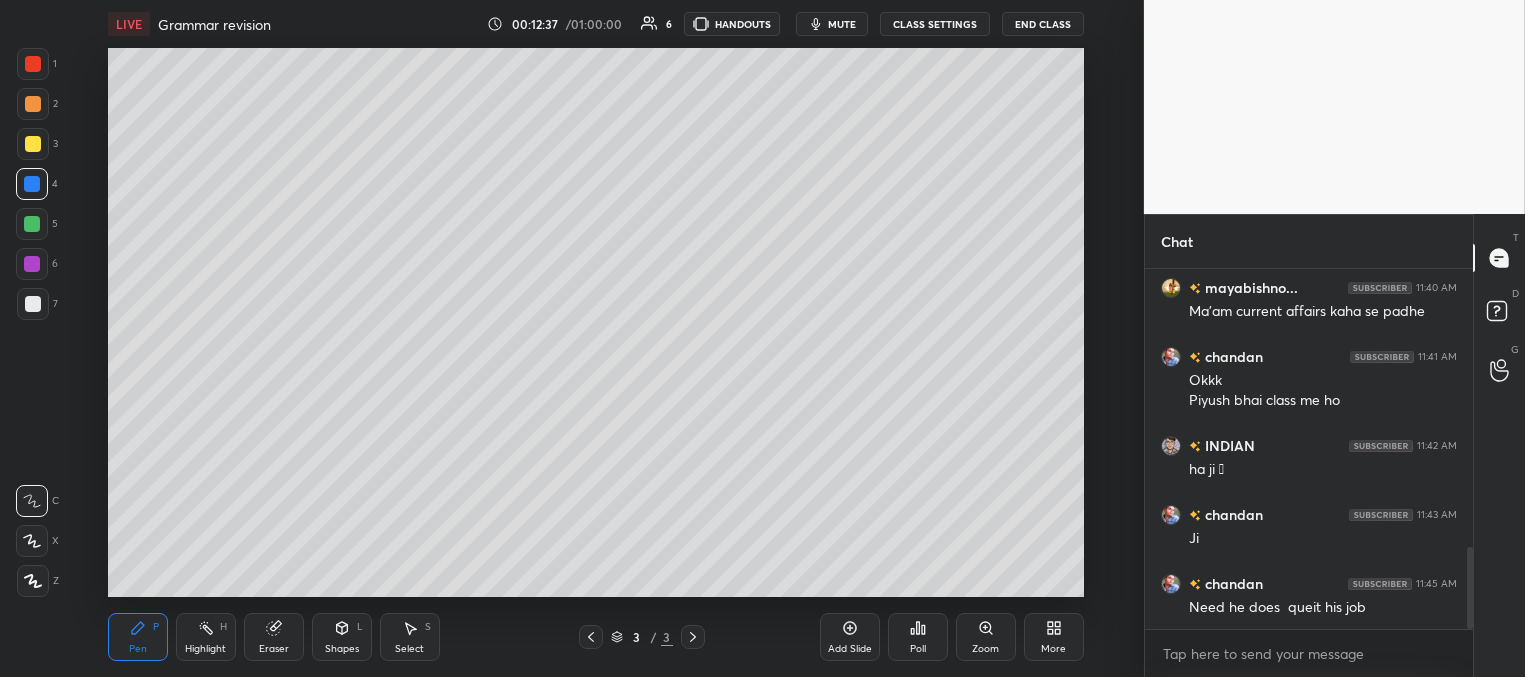 scroll, scrollTop: 1284, scrollLeft: 0, axis: vertical 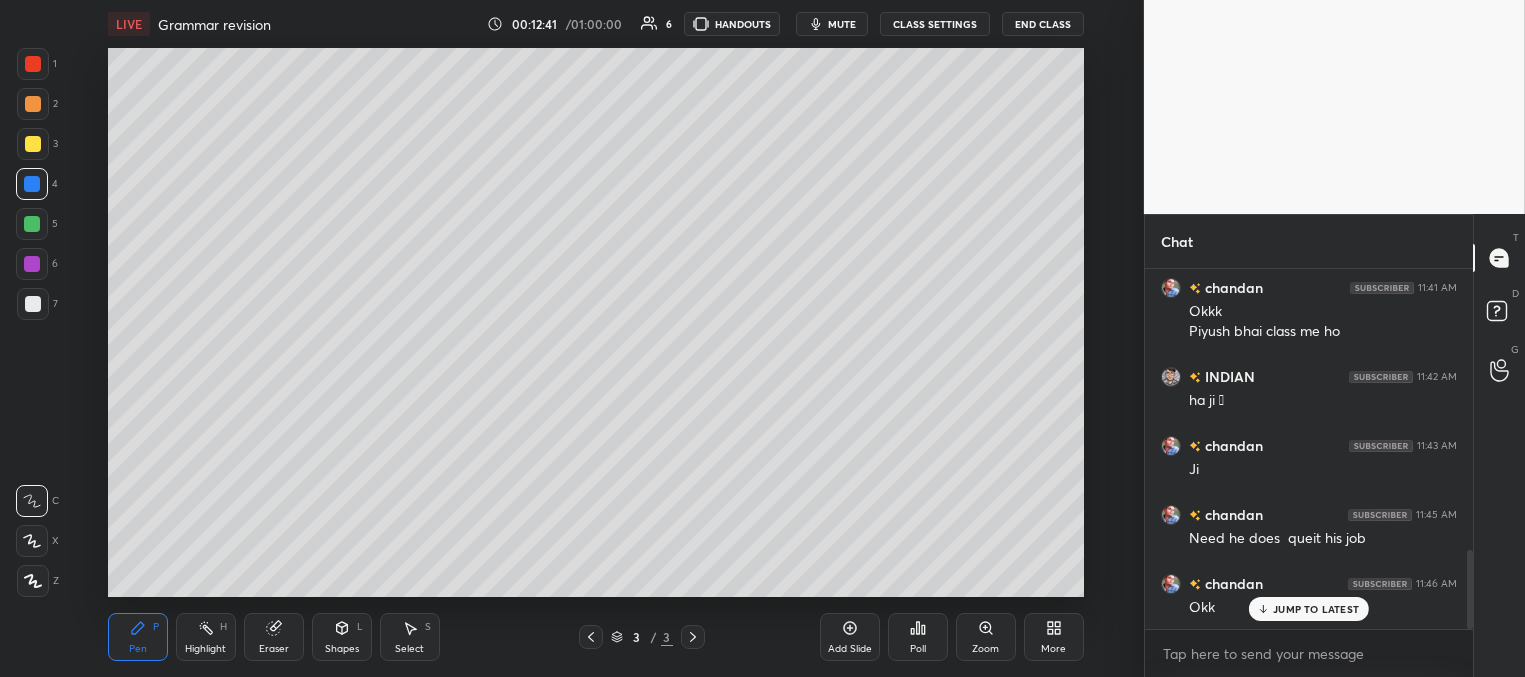 click at bounding box center [33, 304] 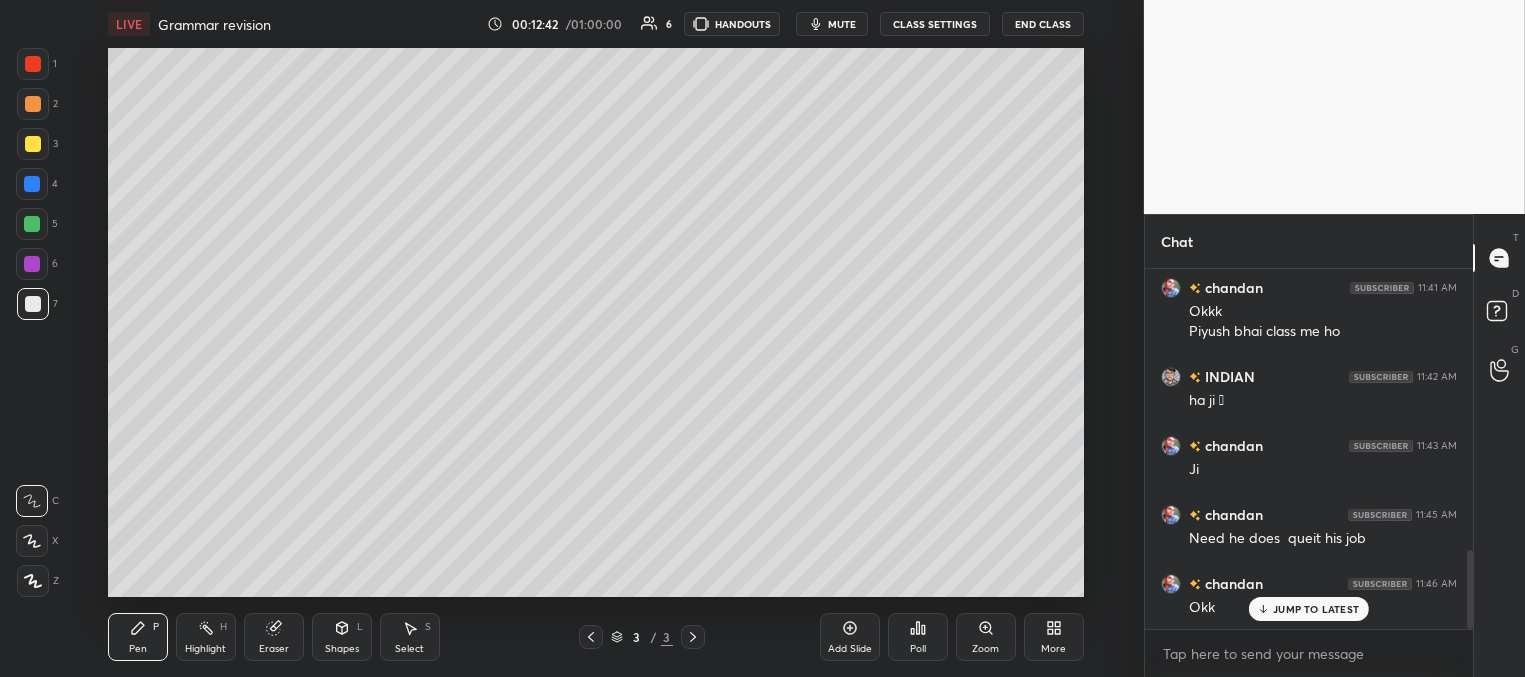 scroll, scrollTop: 1304, scrollLeft: 0, axis: vertical 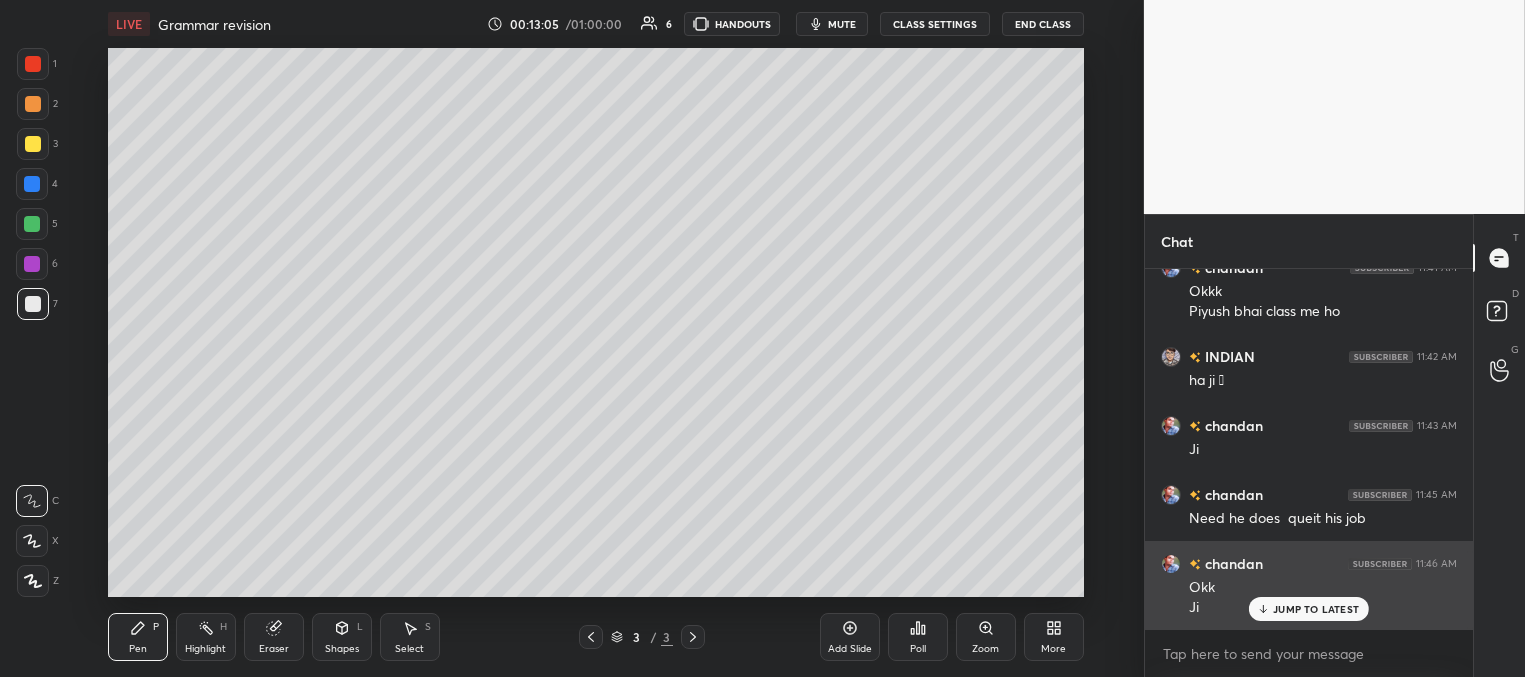 drag, startPoint x: 1288, startPoint y: 610, endPoint x: 1238, endPoint y: 598, distance: 51.41984 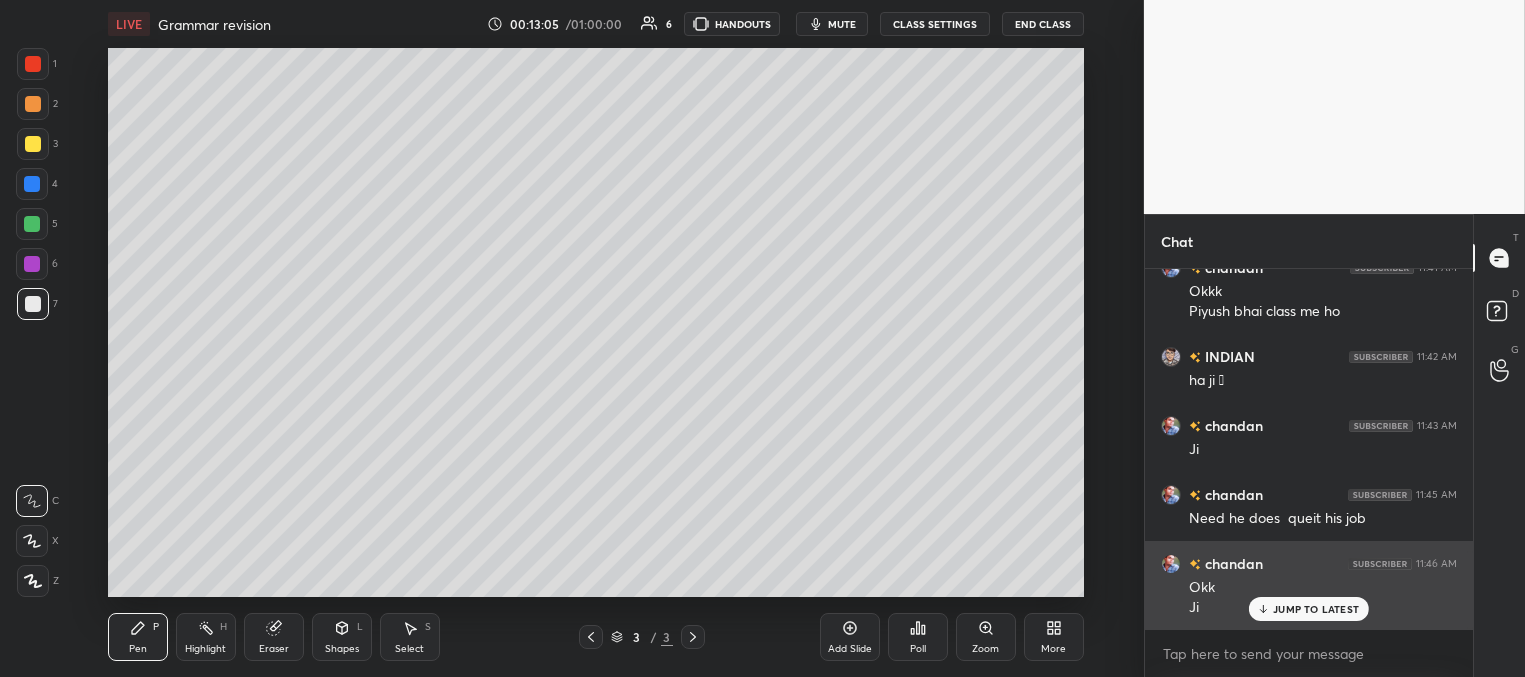 click on "JUMP TO LATEST" at bounding box center (1316, 609) 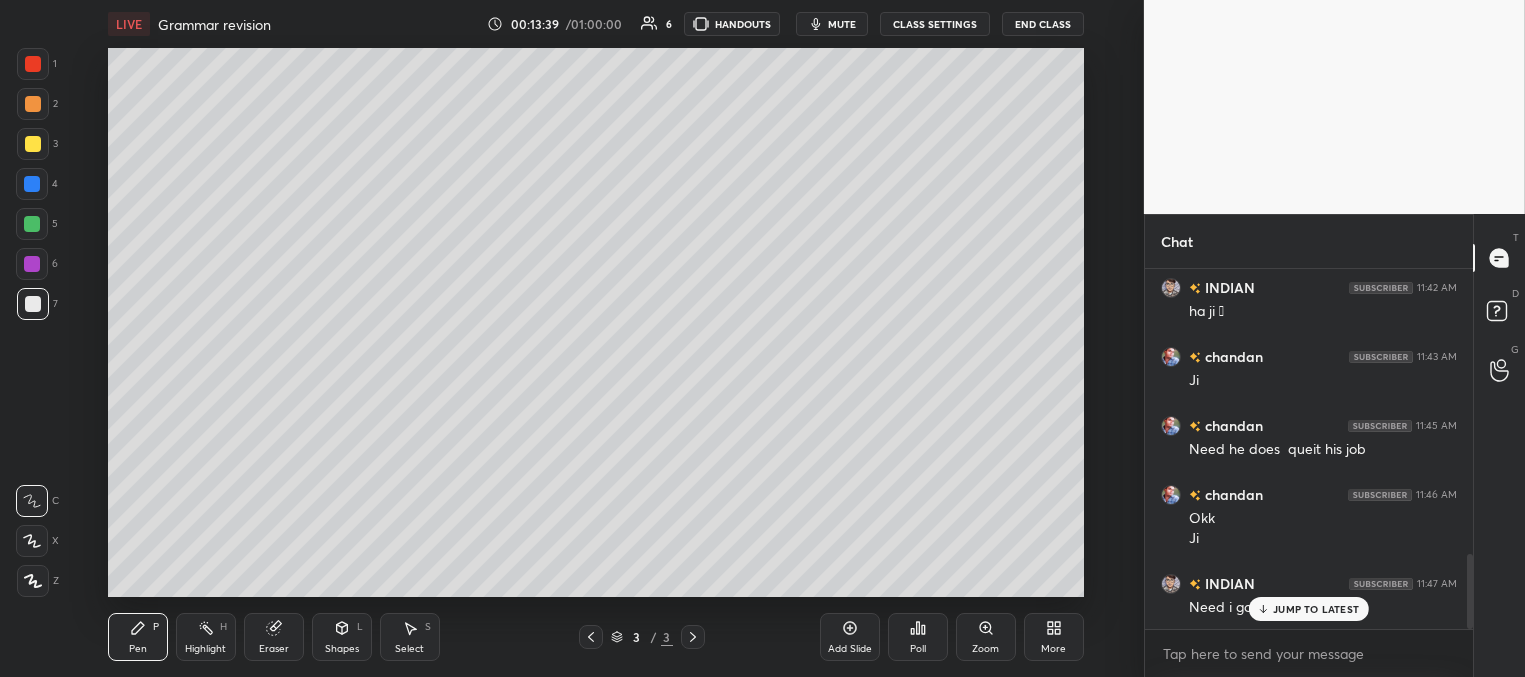 scroll, scrollTop: 1442, scrollLeft: 0, axis: vertical 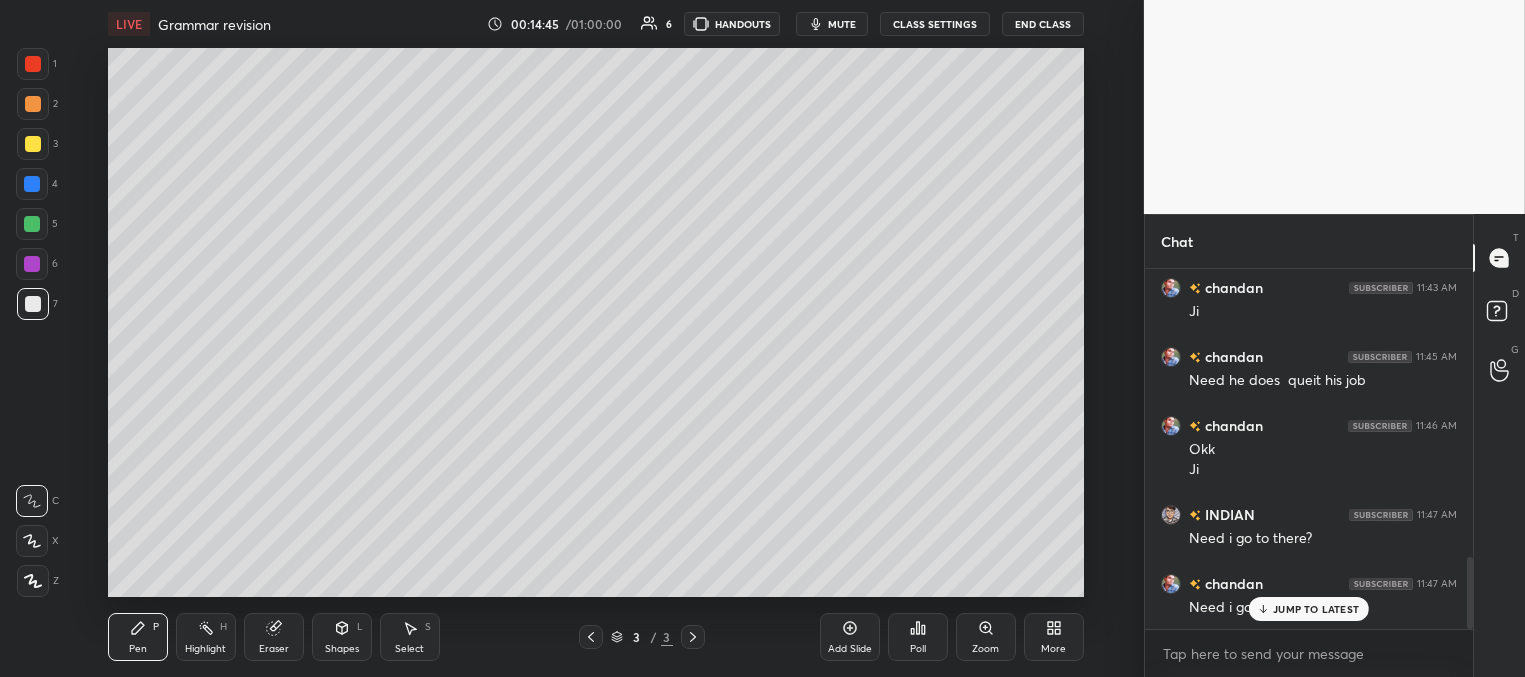 click on "JUMP TO LATEST" at bounding box center [1316, 609] 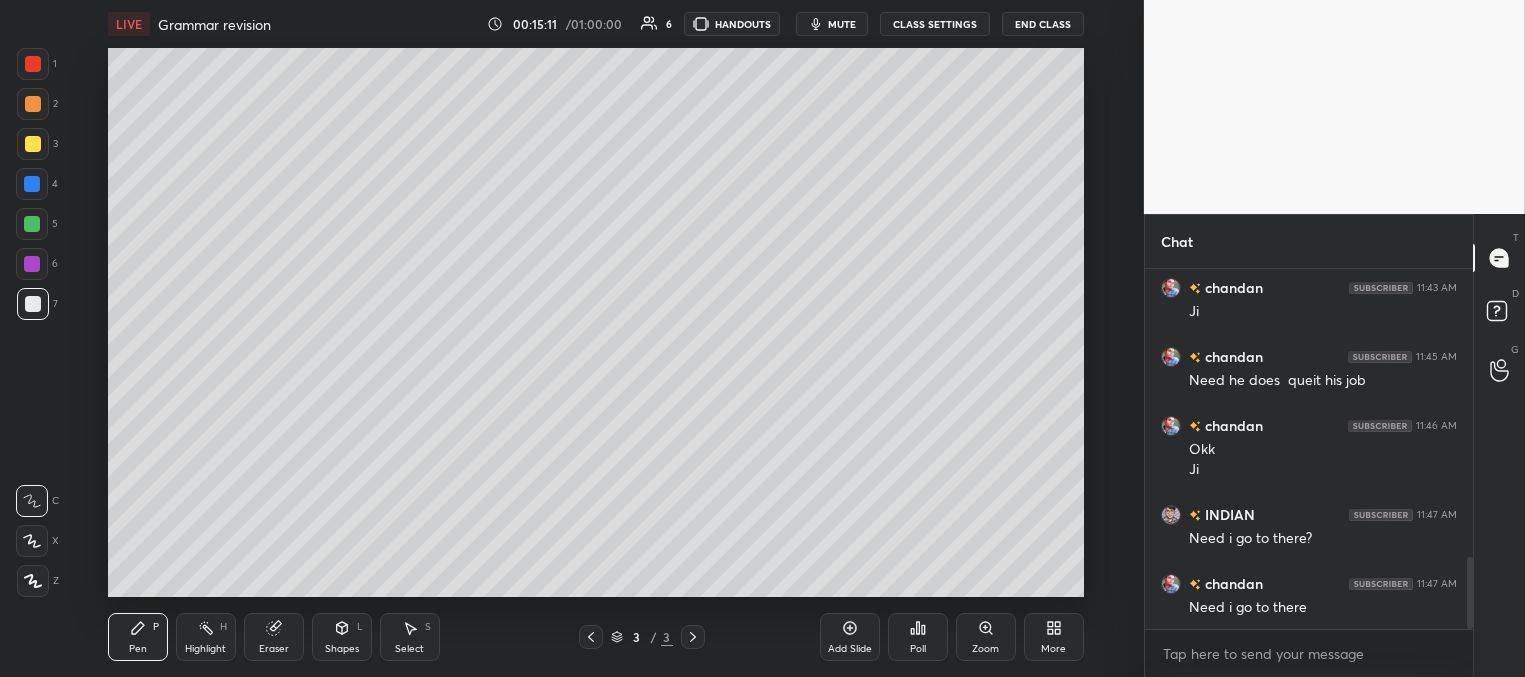 click at bounding box center [33, 64] 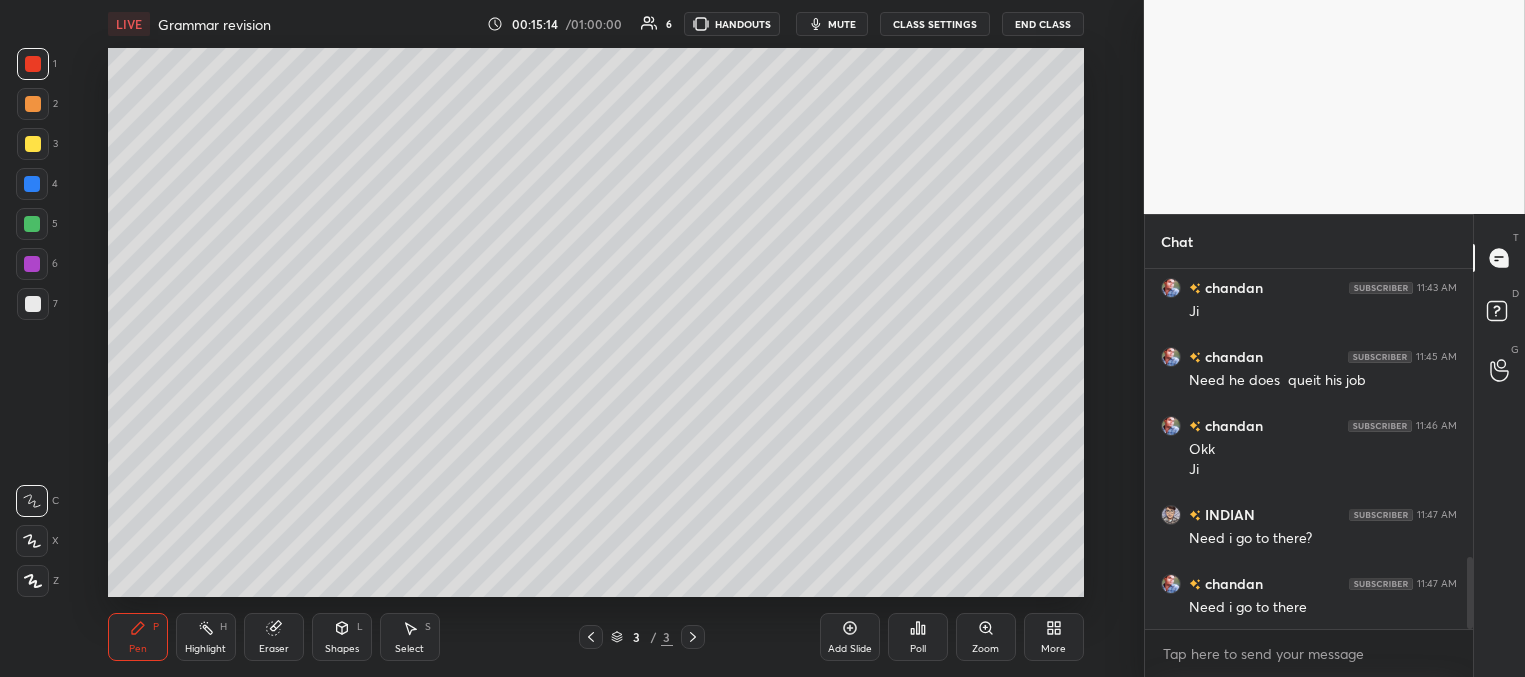 drag, startPoint x: 32, startPoint y: 143, endPoint x: 42, endPoint y: 142, distance: 10.049875 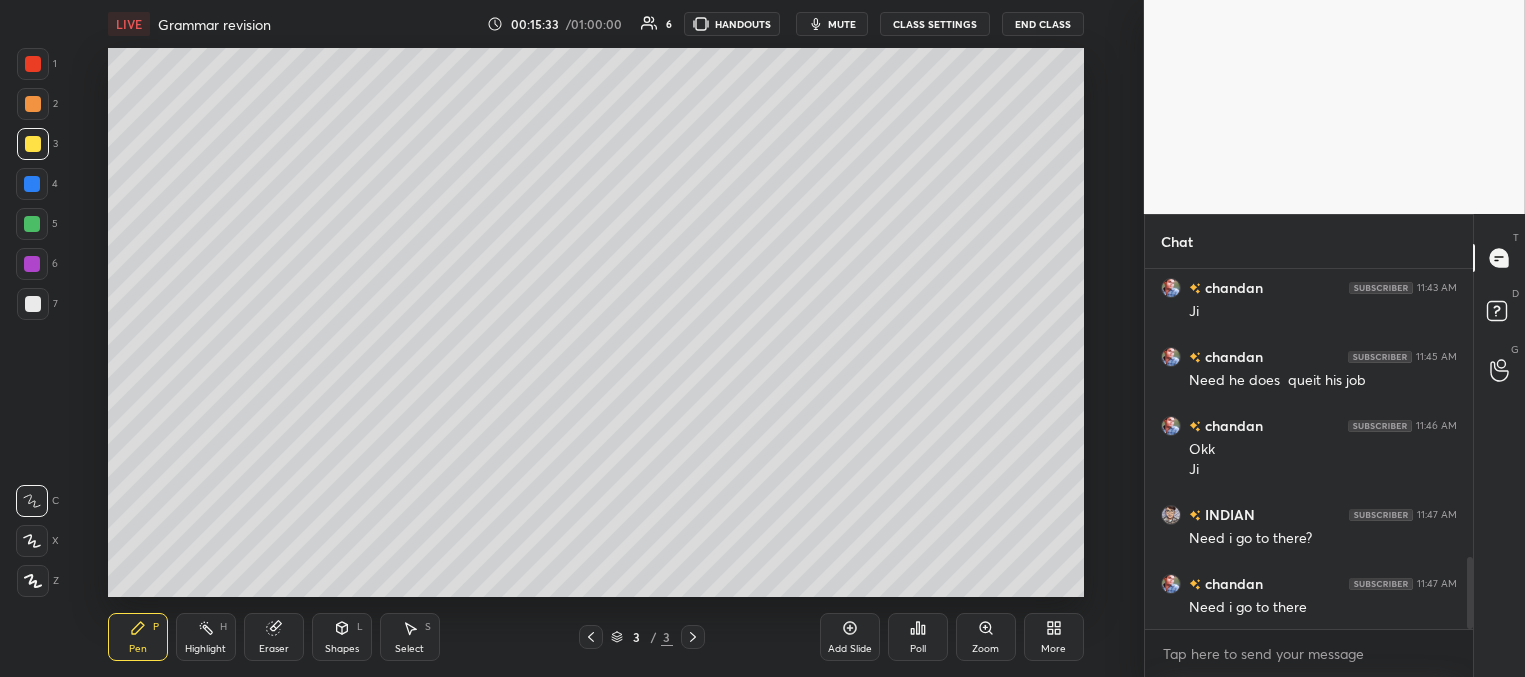 scroll, scrollTop: 1511, scrollLeft: 0, axis: vertical 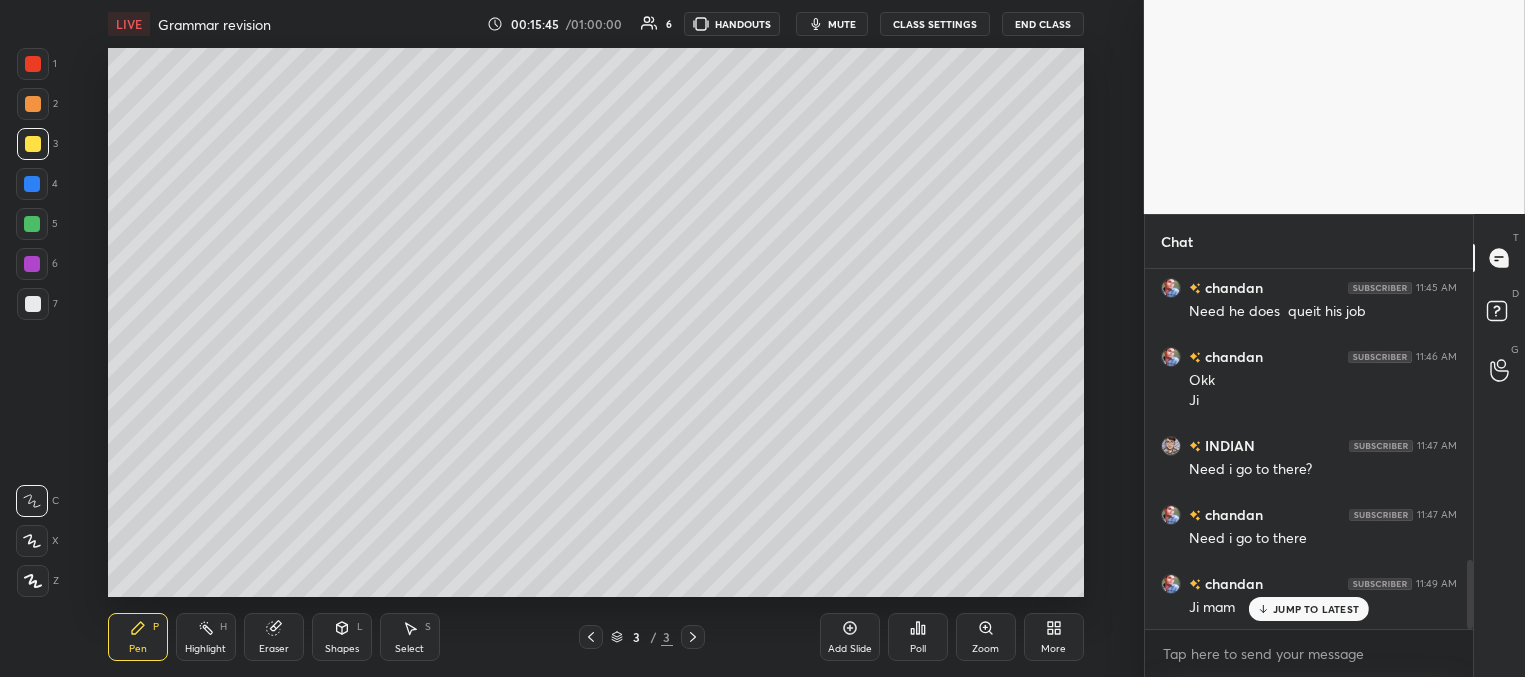 drag, startPoint x: 283, startPoint y: 629, endPoint x: 273, endPoint y: 609, distance: 22.36068 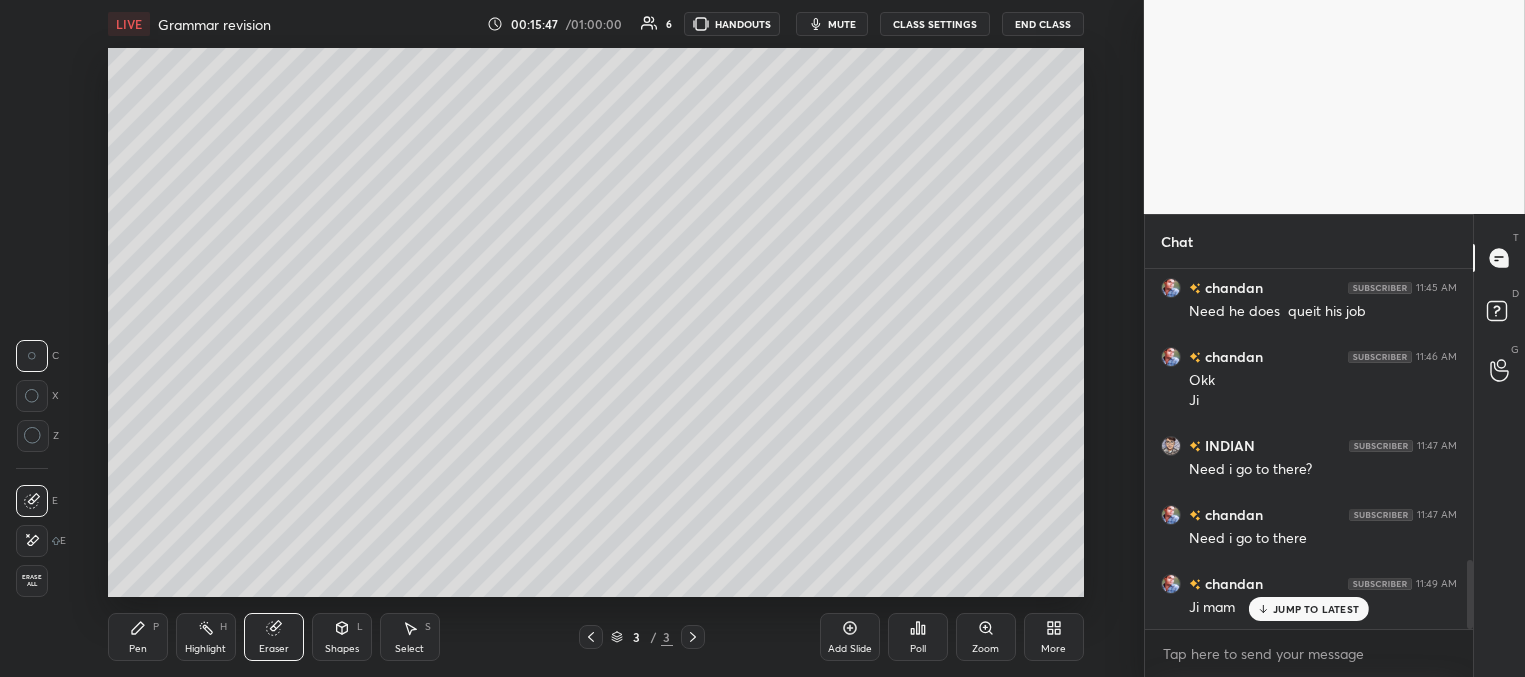 click on "Pen P" at bounding box center (138, 637) 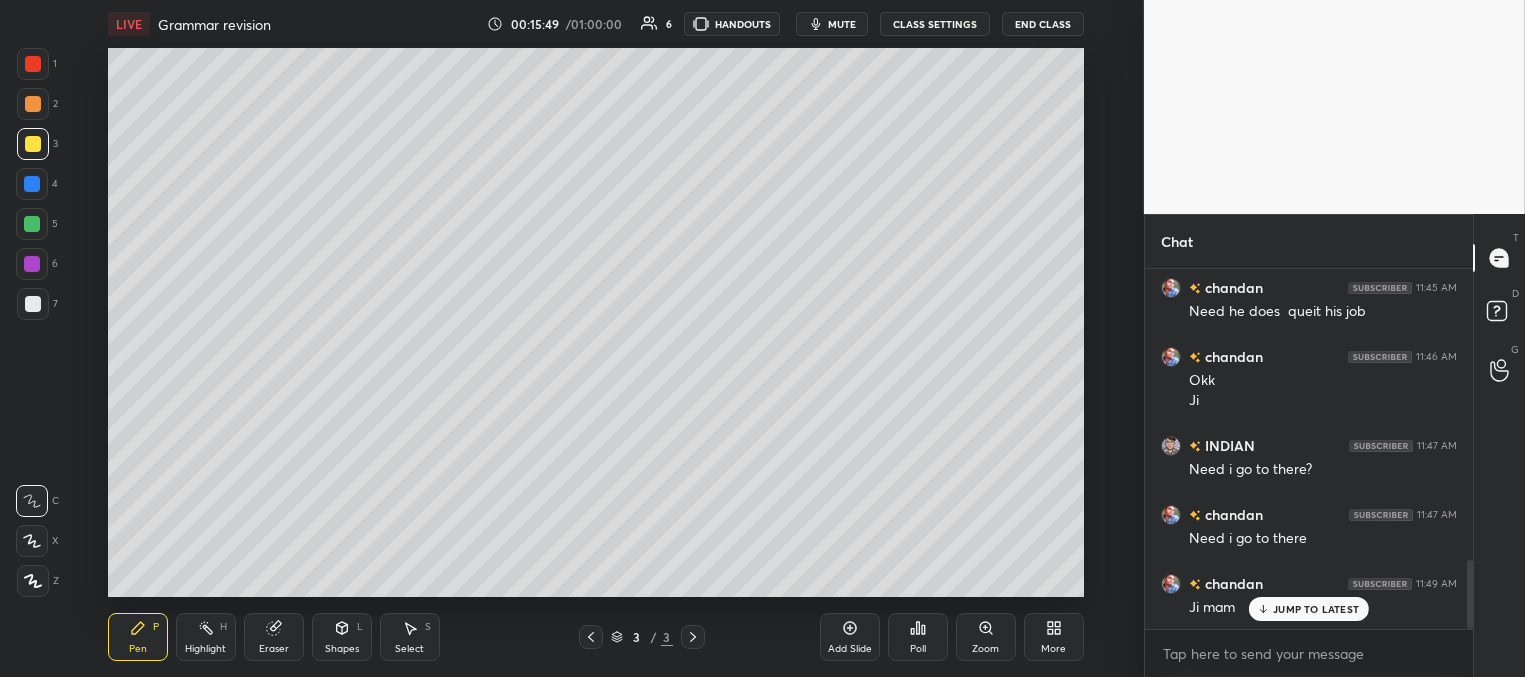 click at bounding box center (32, 184) 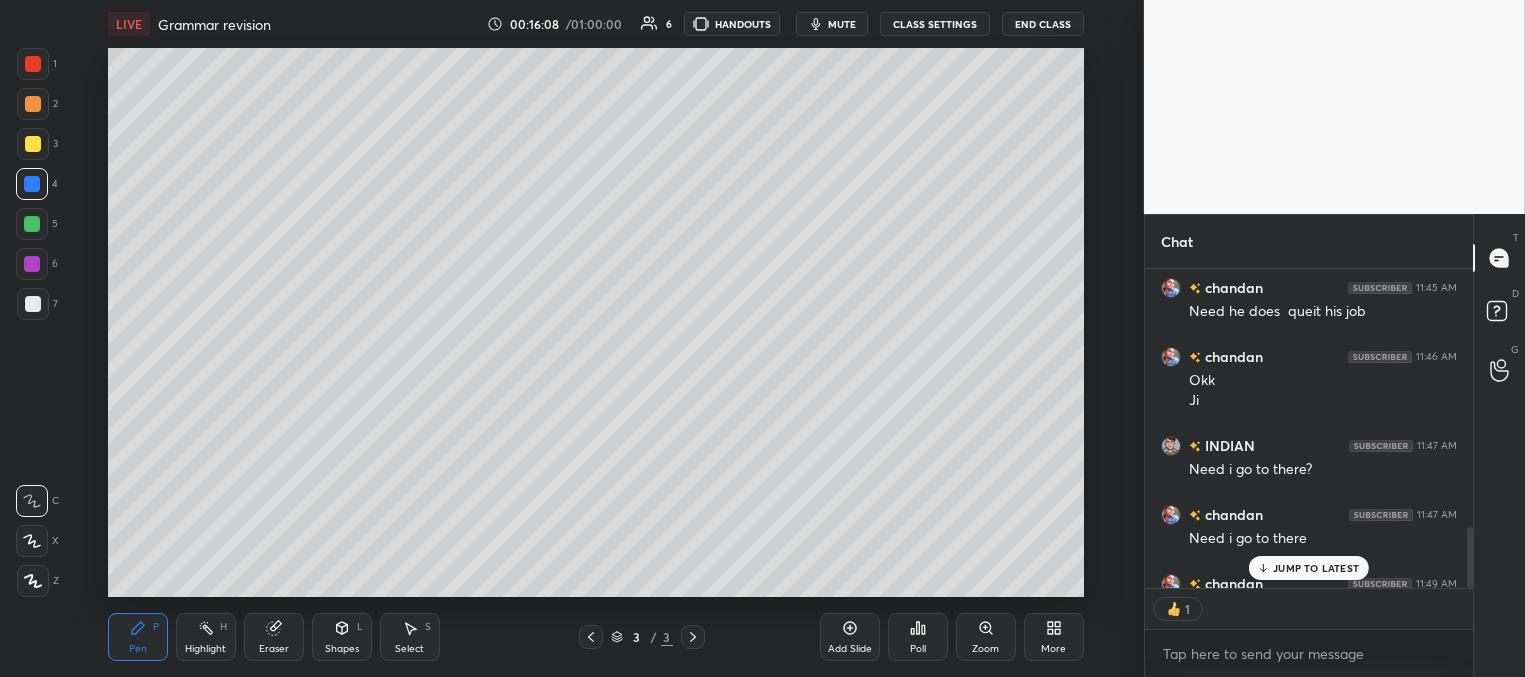 scroll, scrollTop: 312, scrollLeft: 322, axis: both 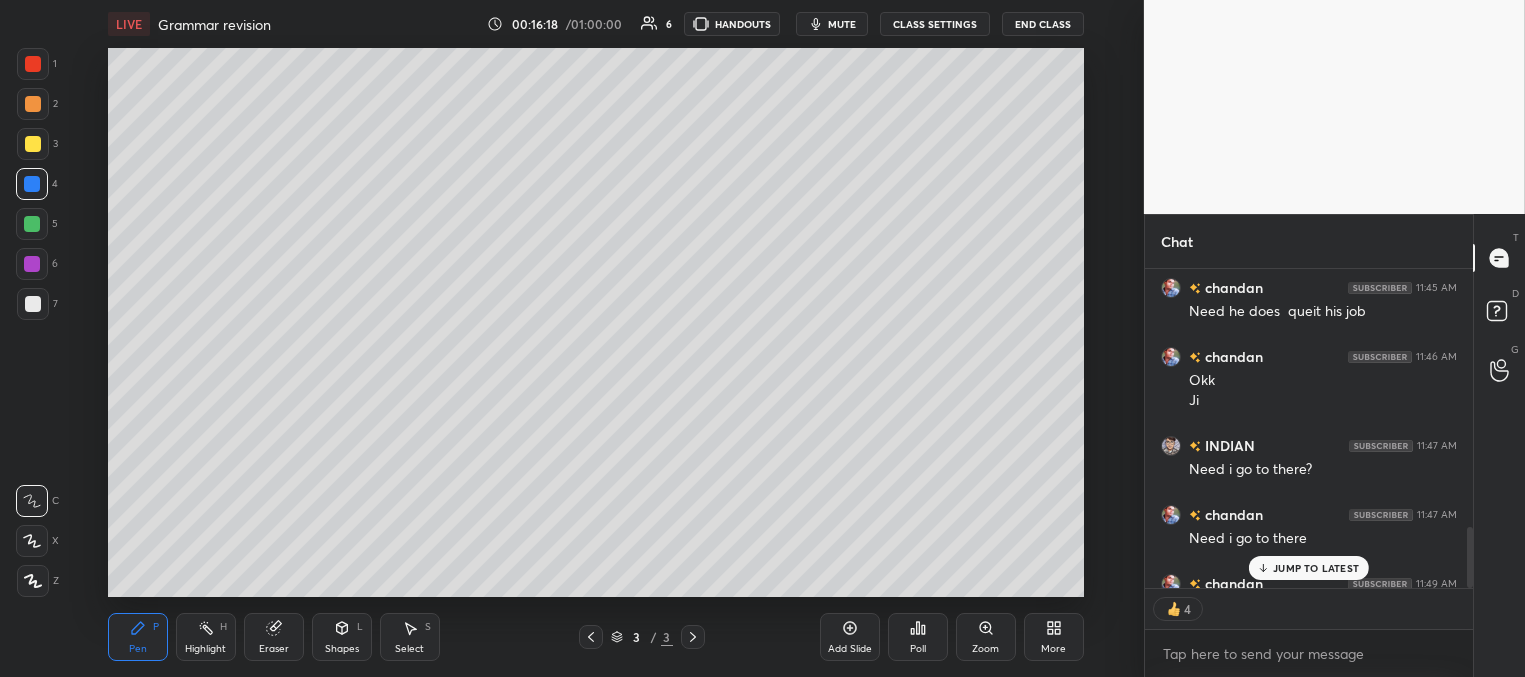 click on "JUMP TO LATEST" at bounding box center [1316, 568] 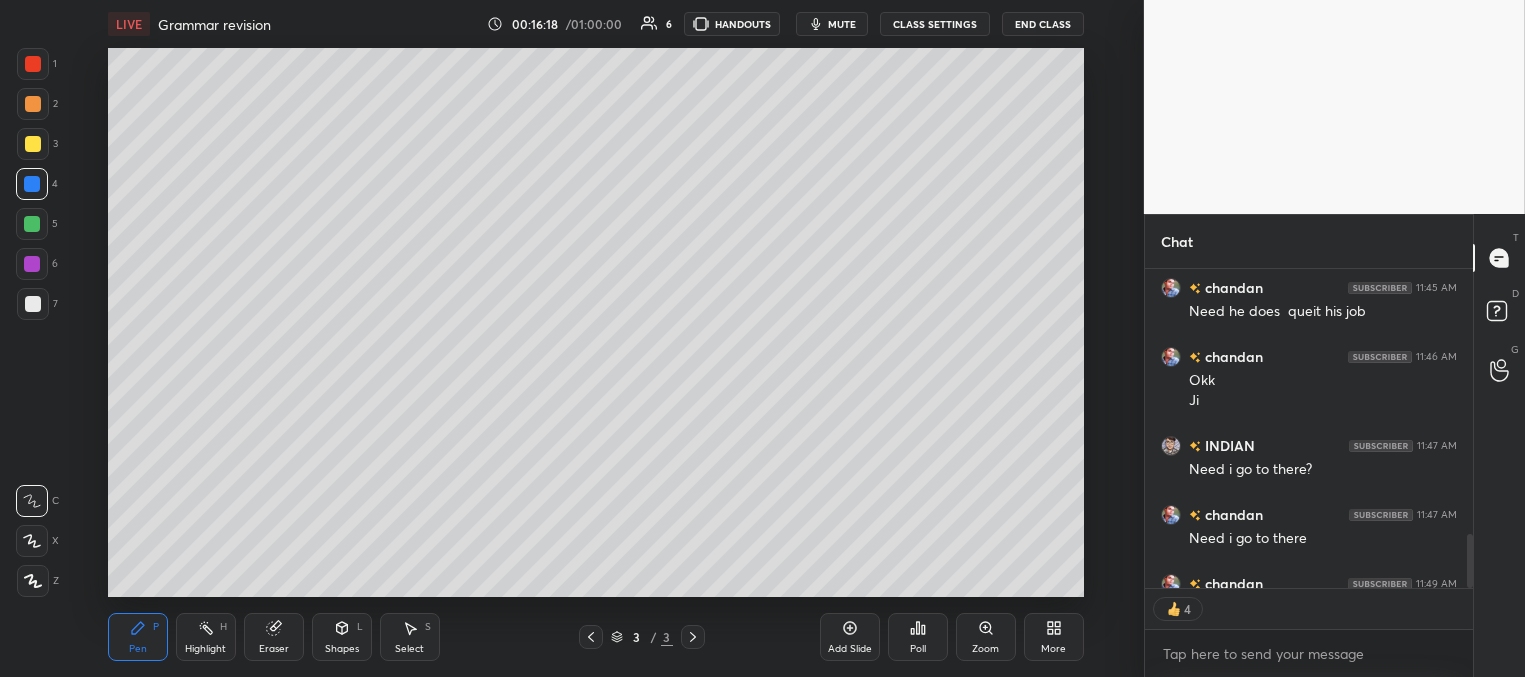 scroll, scrollTop: 1553, scrollLeft: 0, axis: vertical 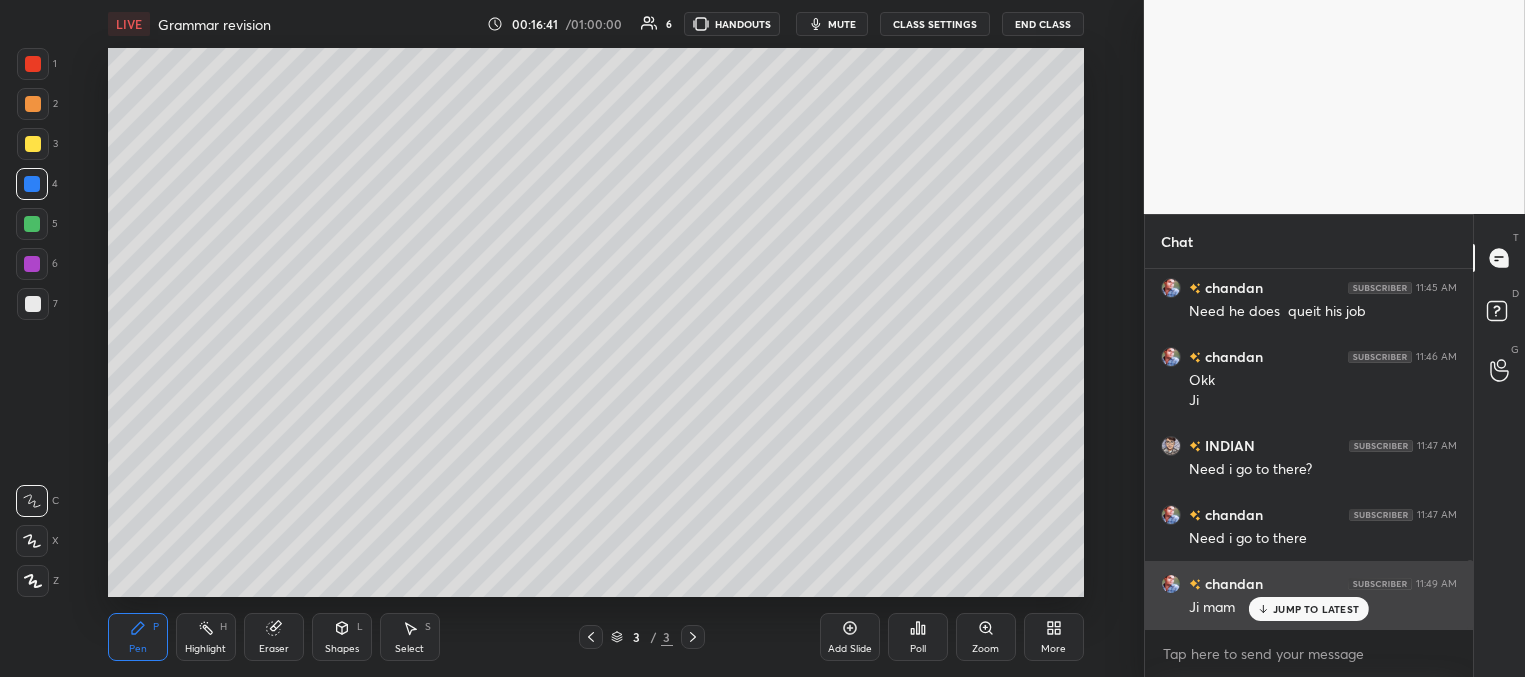 click on "JUMP TO LATEST" at bounding box center (1316, 609) 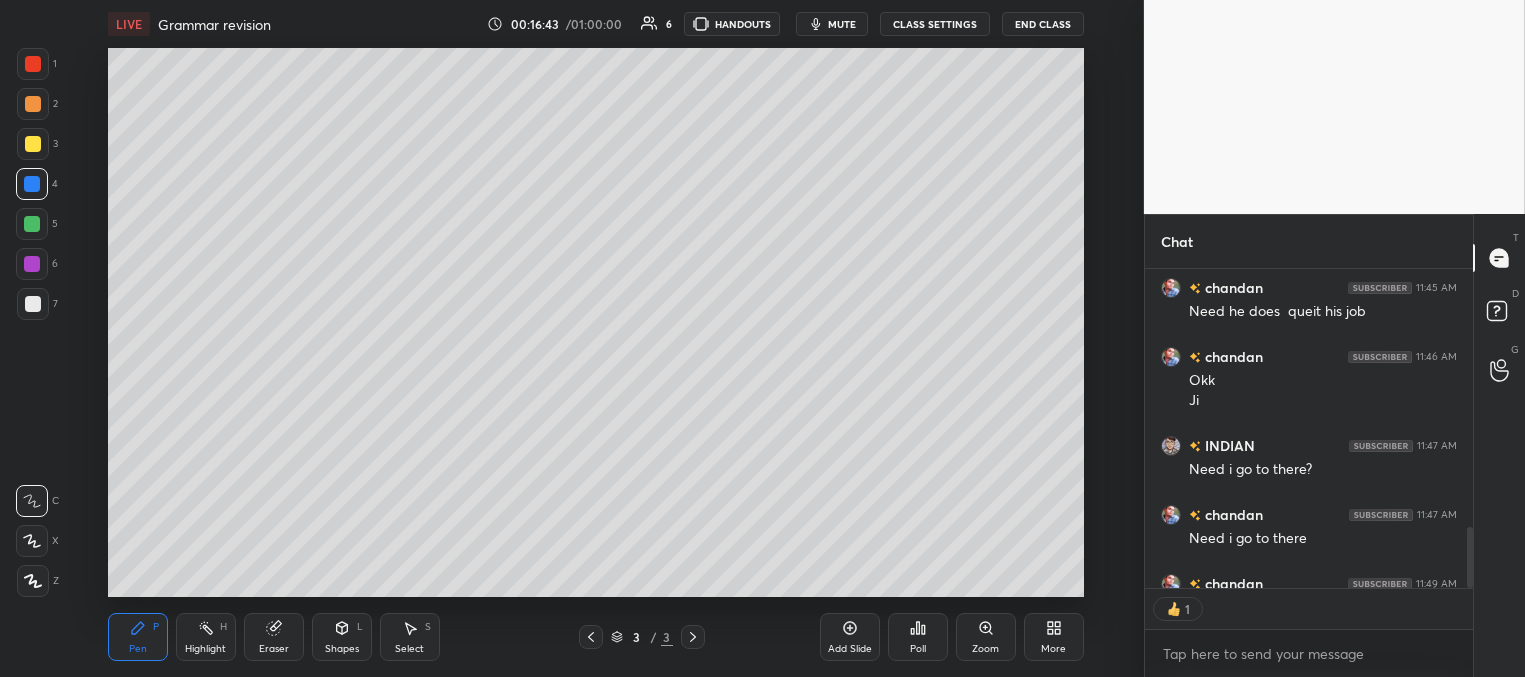 scroll, scrollTop: 312, scrollLeft: 322, axis: both 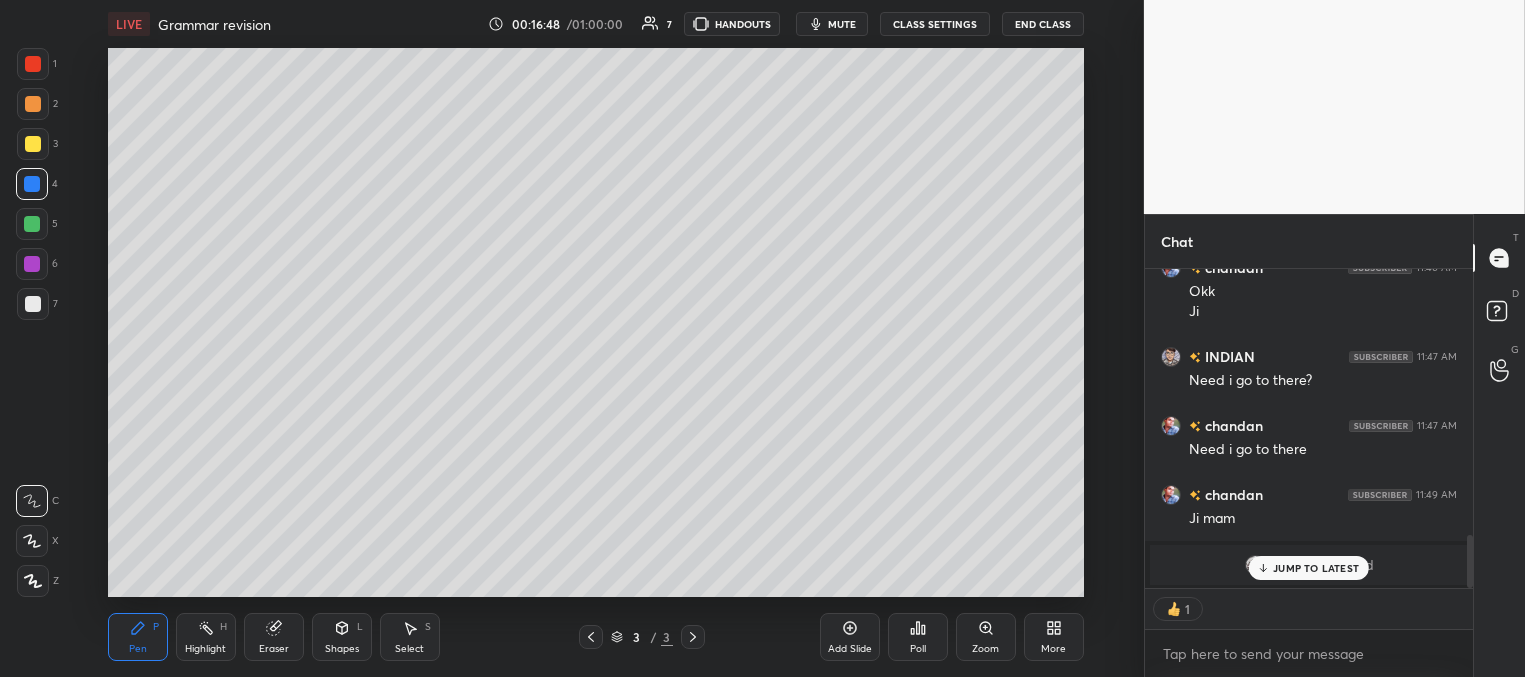 click on "JUMP TO LATEST" at bounding box center (1316, 568) 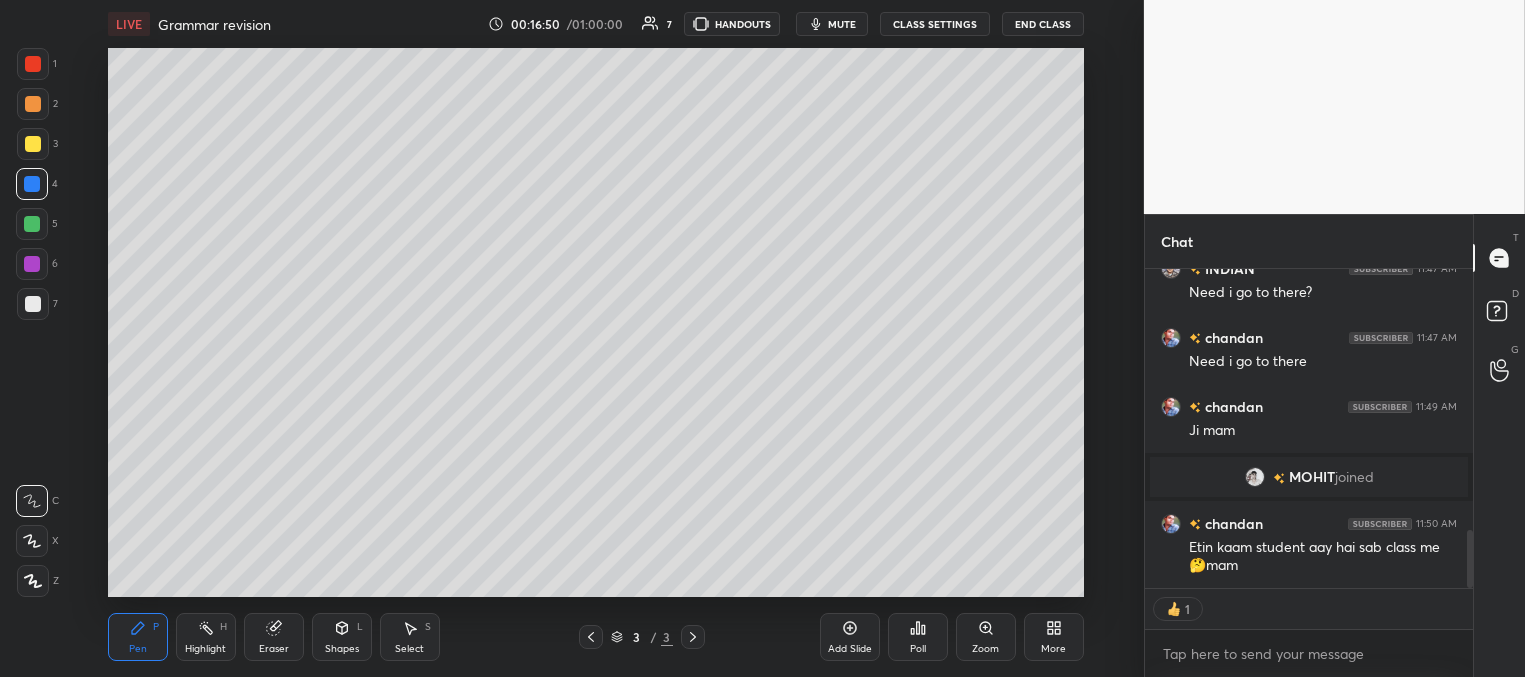 scroll, scrollTop: 1420, scrollLeft: 0, axis: vertical 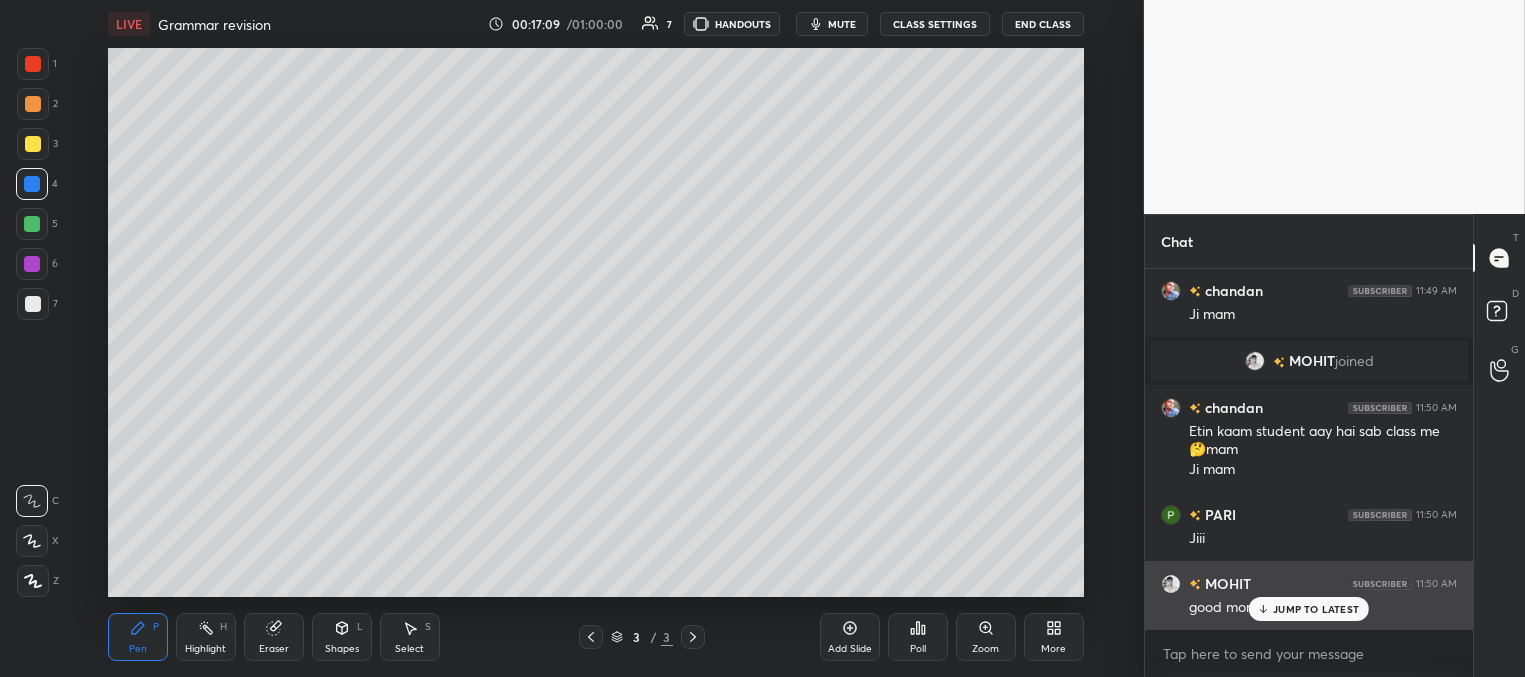 drag, startPoint x: 1287, startPoint y: 608, endPoint x: 1215, endPoint y: 608, distance: 72 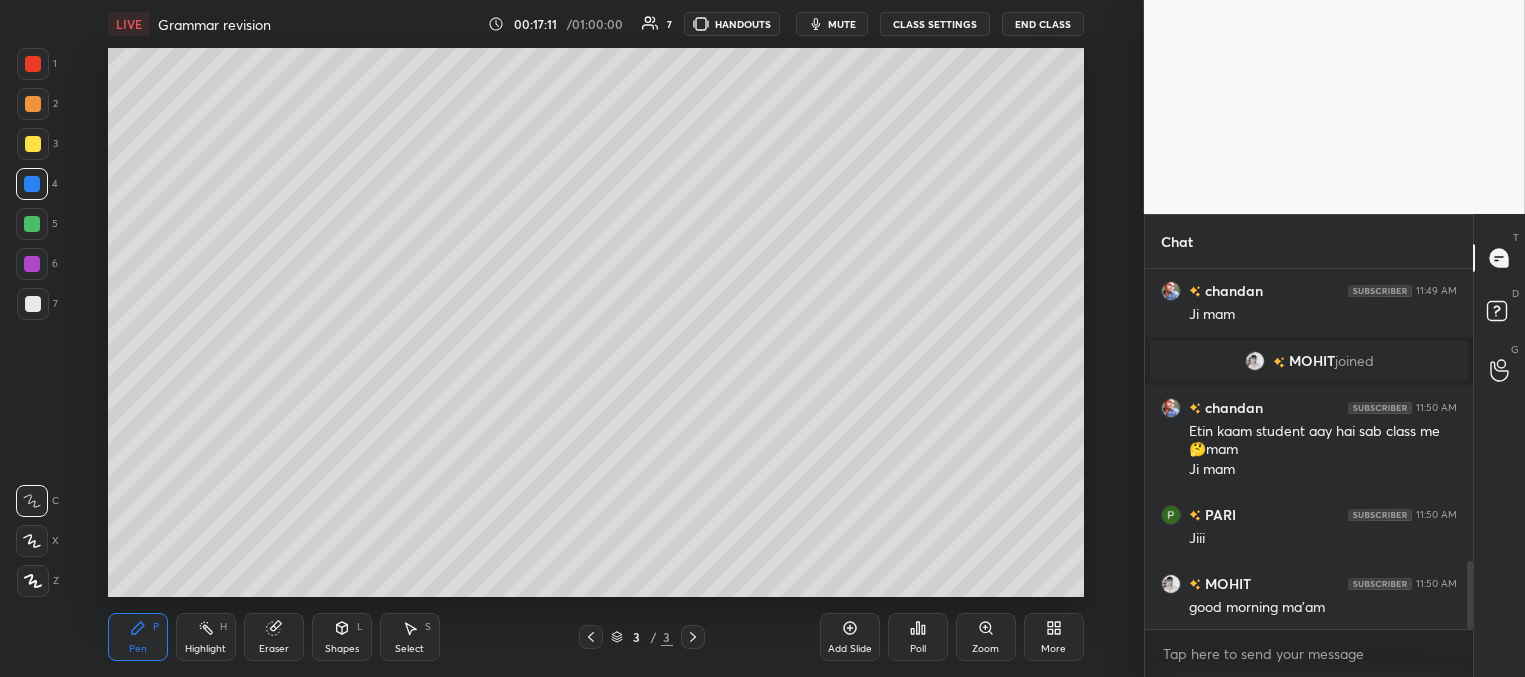 drag, startPoint x: 859, startPoint y: 644, endPoint x: 850, endPoint y: 631, distance: 15.811388 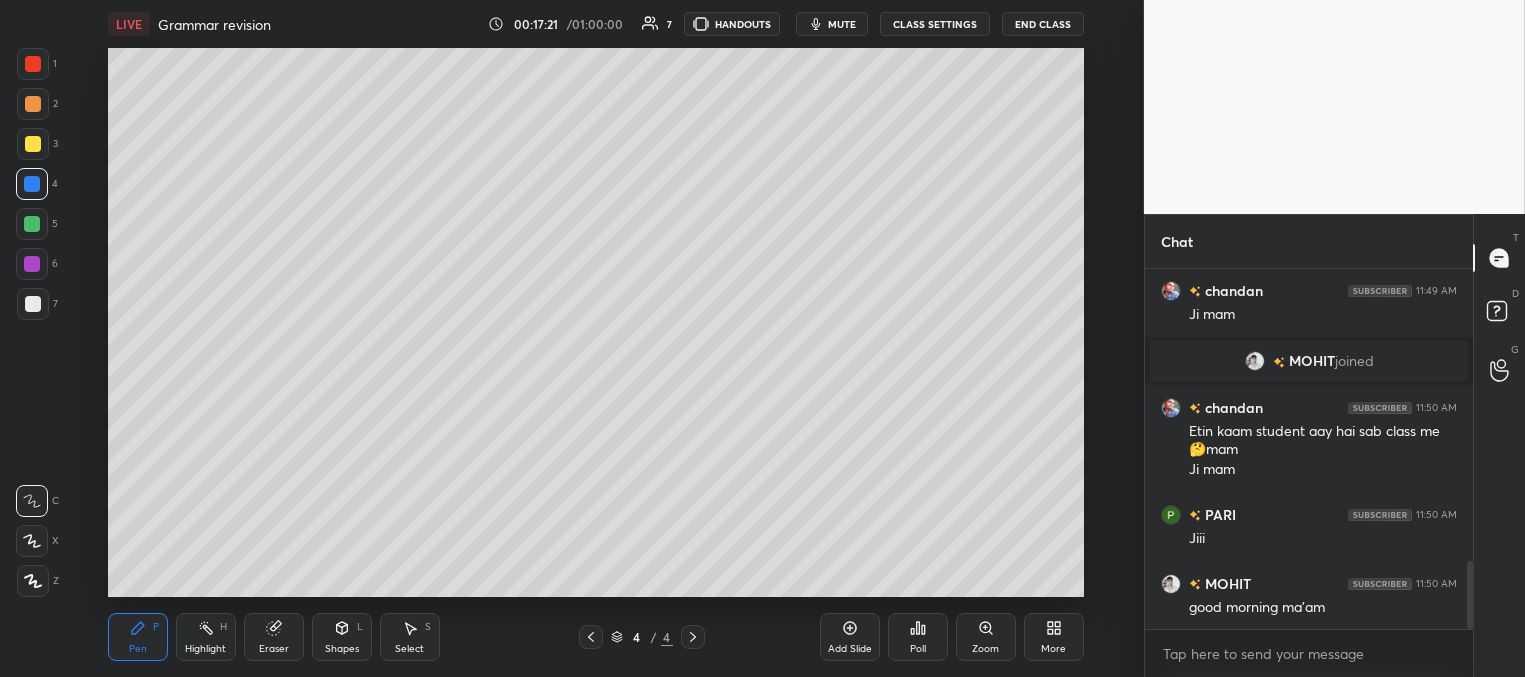 scroll, scrollTop: 1606, scrollLeft: 0, axis: vertical 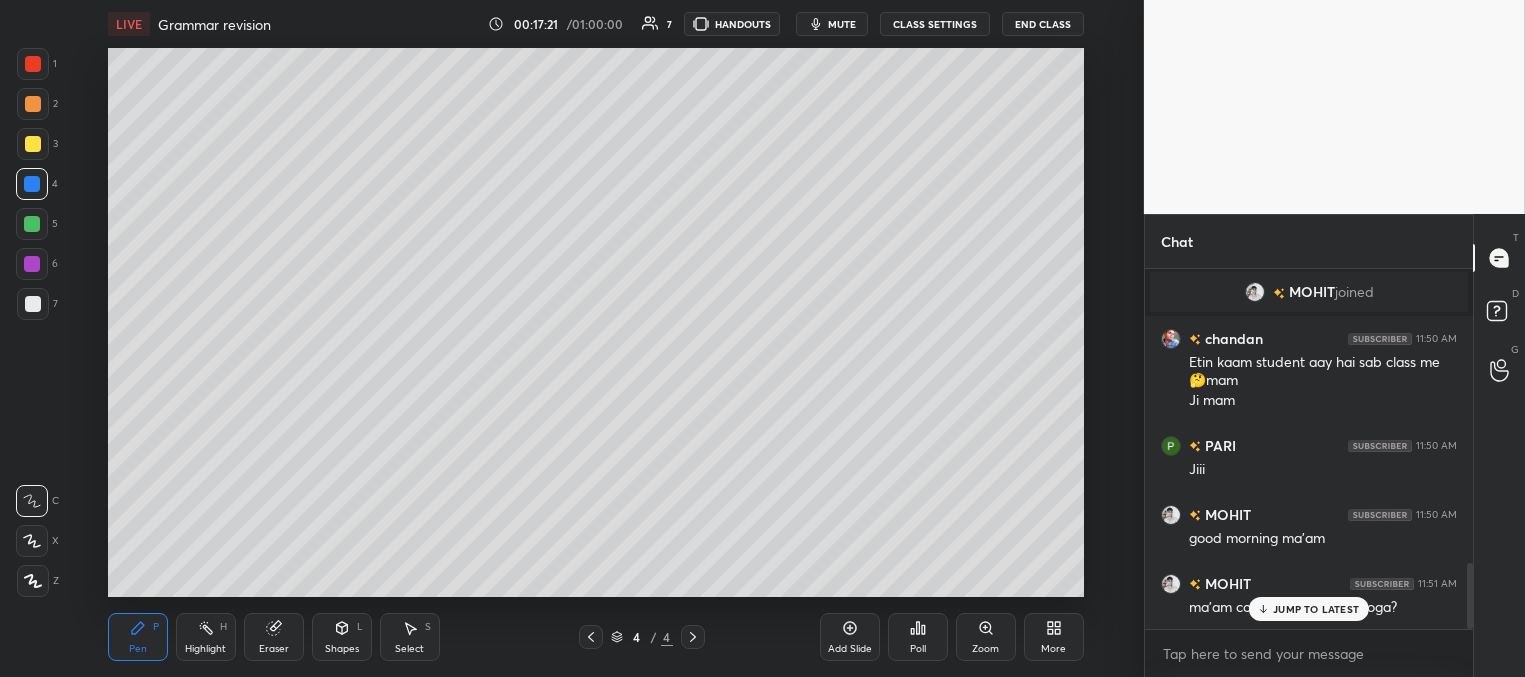 drag, startPoint x: 38, startPoint y: 140, endPoint x: 50, endPoint y: 139, distance: 12.0415945 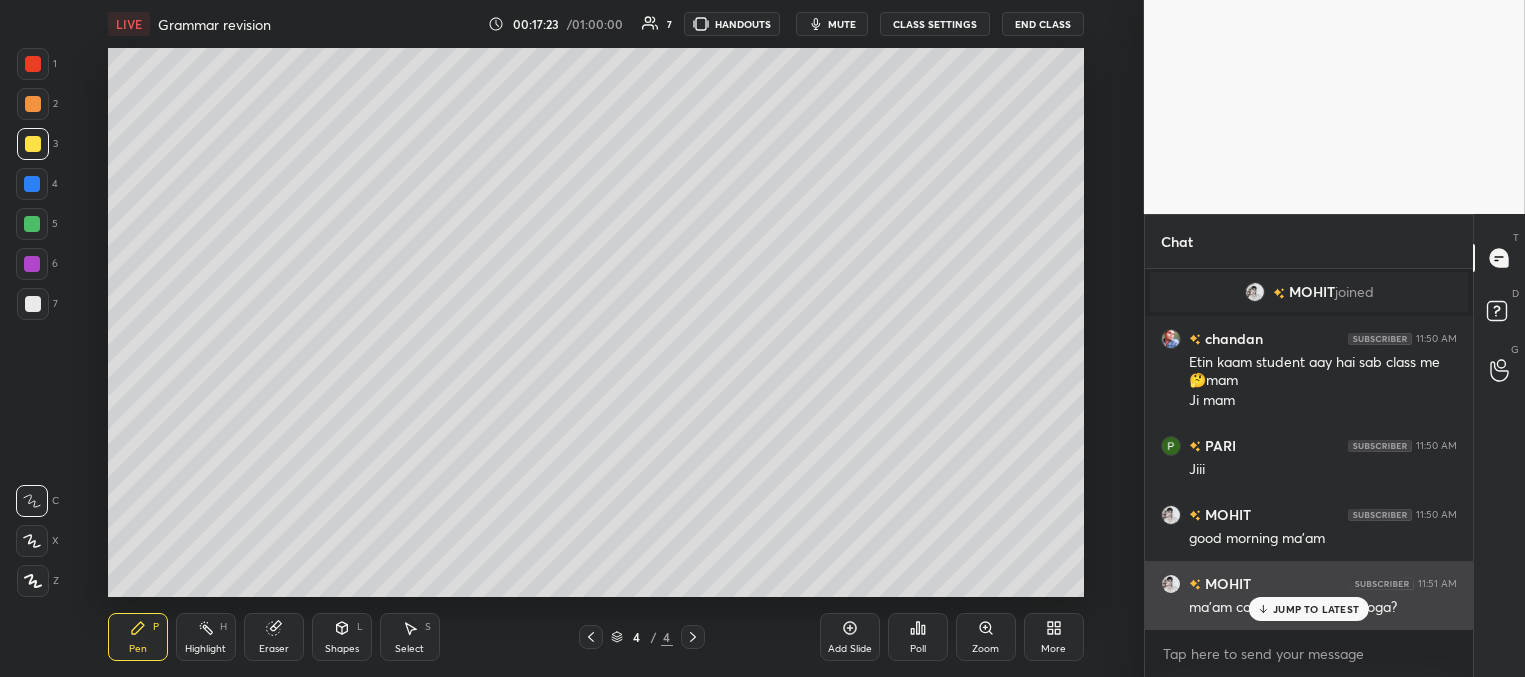 drag, startPoint x: 1284, startPoint y: 604, endPoint x: 1220, endPoint y: 568, distance: 73.43024 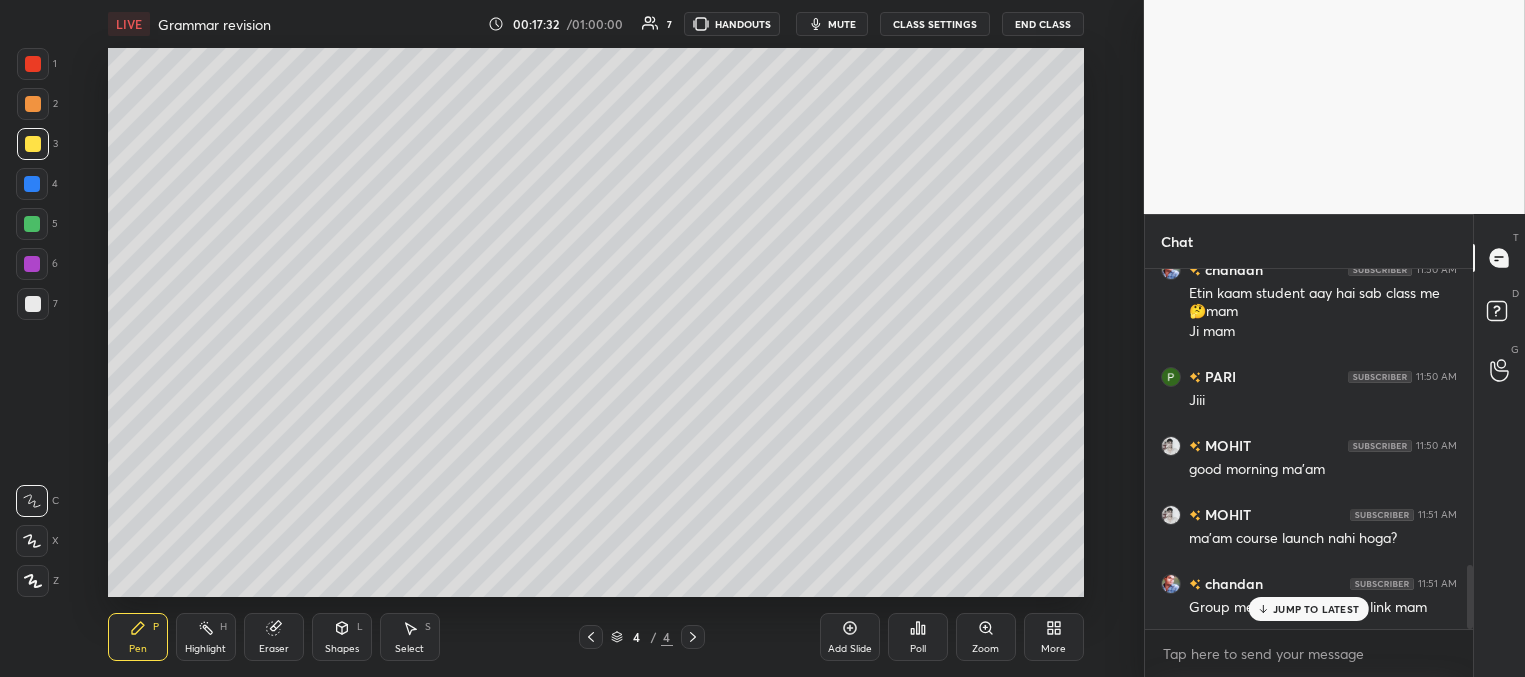 scroll, scrollTop: 1744, scrollLeft: 0, axis: vertical 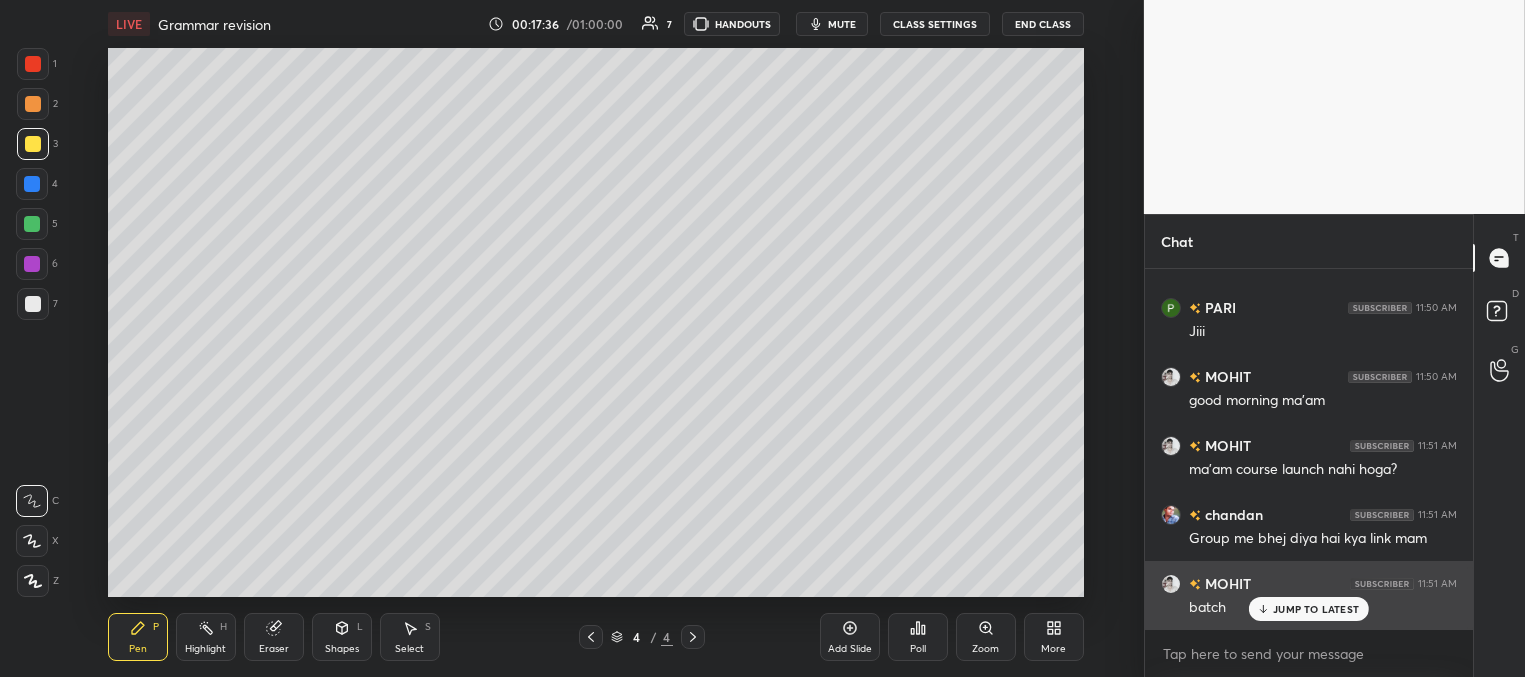 drag, startPoint x: 1275, startPoint y: 613, endPoint x: 1266, endPoint y: 607, distance: 10.816654 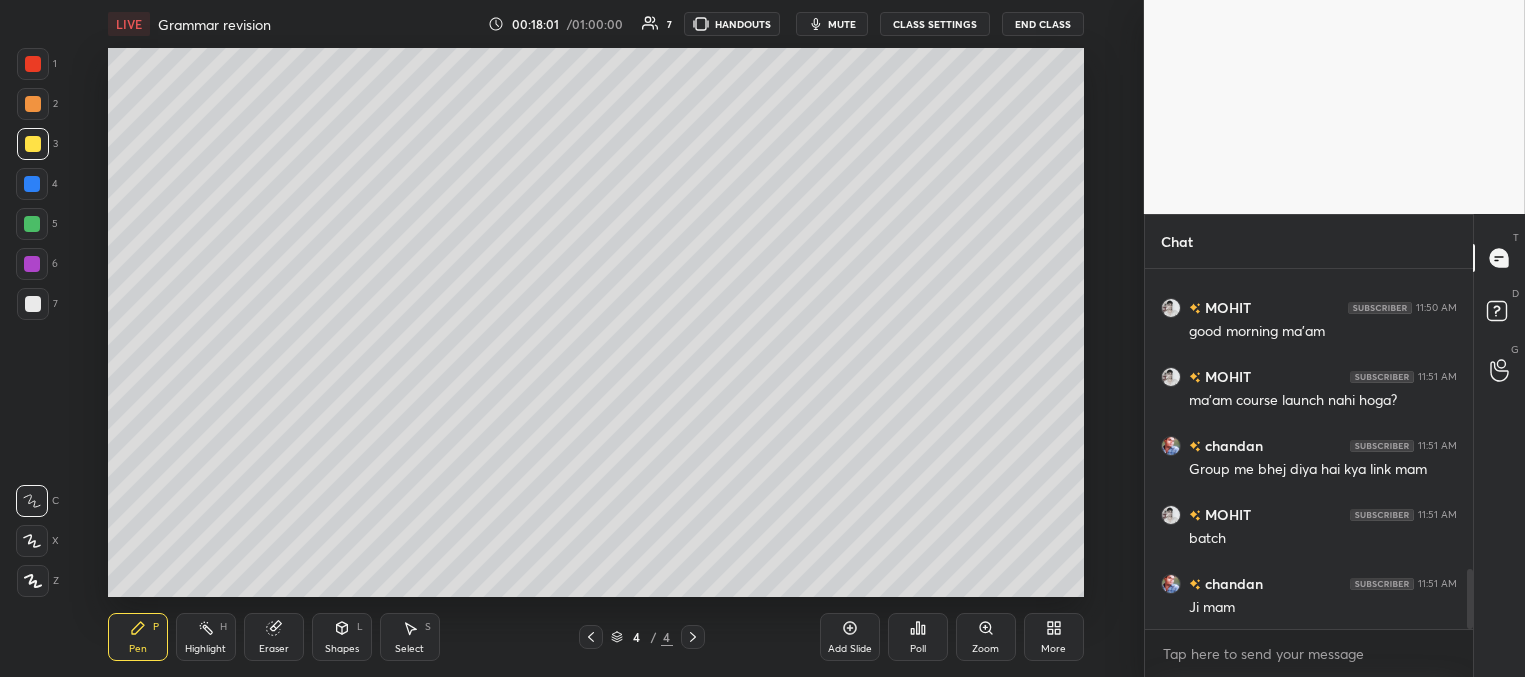 scroll, scrollTop: 1882, scrollLeft: 0, axis: vertical 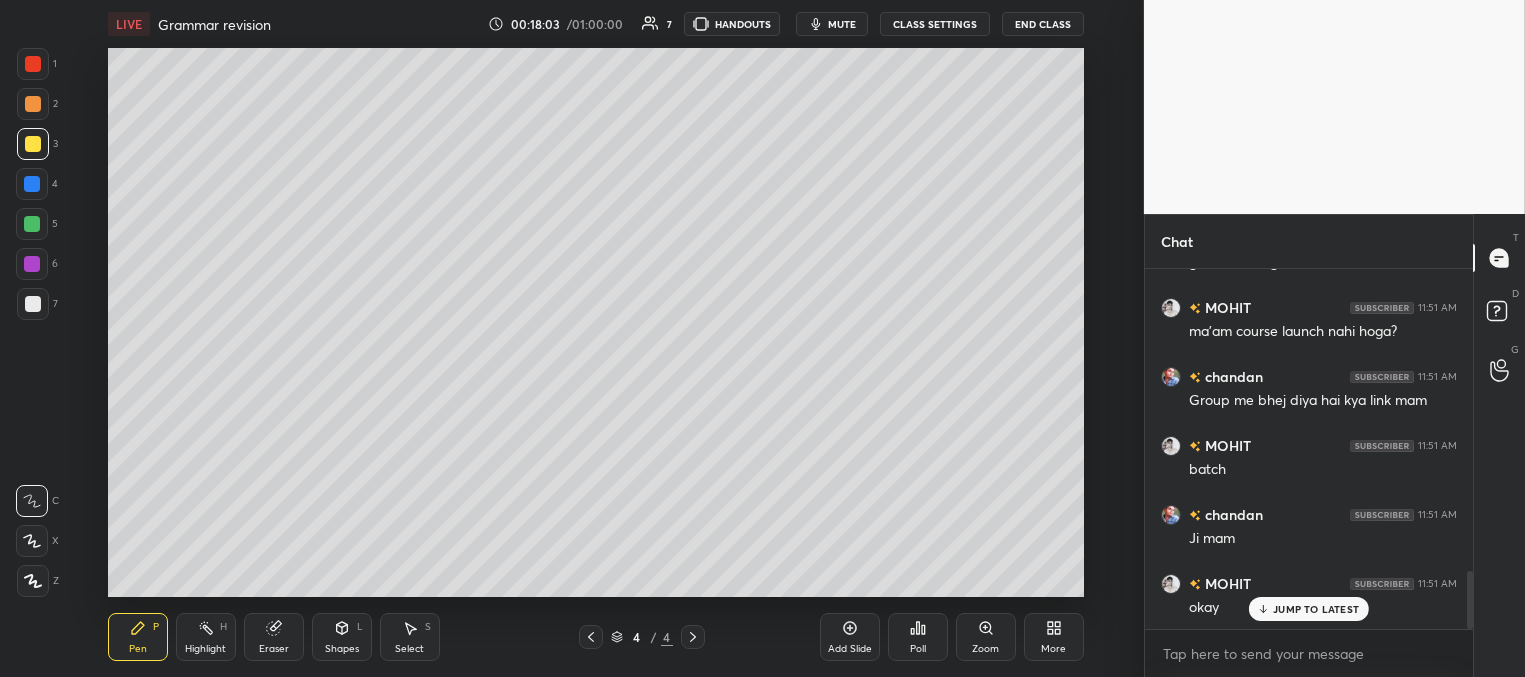 click at bounding box center [33, 304] 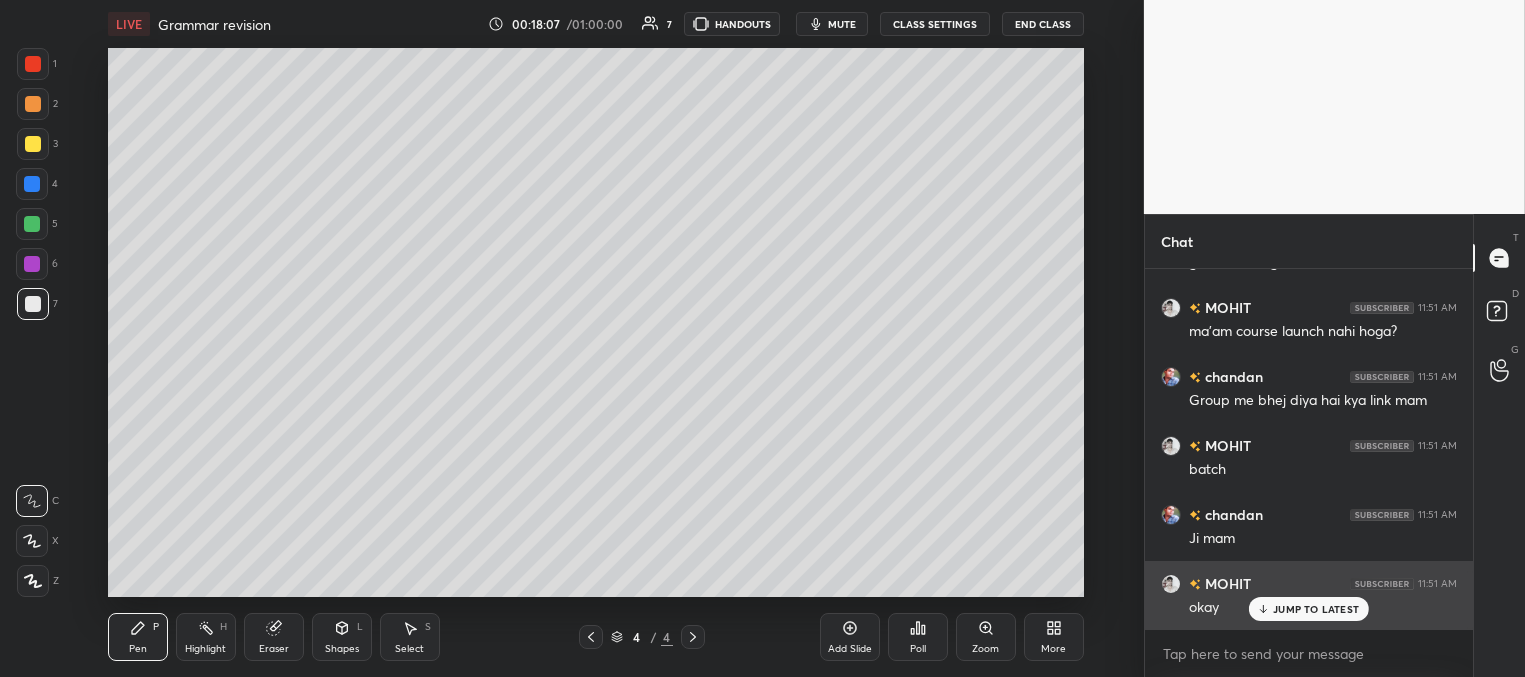 click on "JUMP TO LATEST" at bounding box center (1316, 609) 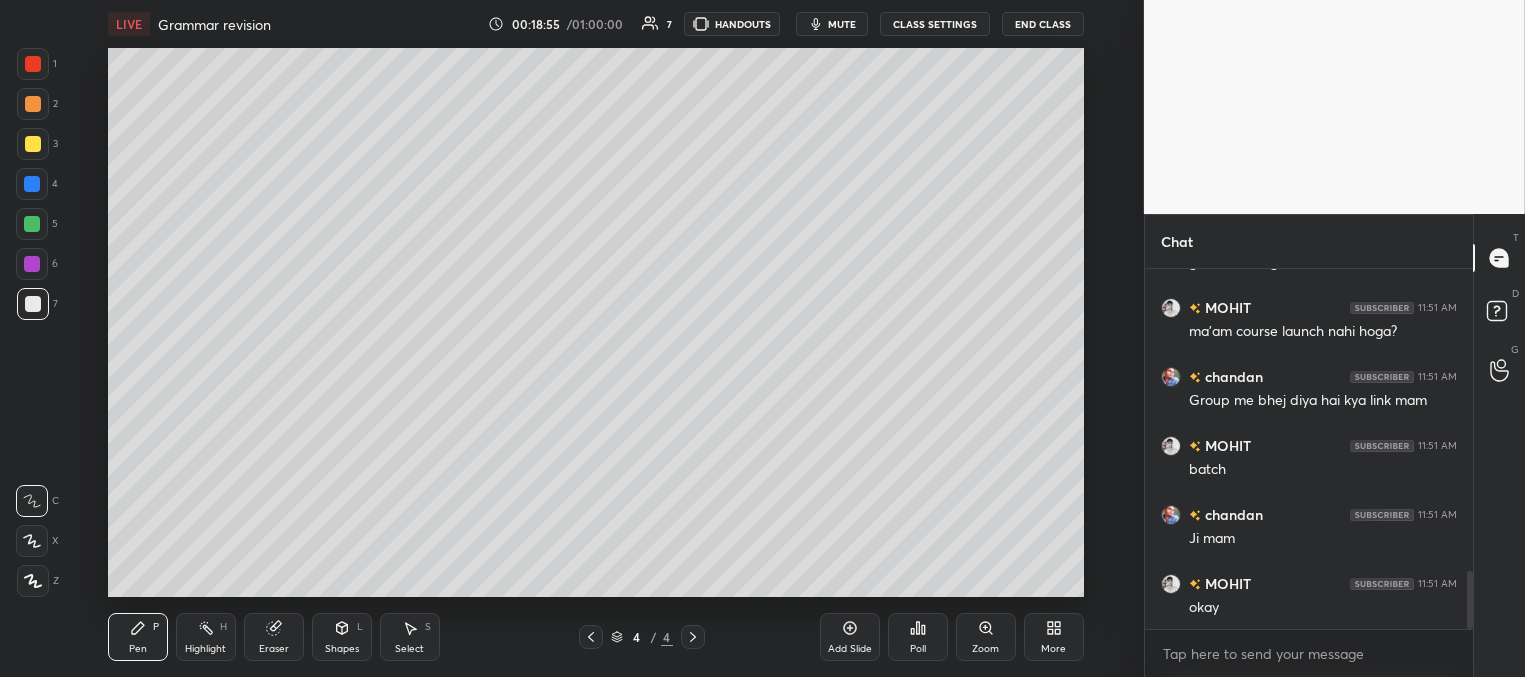 scroll, scrollTop: 1930, scrollLeft: 0, axis: vertical 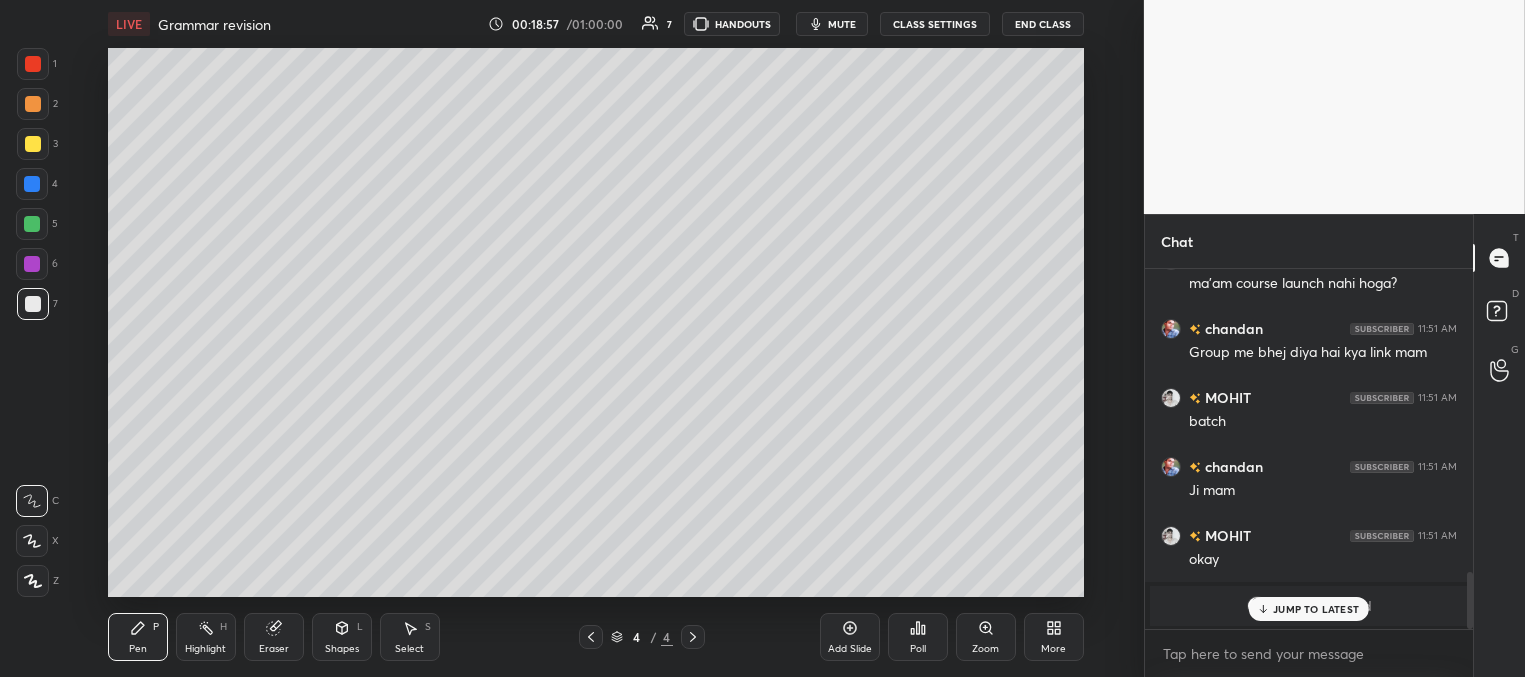 drag, startPoint x: 1296, startPoint y: 611, endPoint x: 1269, endPoint y: 601, distance: 28.79236 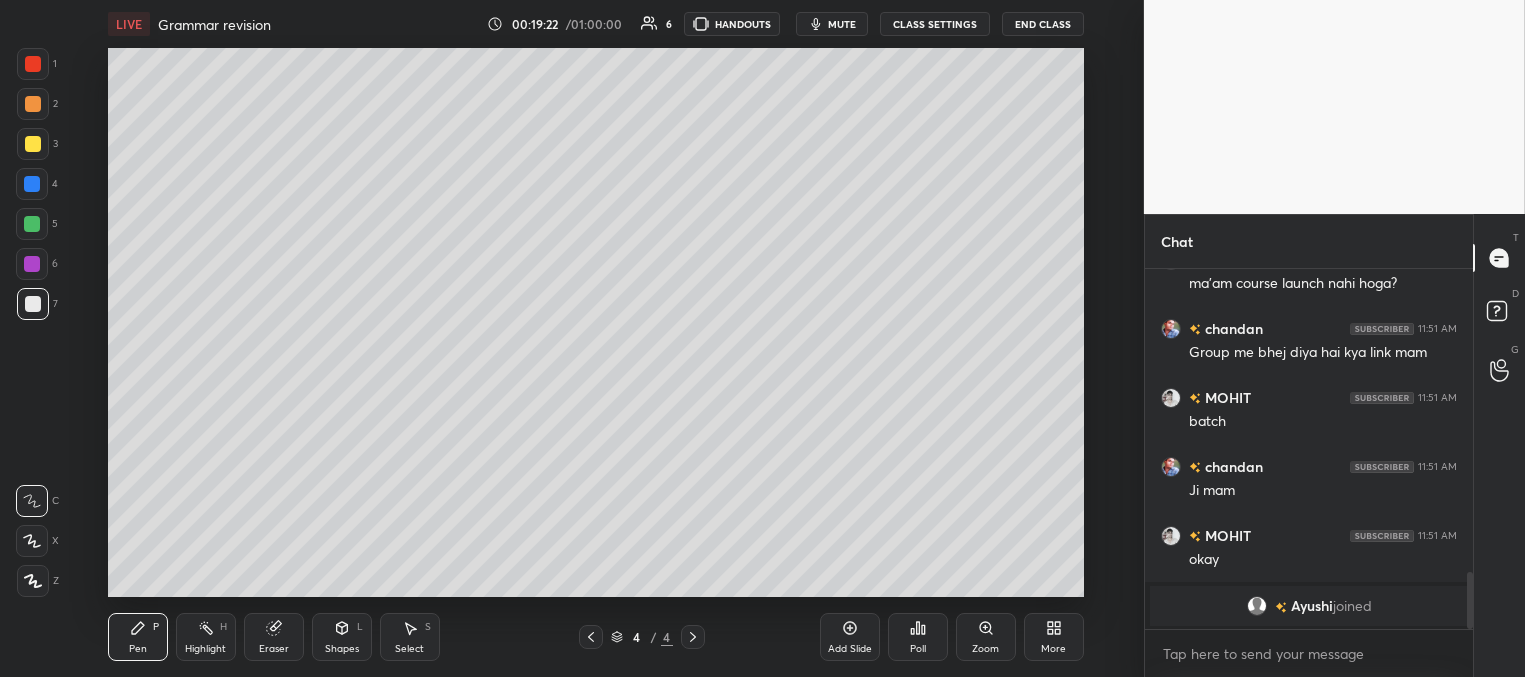 scroll, scrollTop: 1828, scrollLeft: 0, axis: vertical 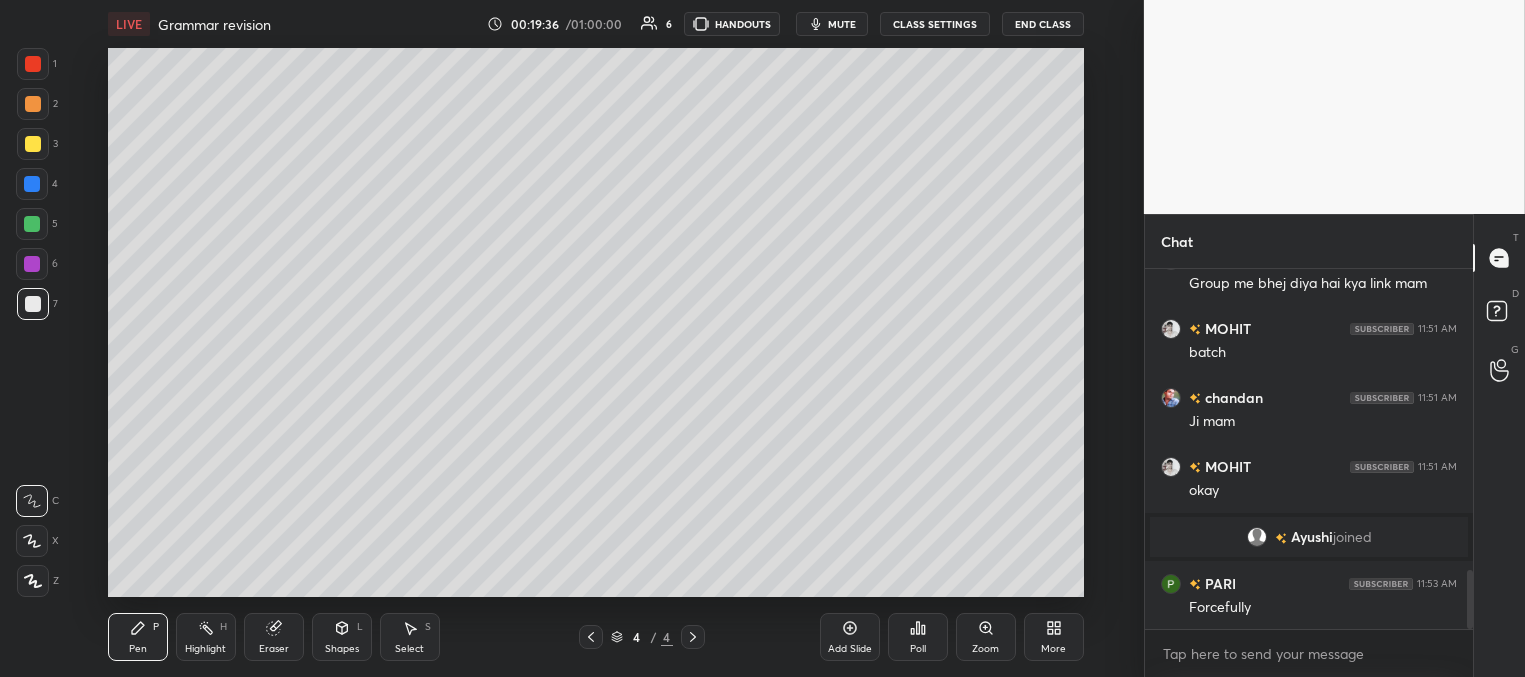 drag, startPoint x: 31, startPoint y: 183, endPoint x: 47, endPoint y: 178, distance: 16.763054 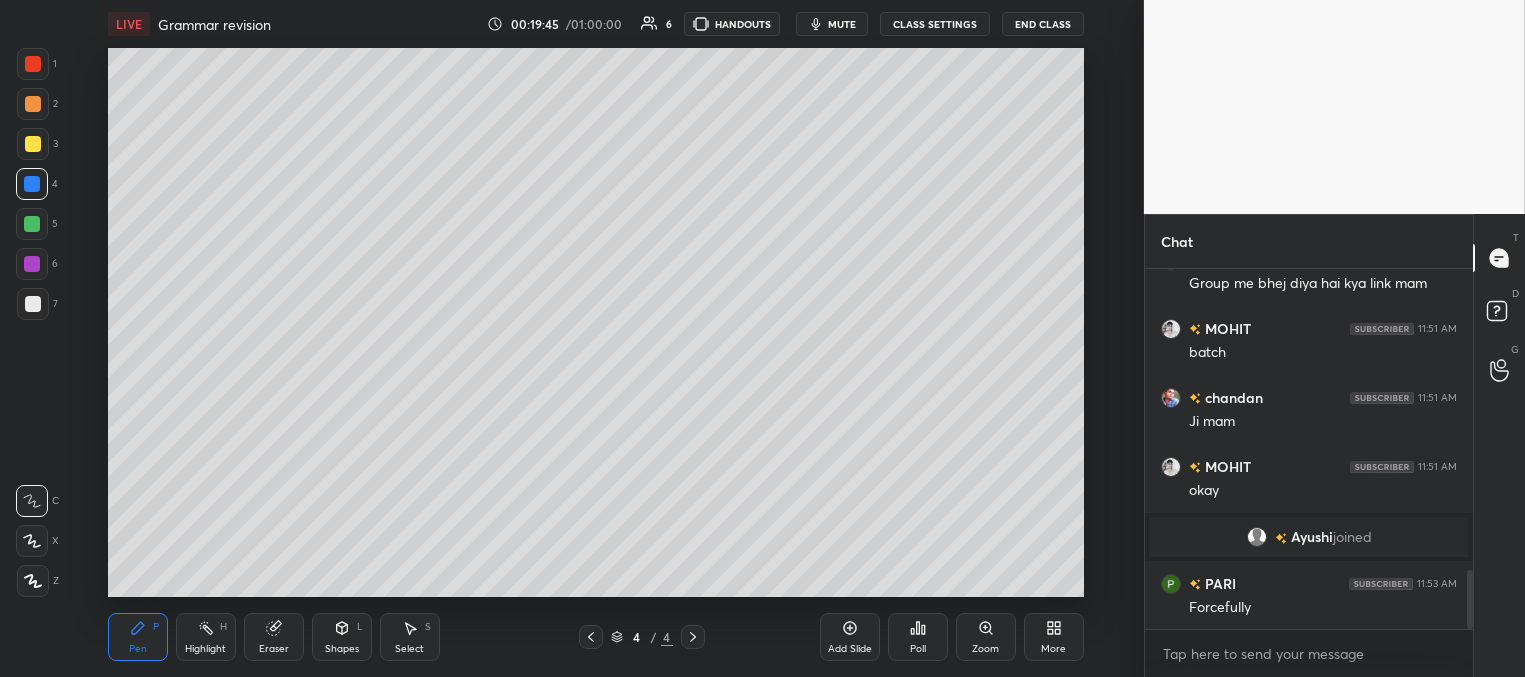 click at bounding box center [32, 224] 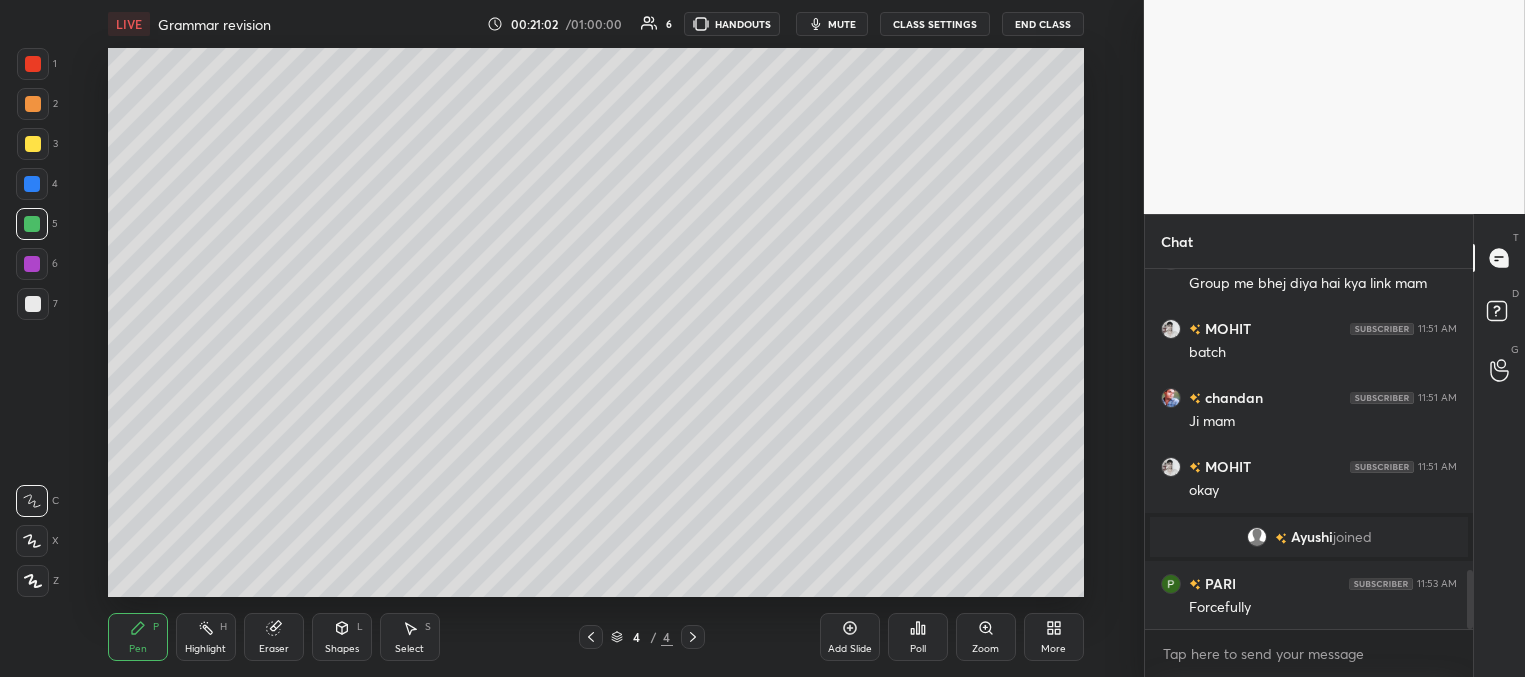 click at bounding box center [32, 264] 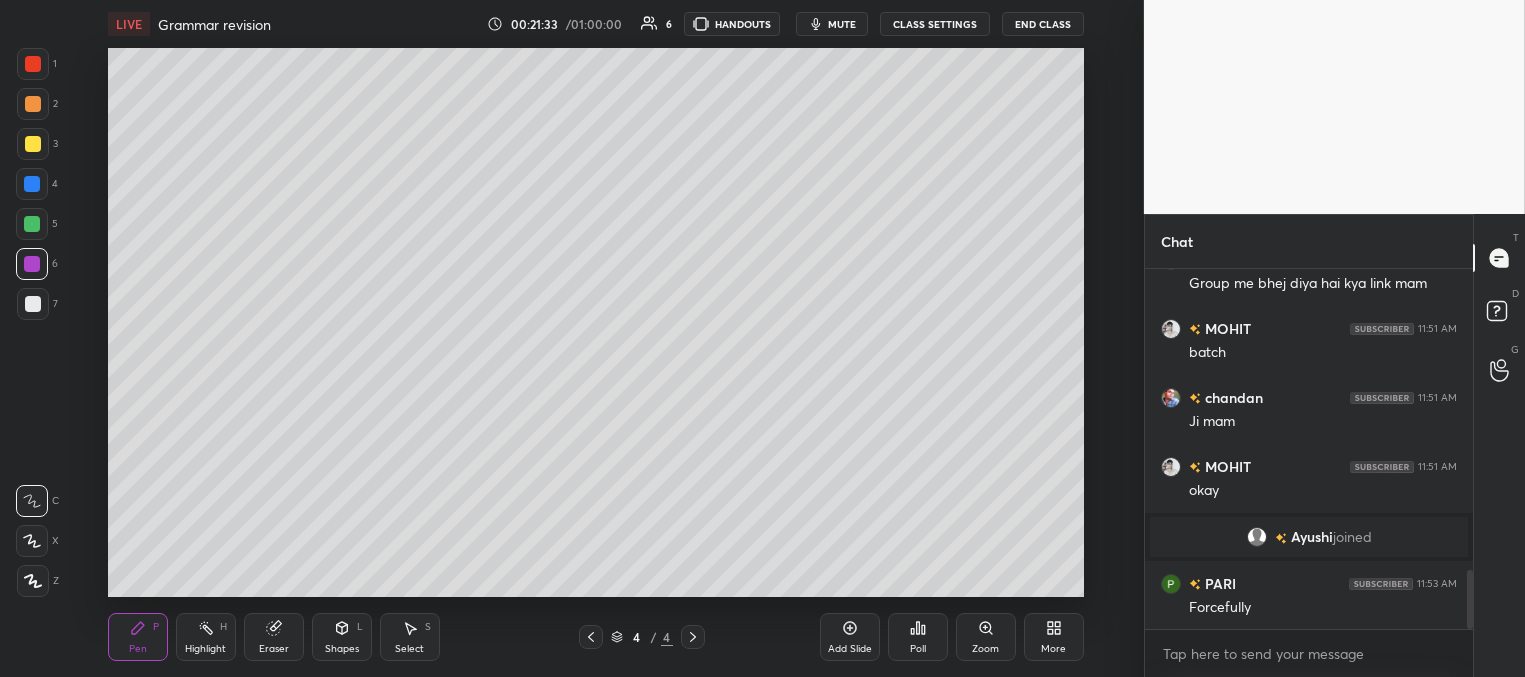 scroll, scrollTop: 312, scrollLeft: 322, axis: both 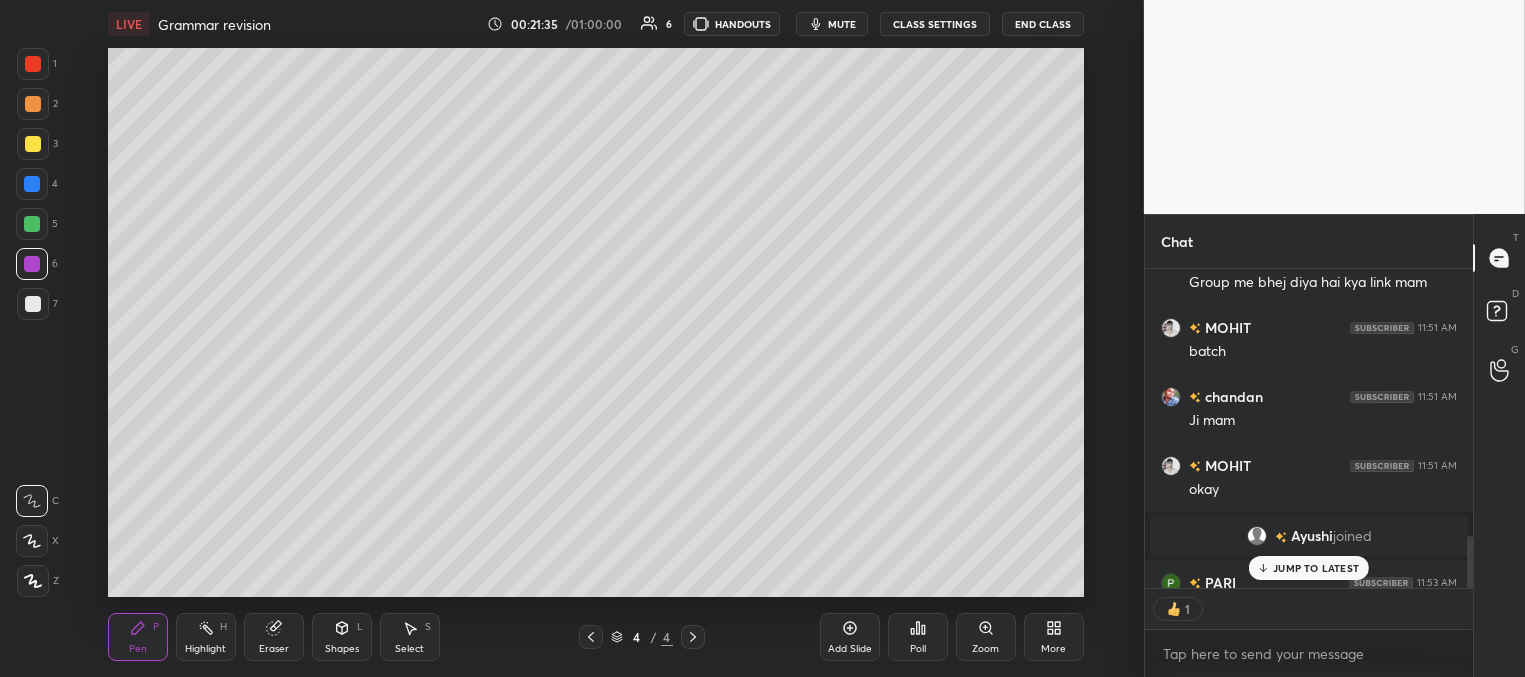 click on "JUMP TO LATEST" at bounding box center (1316, 568) 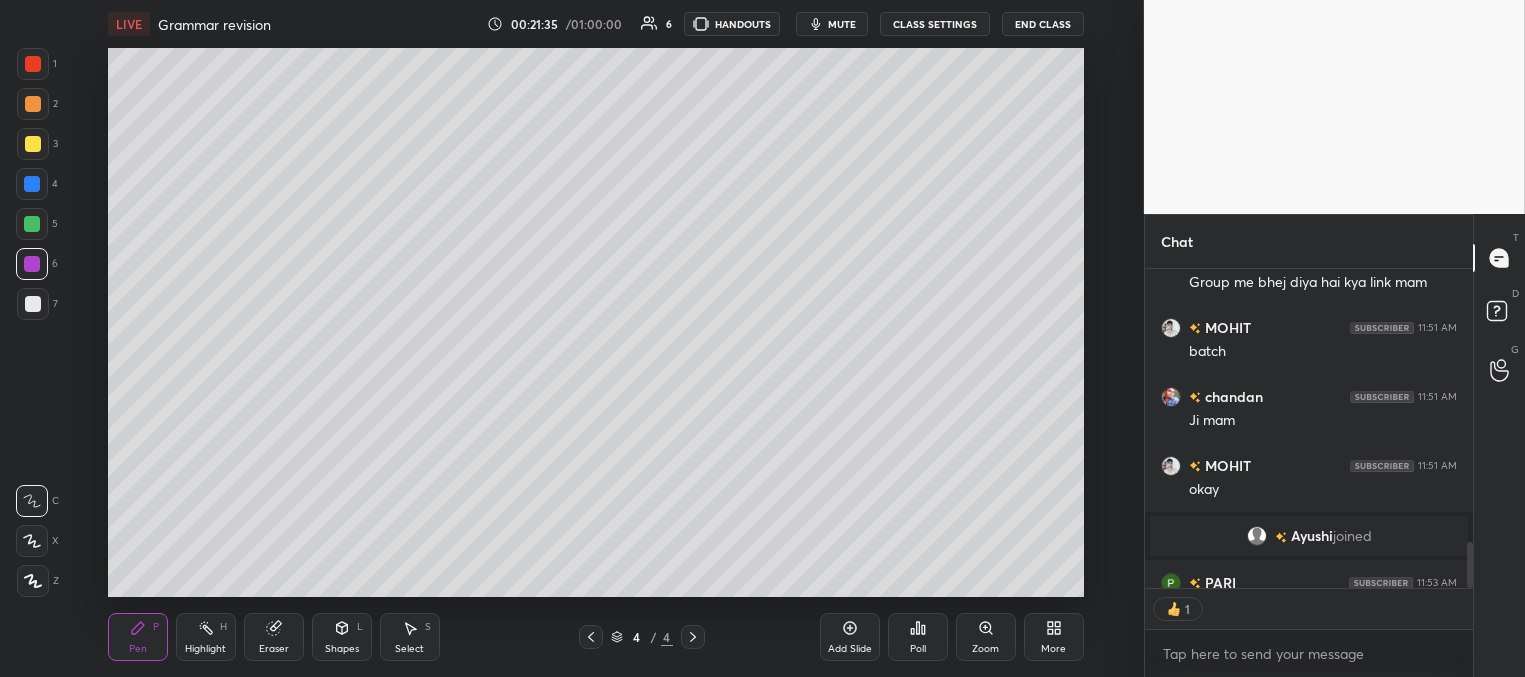 scroll, scrollTop: 1869, scrollLeft: 0, axis: vertical 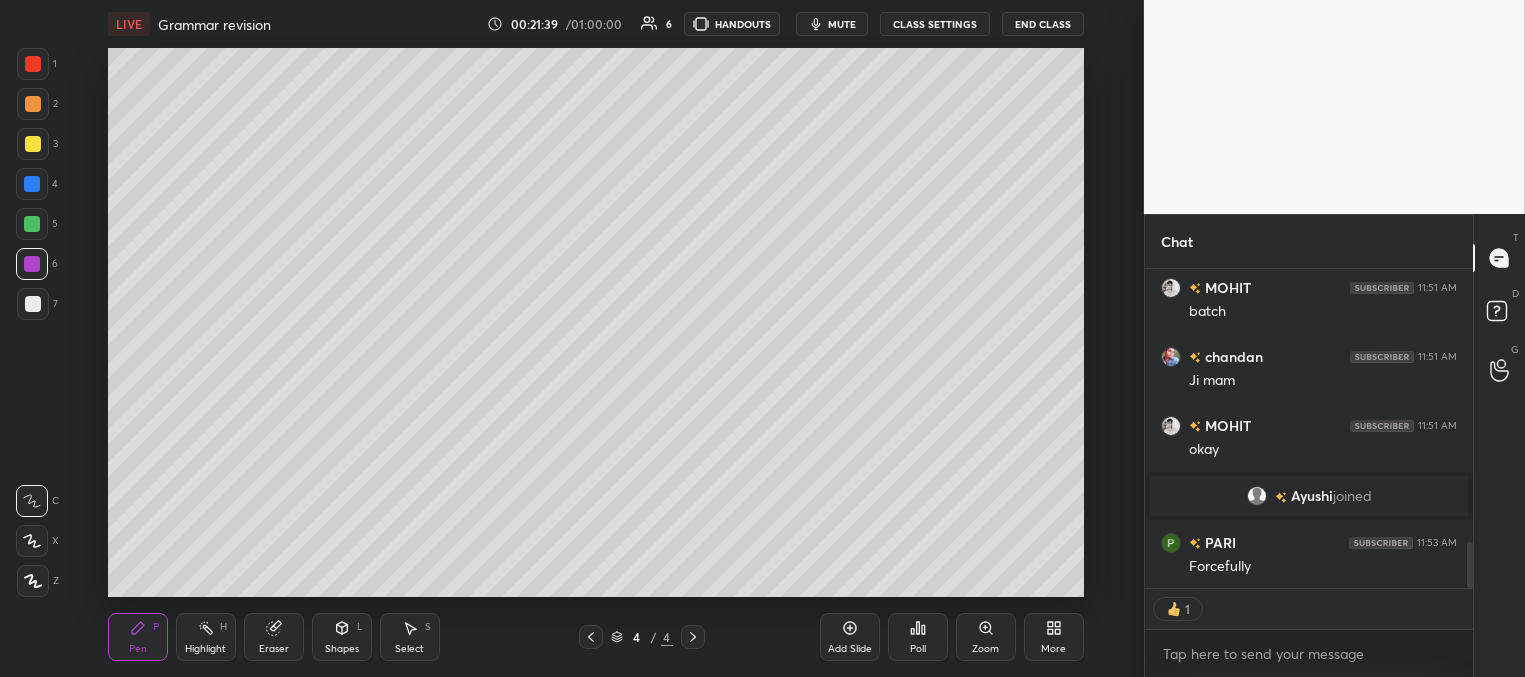 drag, startPoint x: 861, startPoint y: 640, endPoint x: 837, endPoint y: 602, distance: 44.94441 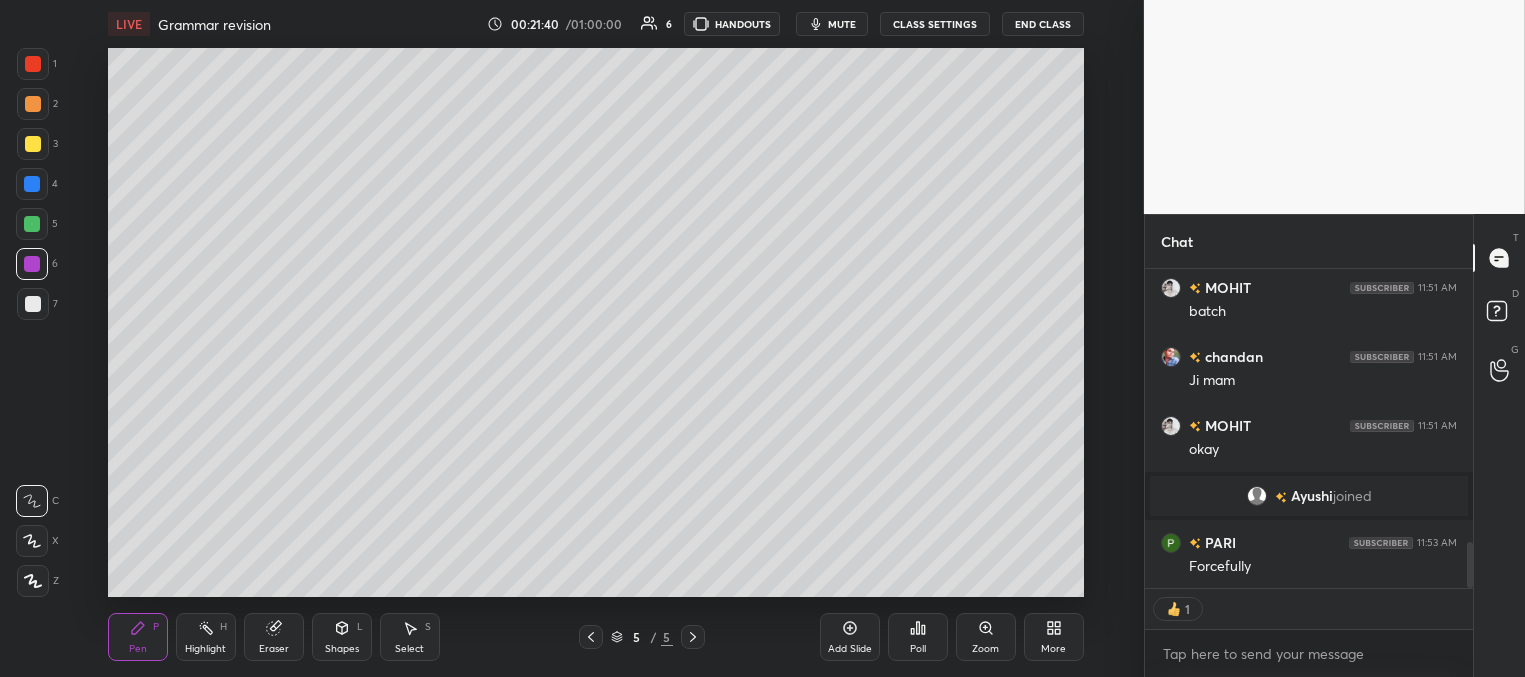 drag, startPoint x: 31, startPoint y: 301, endPoint x: 73, endPoint y: 245, distance: 70 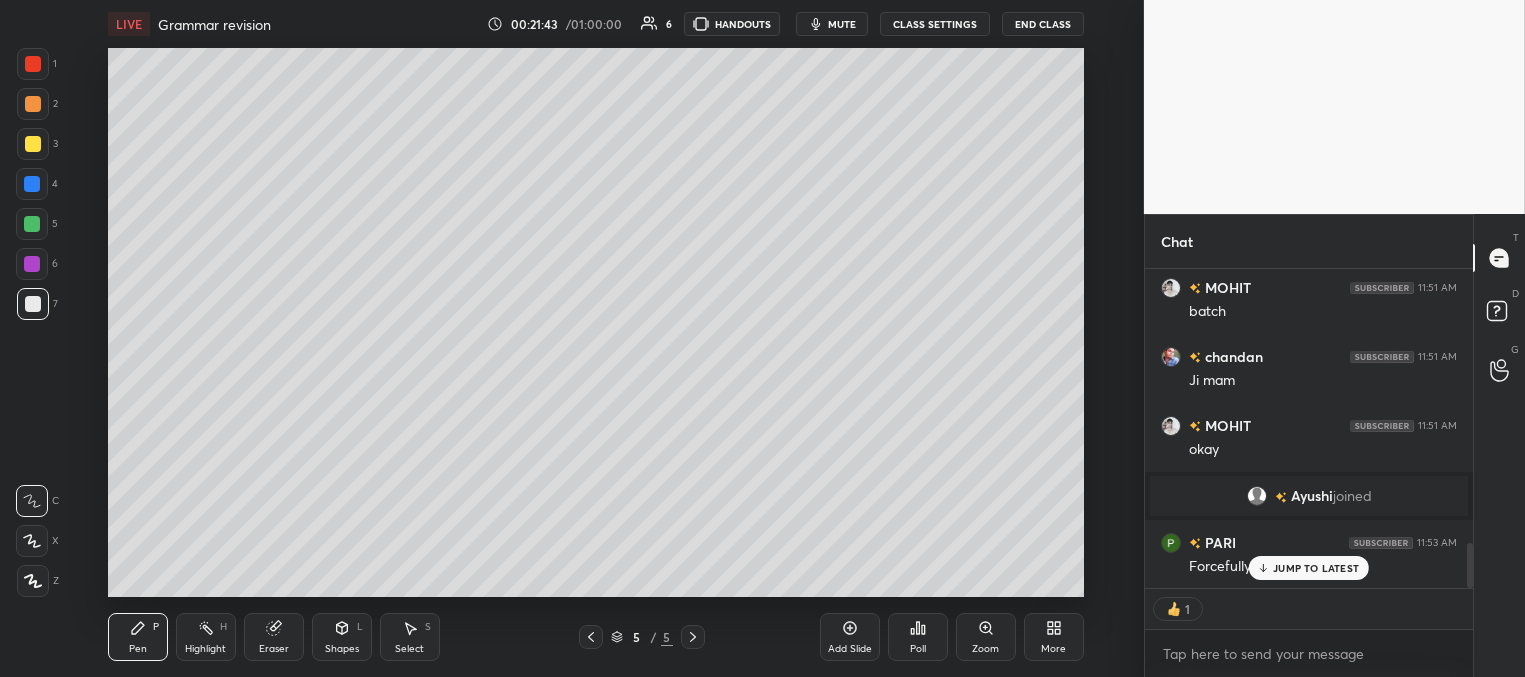 scroll, scrollTop: 1938, scrollLeft: 0, axis: vertical 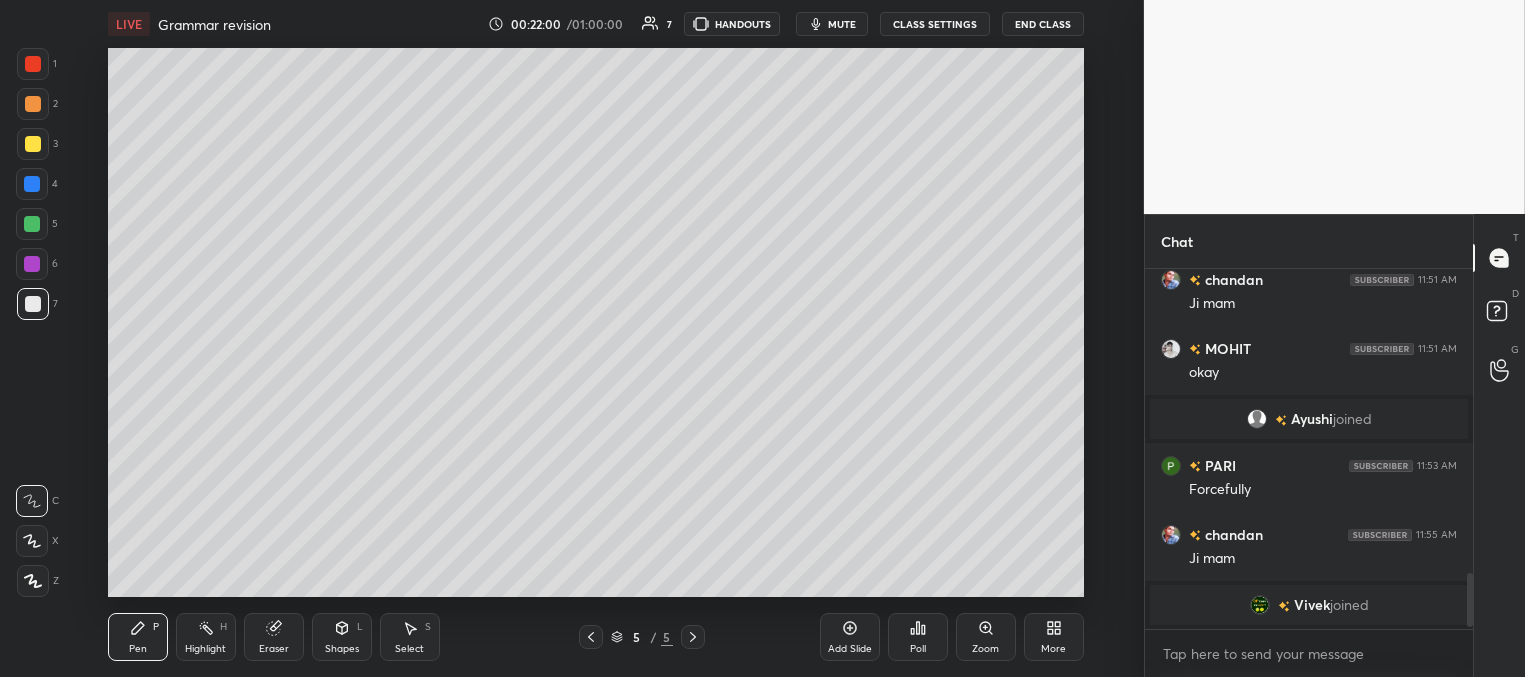 click at bounding box center (33, 144) 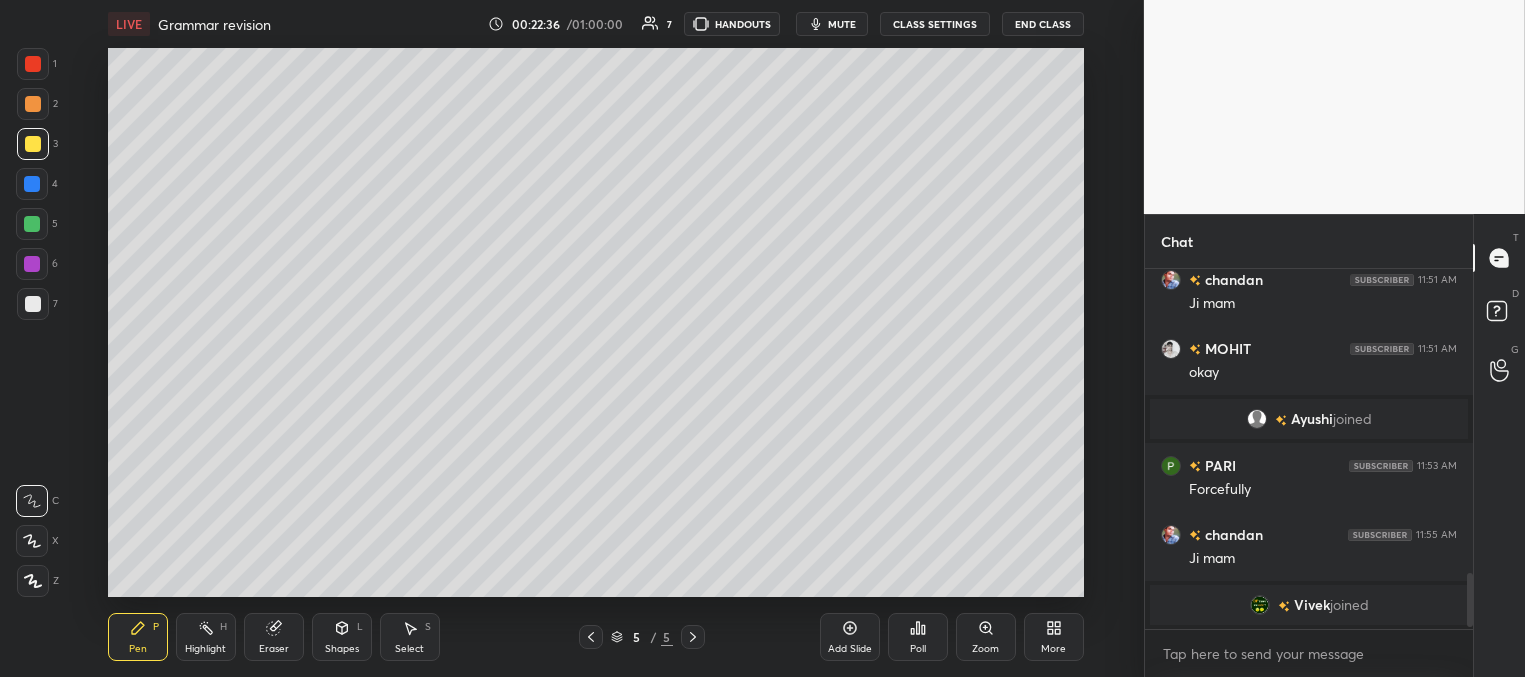 click at bounding box center [32, 184] 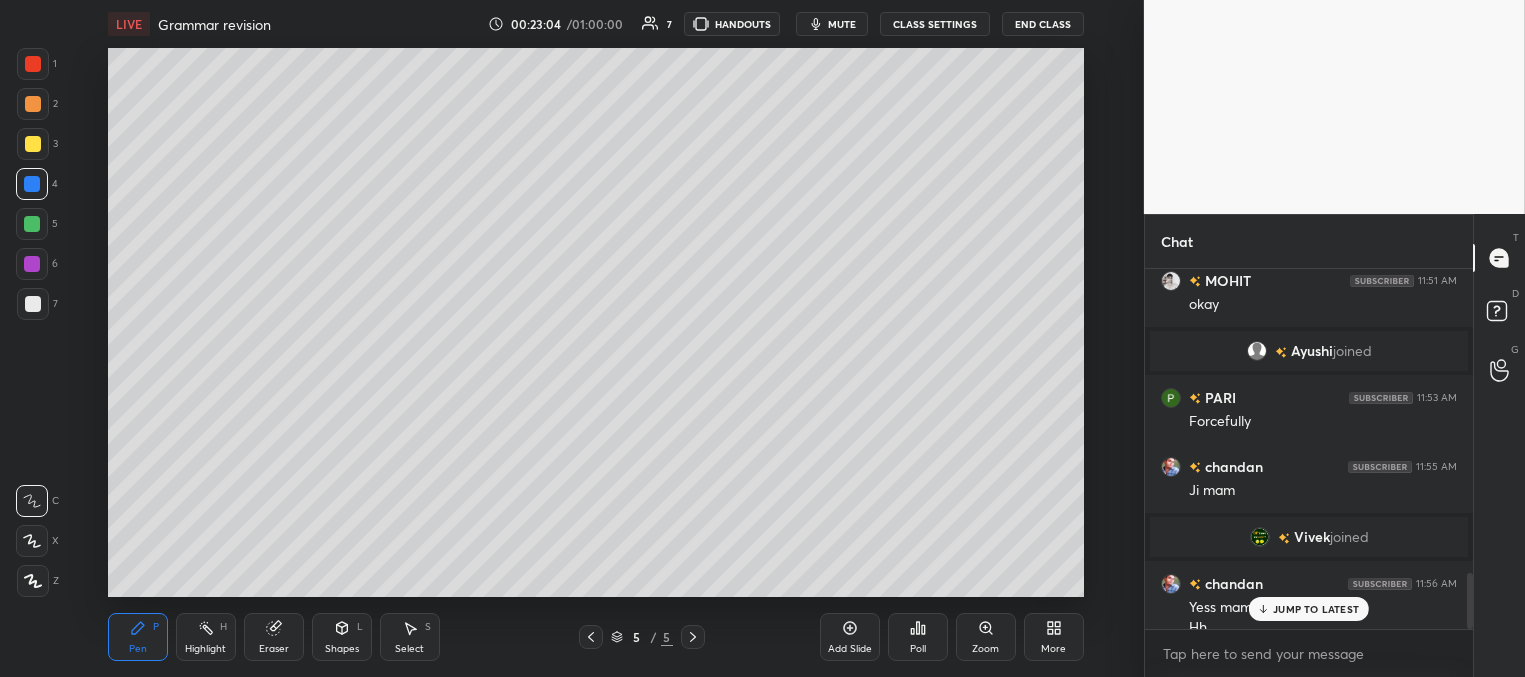 scroll, scrollTop: 1957, scrollLeft: 0, axis: vertical 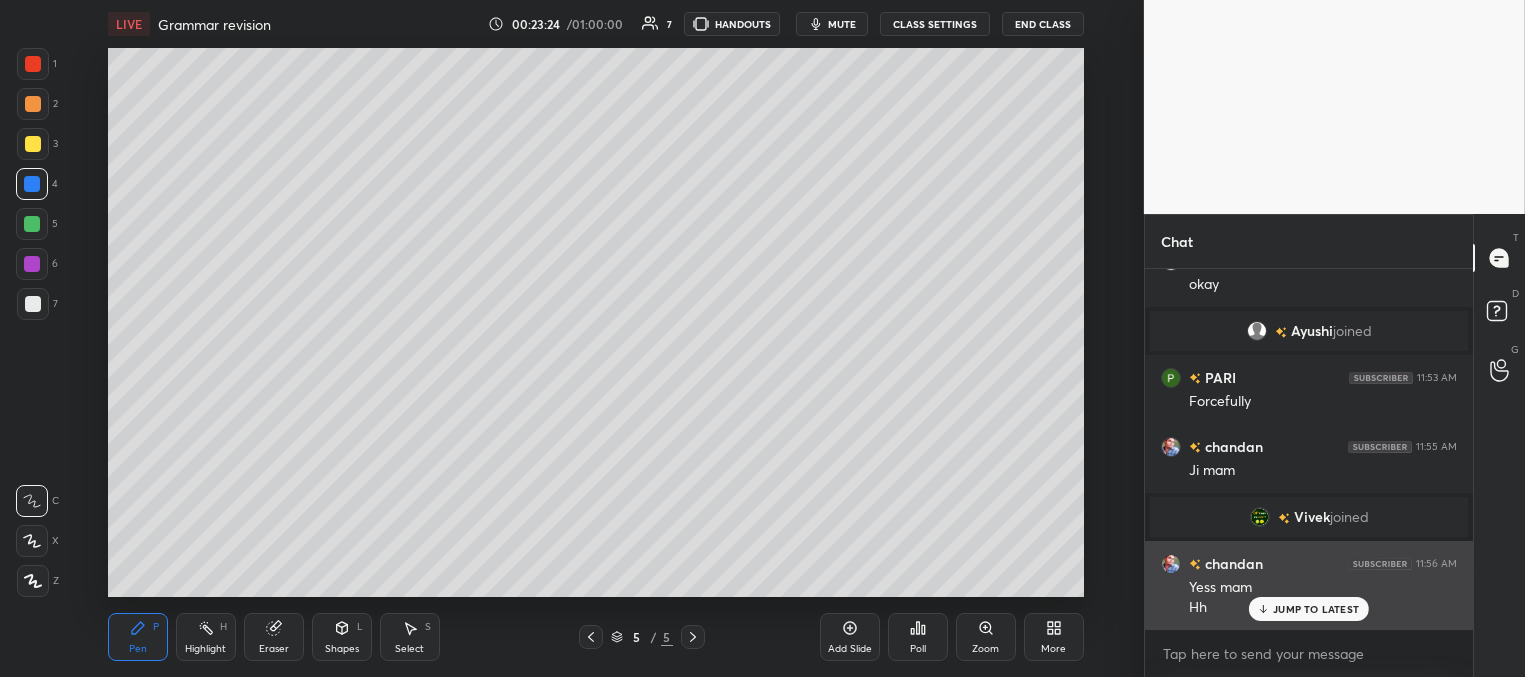 click on "JUMP TO LATEST" at bounding box center [1316, 609] 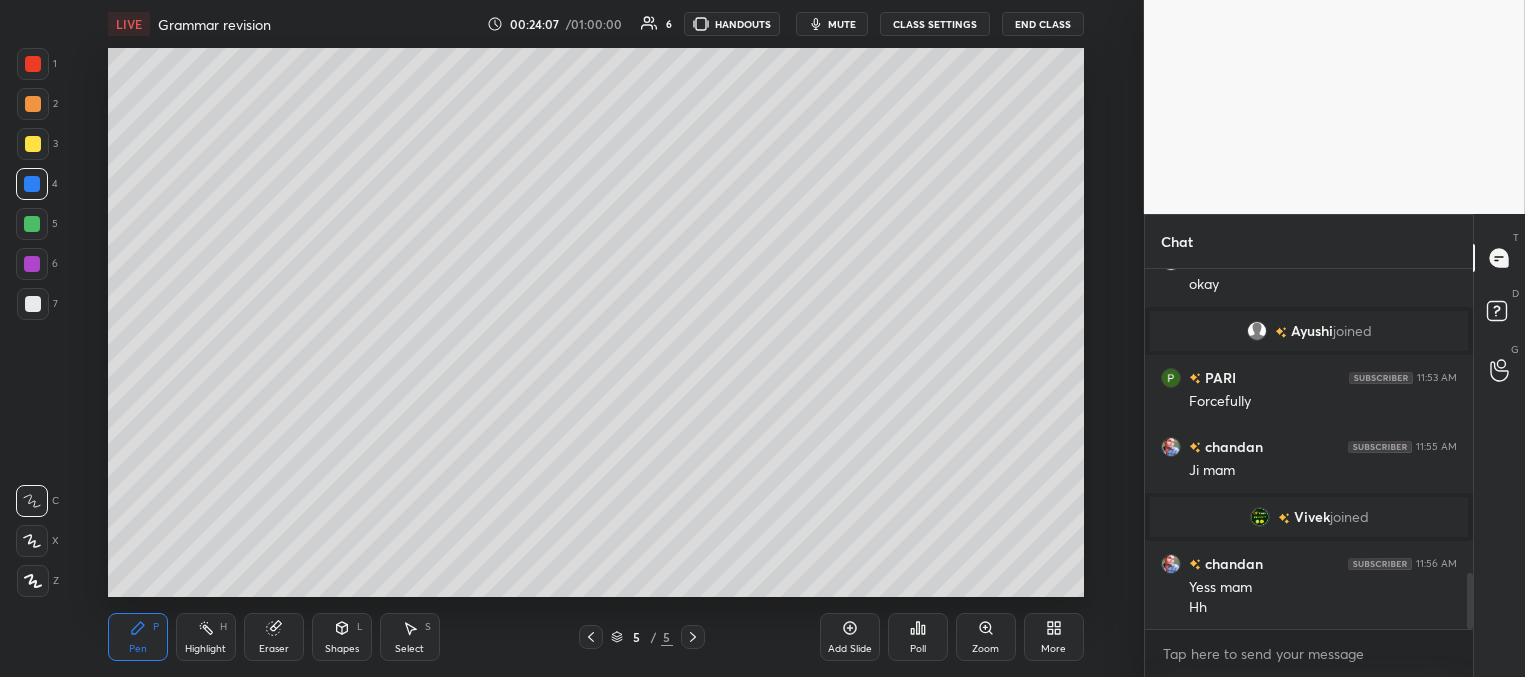 scroll, scrollTop: 2026, scrollLeft: 0, axis: vertical 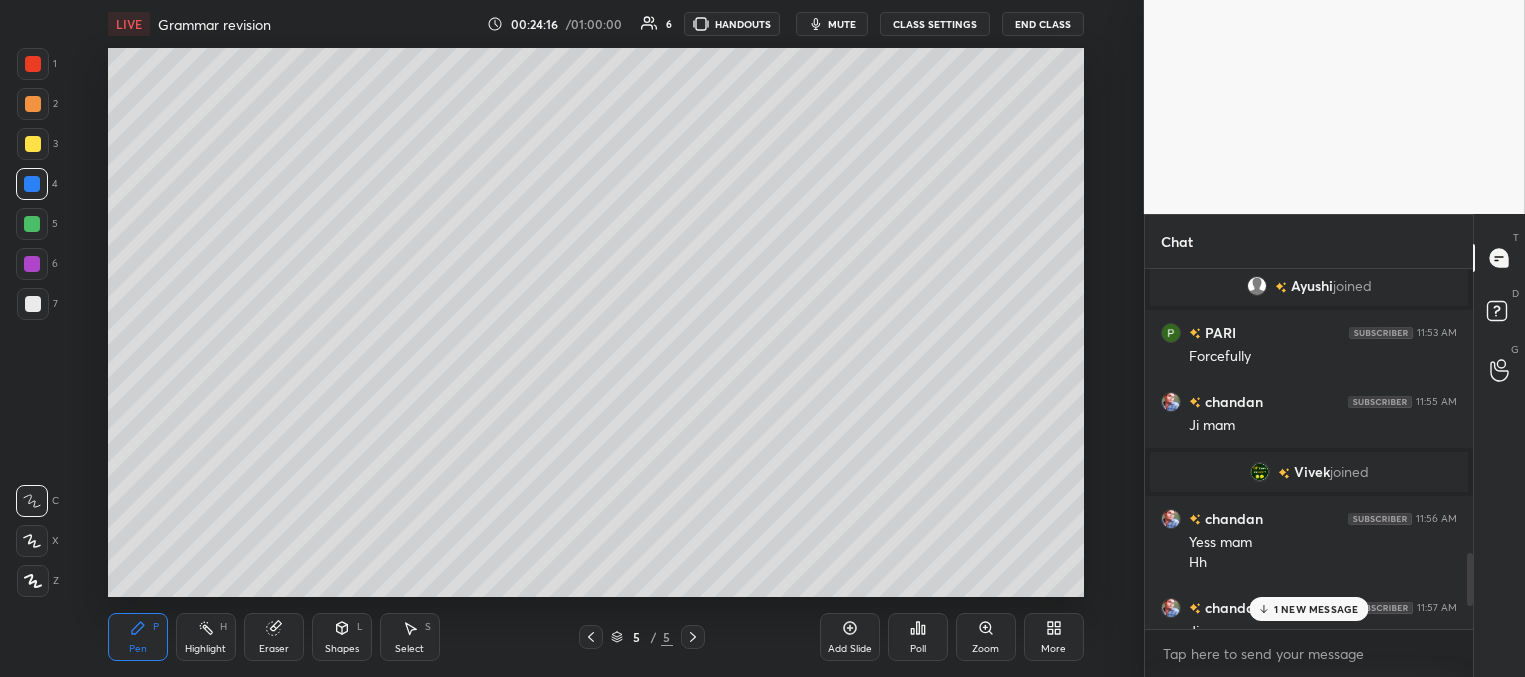 drag, startPoint x: 1471, startPoint y: 598, endPoint x: 1453, endPoint y: 653, distance: 57.870544 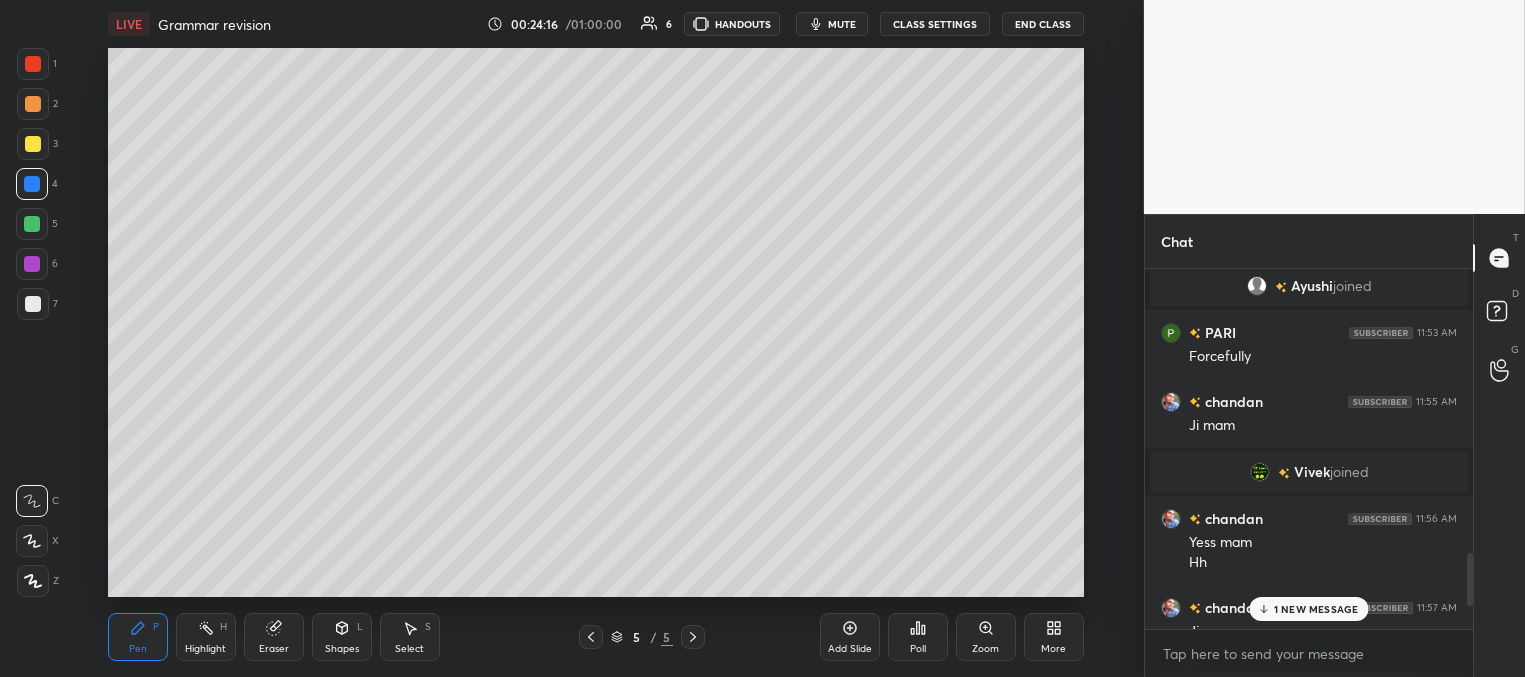 click on "MOHIT 11:51 AM batch chandan 11:51 AM Ji mam MOHIT 11:51 AM okay Ayushi joined PARI 11:53 AM Forcefully chandan 11:55 AM Ji mam Vivek joined chandan 11:56 AM Yess mam Hh chandan 11:57 AM Ji chandan 11:58 AM Piyush 1 NEW MESSAGE Enable hand raising Enable raise hand to speak to learners. Once enabled, chat will be turned off temporarily. Enable x" at bounding box center [1309, 473] 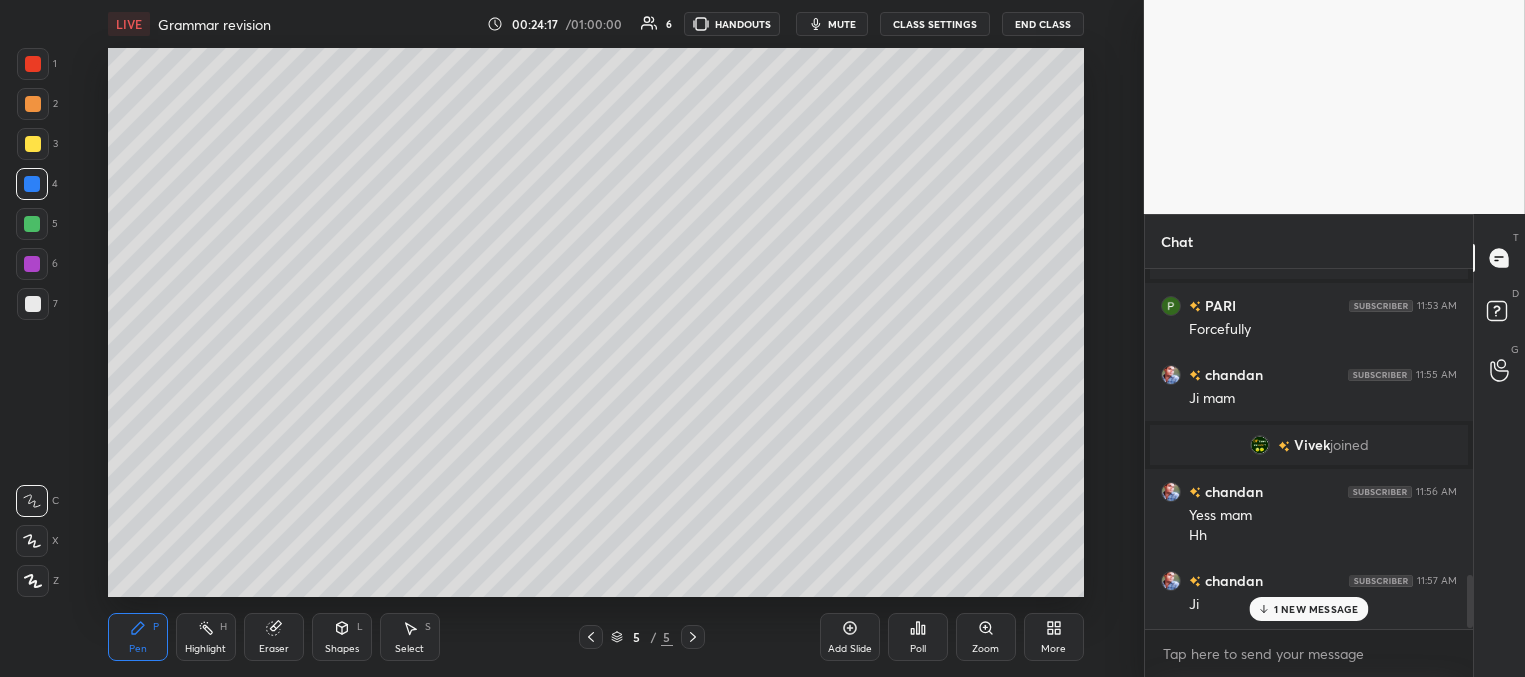 drag, startPoint x: 1473, startPoint y: 607, endPoint x: 1463, endPoint y: 638, distance: 32.572994 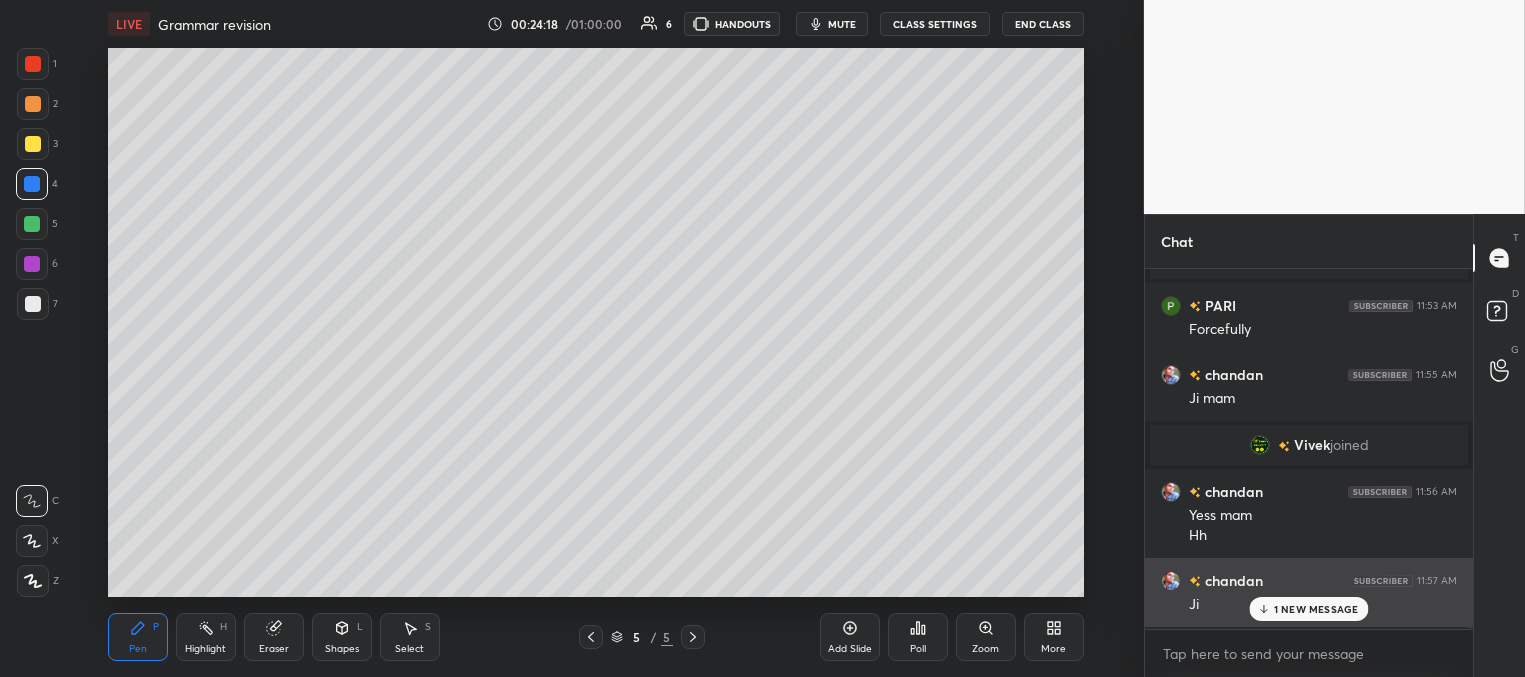 click on "Ji" at bounding box center [1323, 603] 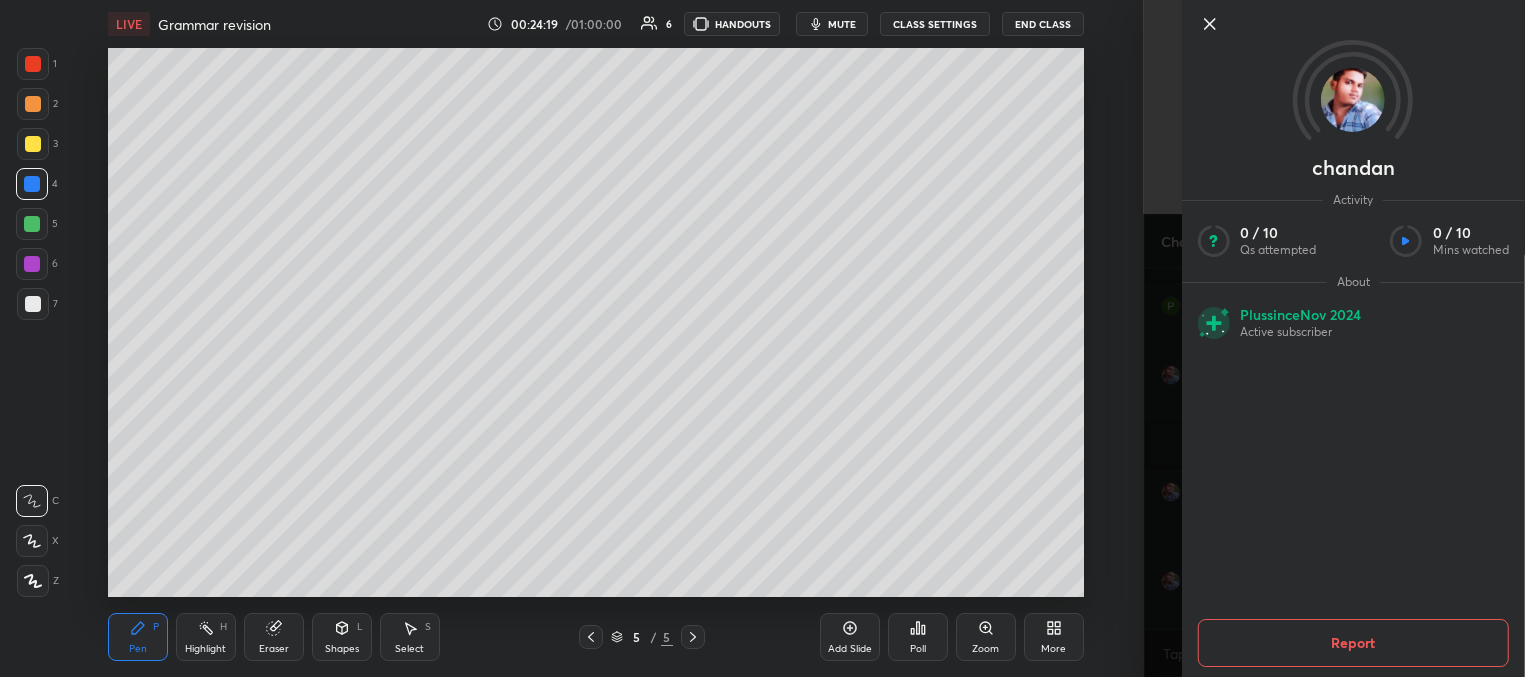 drag, startPoint x: 1167, startPoint y: 593, endPoint x: 1196, endPoint y: 606, distance: 31.780497 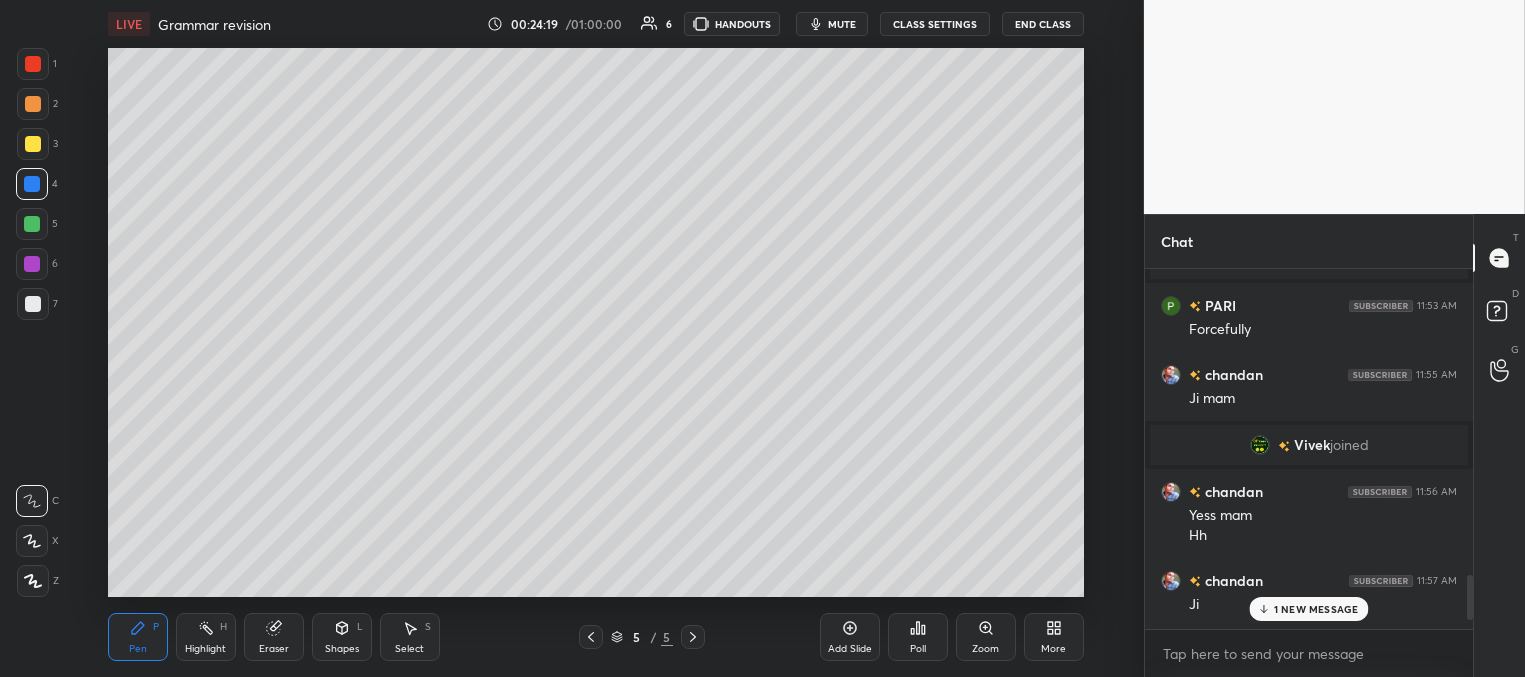click on "1 NEW MESSAGE" at bounding box center [1316, 609] 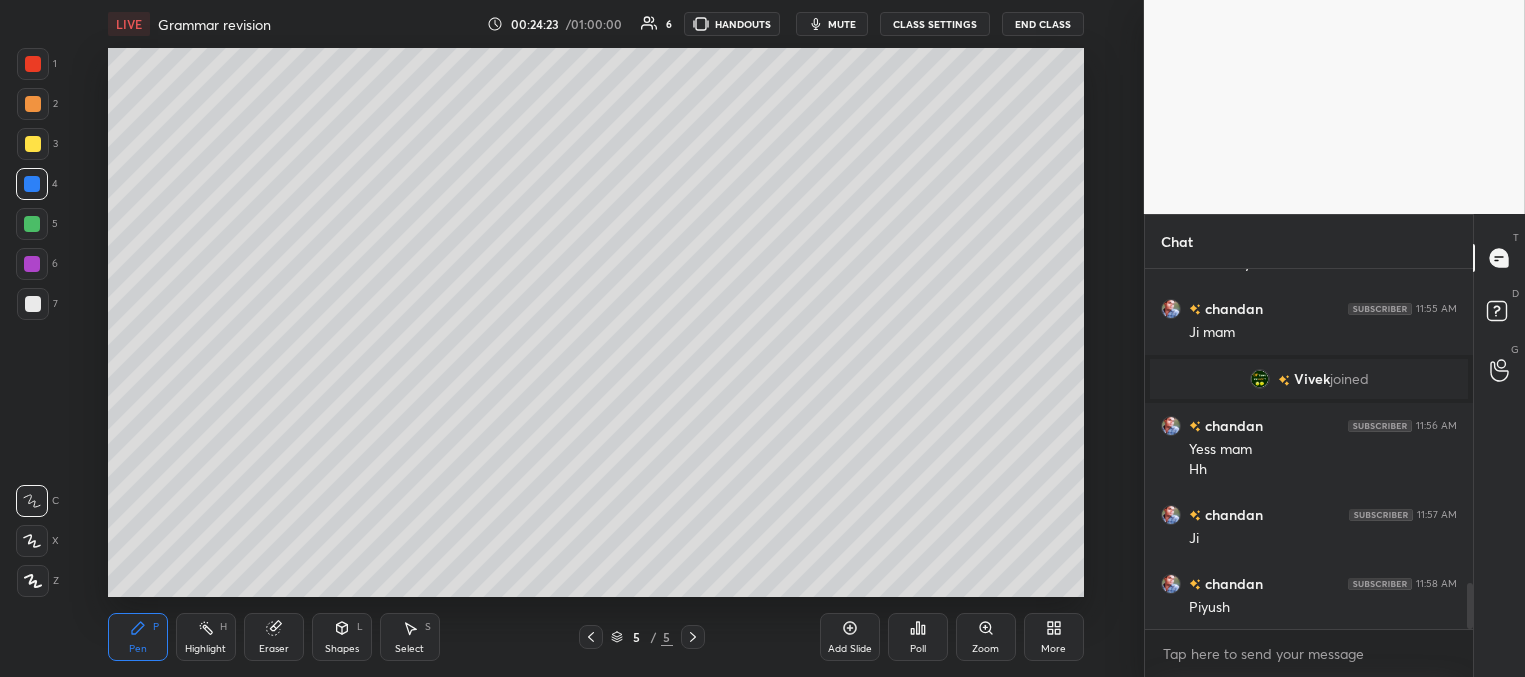 scroll, scrollTop: 2526, scrollLeft: 0, axis: vertical 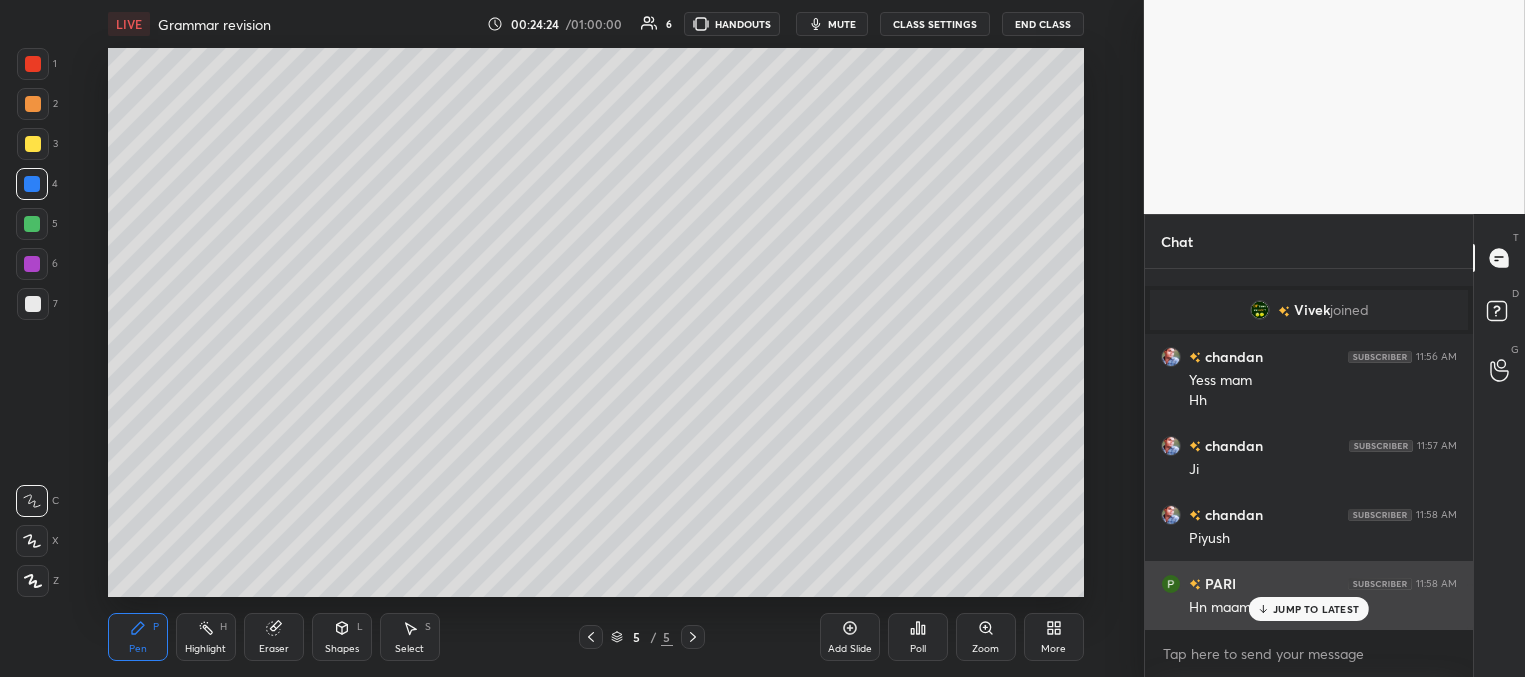 click on "JUMP TO LATEST" at bounding box center [1316, 609] 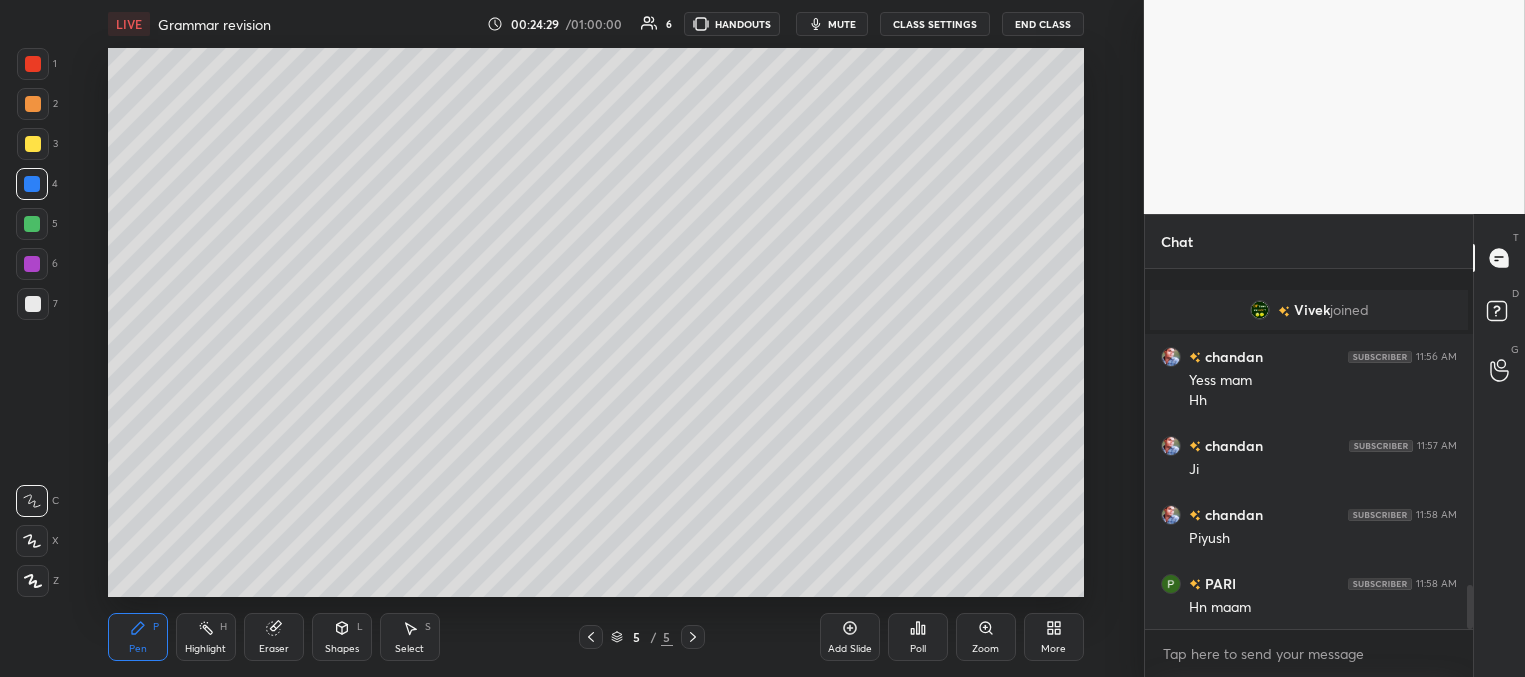 scroll, scrollTop: 2596, scrollLeft: 0, axis: vertical 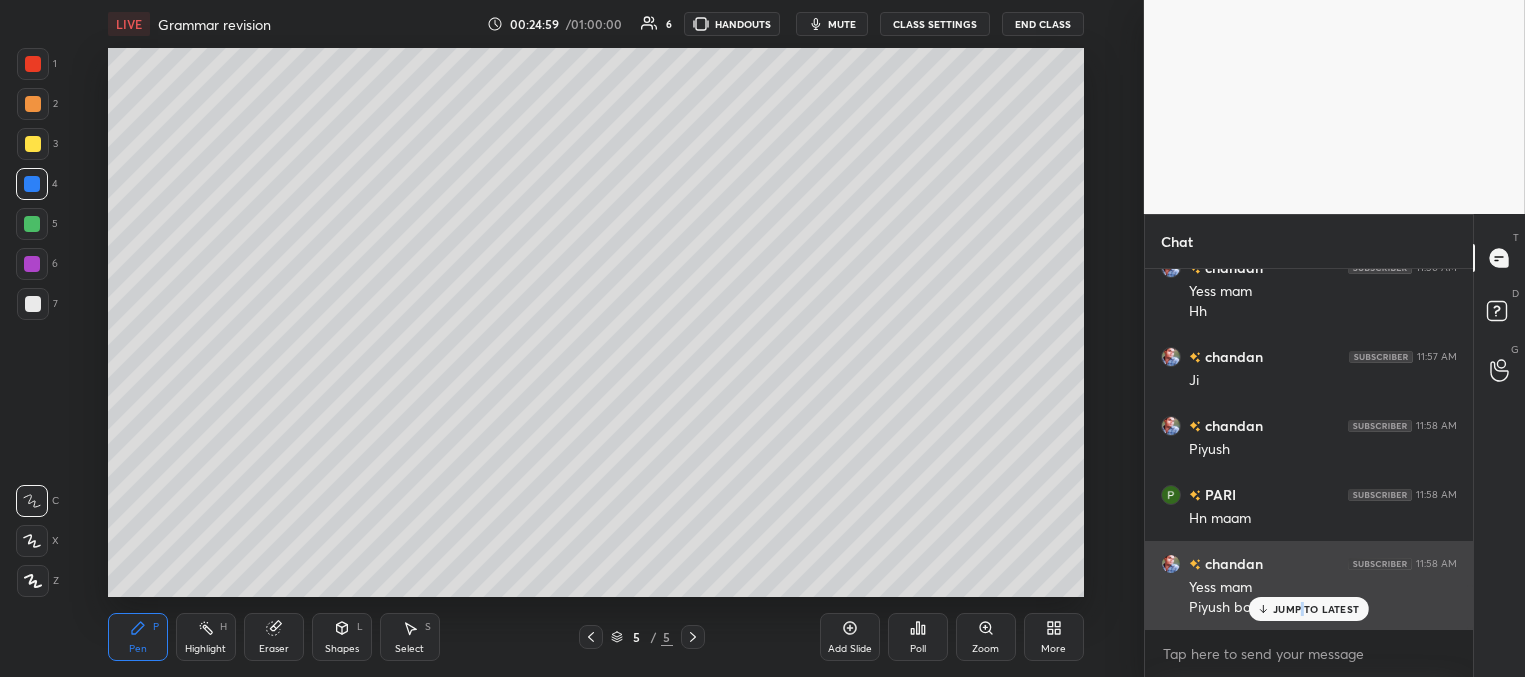 drag, startPoint x: 1303, startPoint y: 610, endPoint x: 1273, endPoint y: 608, distance: 30.066593 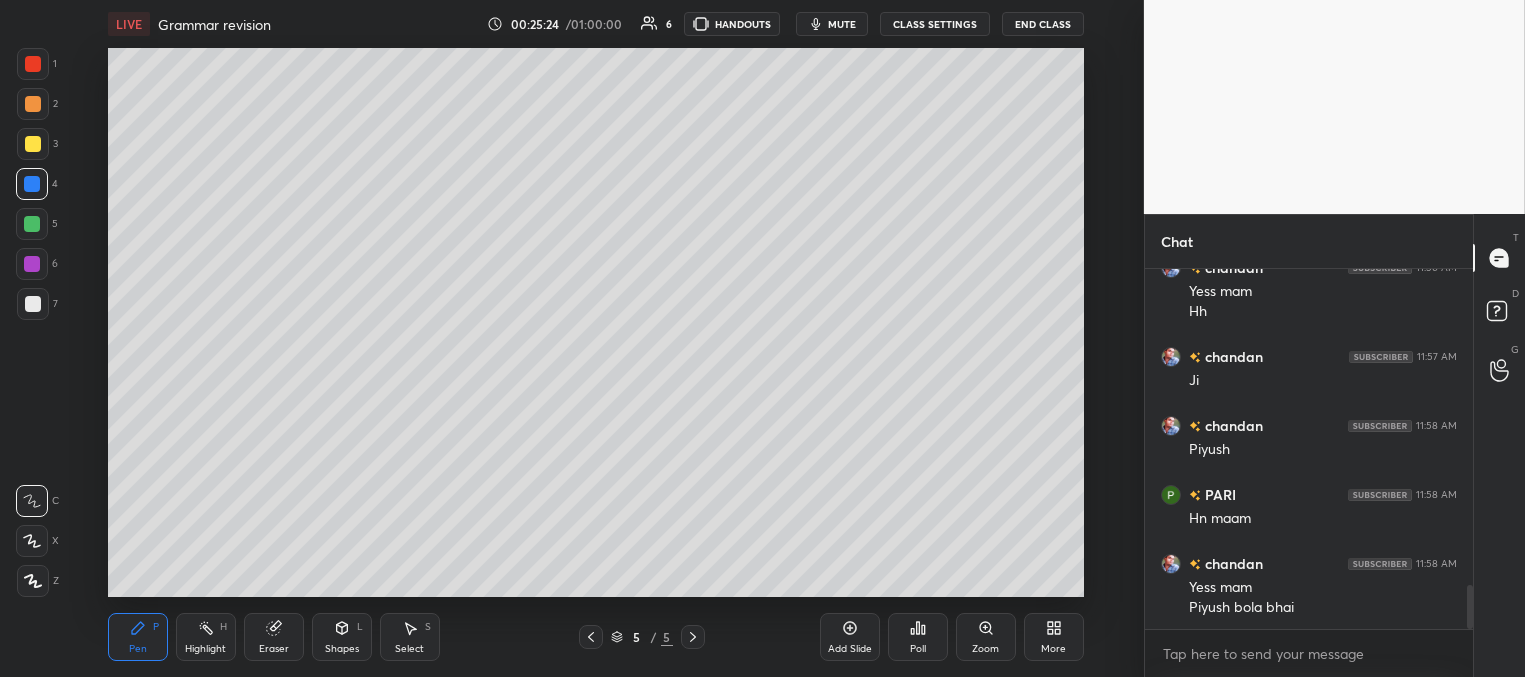 click at bounding box center (33, 104) 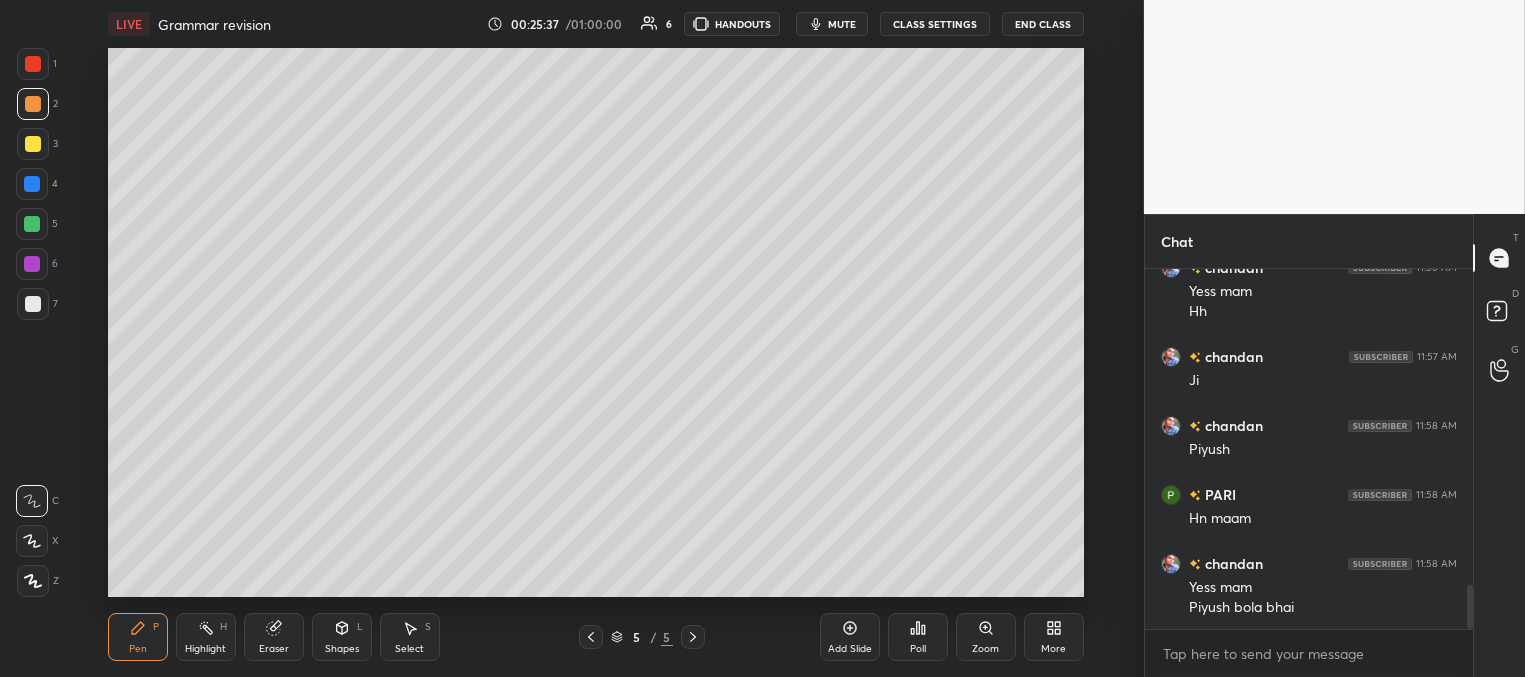 click at bounding box center (32, 224) 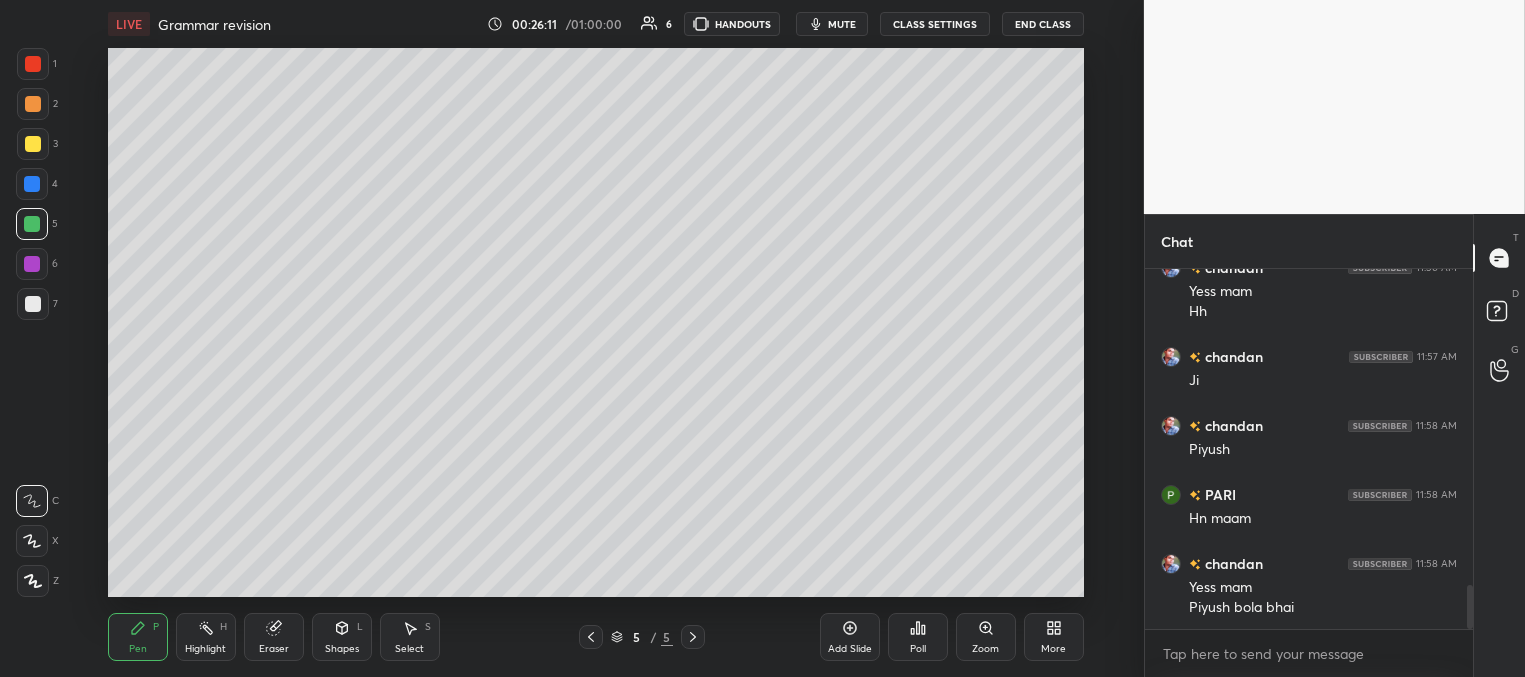 click at bounding box center [32, 184] 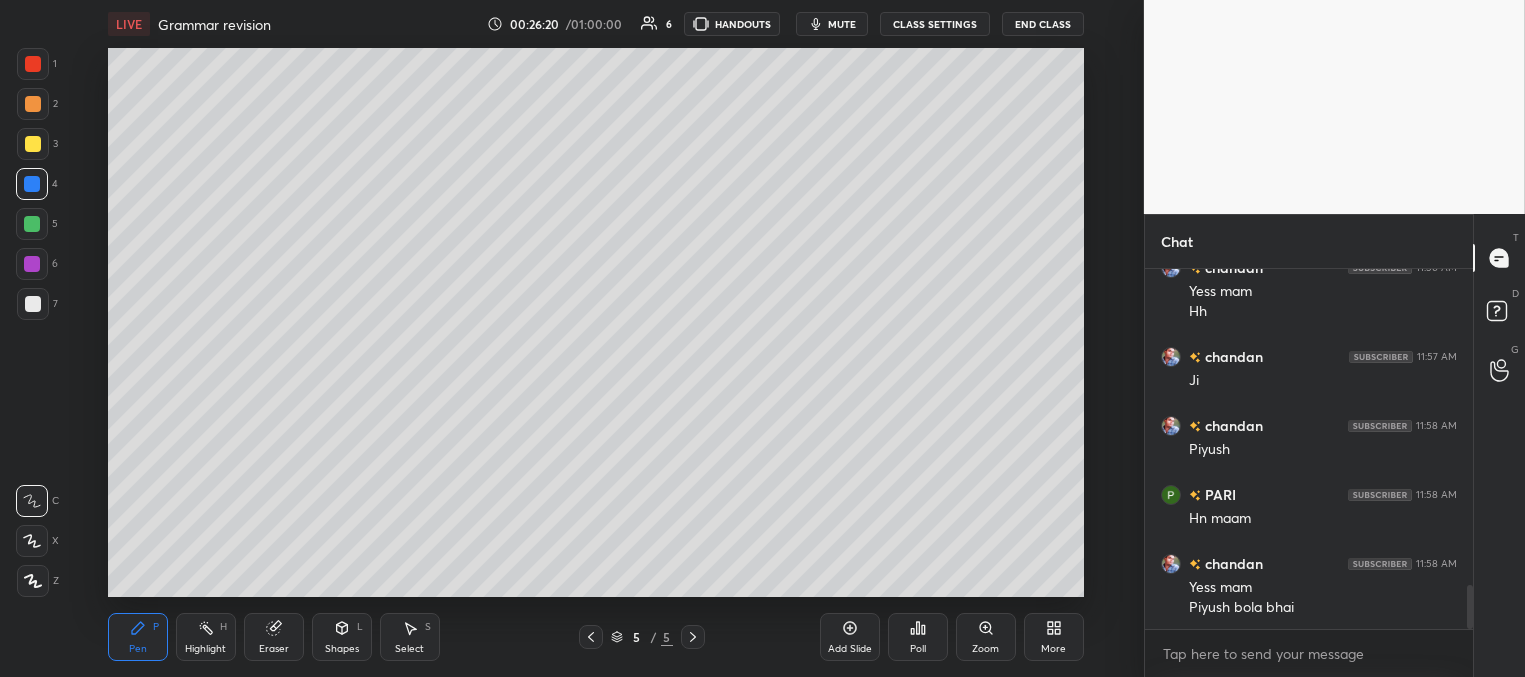 click at bounding box center (33, 144) 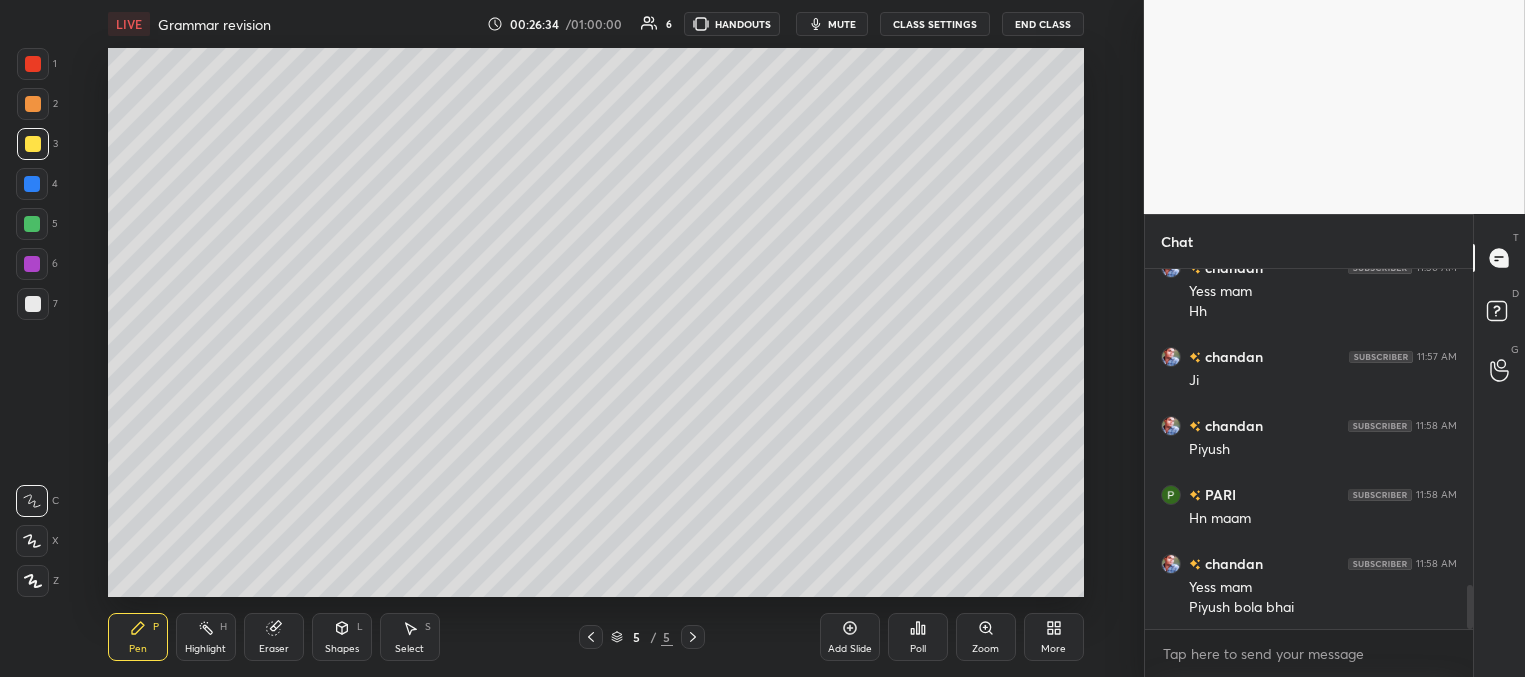 click at bounding box center (32, 224) 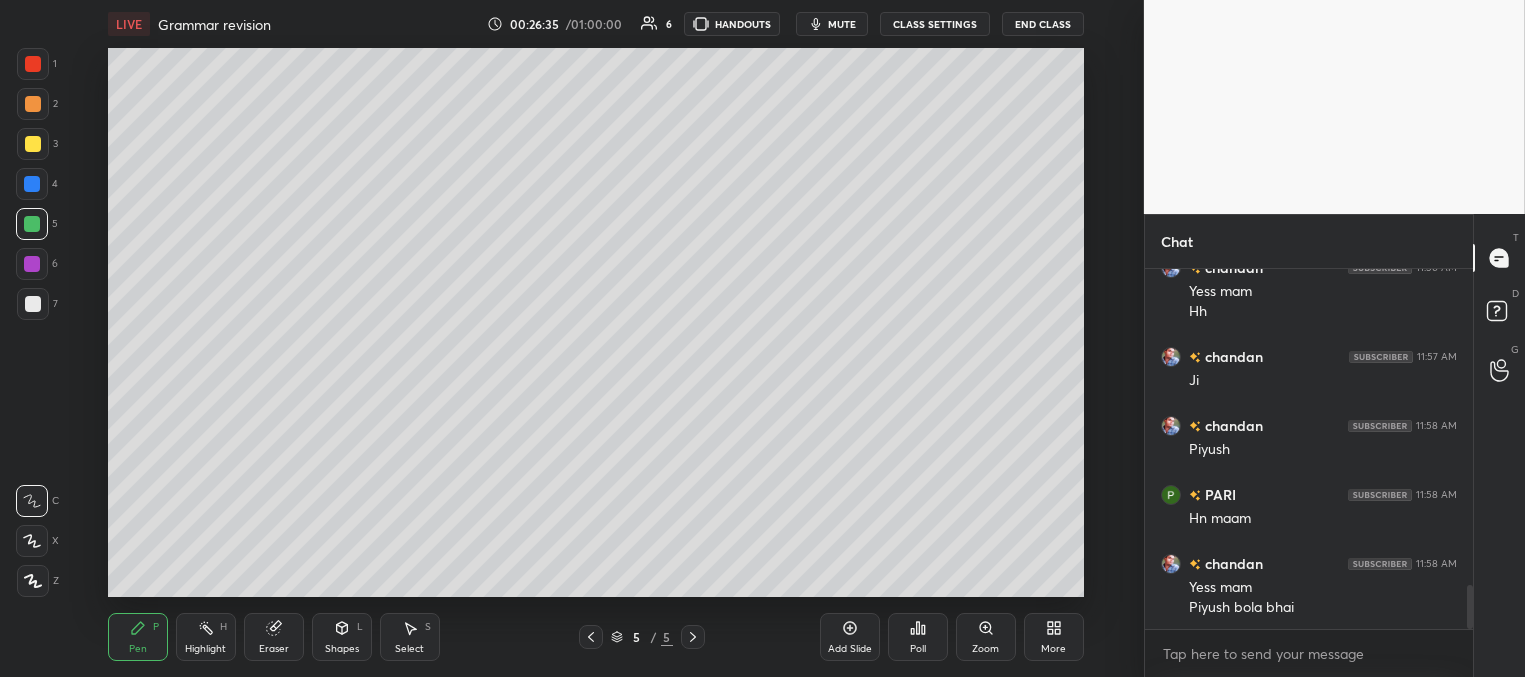drag, startPoint x: 35, startPoint y: 102, endPoint x: 36, endPoint y: 134, distance: 32.01562 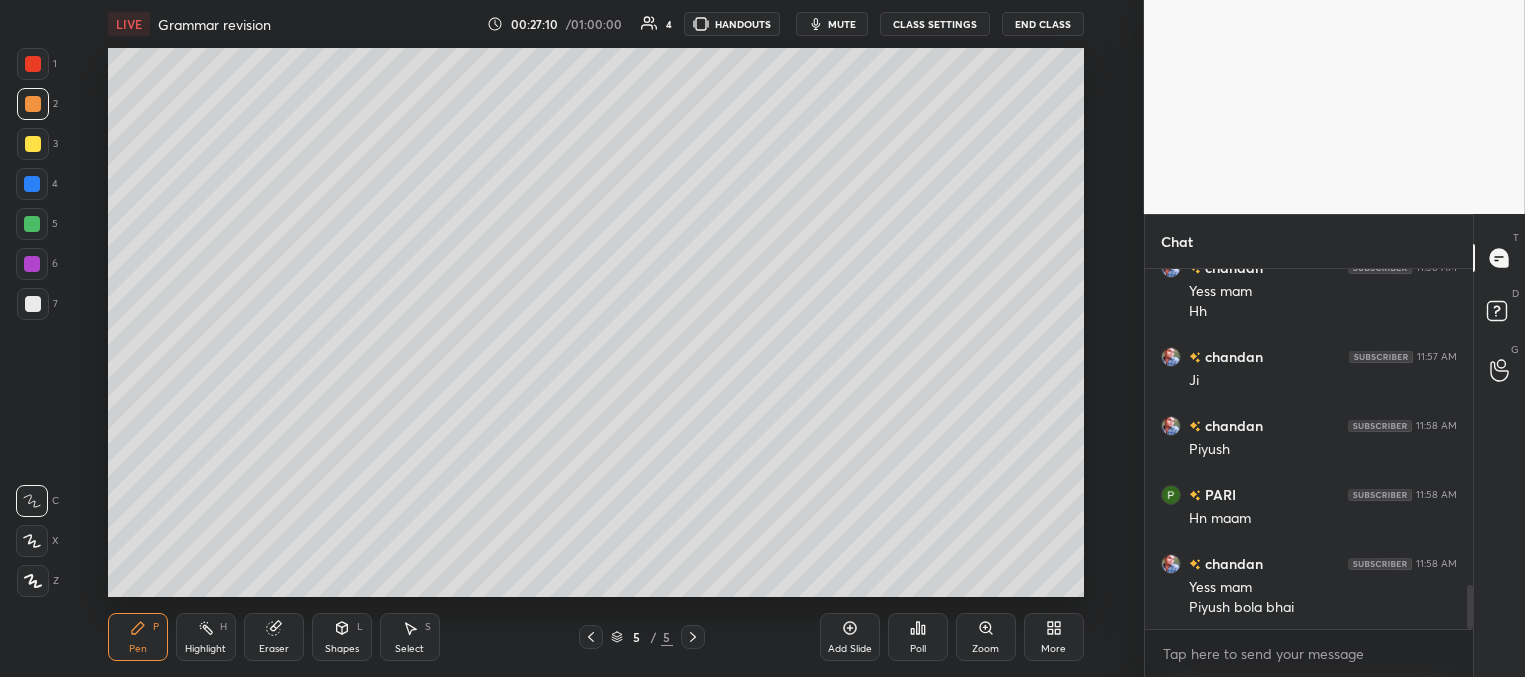 scroll, scrollTop: 328, scrollLeft: 322, axis: both 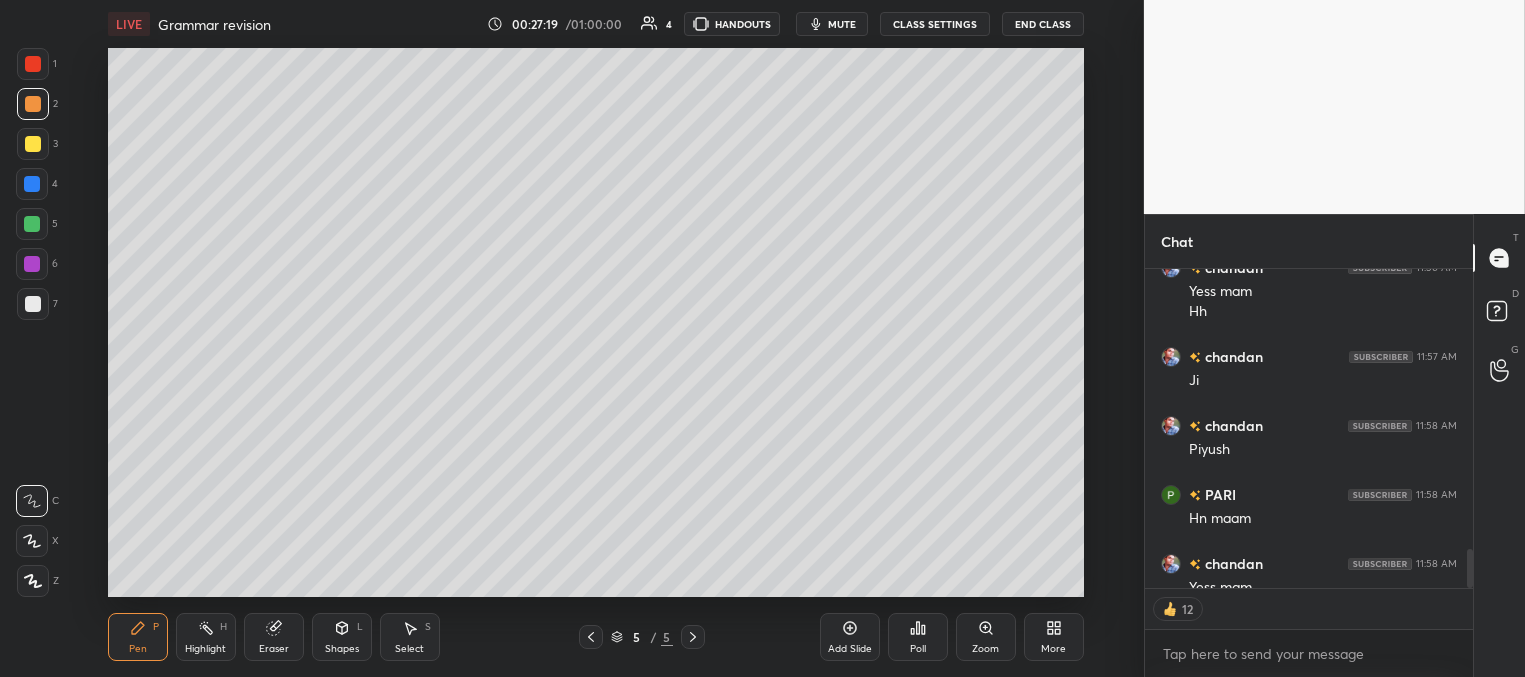 click on "Add Slide" at bounding box center (850, 649) 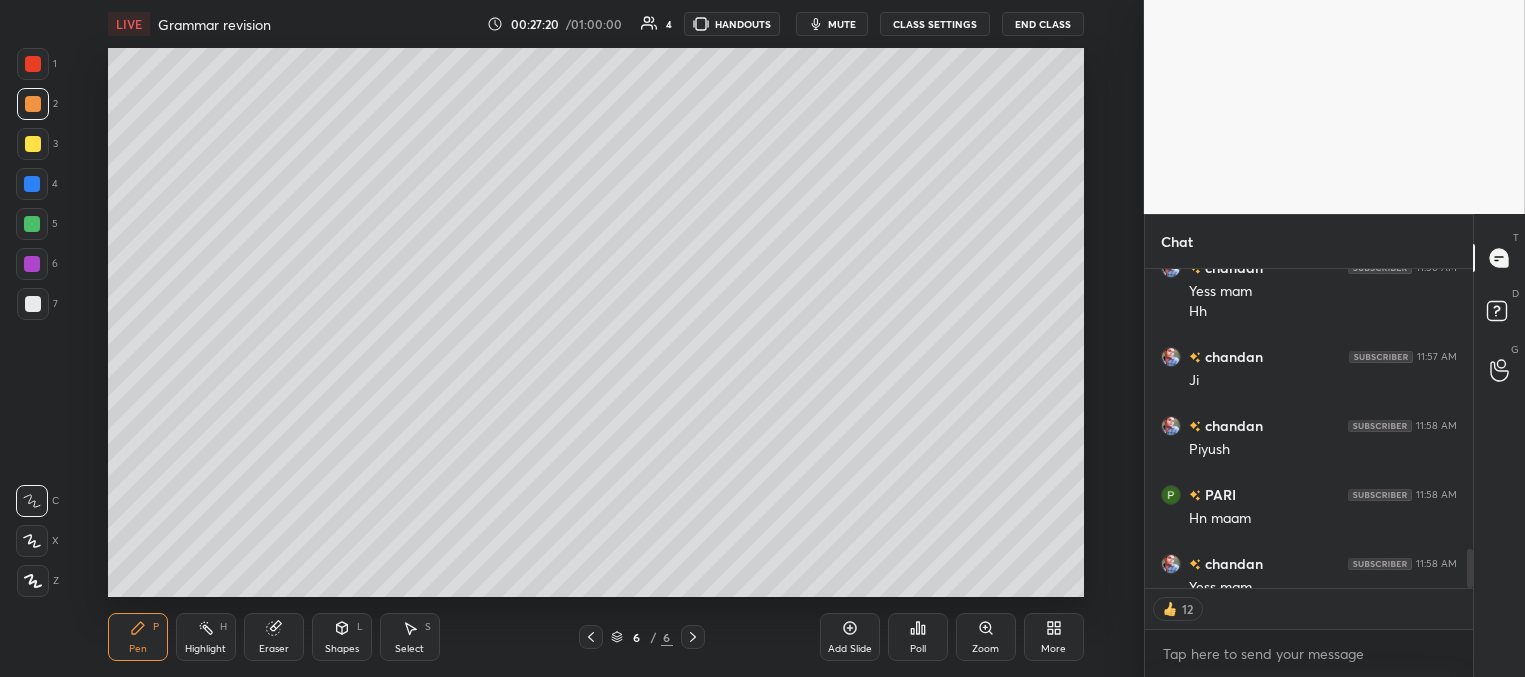 click at bounding box center (33, 304) 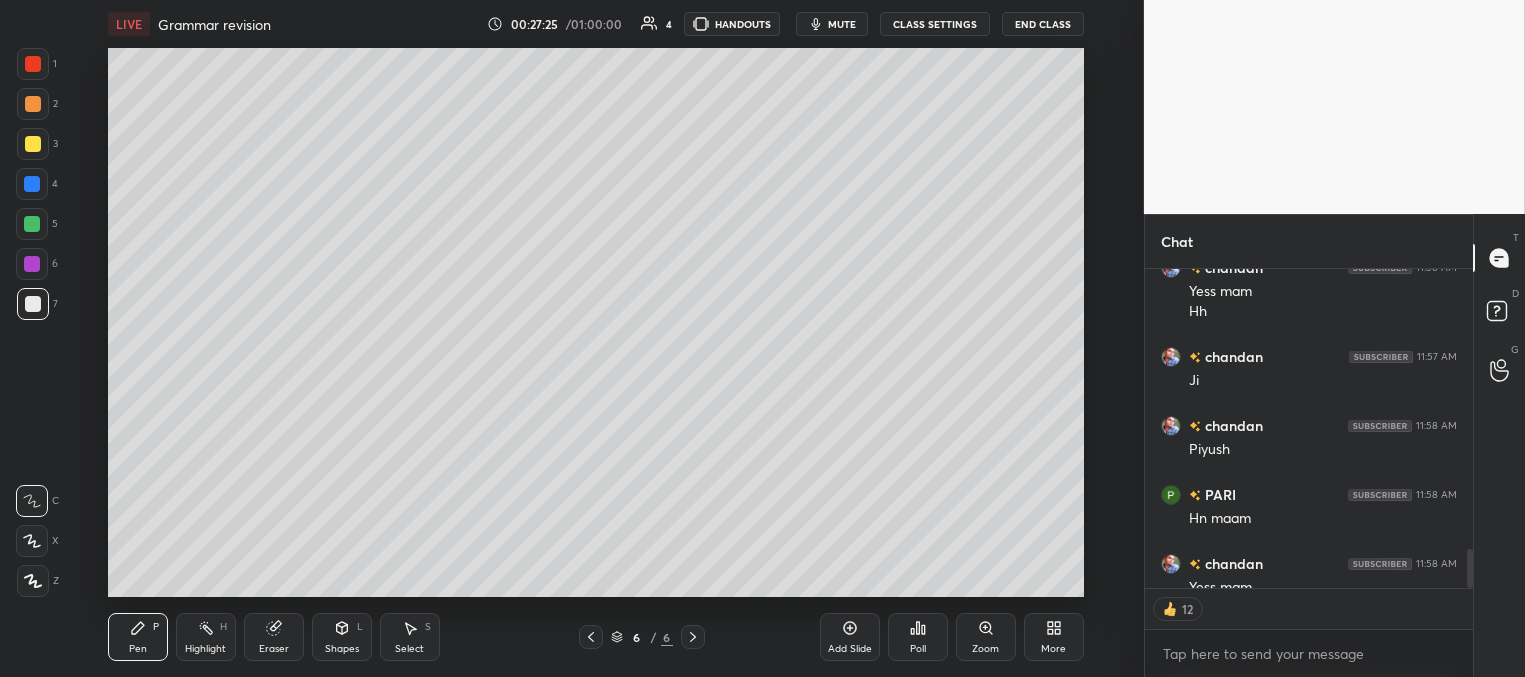 scroll, scrollTop: 7, scrollLeft: 6, axis: both 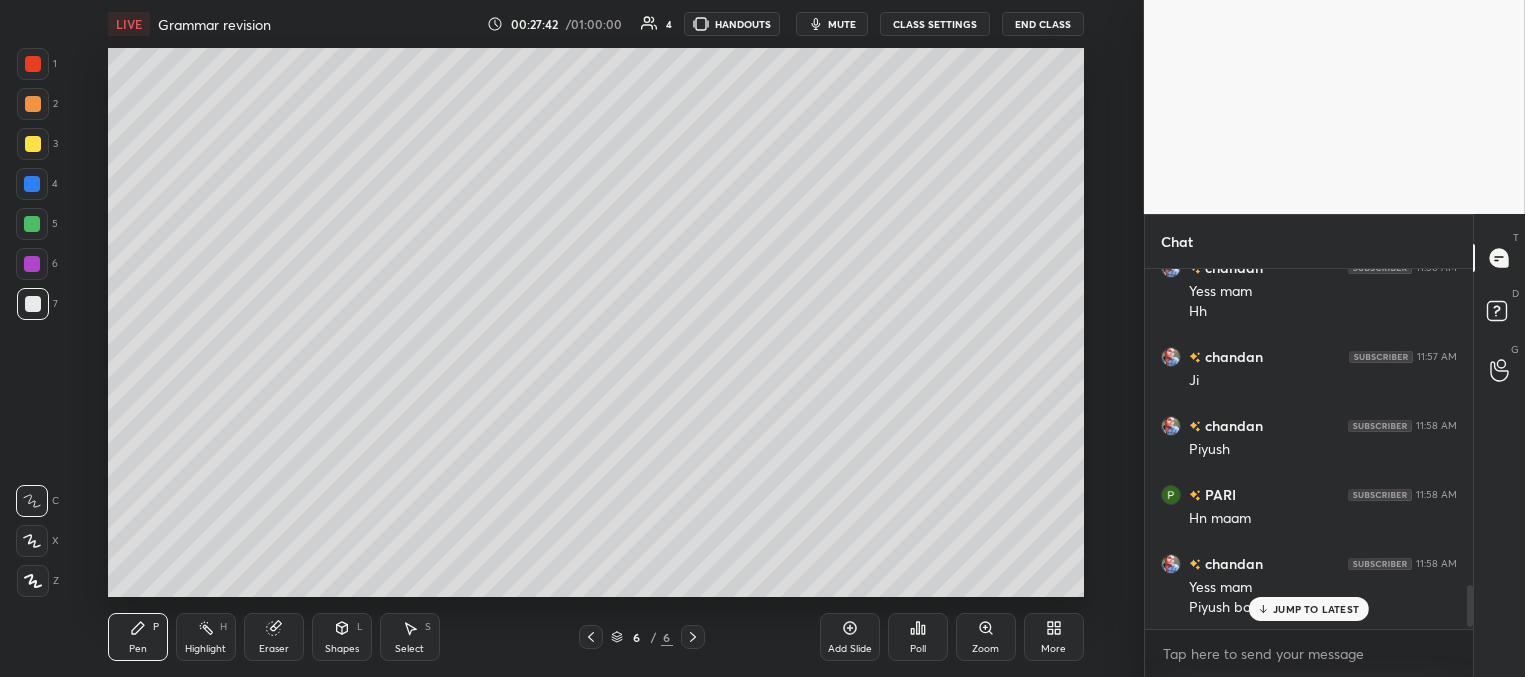 click at bounding box center (33, 144) 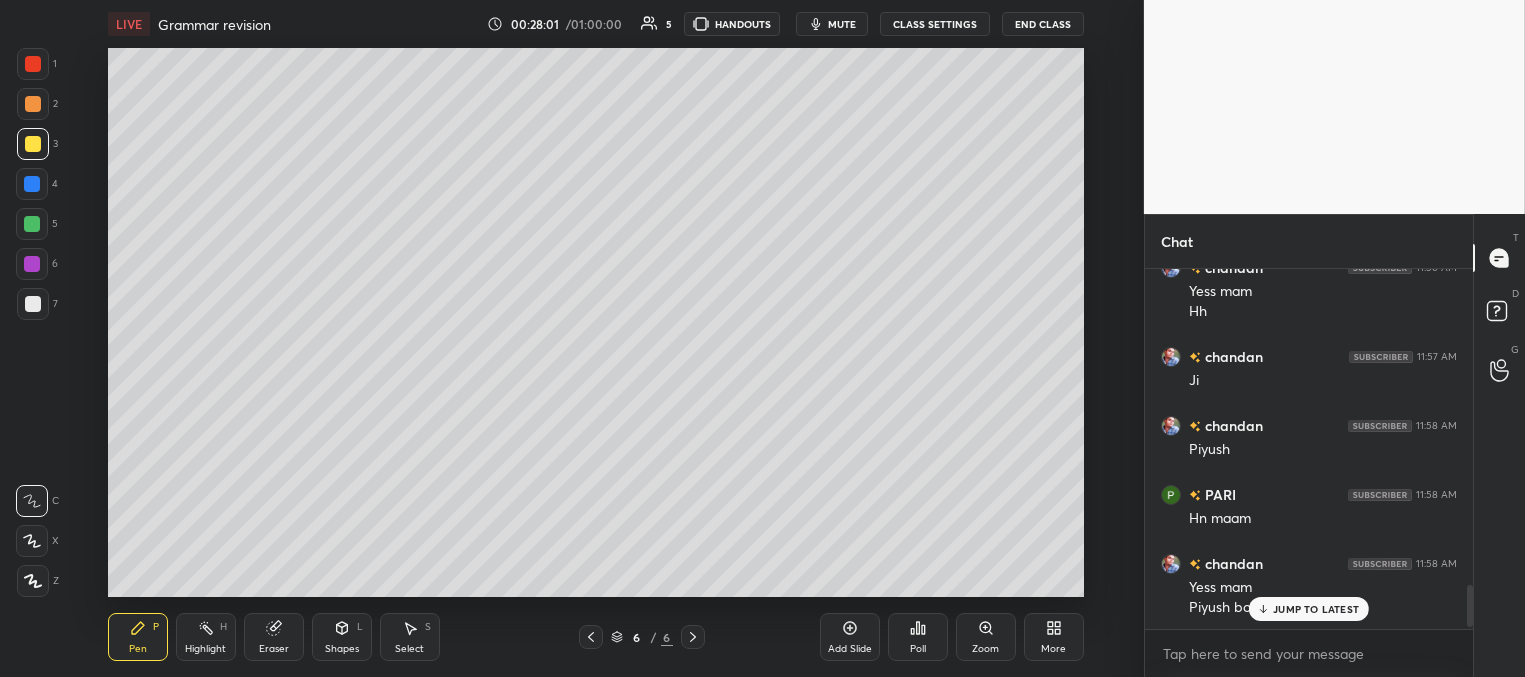 click 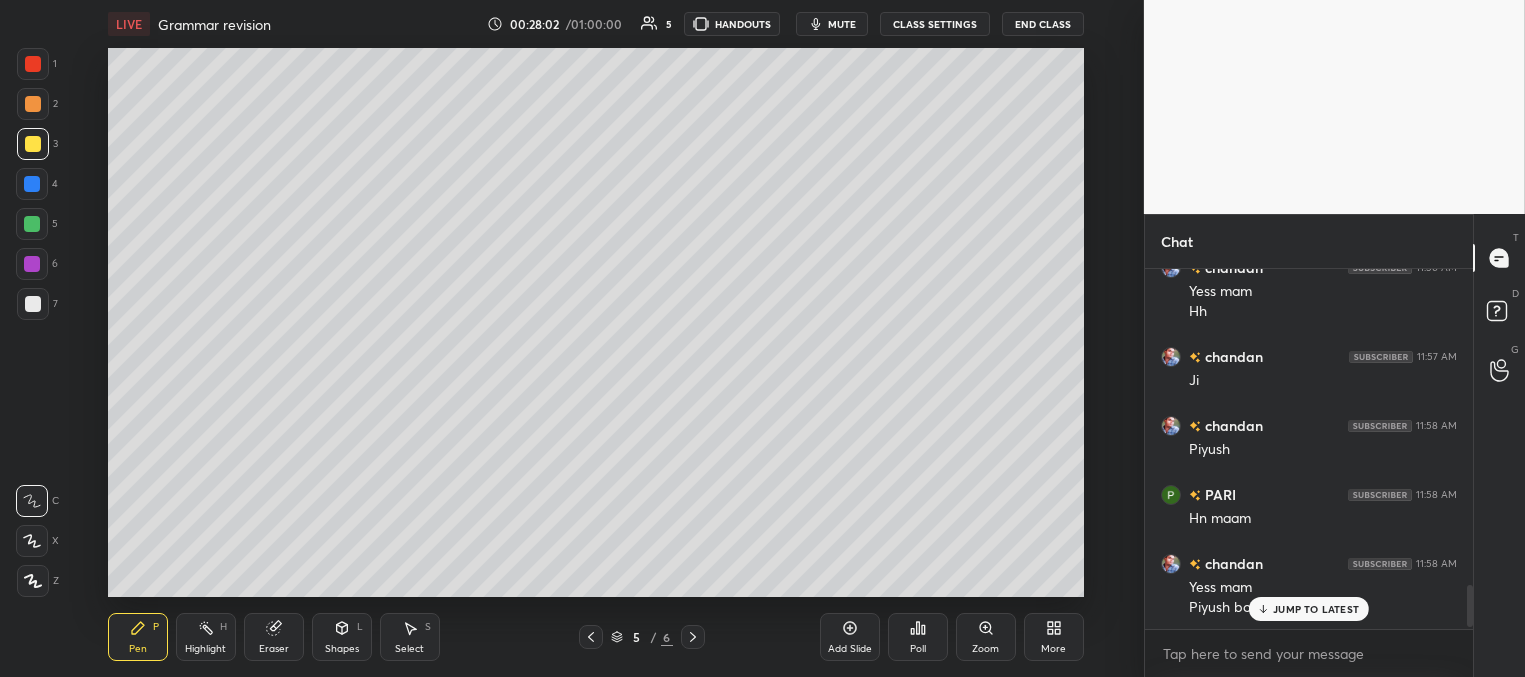 click 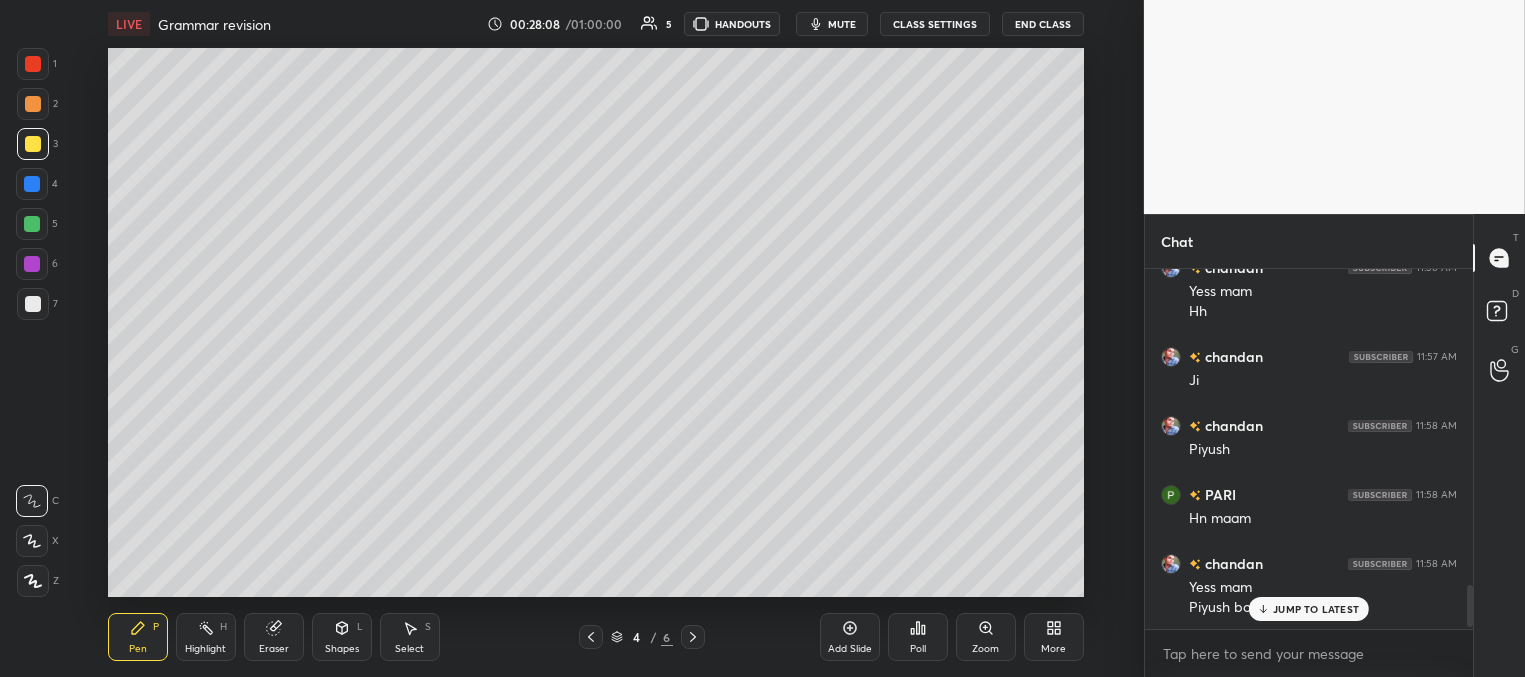 click 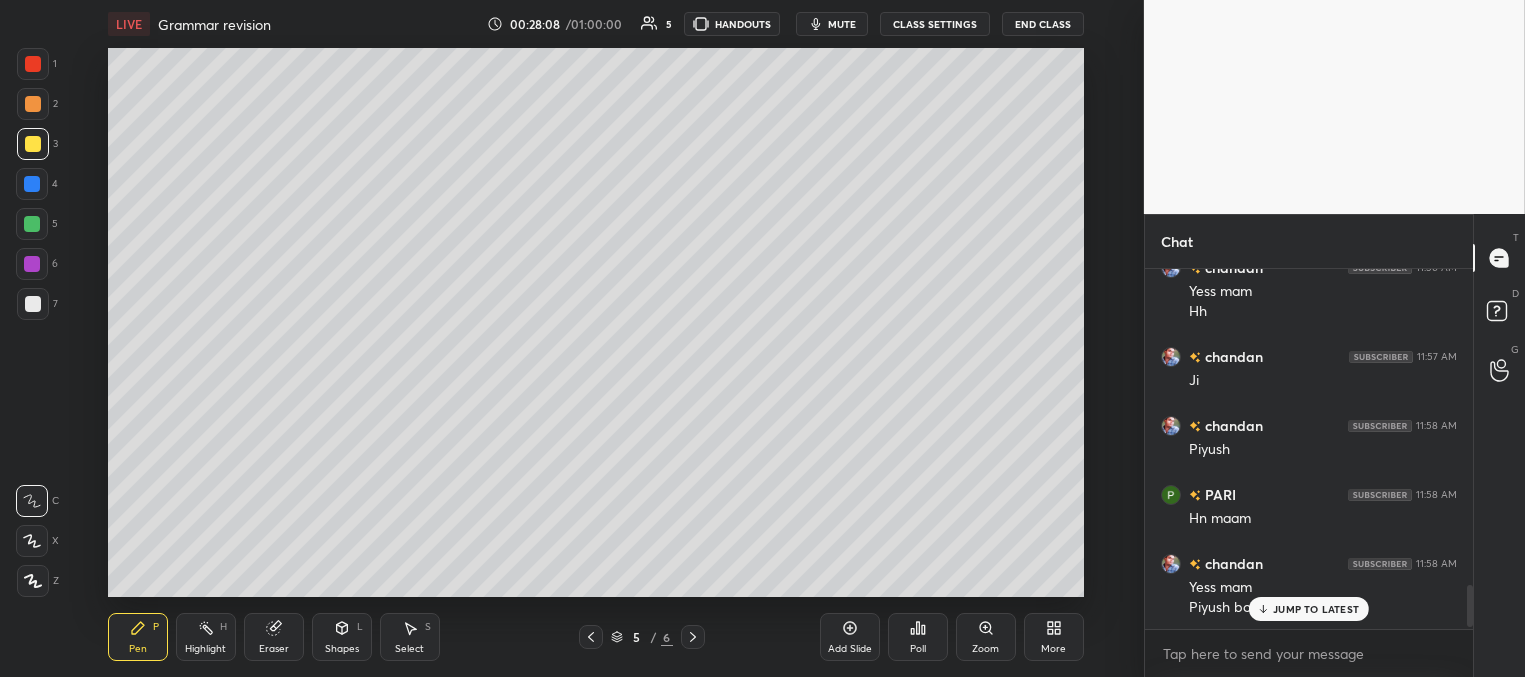 click 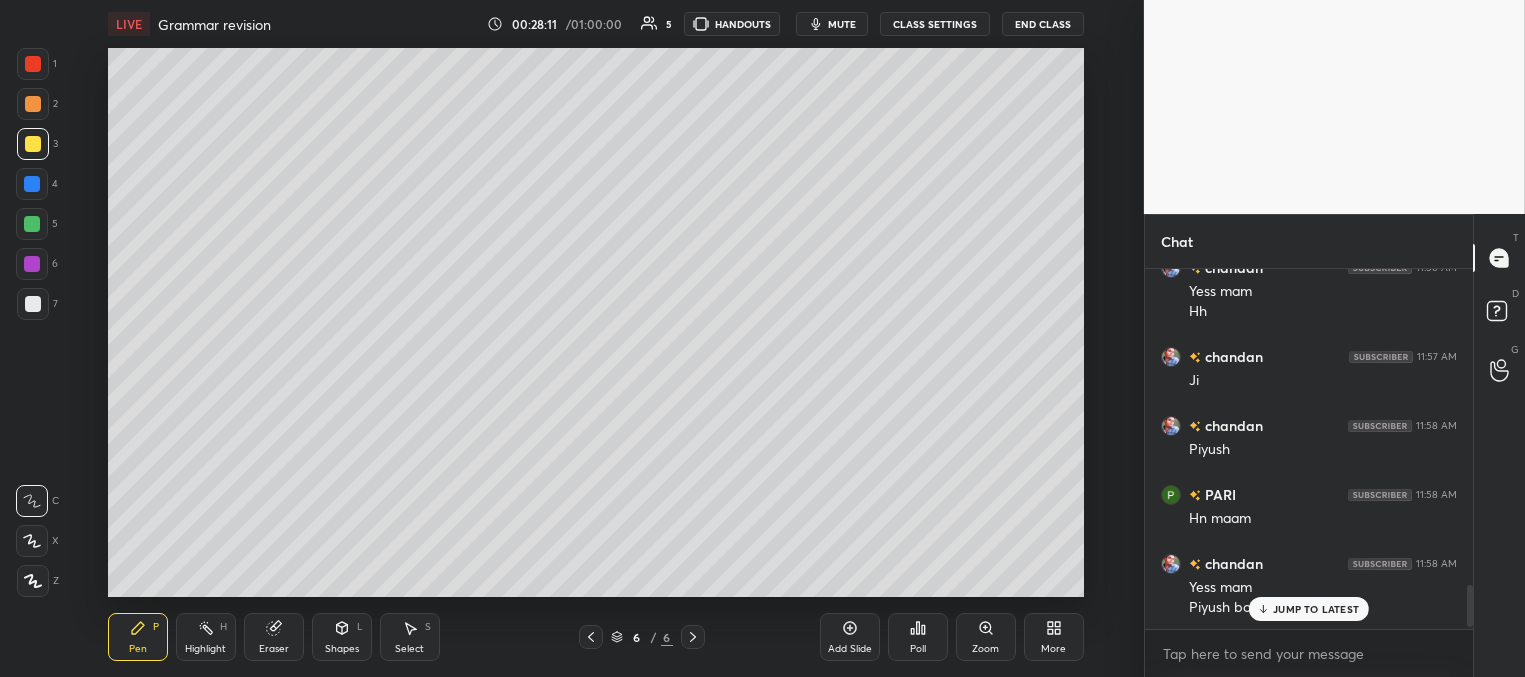 click at bounding box center (32, 184) 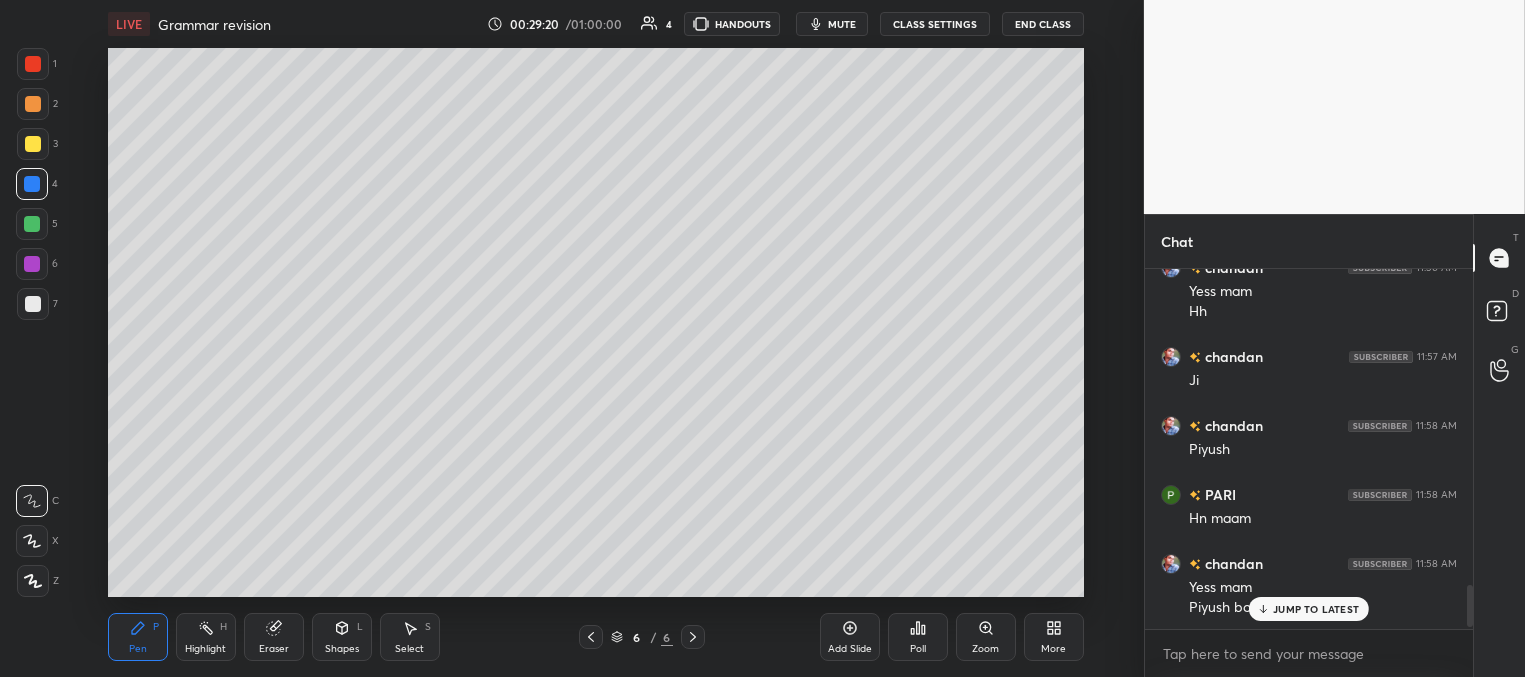 drag, startPoint x: 35, startPoint y: 222, endPoint x: 2, endPoint y: 258, distance: 48.83646 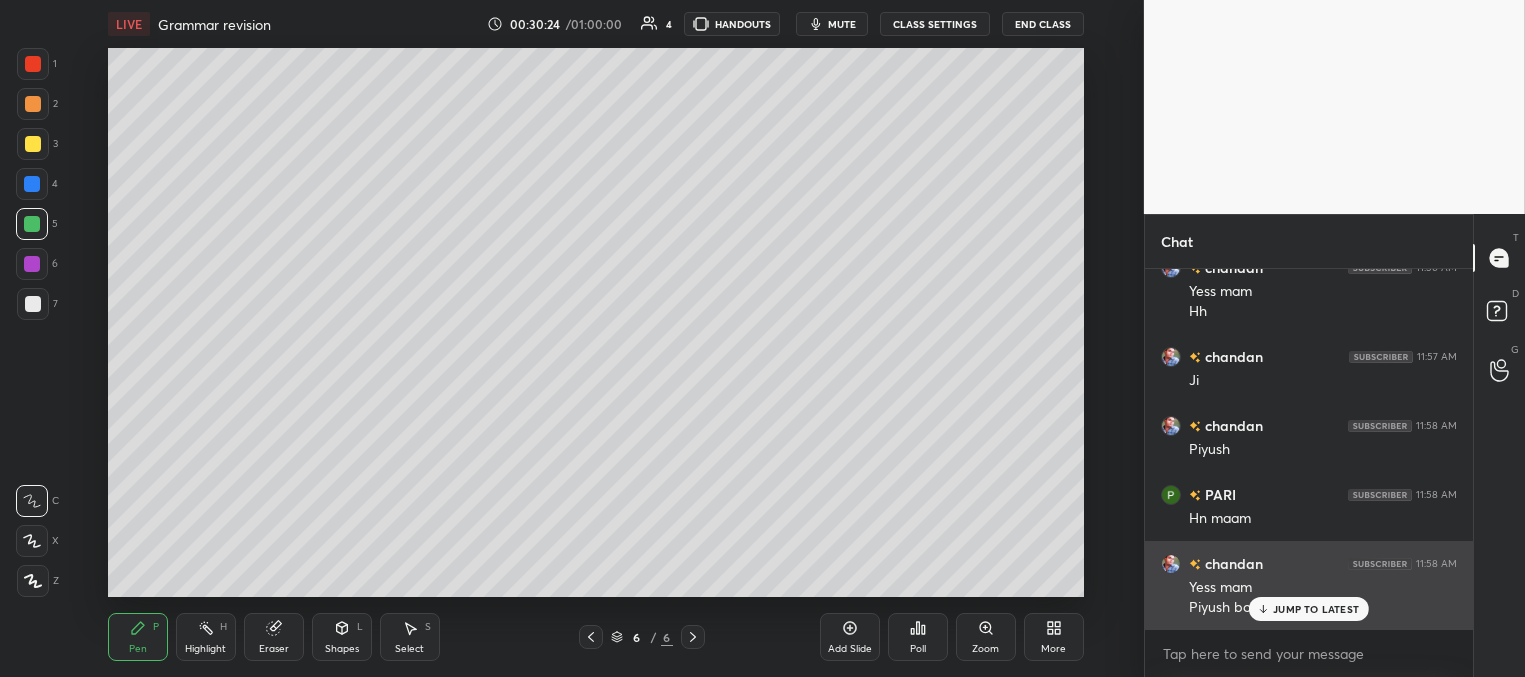 click on "JUMP TO LATEST" at bounding box center (1316, 609) 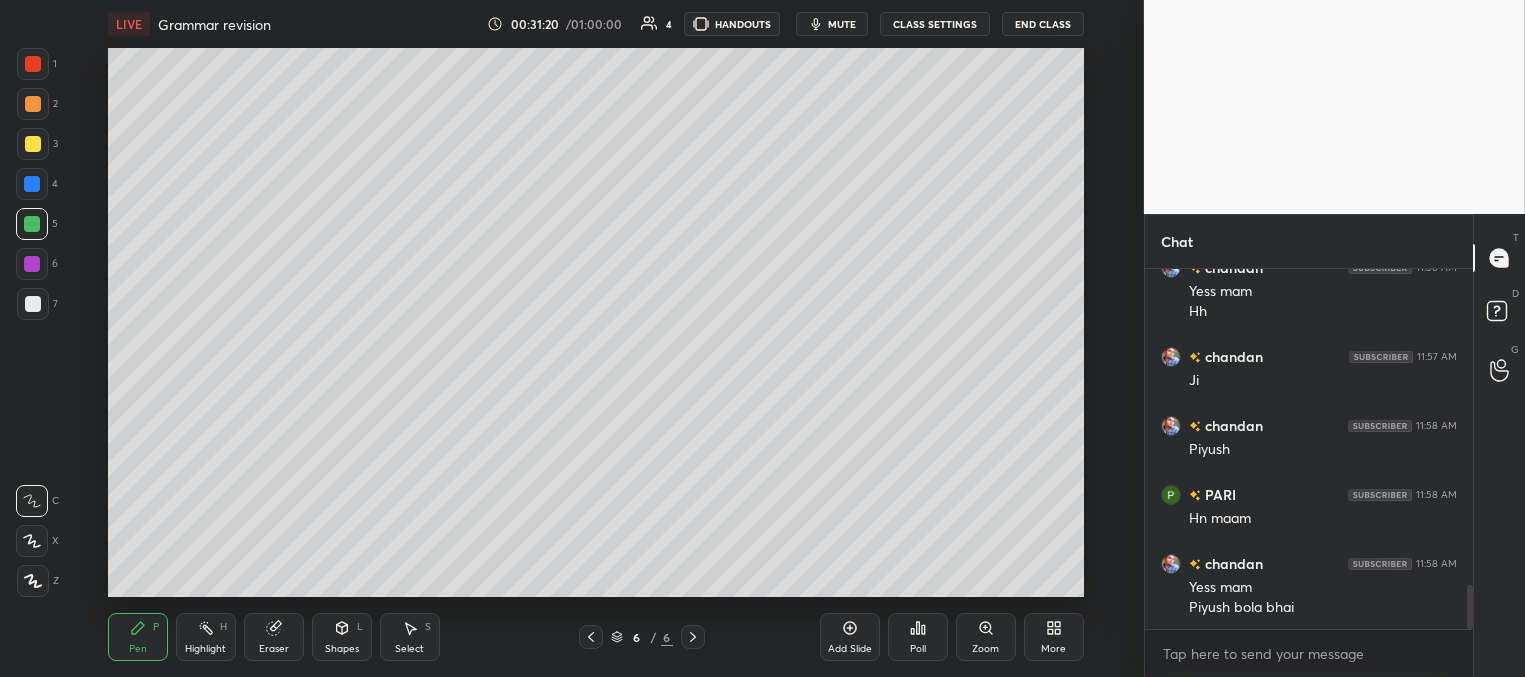 scroll, scrollTop: 312, scrollLeft: 322, axis: both 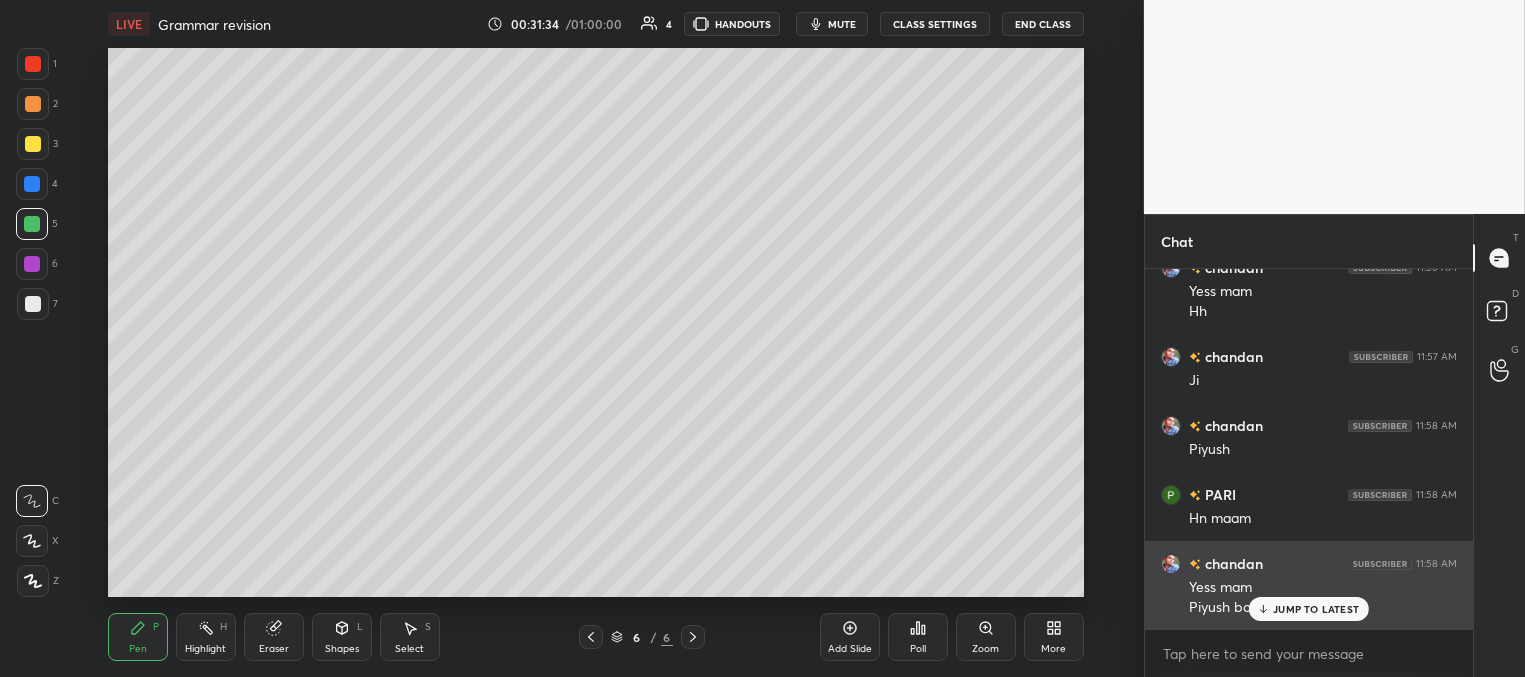drag, startPoint x: 1284, startPoint y: 608, endPoint x: 1273, endPoint y: 606, distance: 11.18034 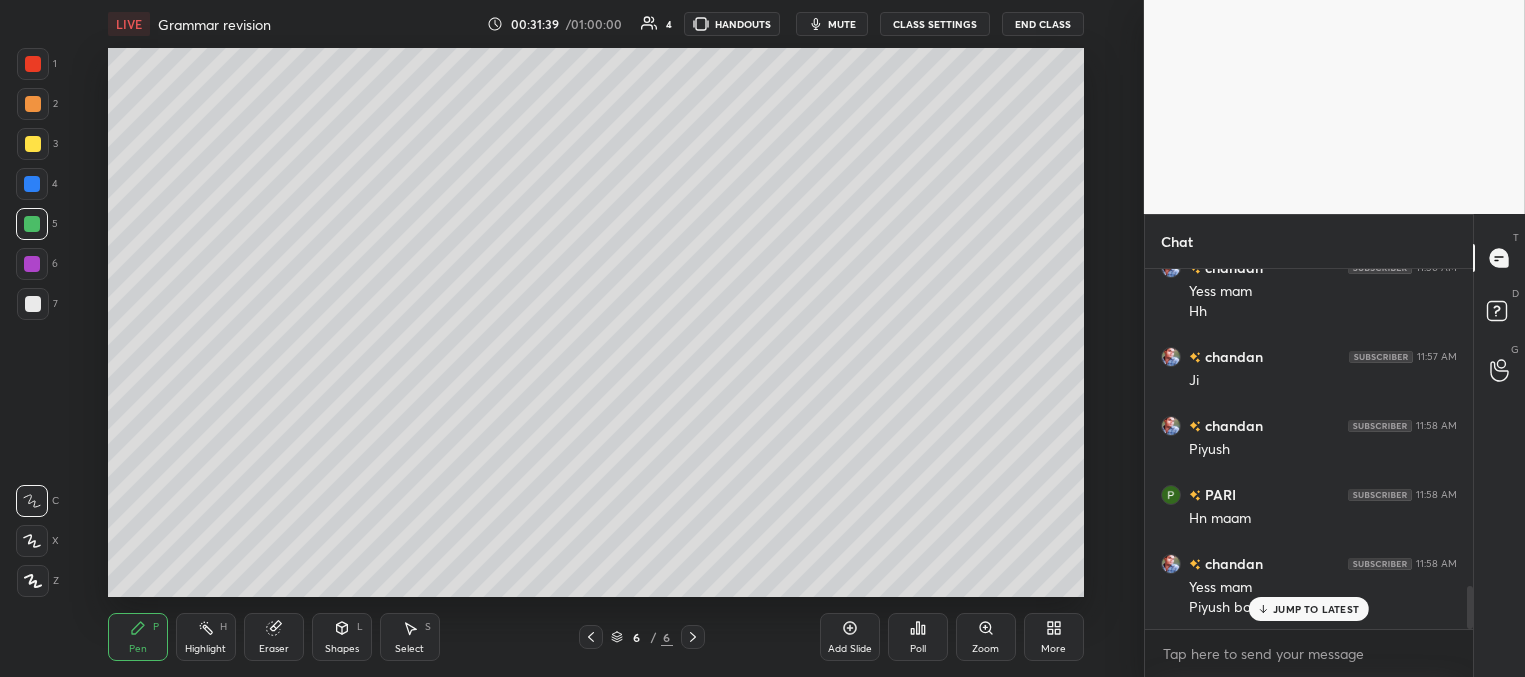 scroll, scrollTop: 2684, scrollLeft: 0, axis: vertical 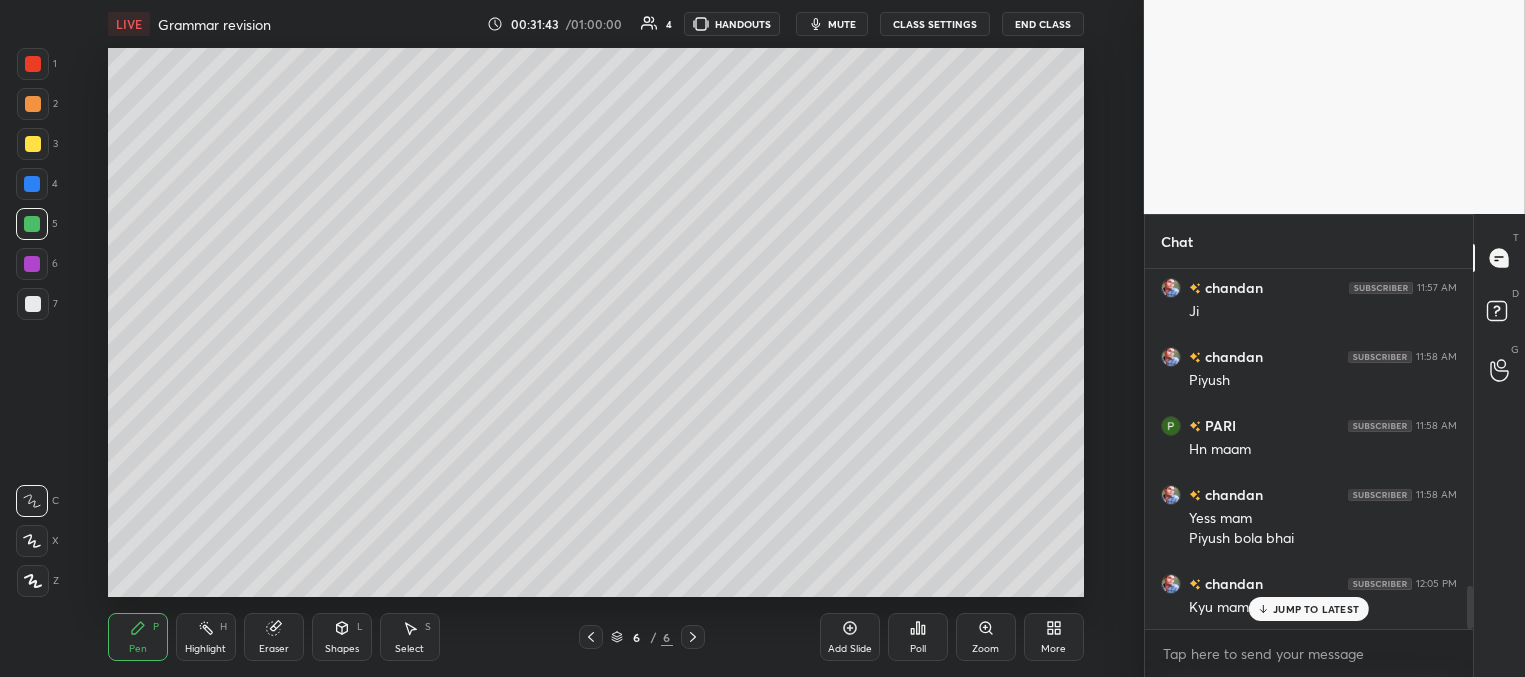 click on "Add Slide" at bounding box center [850, 637] 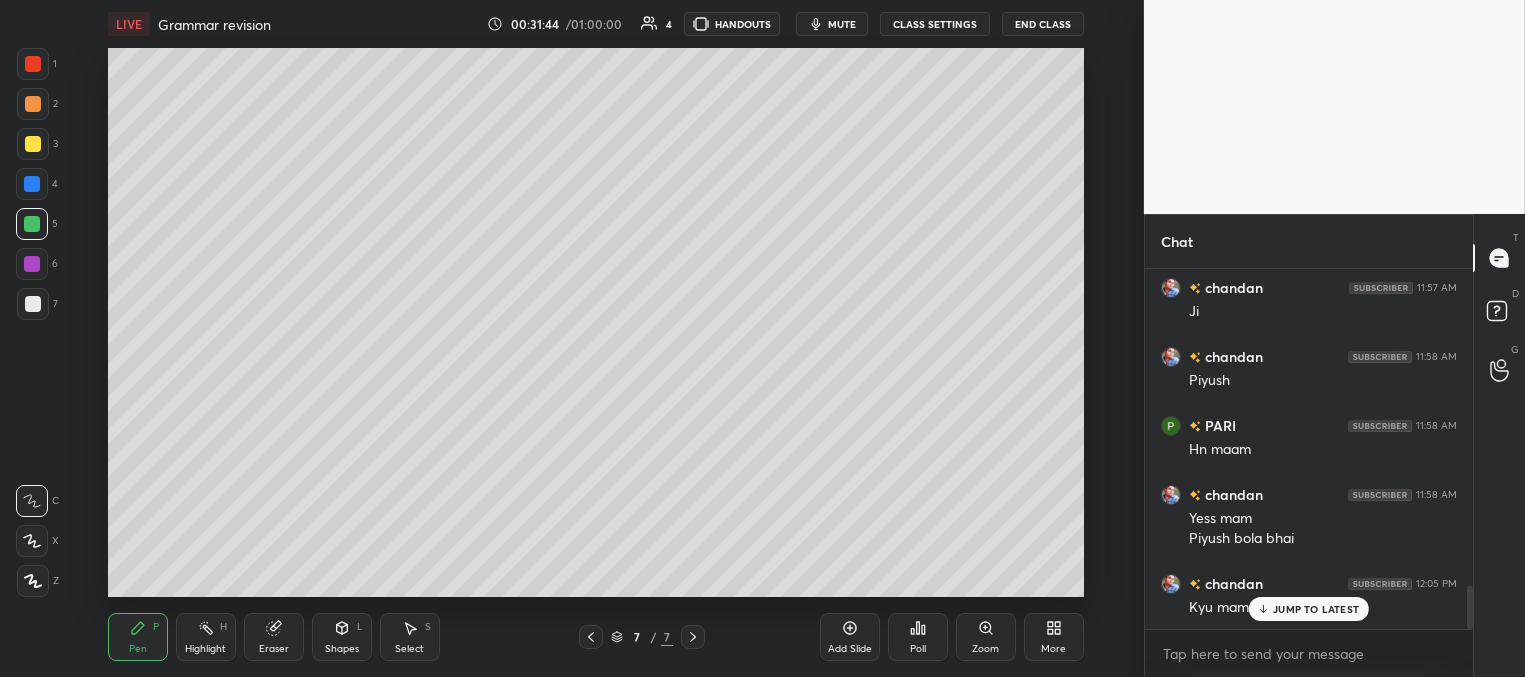 click at bounding box center (33, 144) 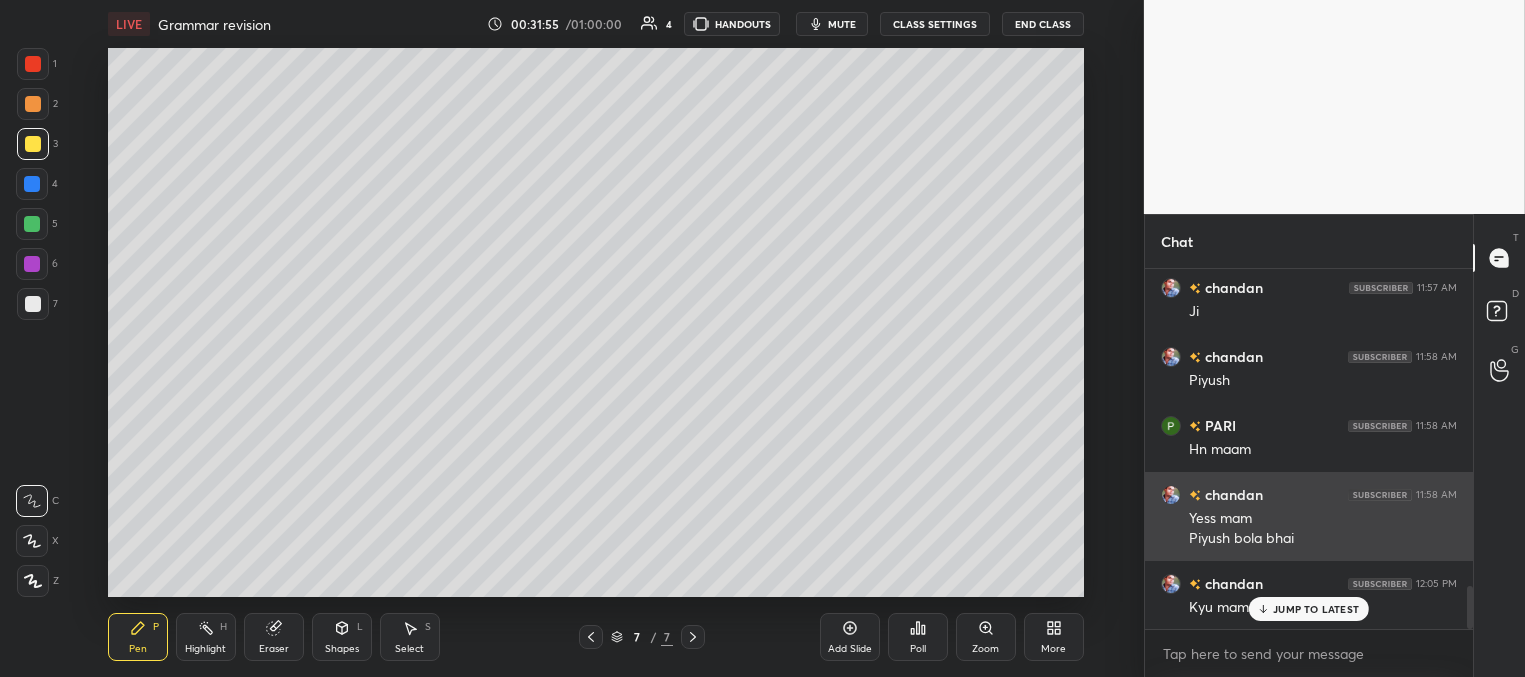 drag, startPoint x: 1280, startPoint y: 604, endPoint x: 1157, endPoint y: 549, distance: 134.73679 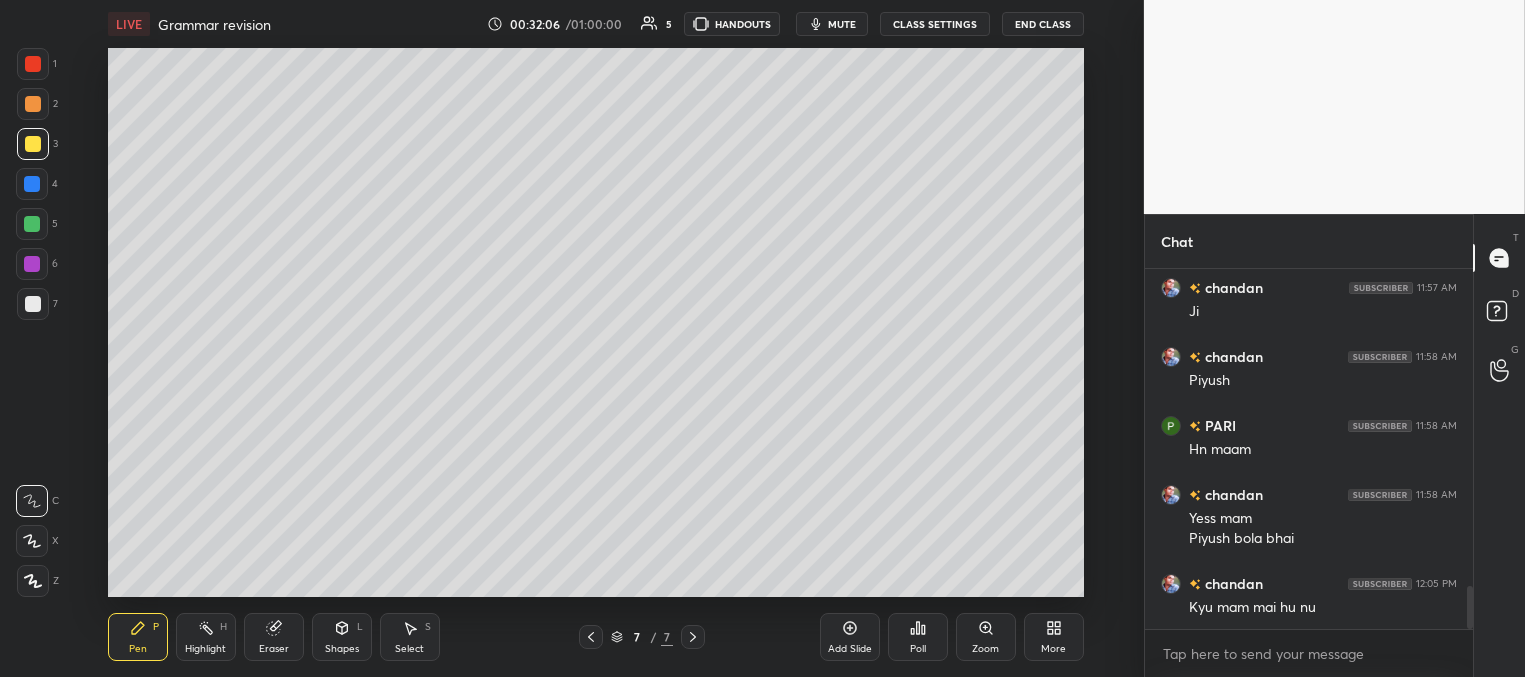 click at bounding box center [33, 304] 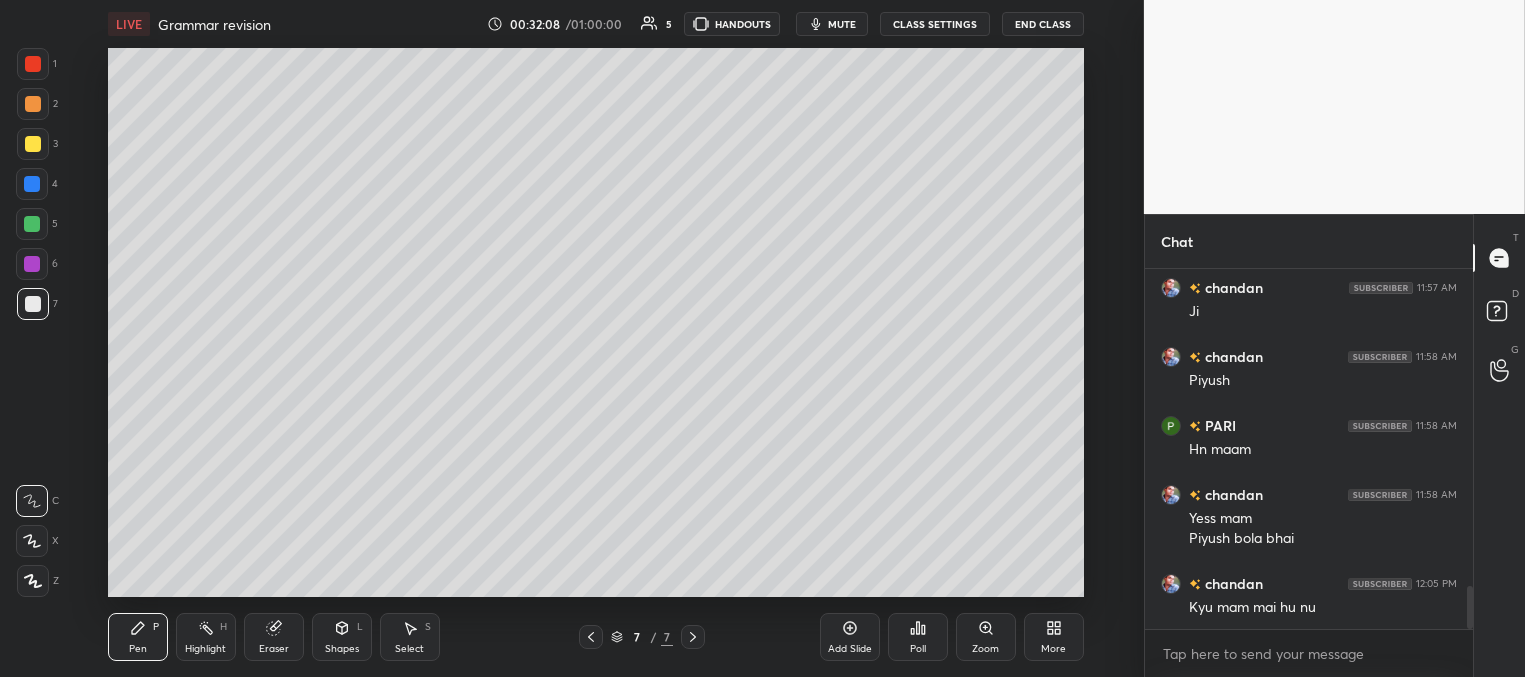 scroll, scrollTop: 2753, scrollLeft: 0, axis: vertical 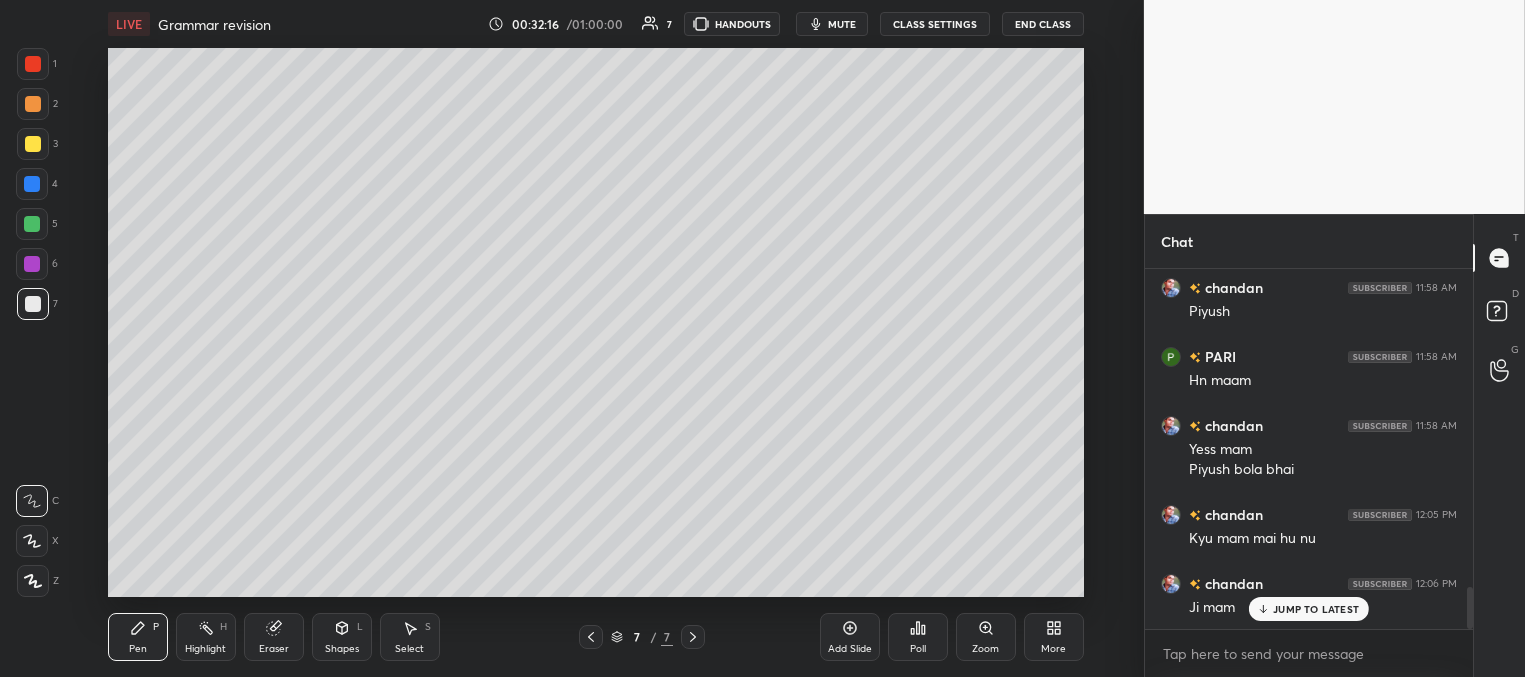 click on "JUMP TO LATEST" at bounding box center [1316, 609] 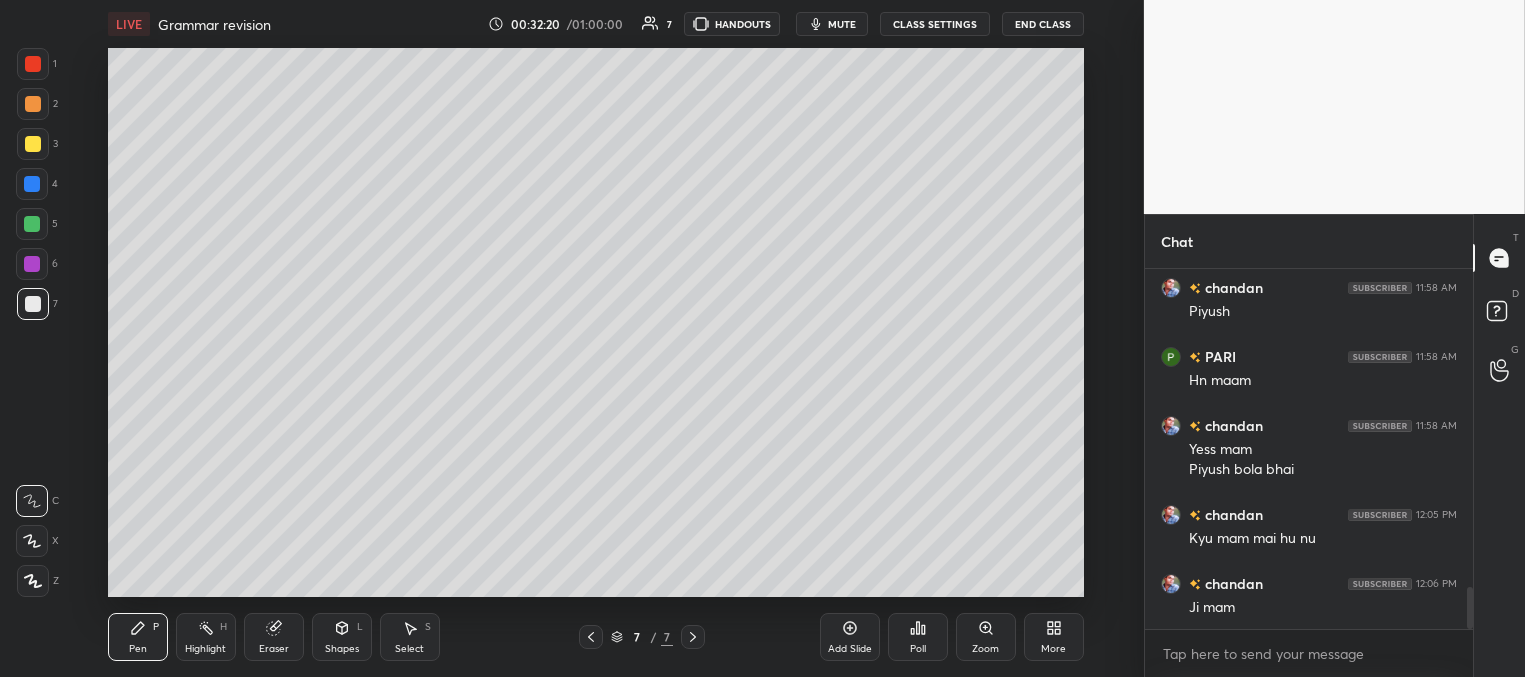 scroll, scrollTop: 312, scrollLeft: 322, axis: both 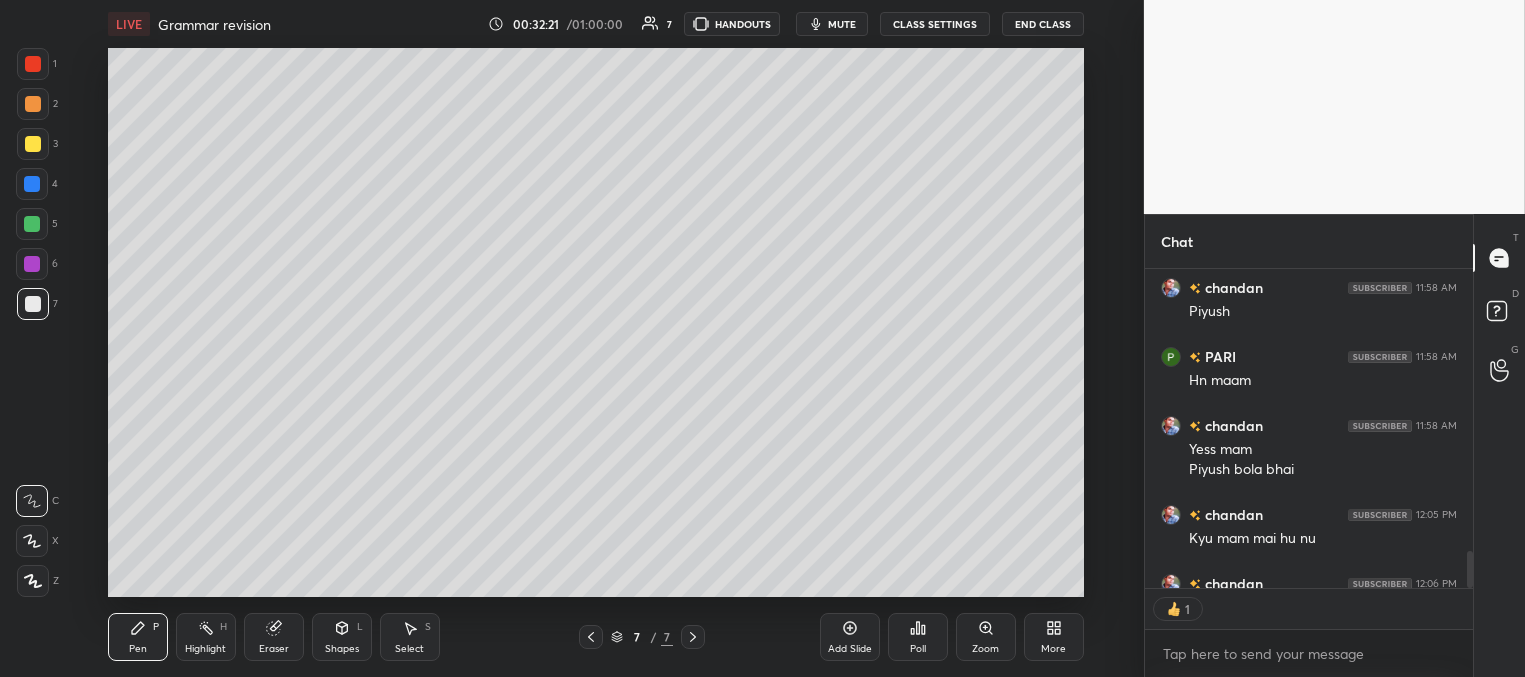 drag, startPoint x: 38, startPoint y: 142, endPoint x: 61, endPoint y: 138, distance: 23.345236 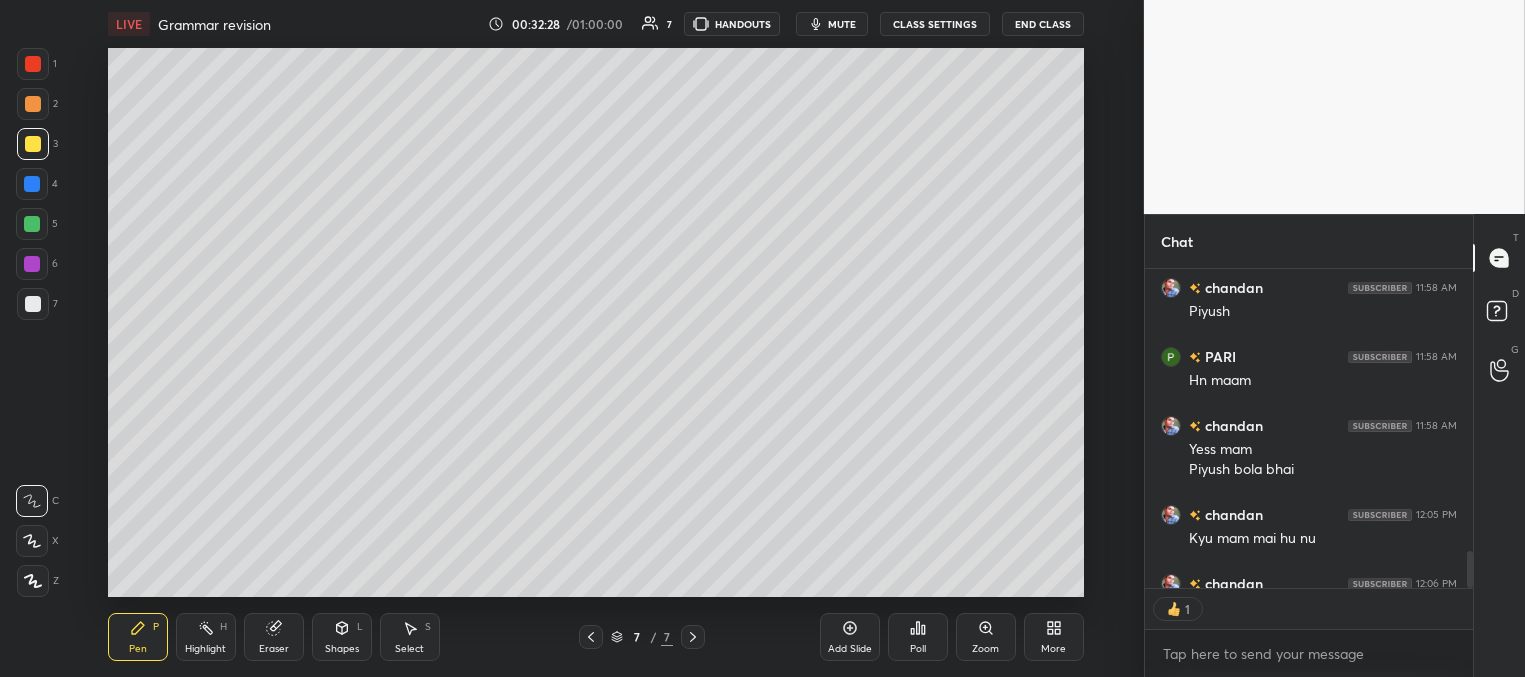 click on "mute" at bounding box center (842, 24) 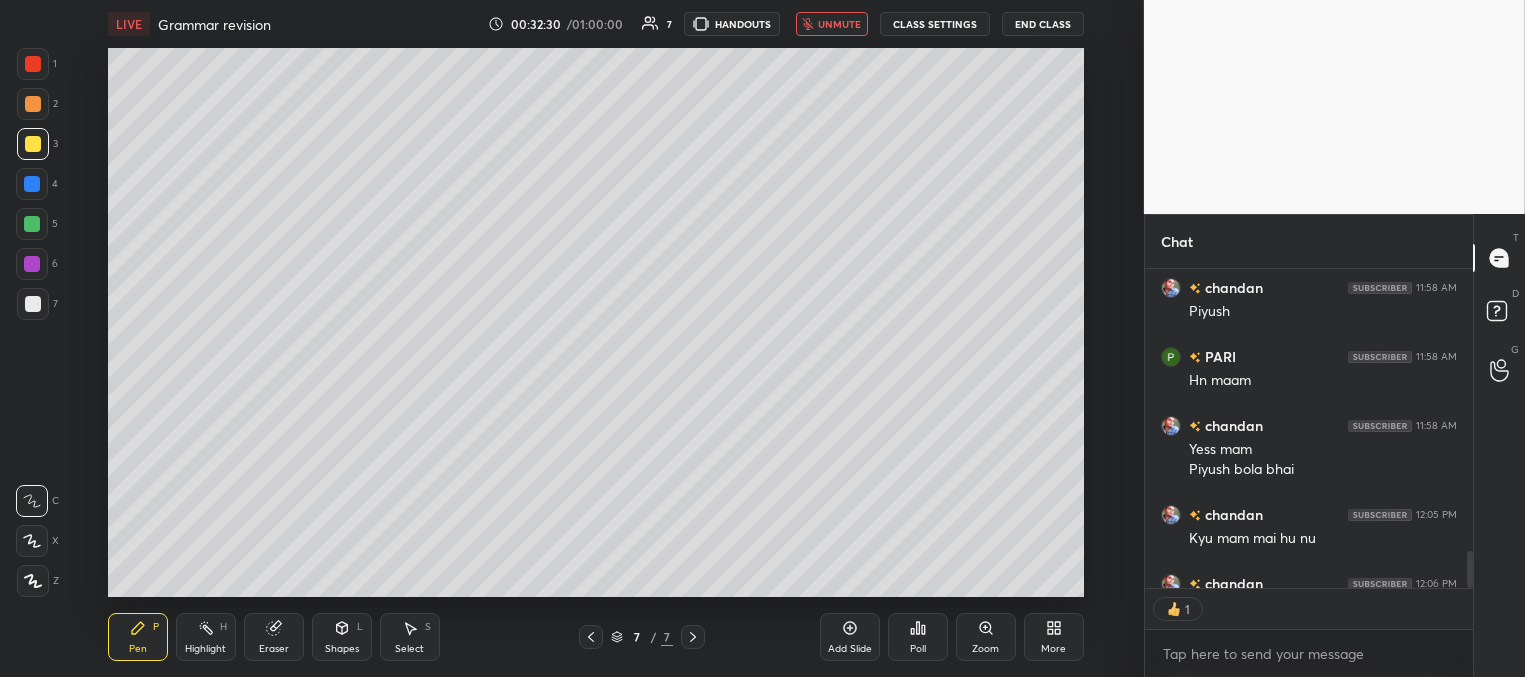 scroll, scrollTop: 7, scrollLeft: 6, axis: both 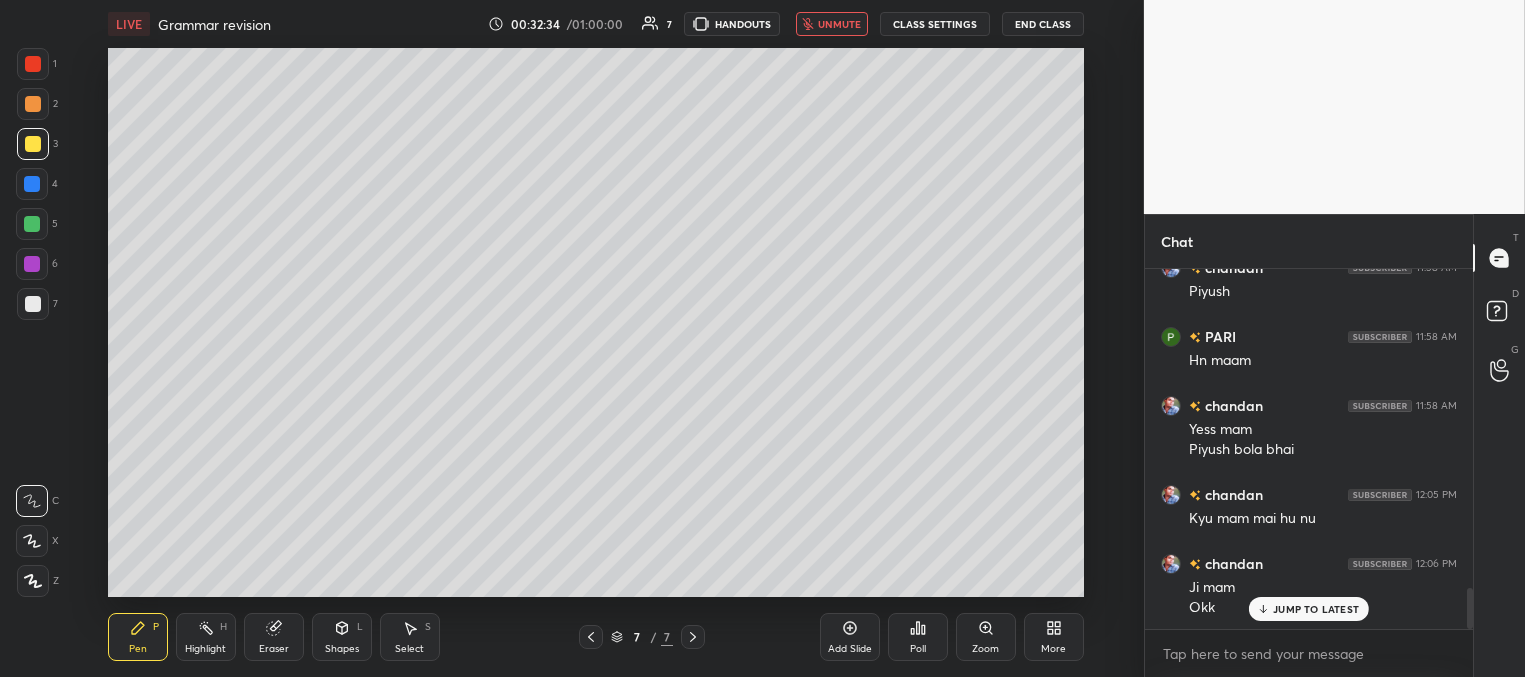 click on "JUMP TO LATEST" at bounding box center [1316, 609] 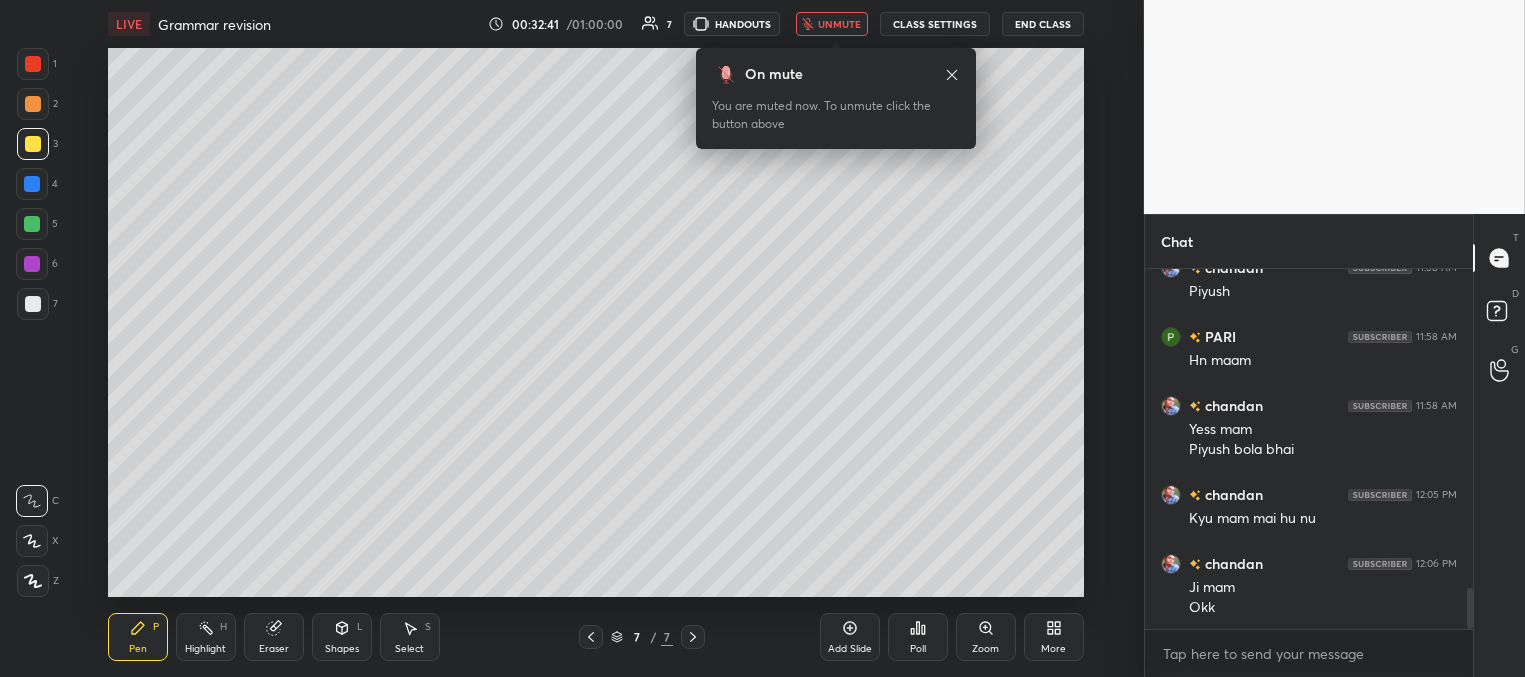 click 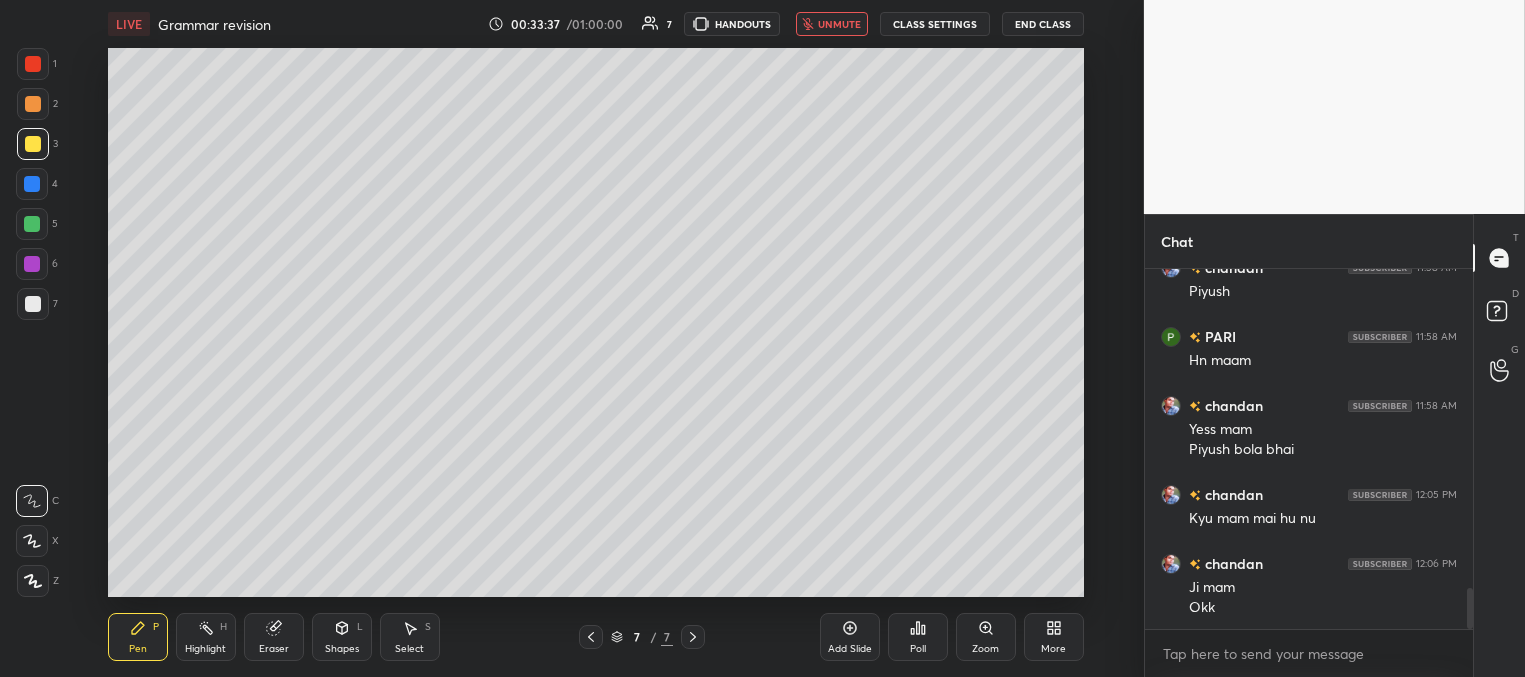 click on "unmute" at bounding box center [839, 24] 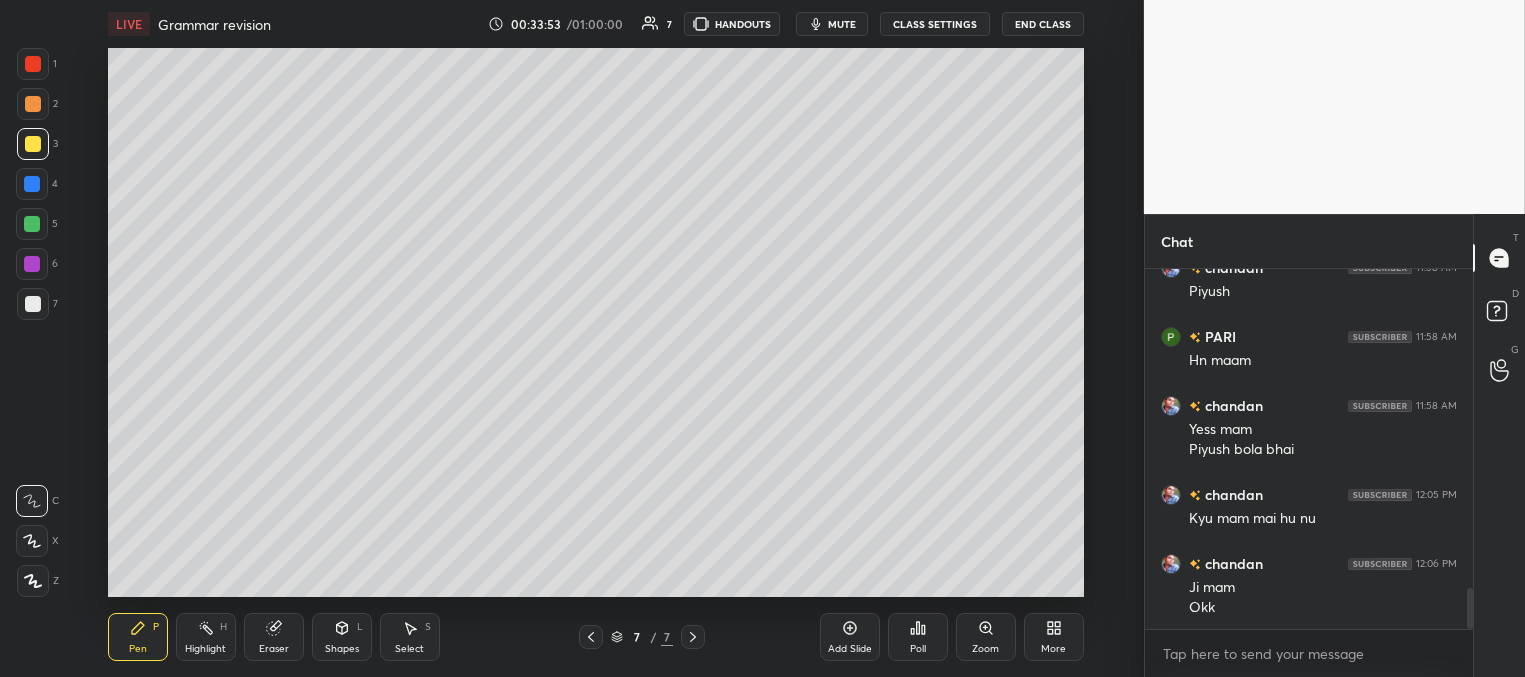 scroll, scrollTop: 2842, scrollLeft: 0, axis: vertical 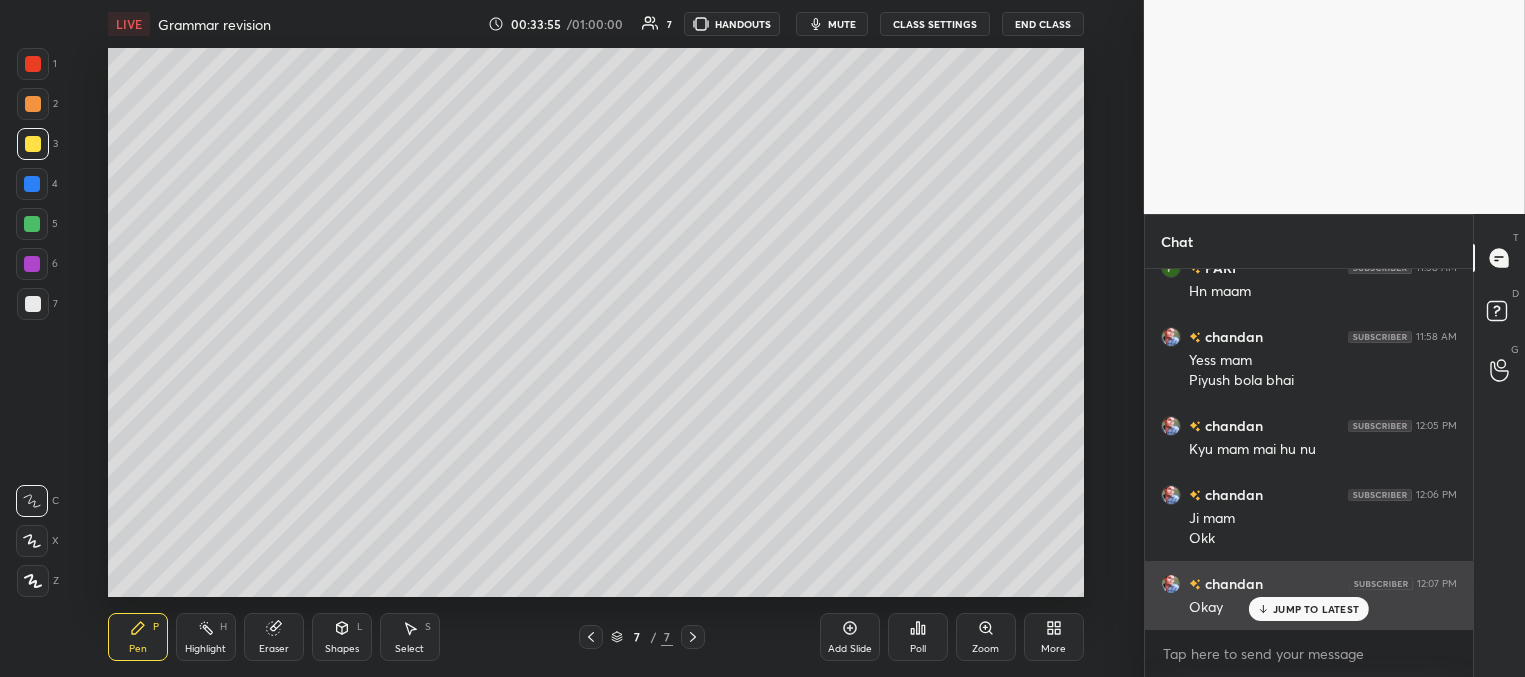 drag, startPoint x: 1306, startPoint y: 612, endPoint x: 1286, endPoint y: 602, distance: 22.36068 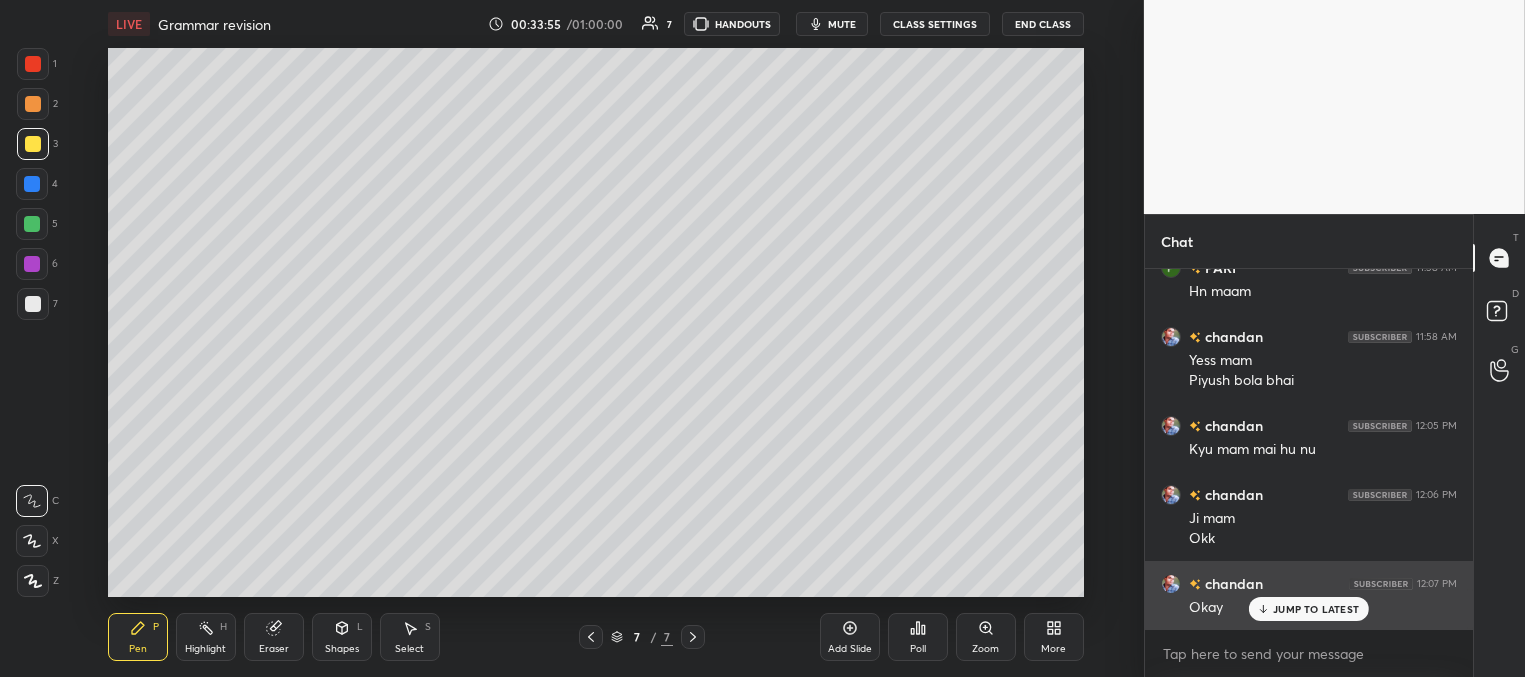 click on "JUMP TO LATEST" at bounding box center (1316, 609) 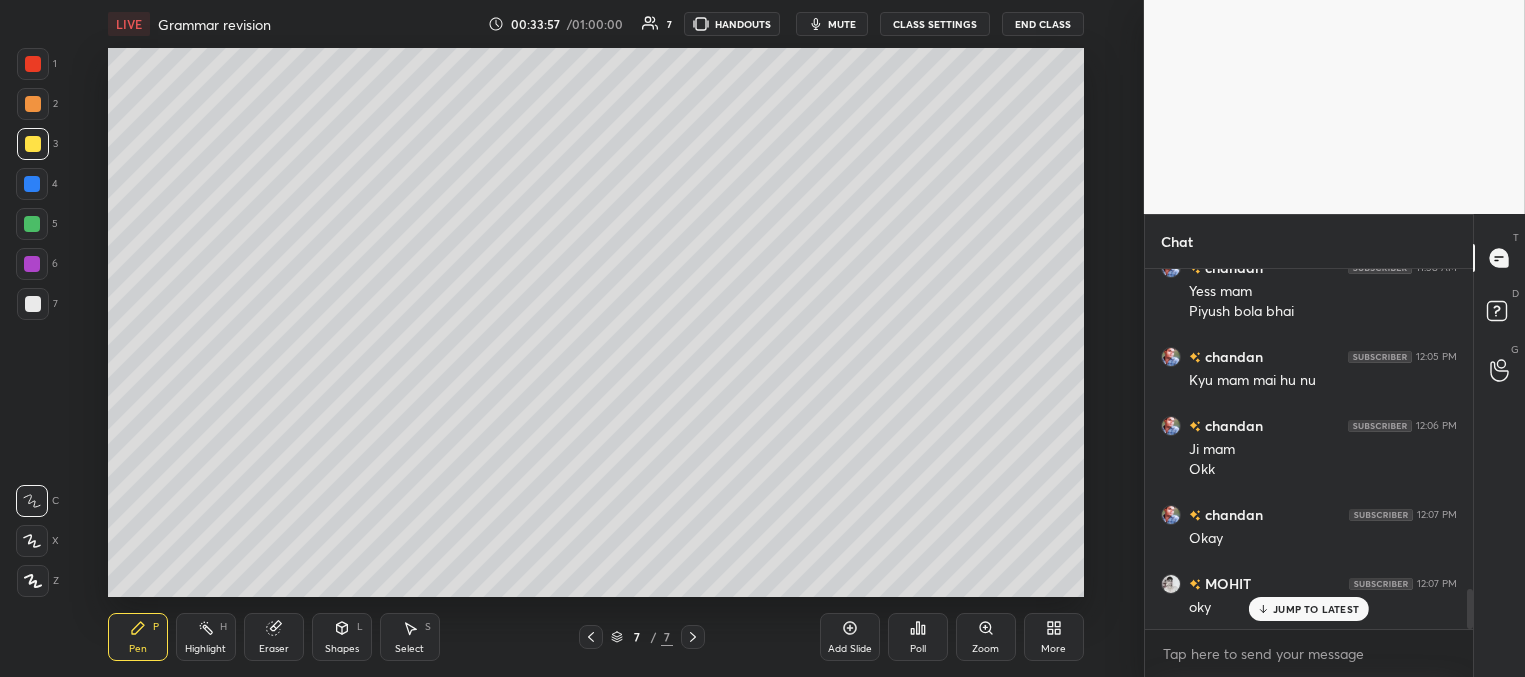 scroll, scrollTop: 2980, scrollLeft: 0, axis: vertical 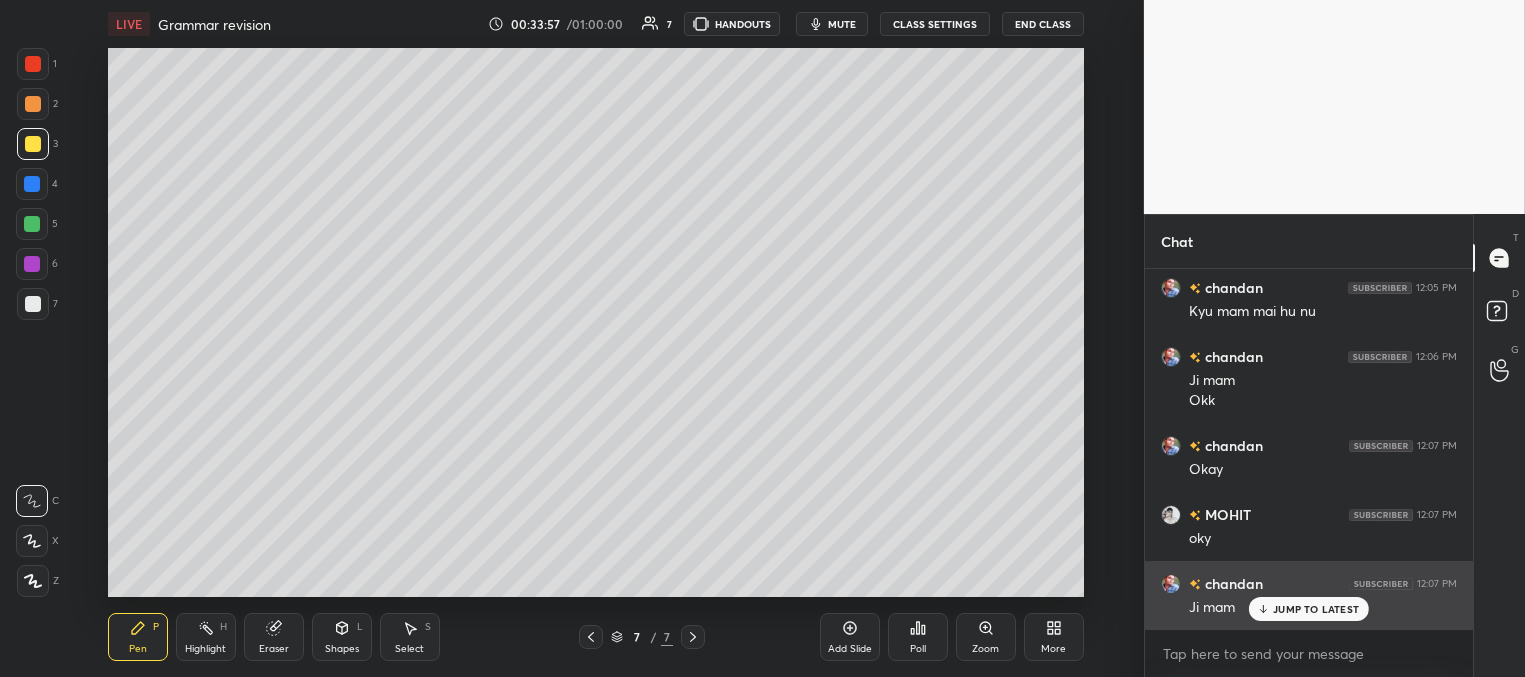 click on "JUMP TO LATEST" at bounding box center [1316, 609] 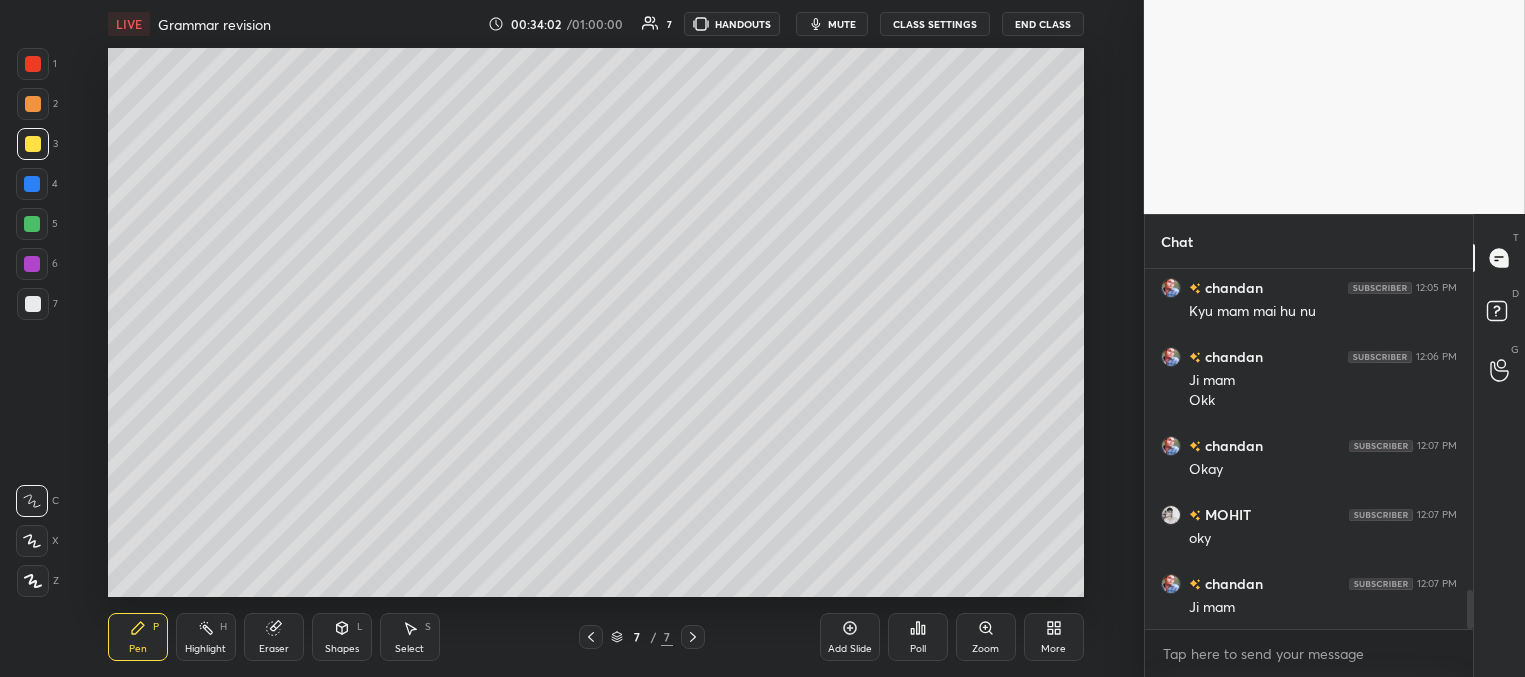 scroll, scrollTop: 3050, scrollLeft: 0, axis: vertical 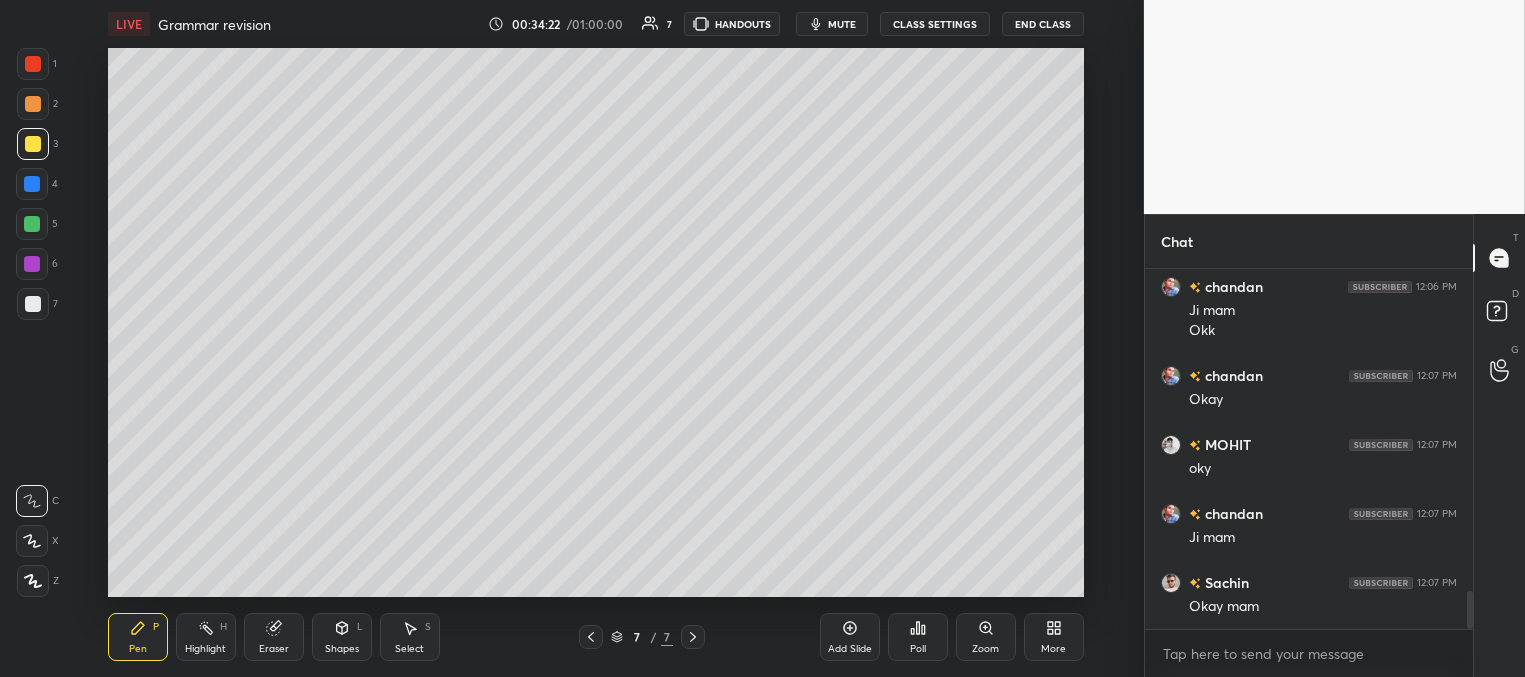 click at bounding box center [32, 184] 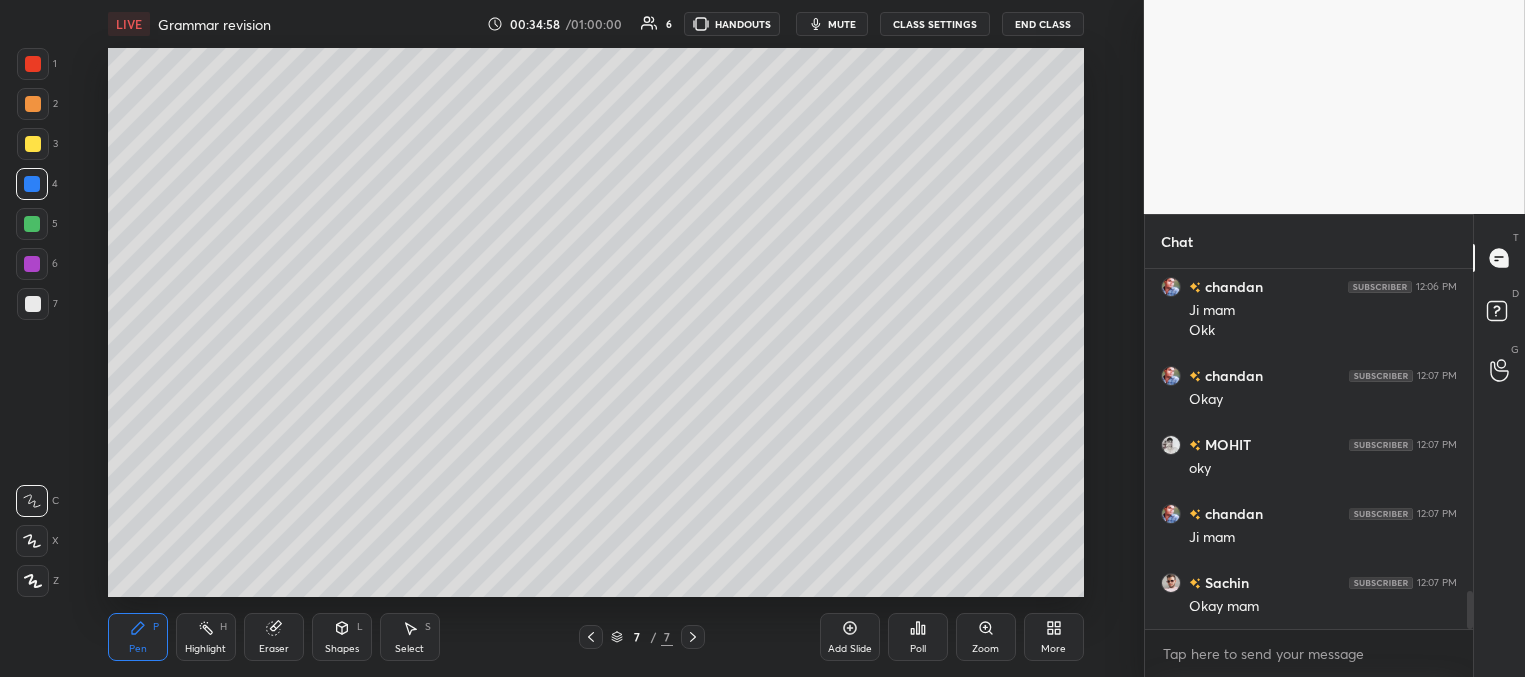 click at bounding box center [32, 224] 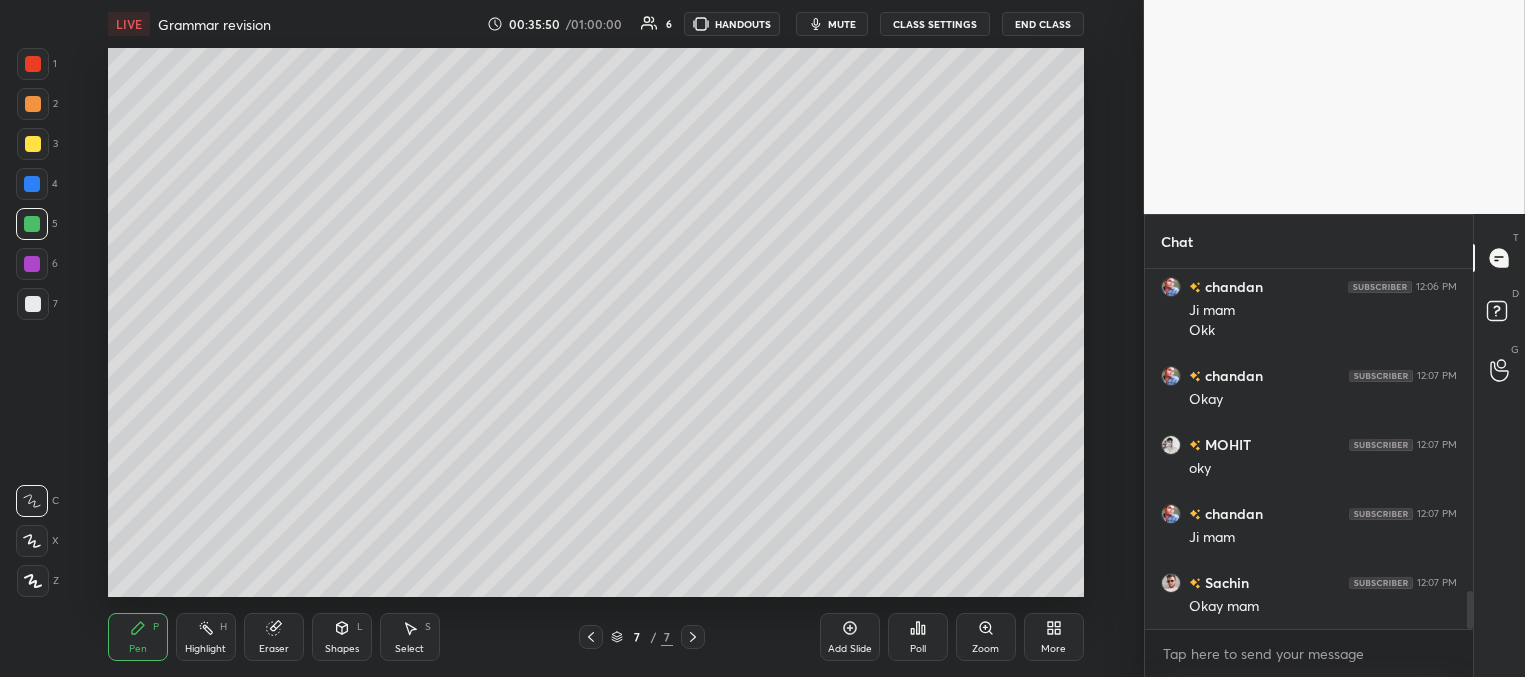 scroll, scrollTop: 328, scrollLeft: 322, axis: both 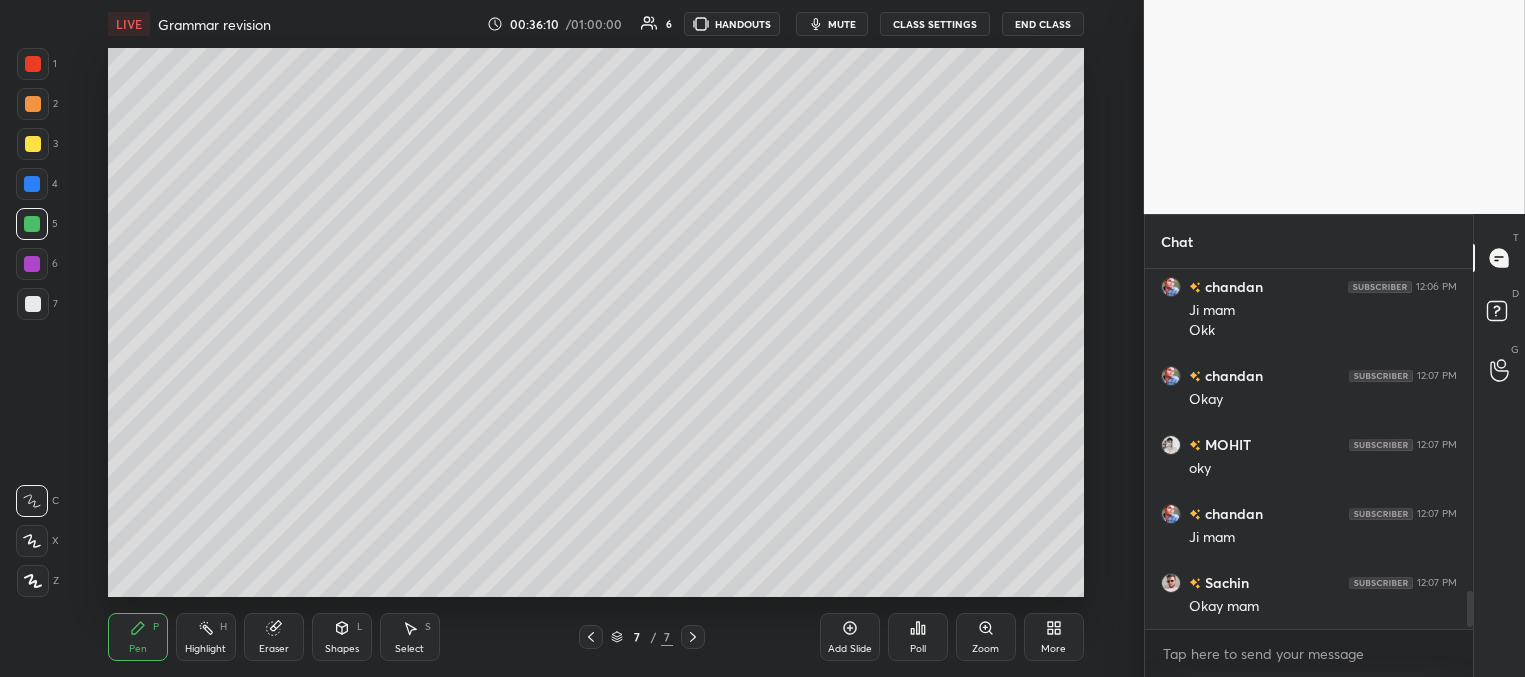 drag, startPoint x: 853, startPoint y: 646, endPoint x: 830, endPoint y: 623, distance: 32.526913 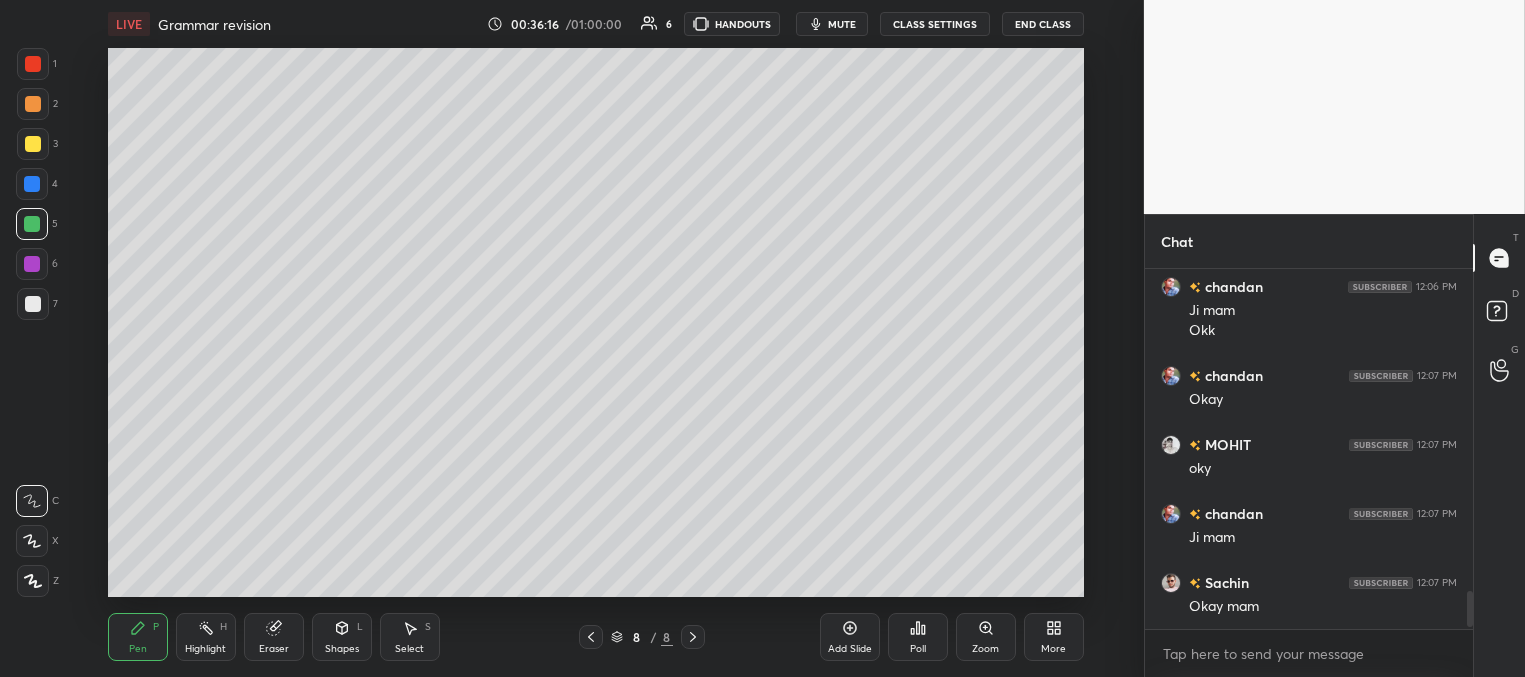 click at bounding box center [32, 184] 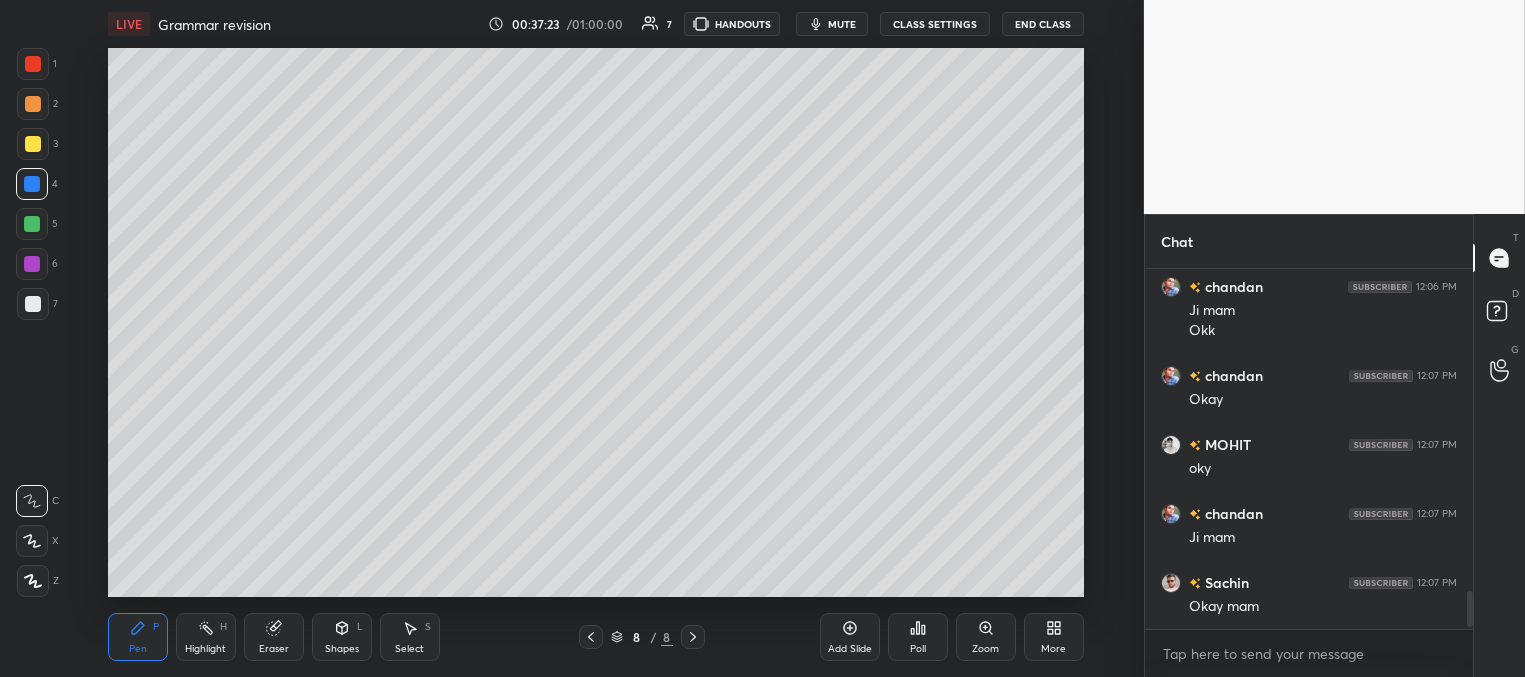 click at bounding box center [32, 224] 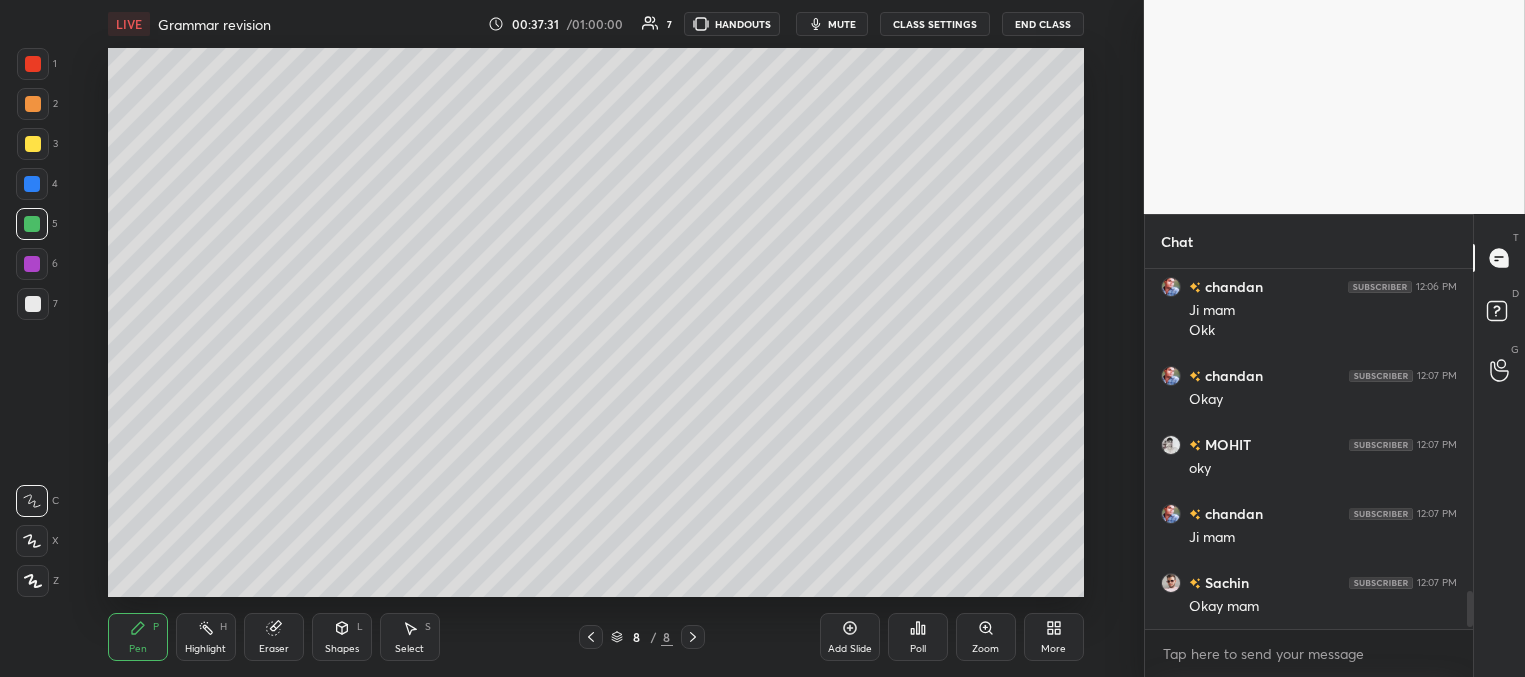 scroll, scrollTop: 312, scrollLeft: 322, axis: both 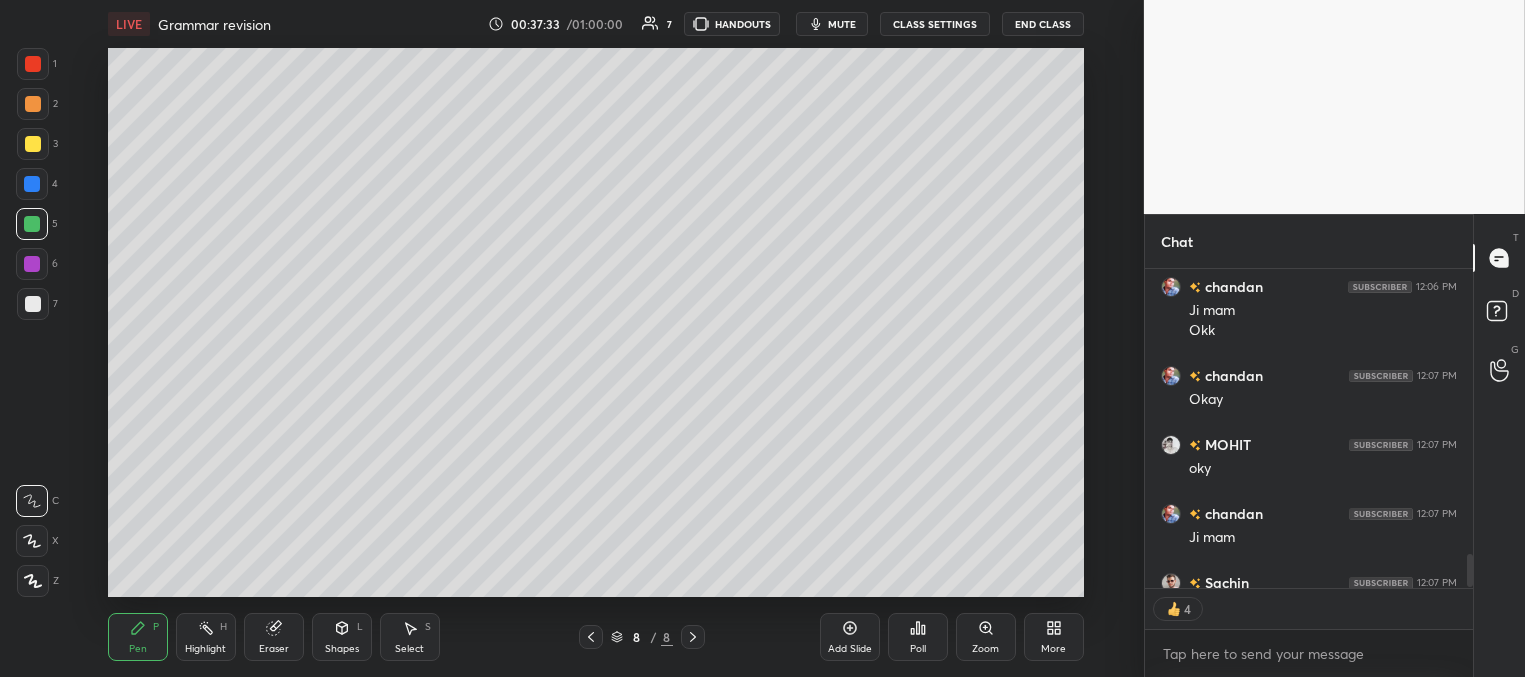 click at bounding box center [32, 184] 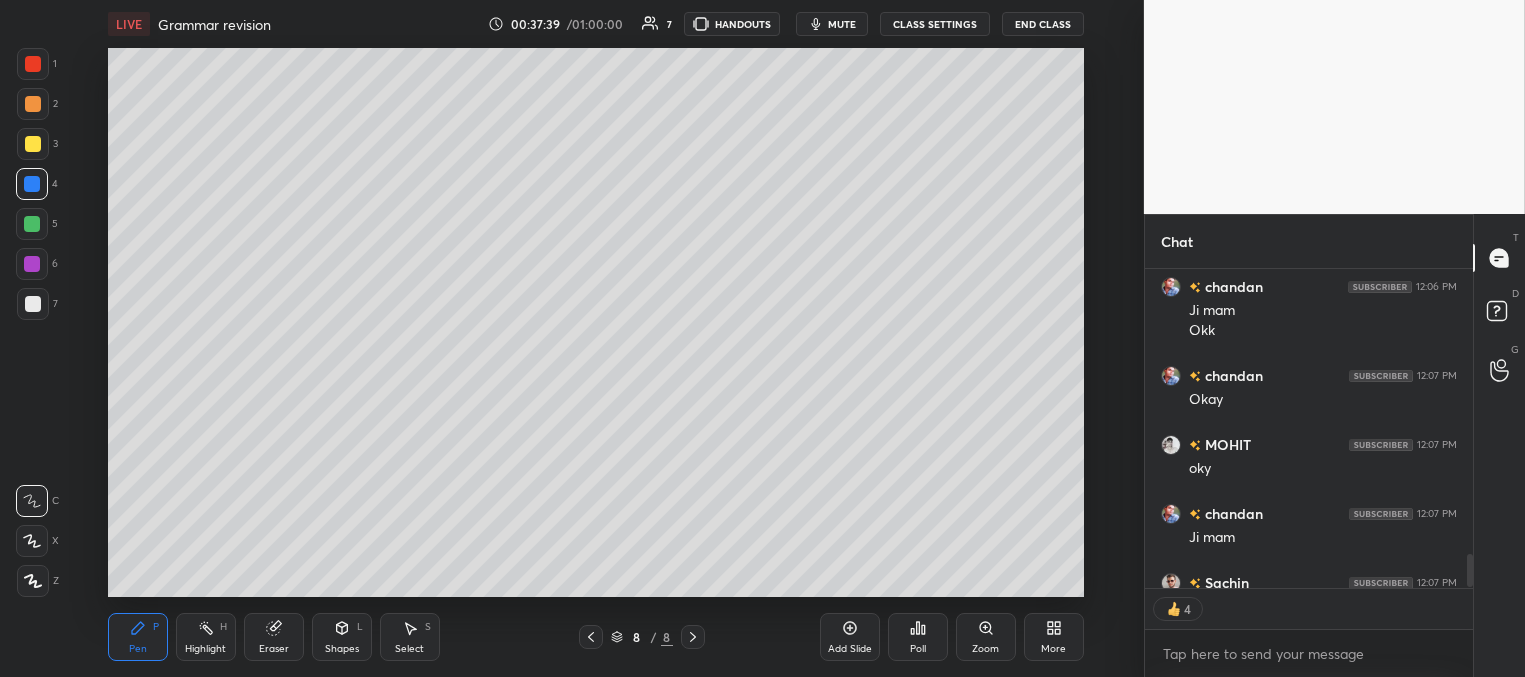 click 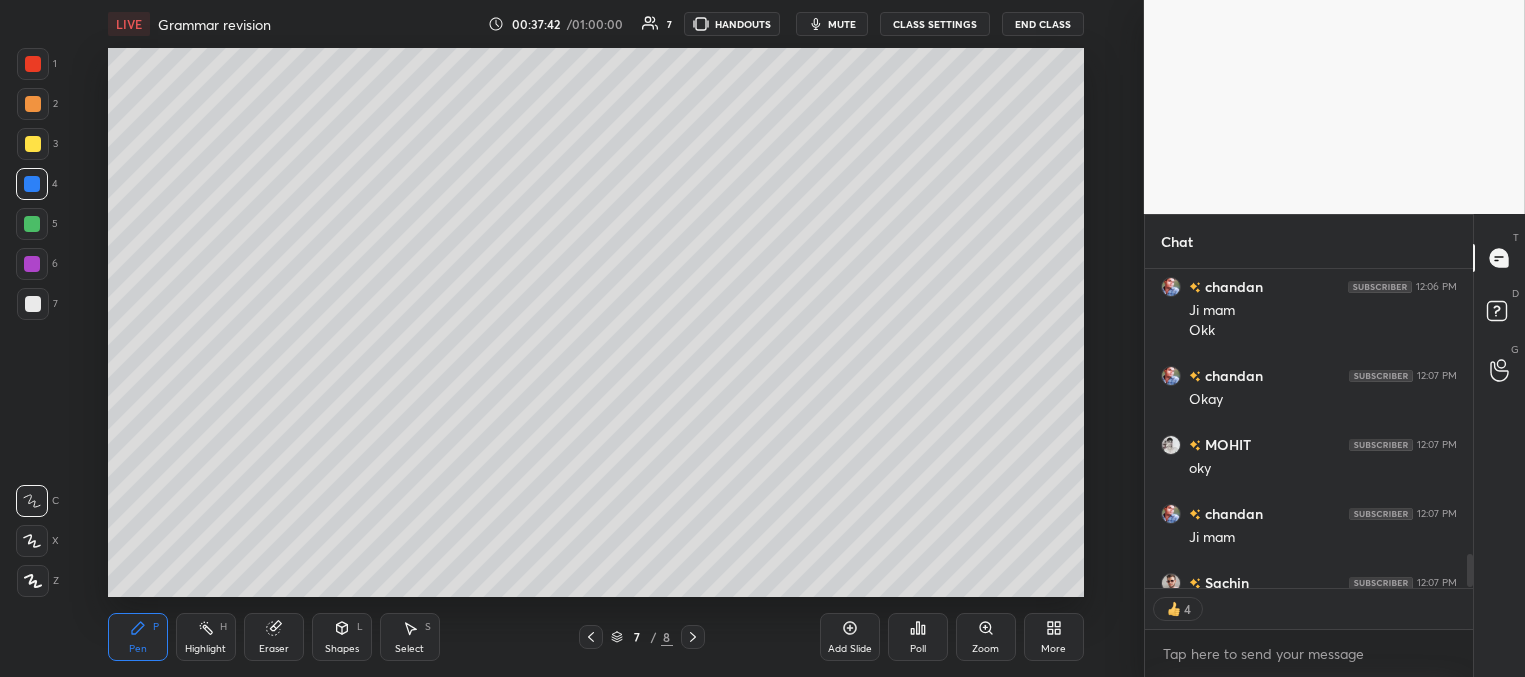 scroll, scrollTop: 0, scrollLeft: 0, axis: both 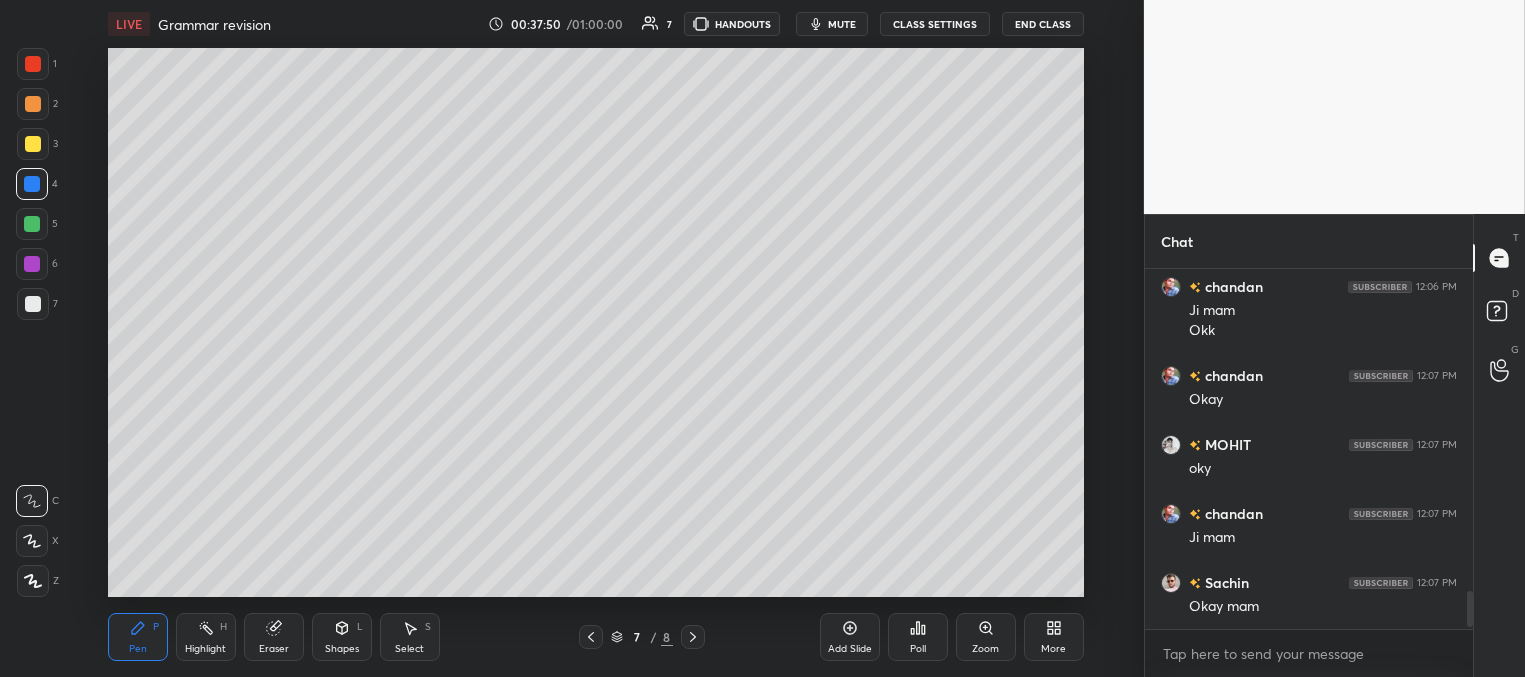 click 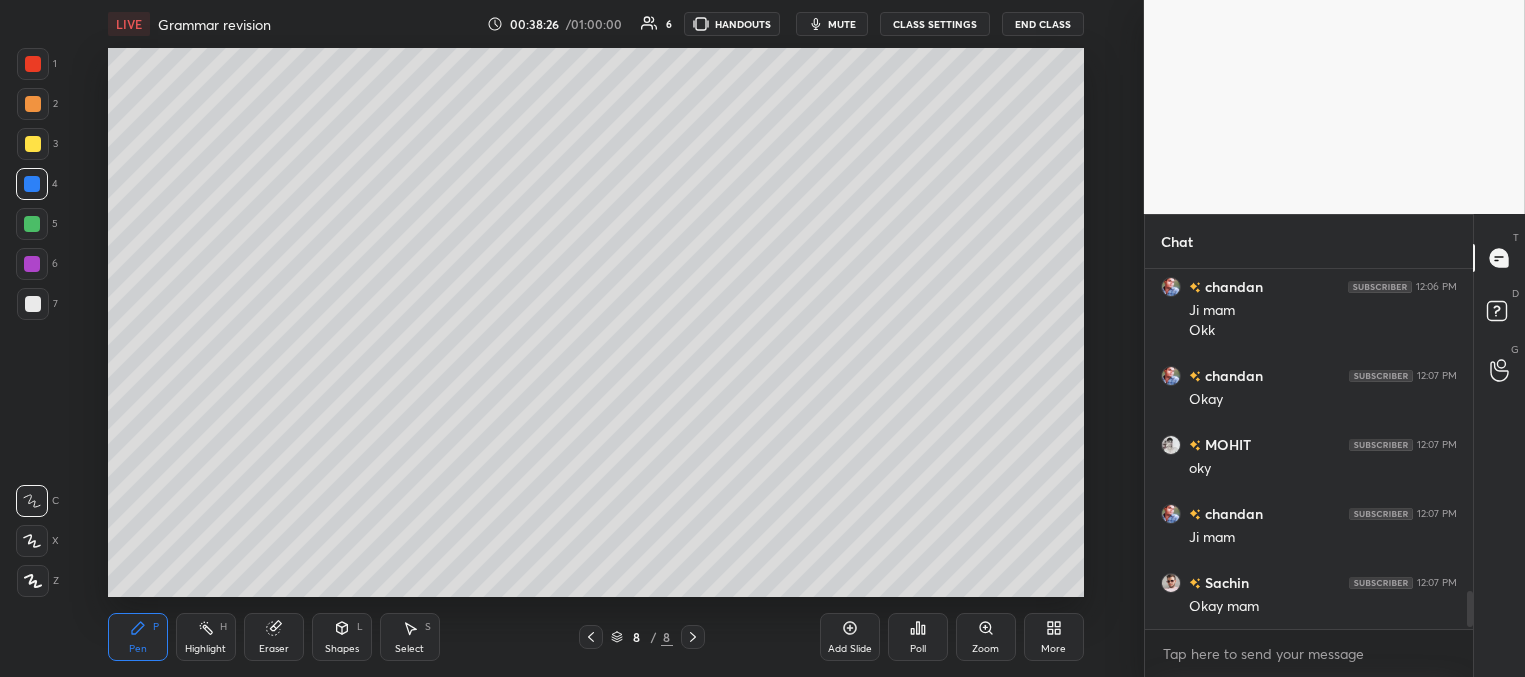 scroll, scrollTop: 312, scrollLeft: 322, axis: both 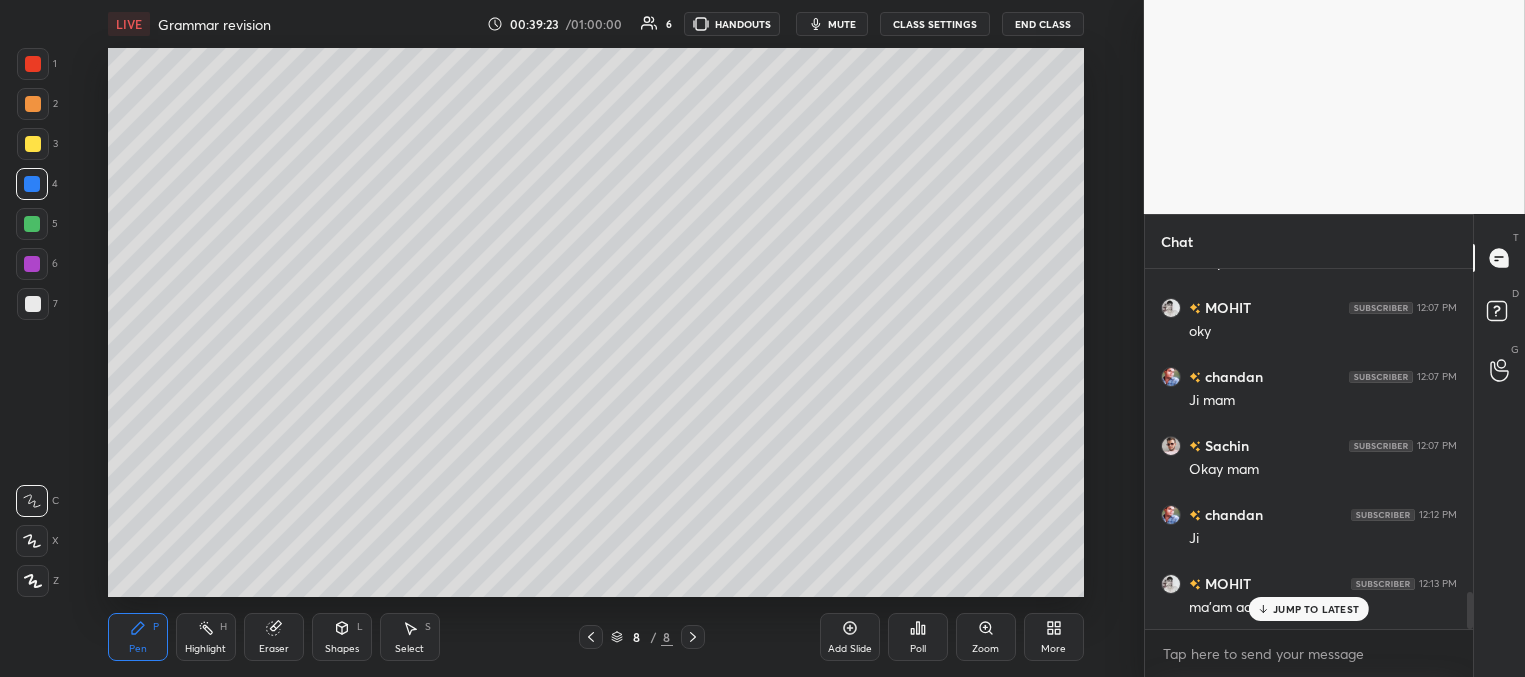 click on "JUMP TO LATEST" at bounding box center (1316, 609) 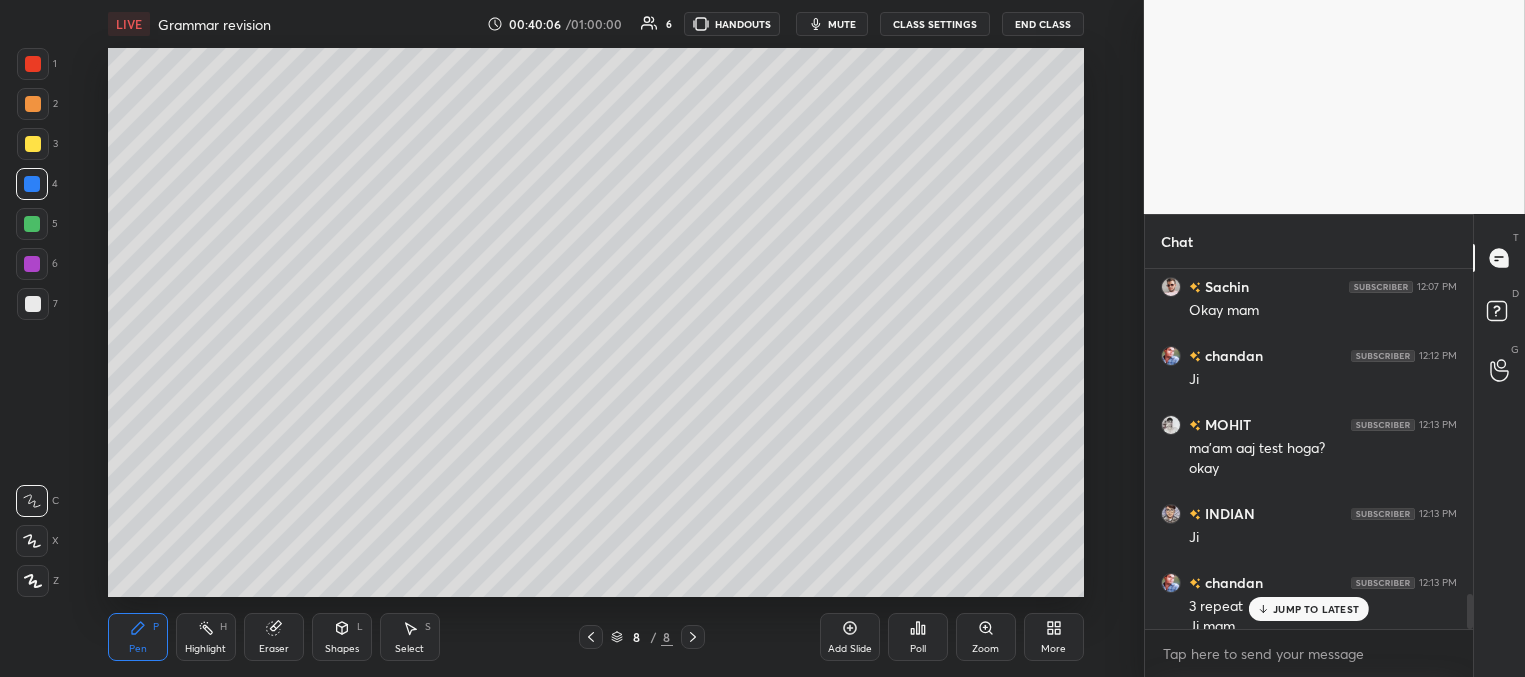 scroll, scrollTop: 3365, scrollLeft: 0, axis: vertical 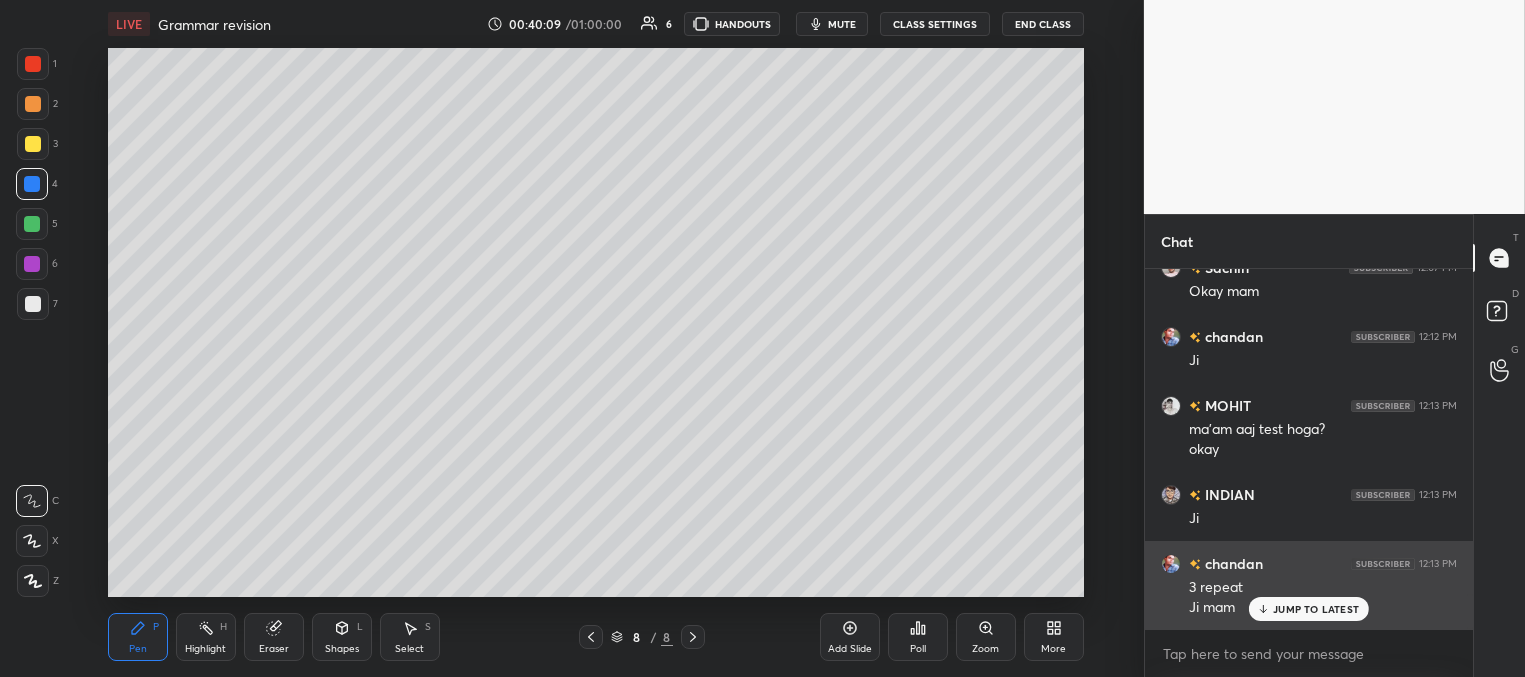 drag, startPoint x: 1284, startPoint y: 609, endPoint x: 1255, endPoint y: 589, distance: 35.22783 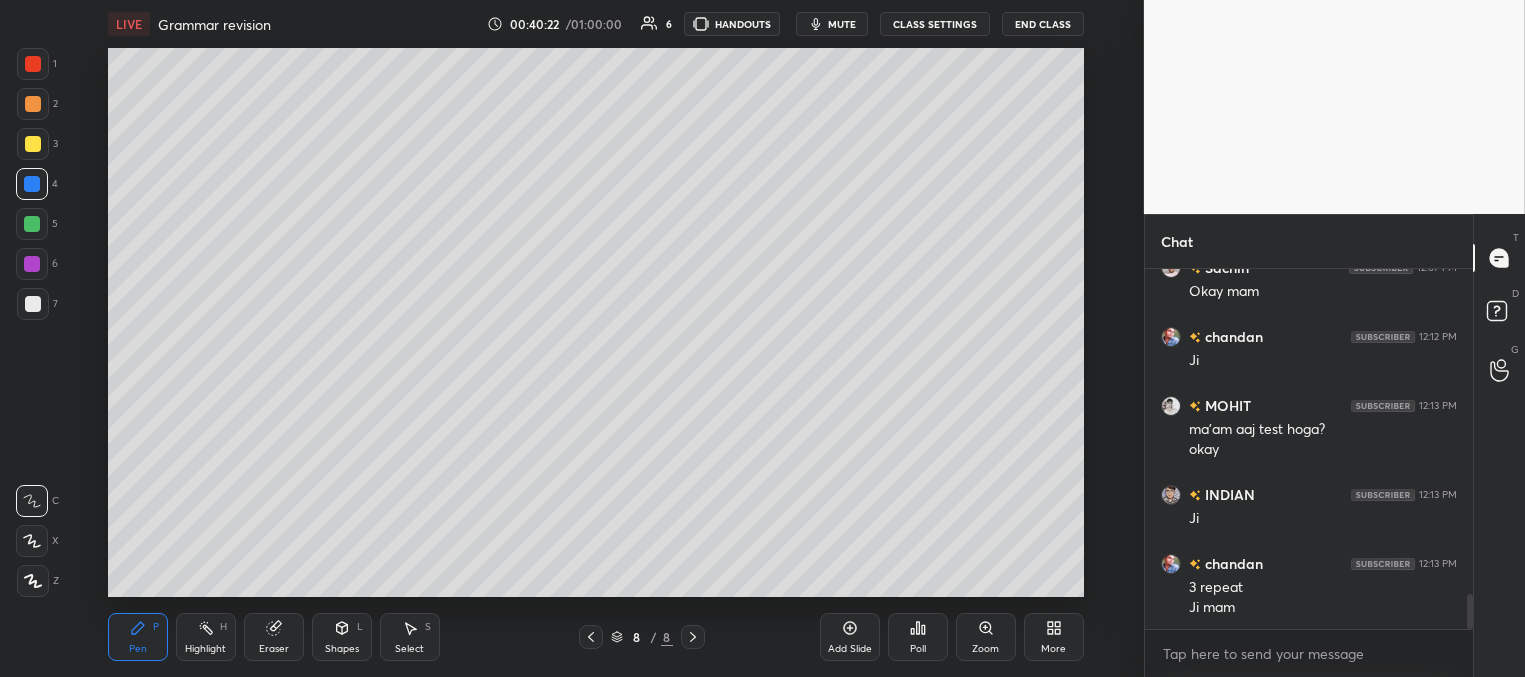 scroll, scrollTop: 3434, scrollLeft: 0, axis: vertical 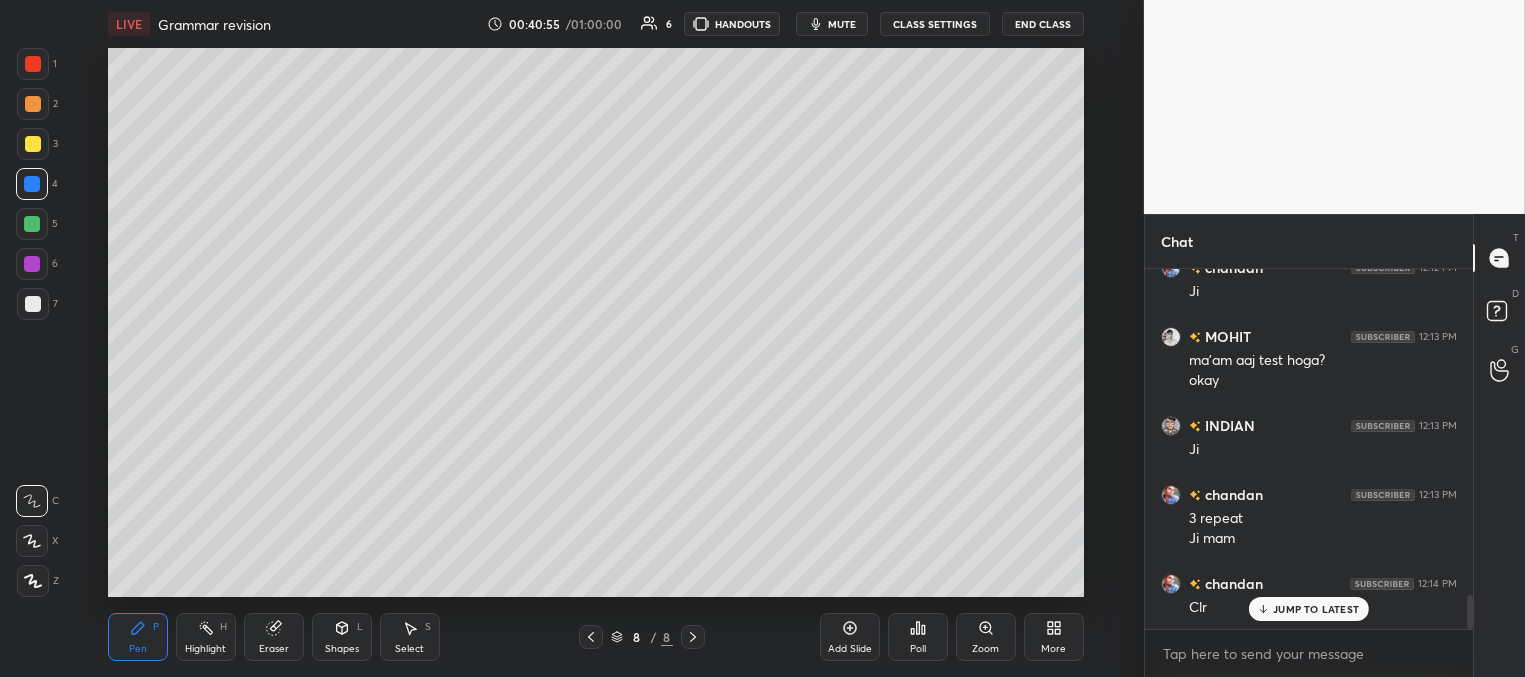 drag, startPoint x: 1276, startPoint y: 608, endPoint x: 1121, endPoint y: 588, distance: 156.285 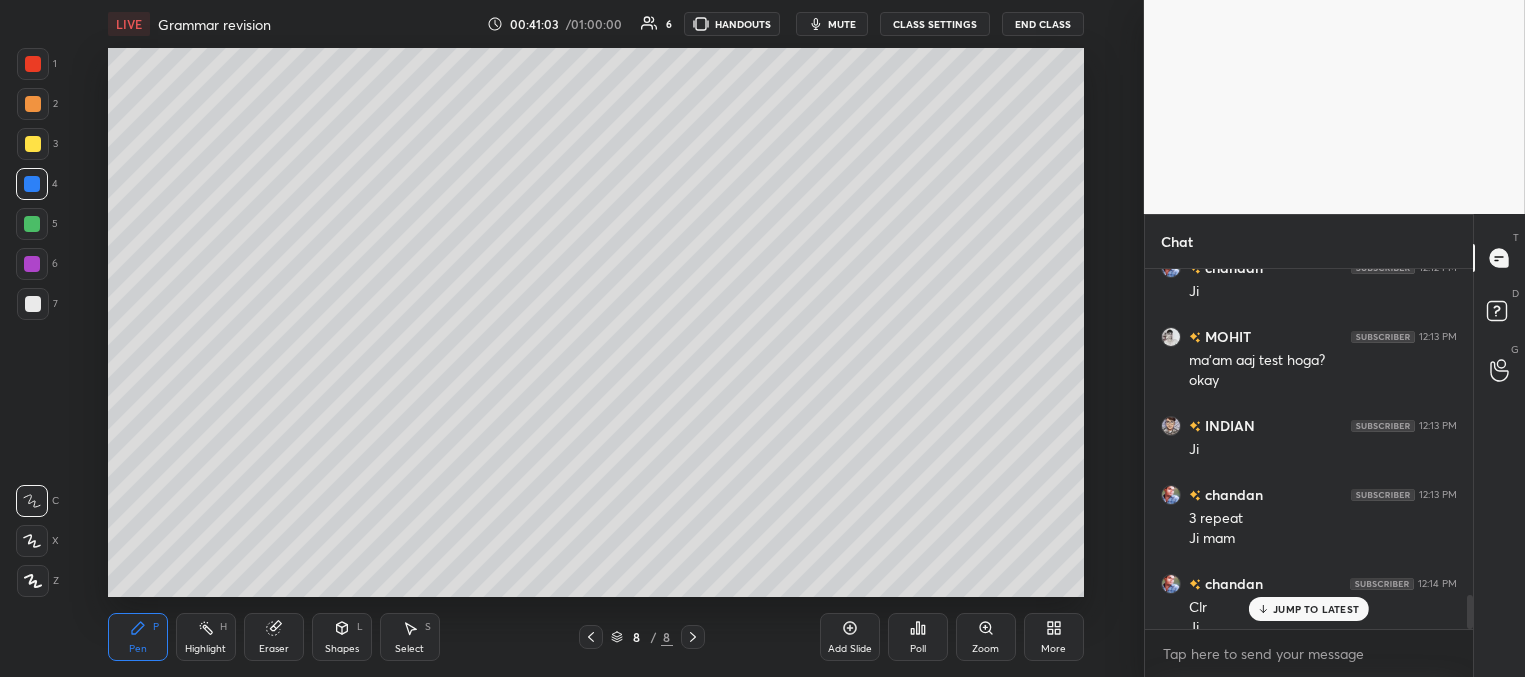 scroll, scrollTop: 3454, scrollLeft: 0, axis: vertical 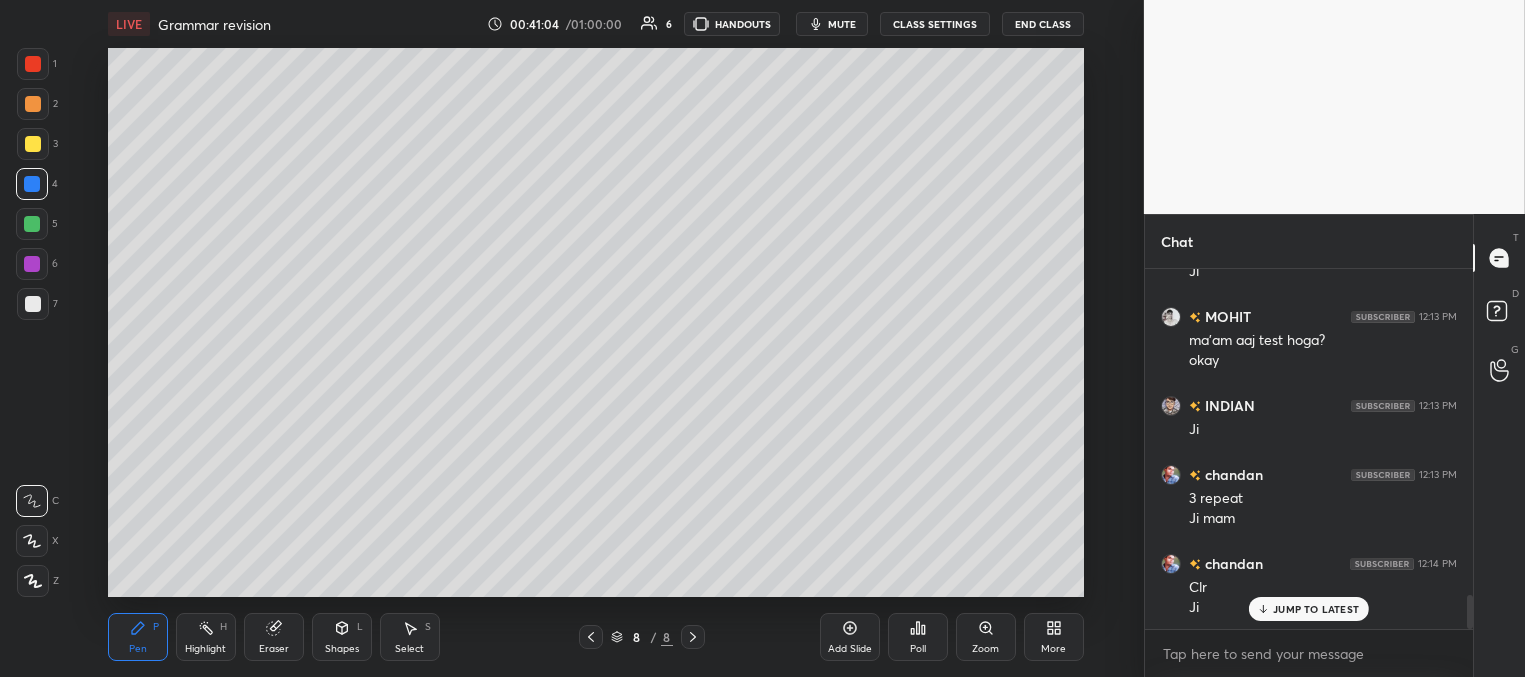 click on "JUMP TO LATEST" at bounding box center (1316, 609) 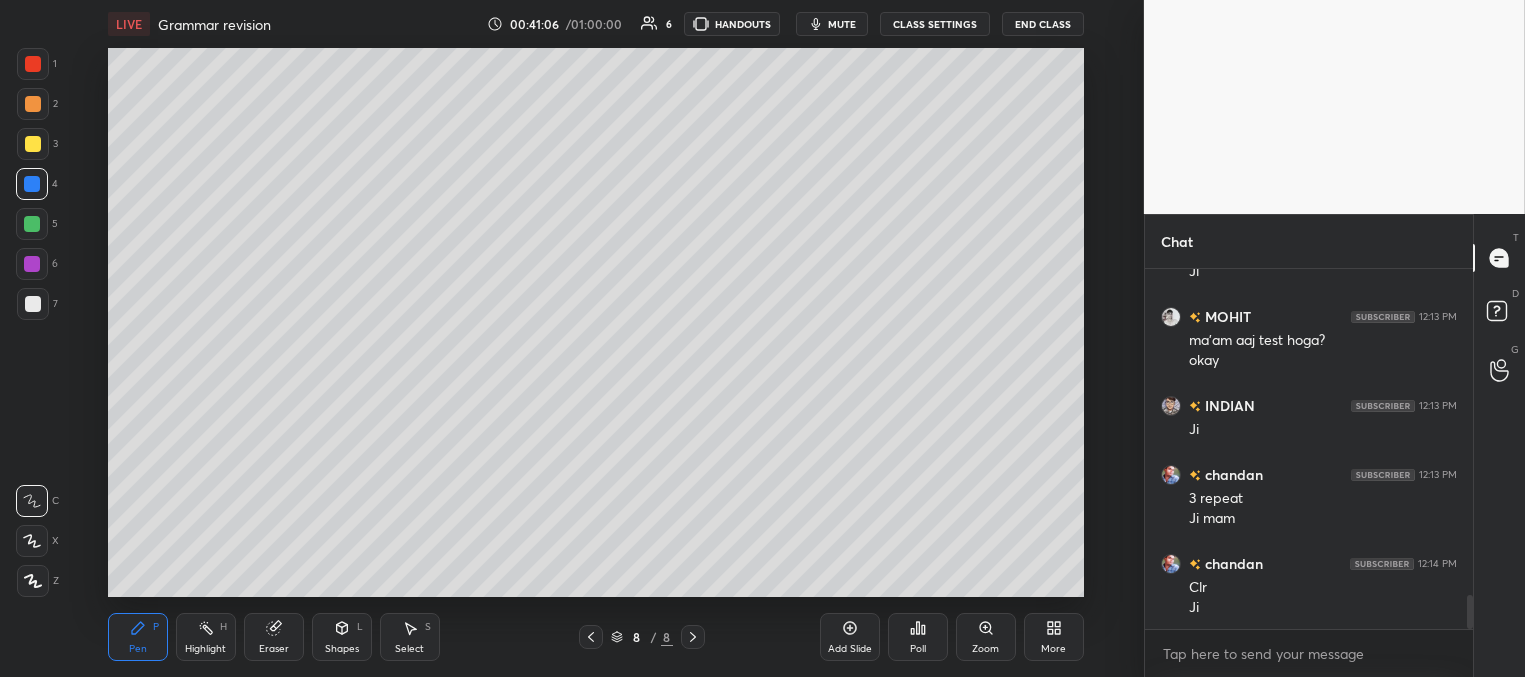 click on "Add Slide" at bounding box center (850, 649) 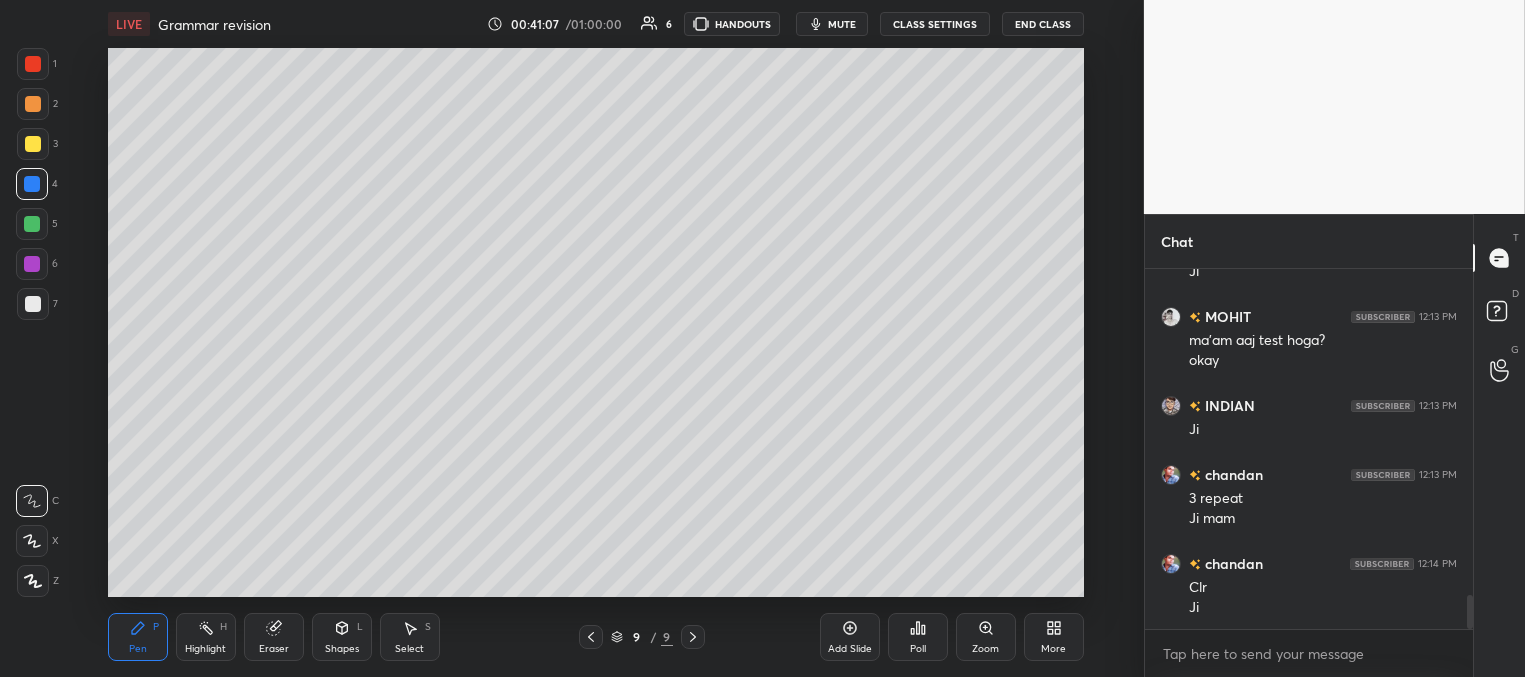 scroll, scrollTop: 324, scrollLeft: 322, axis: both 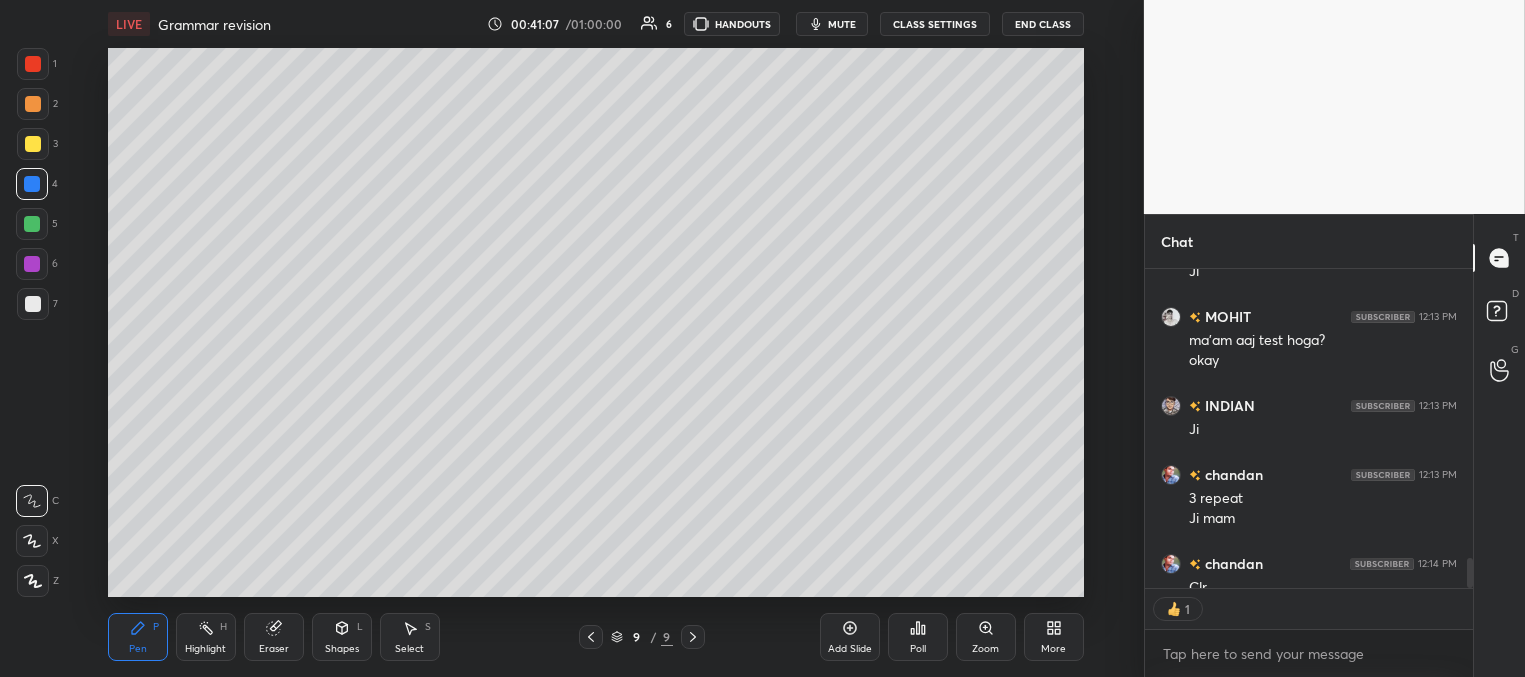 click at bounding box center [33, 144] 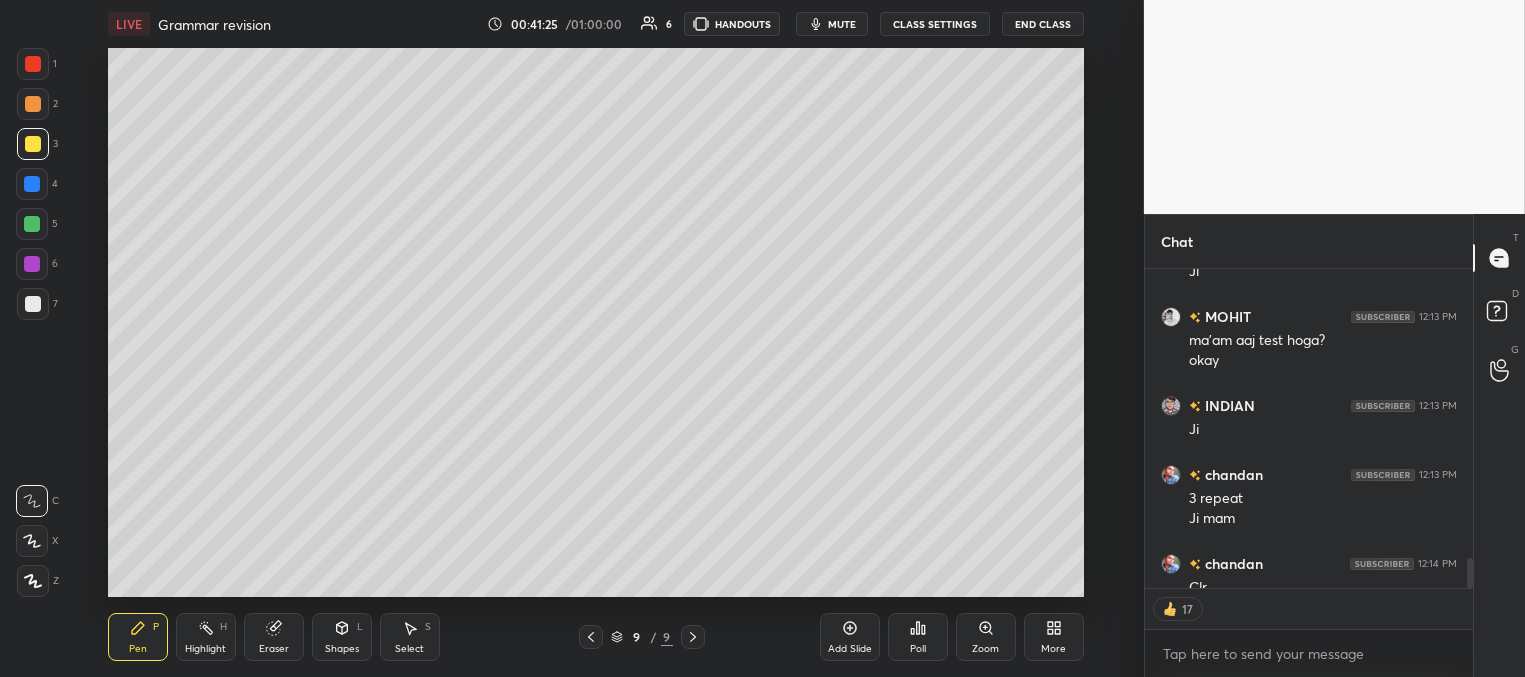 click at bounding box center (32, 184) 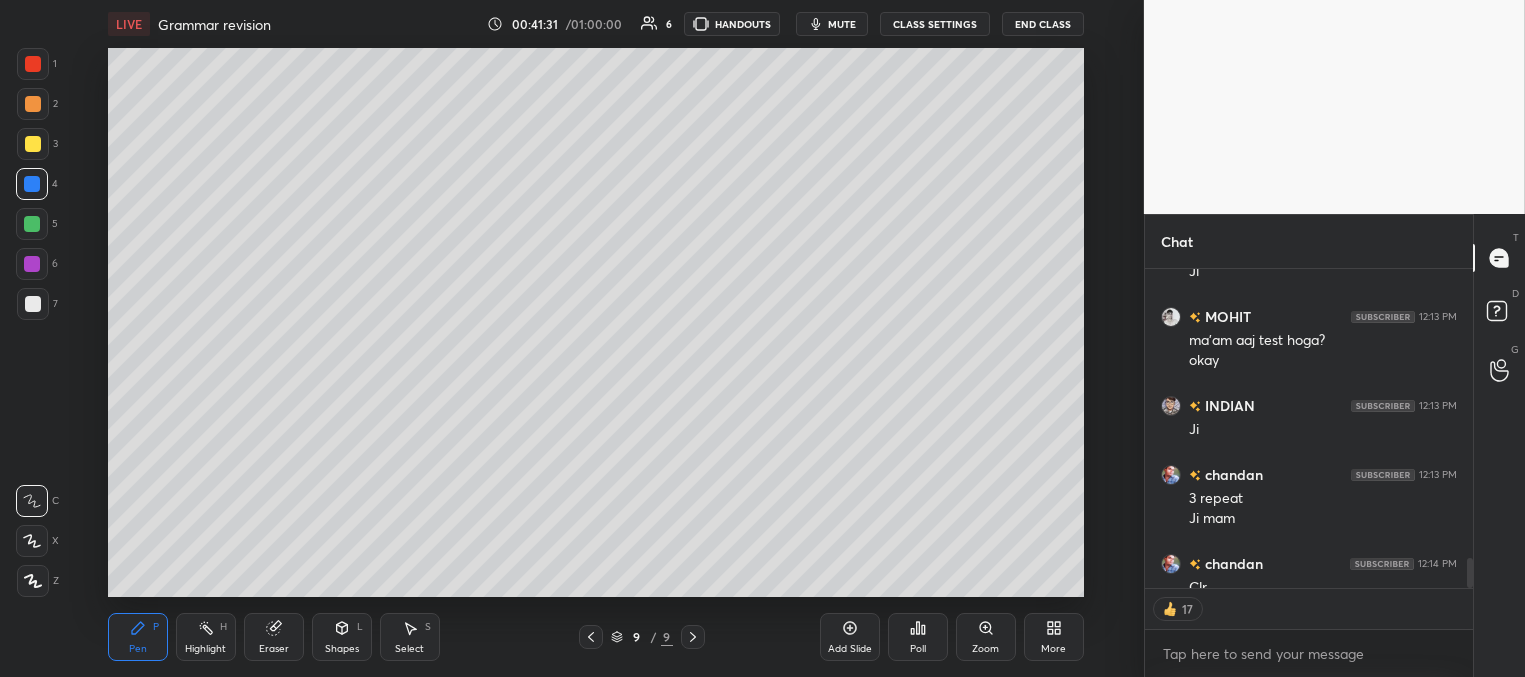 scroll, scrollTop: 6, scrollLeft: 6, axis: both 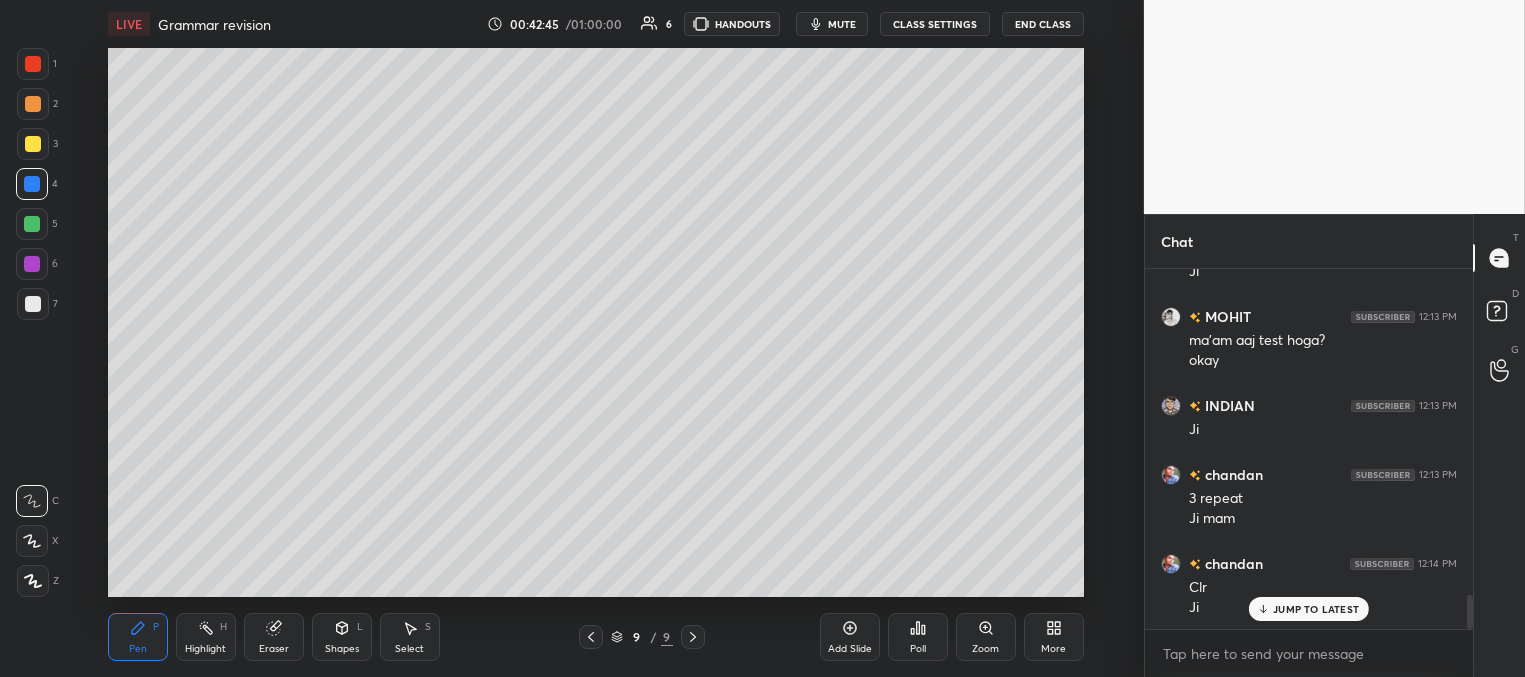 drag, startPoint x: 34, startPoint y: 144, endPoint x: 46, endPoint y: 140, distance: 12.649111 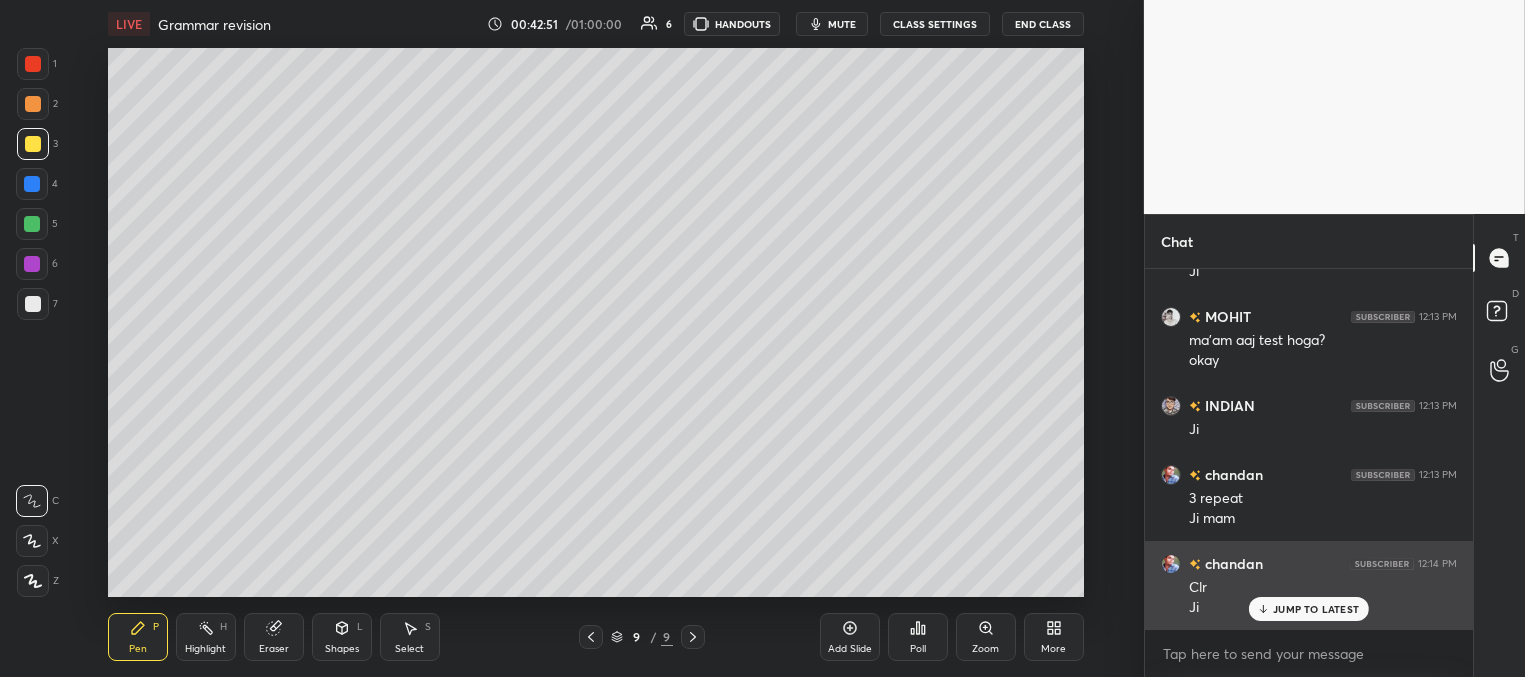click on "JUMP TO LATEST" at bounding box center (1316, 609) 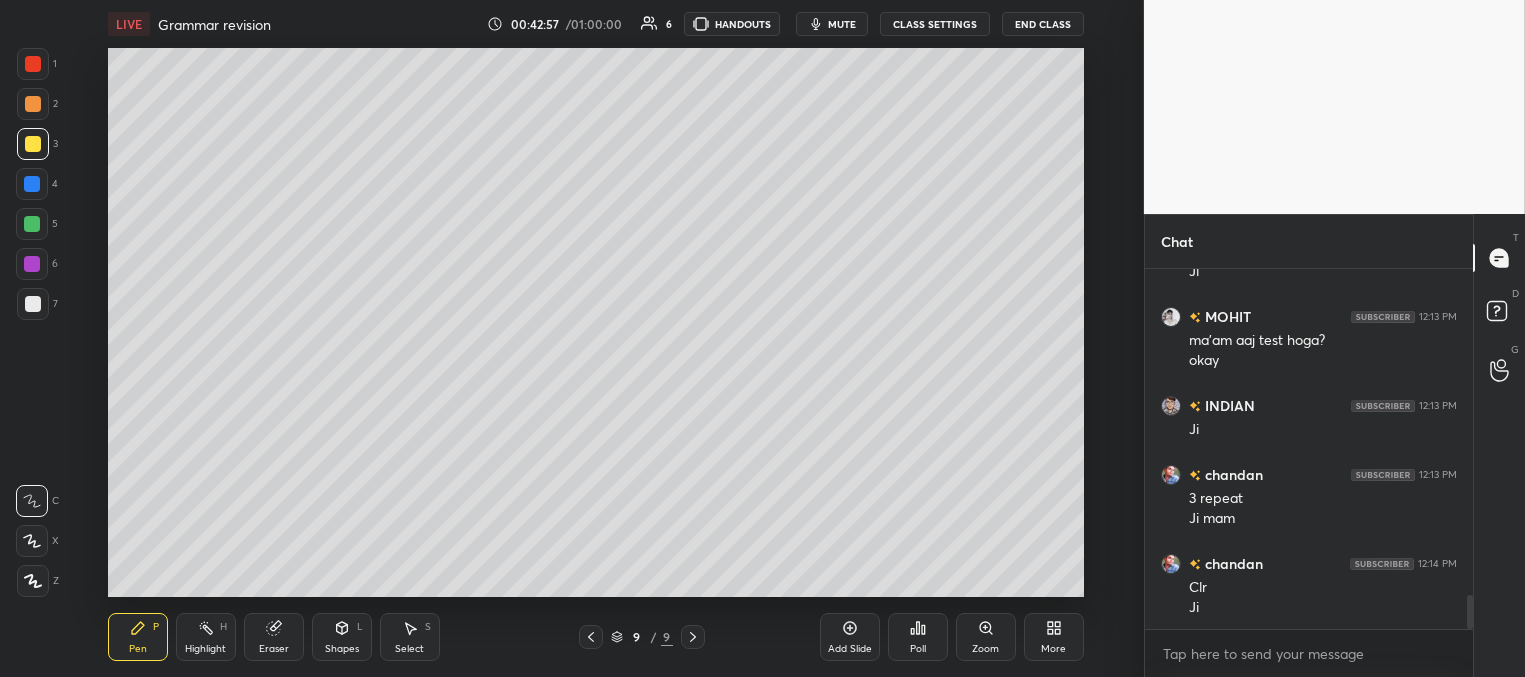 click at bounding box center [32, 224] 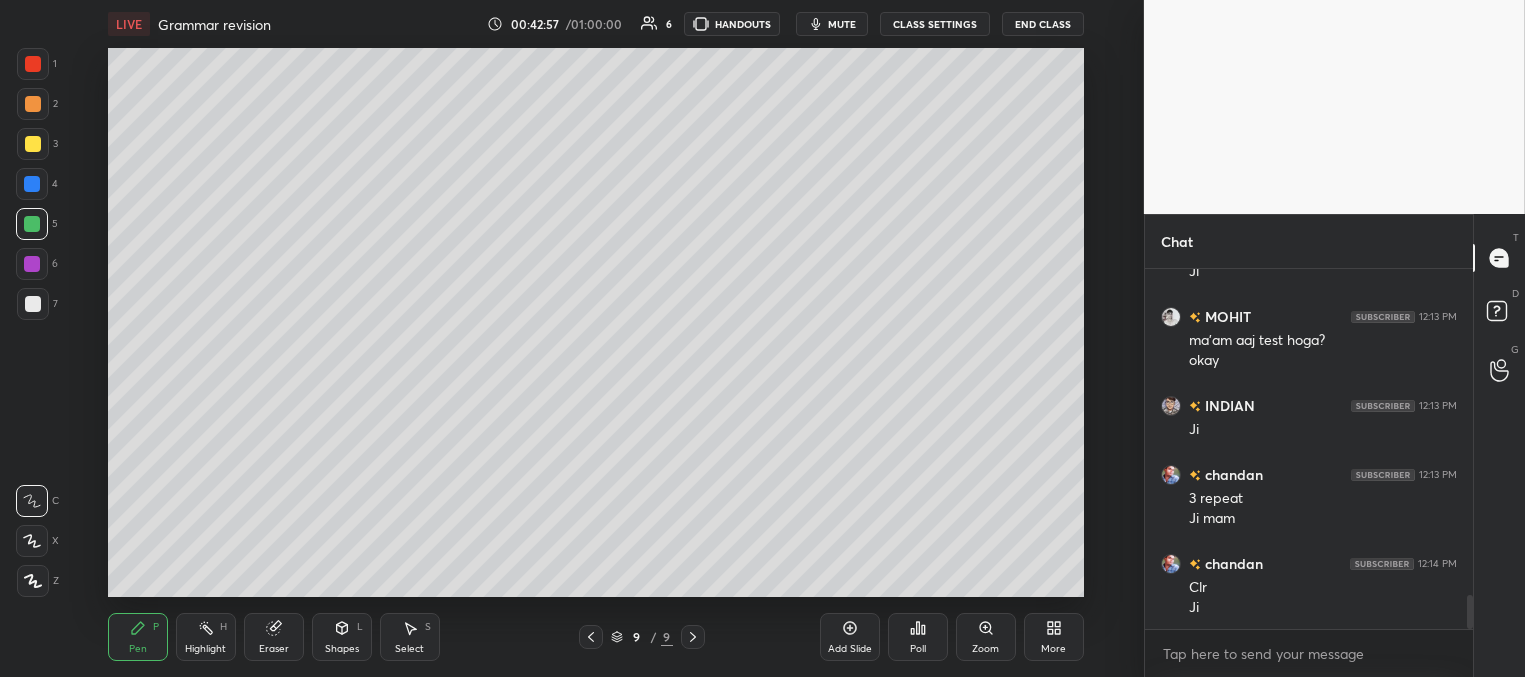 click at bounding box center (33, 304) 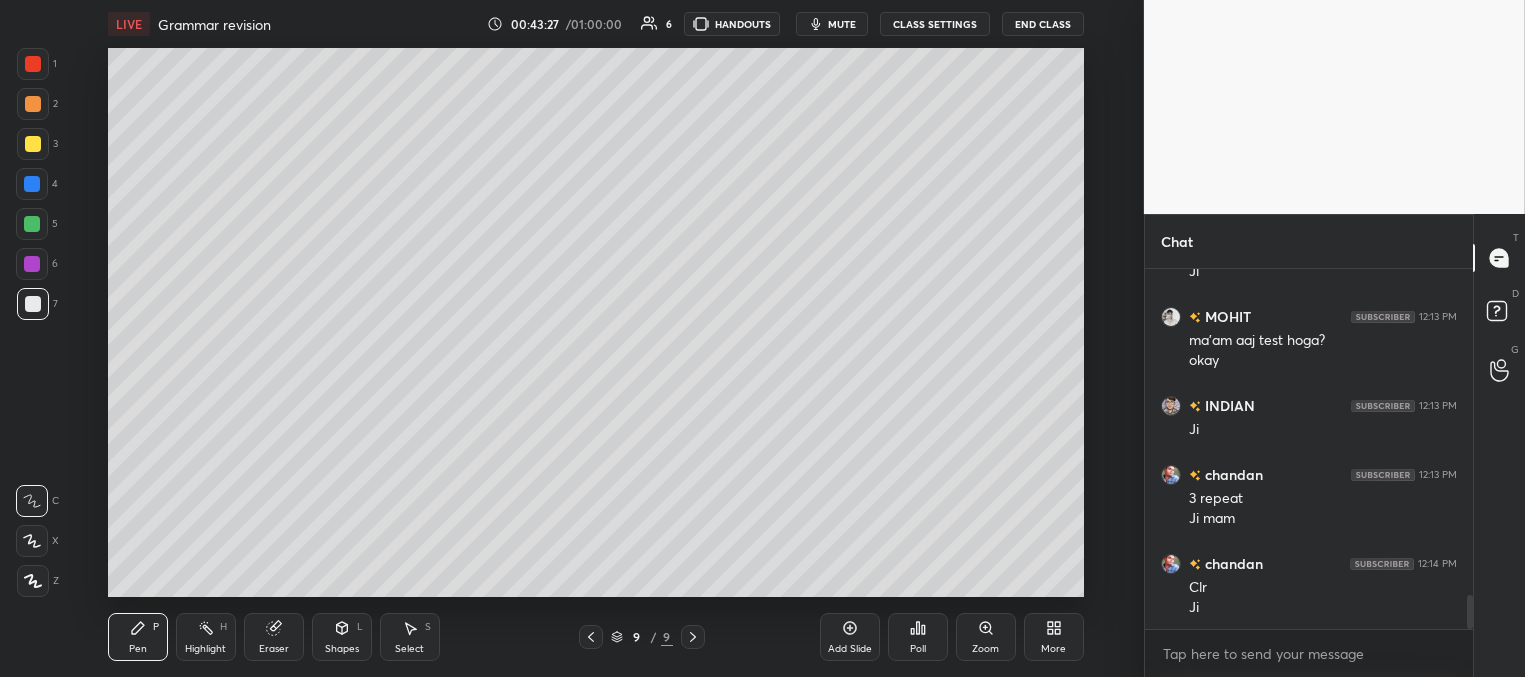 drag, startPoint x: 31, startPoint y: 225, endPoint x: 32, endPoint y: 214, distance: 11.045361 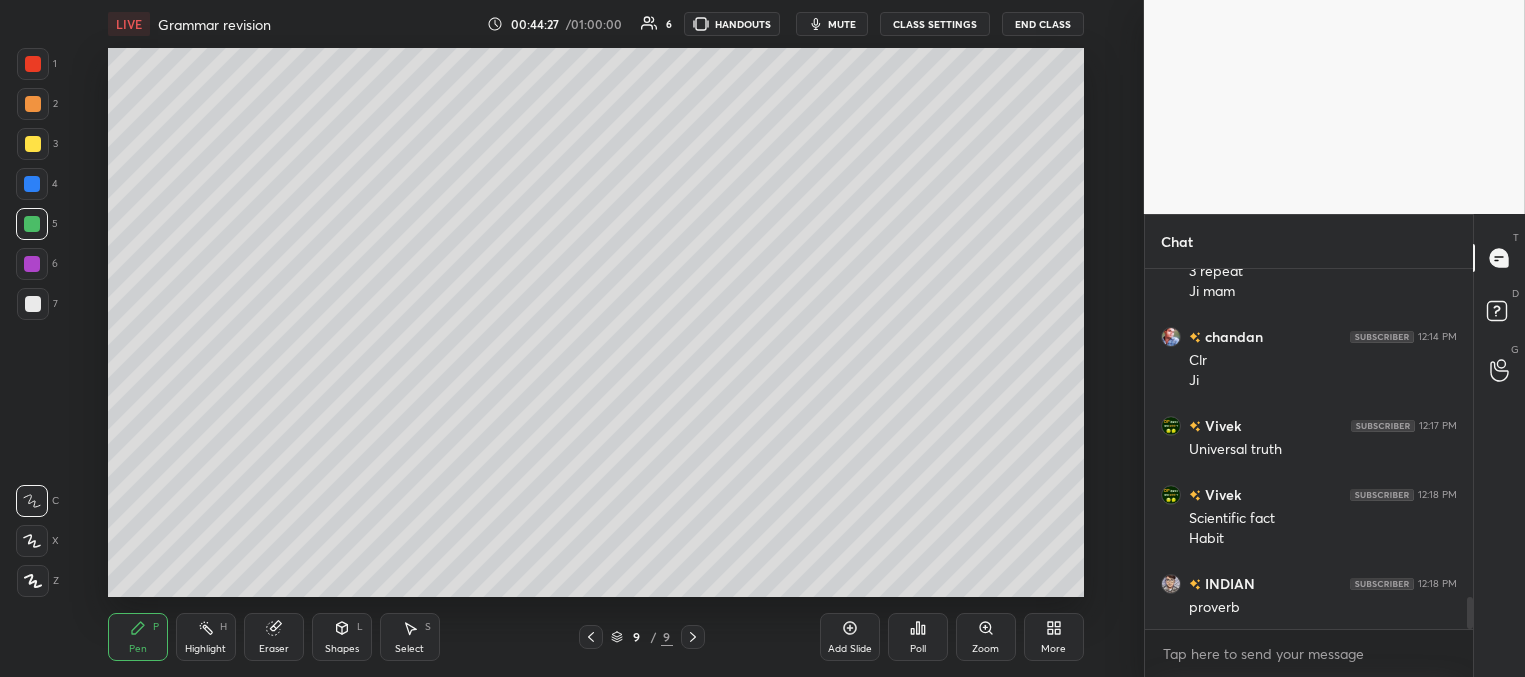 scroll, scrollTop: 3729, scrollLeft: 0, axis: vertical 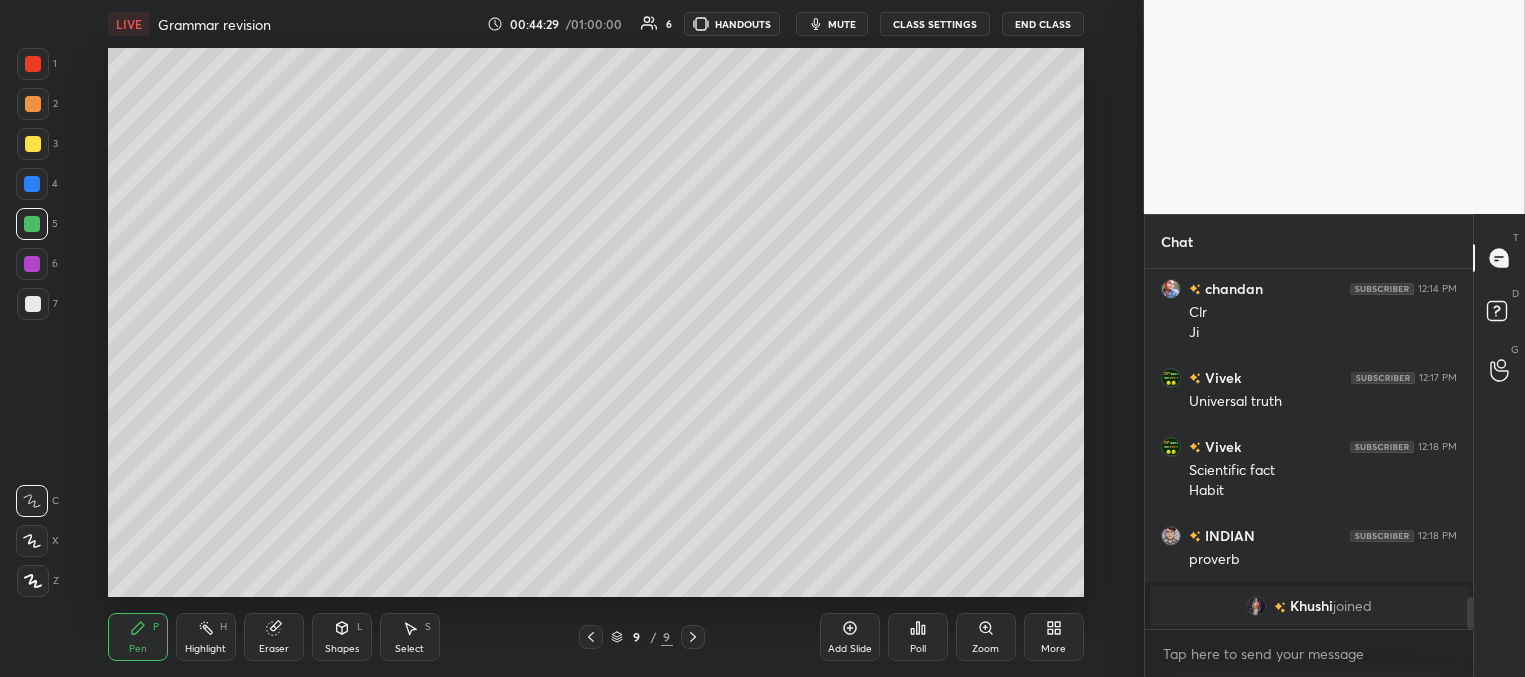 drag, startPoint x: 37, startPoint y: 263, endPoint x: 47, endPoint y: 262, distance: 10.049875 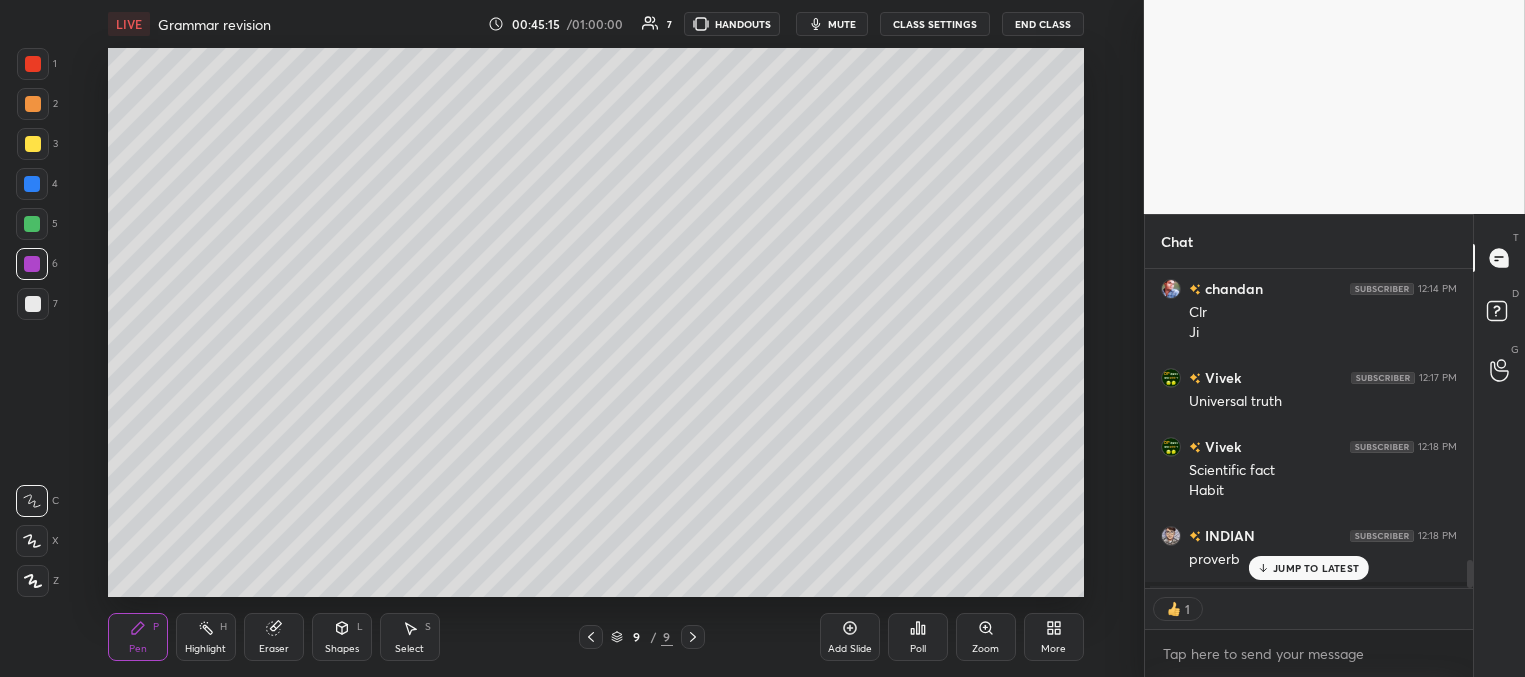 scroll, scrollTop: 312, scrollLeft: 322, axis: both 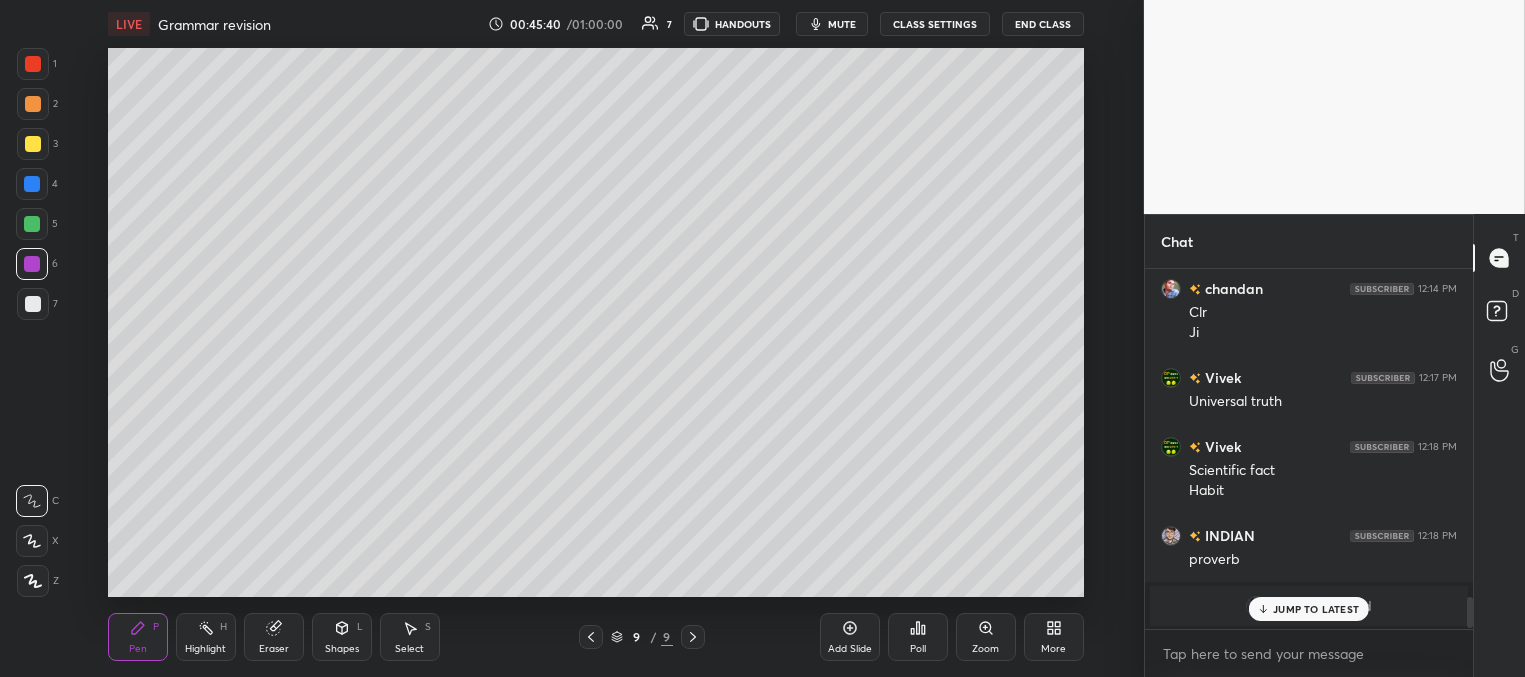 click on "JUMP TO LATEST" at bounding box center [1309, 609] 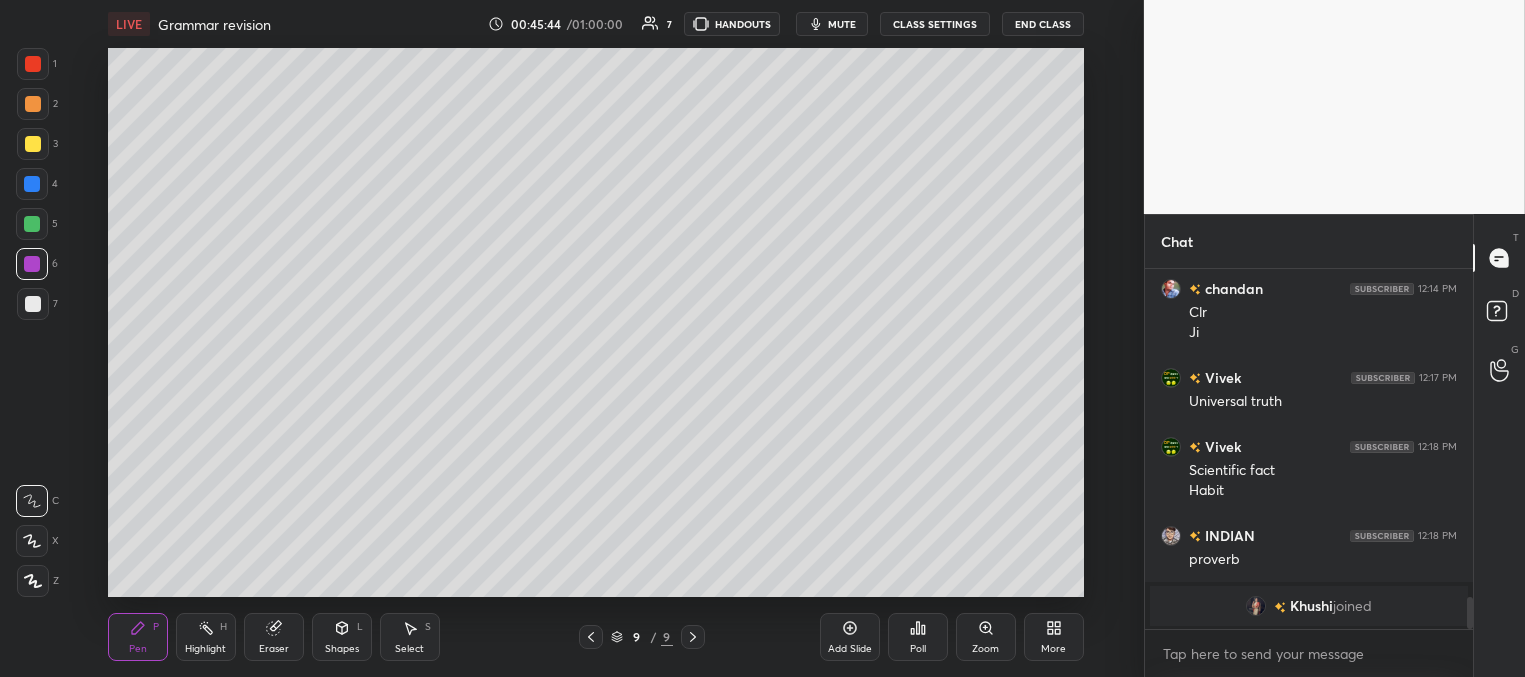 drag, startPoint x: 841, startPoint y: 633, endPoint x: 857, endPoint y: 611, distance: 27.202942 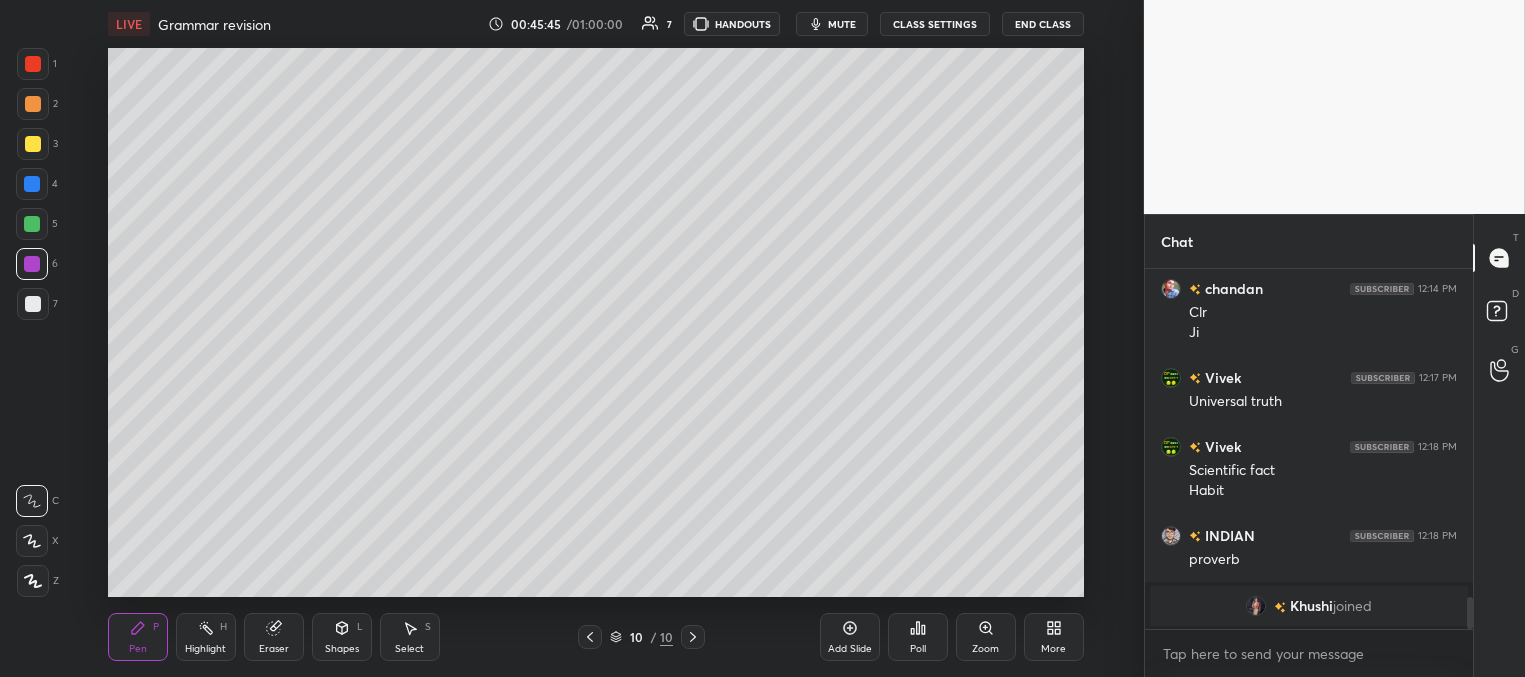 drag, startPoint x: 36, startPoint y: 300, endPoint x: 103, endPoint y: 229, distance: 97.62172 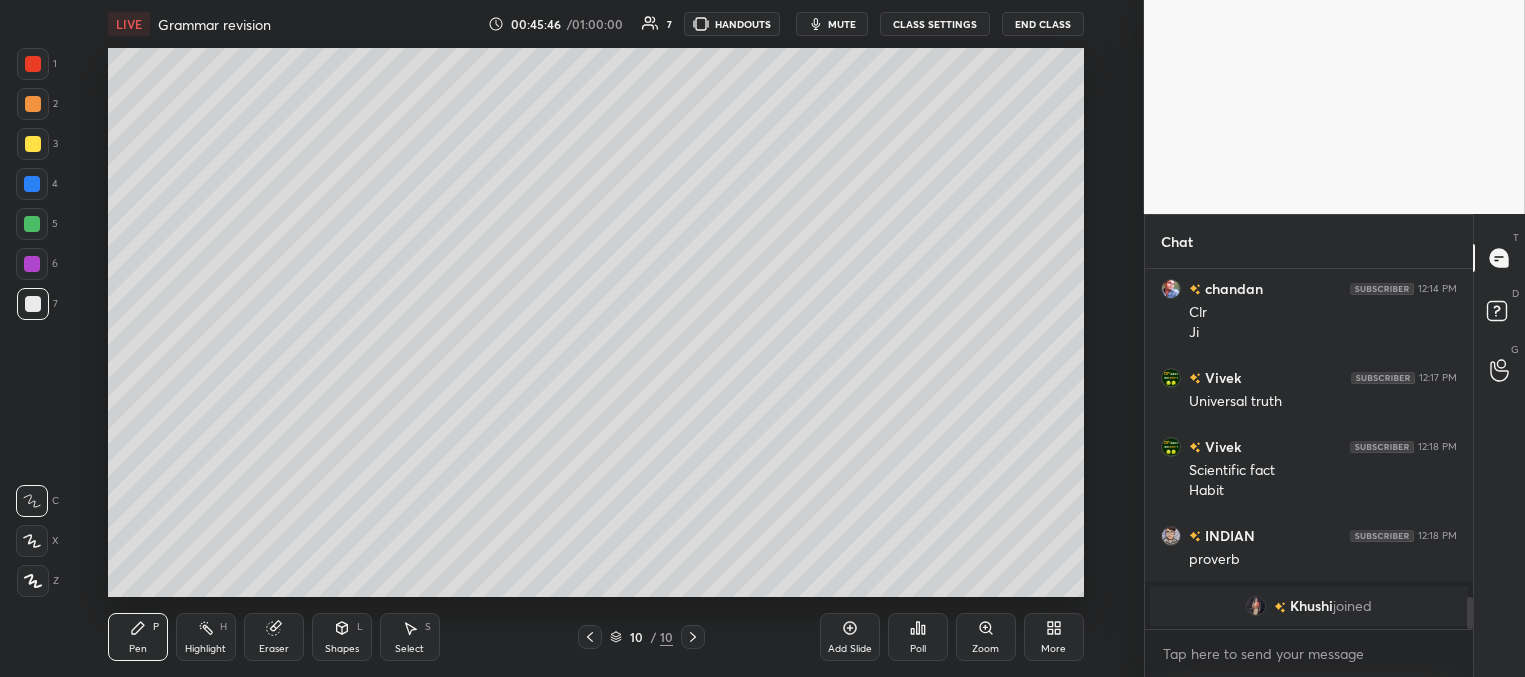scroll, scrollTop: 3023, scrollLeft: 0, axis: vertical 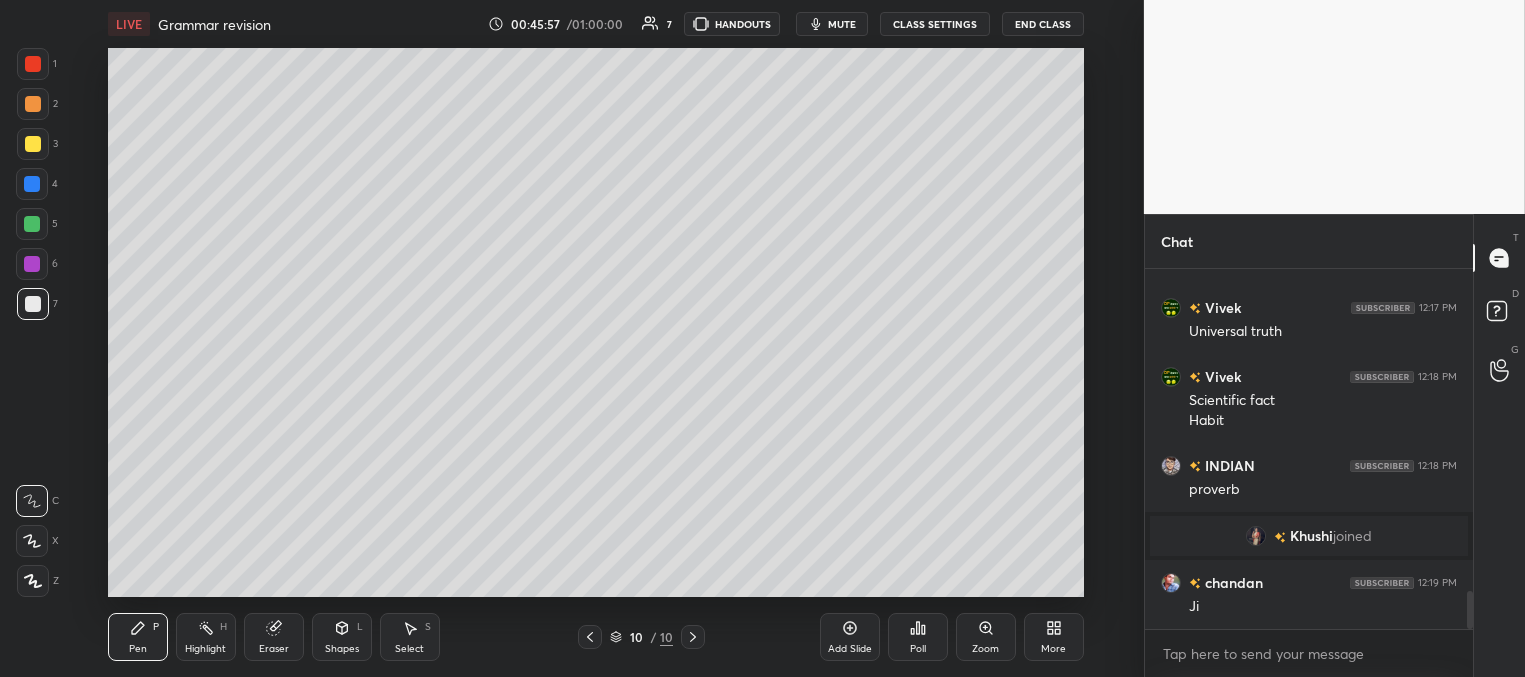 drag, startPoint x: 34, startPoint y: 186, endPoint x: 65, endPoint y: 173, distance: 33.61547 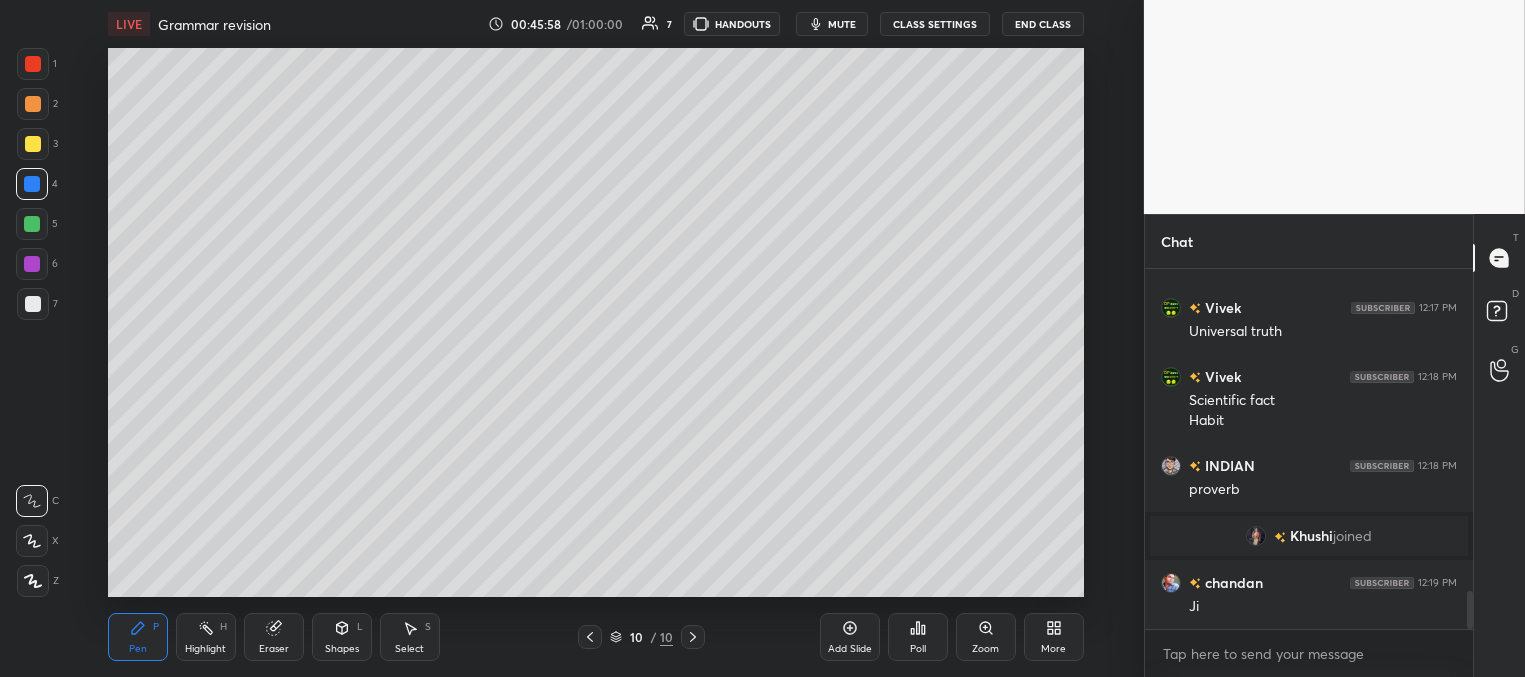 drag, startPoint x: 34, startPoint y: 224, endPoint x: 101, endPoint y: 192, distance: 74.24958 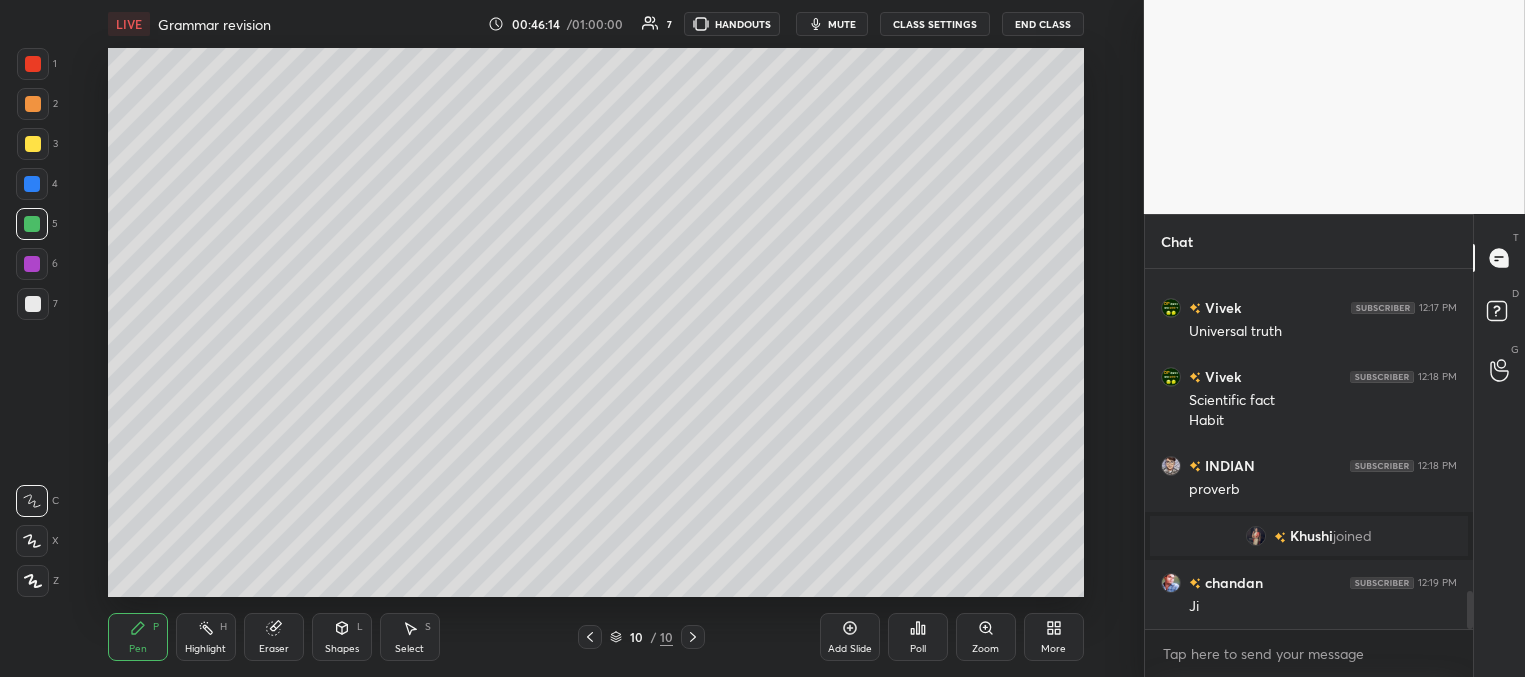 click at bounding box center [32, 184] 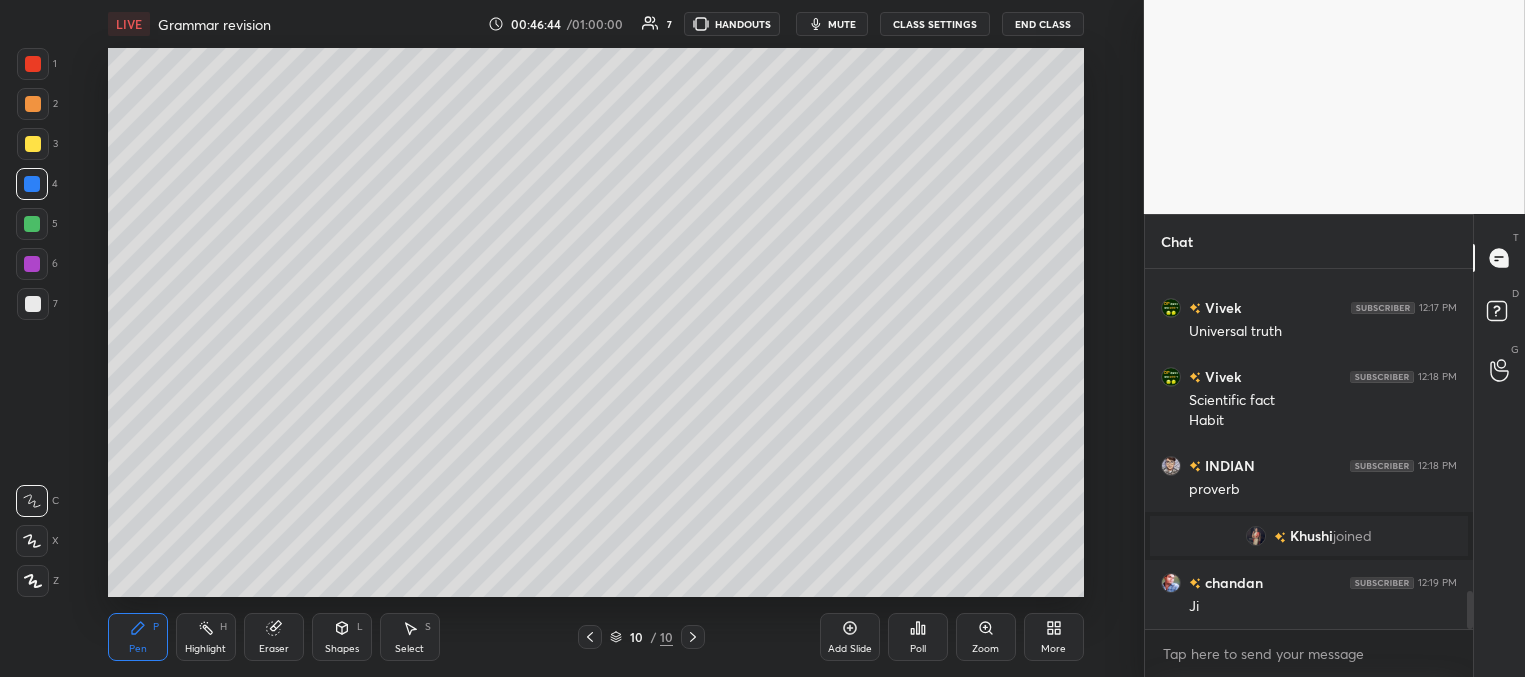 click at bounding box center [33, 304] 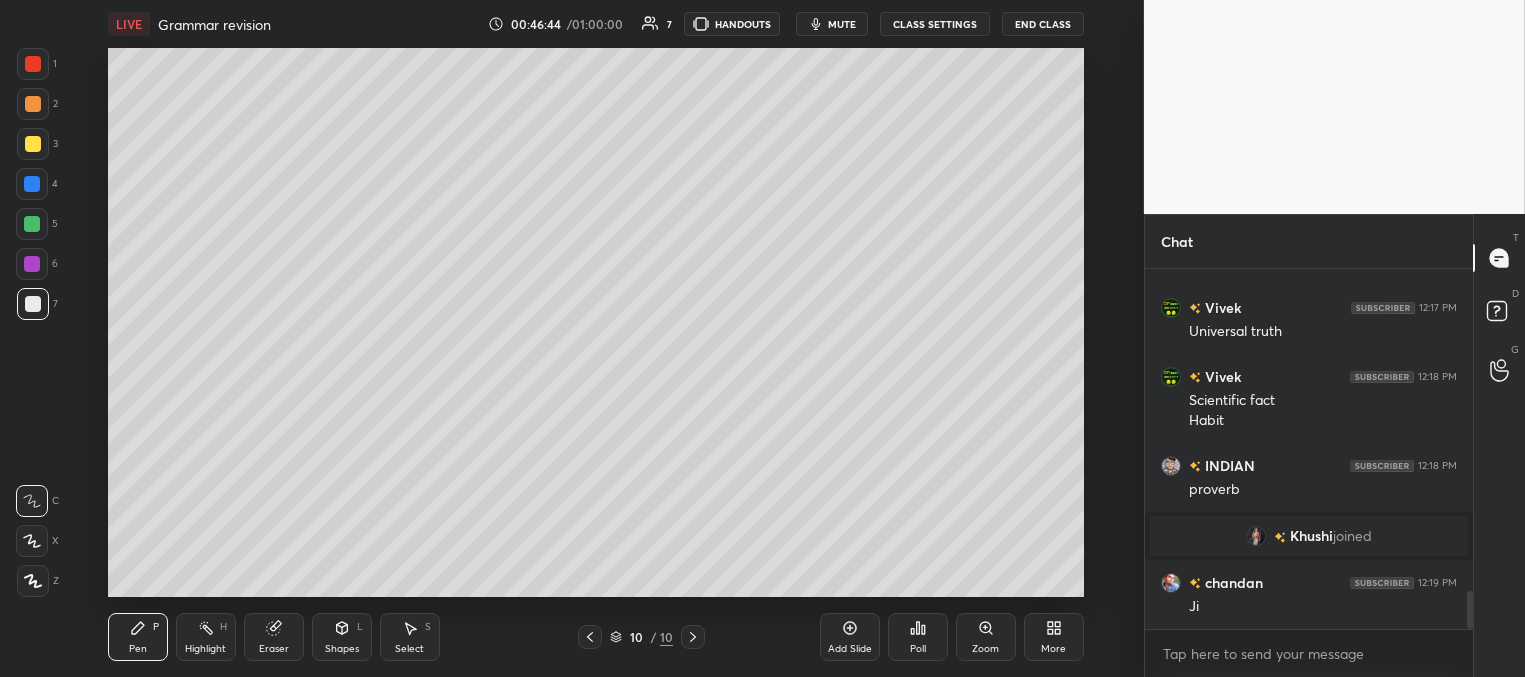 click at bounding box center [32, 264] 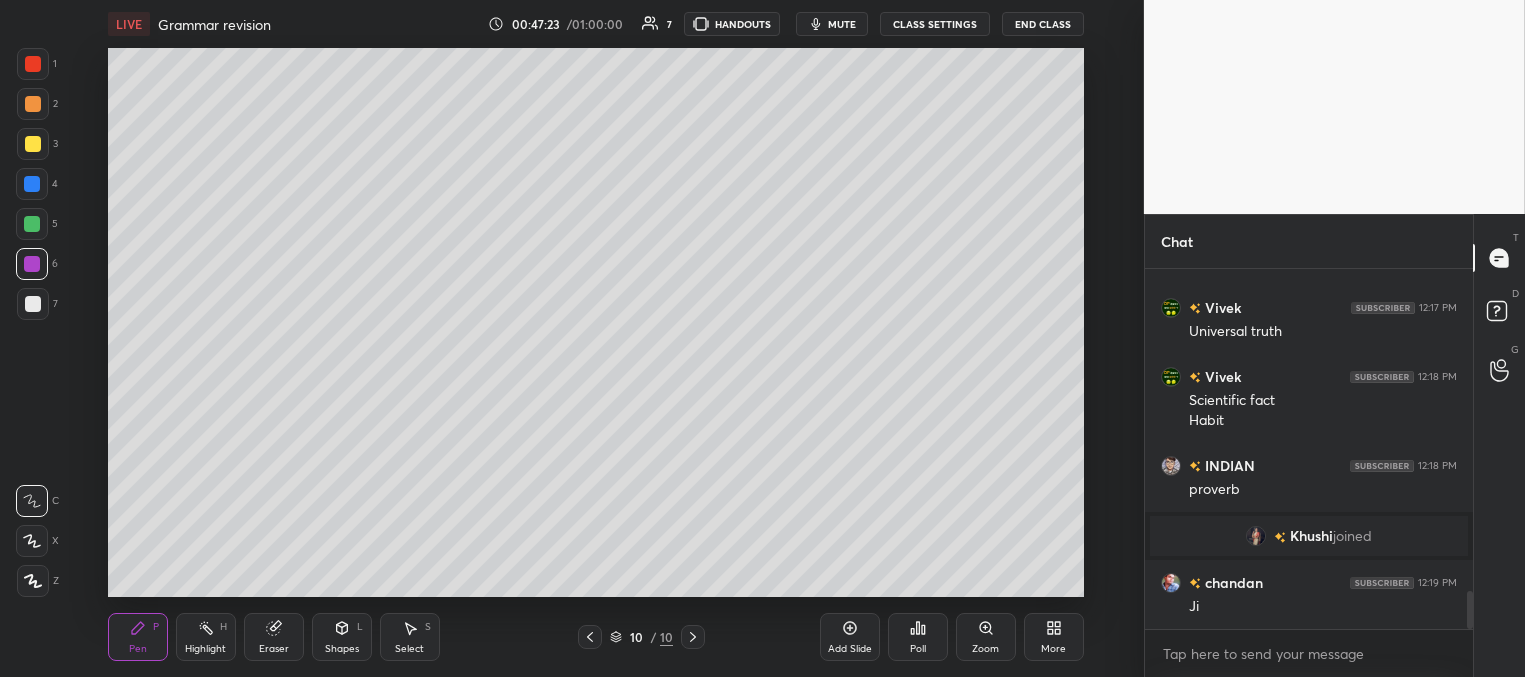 click at bounding box center [33, 144] 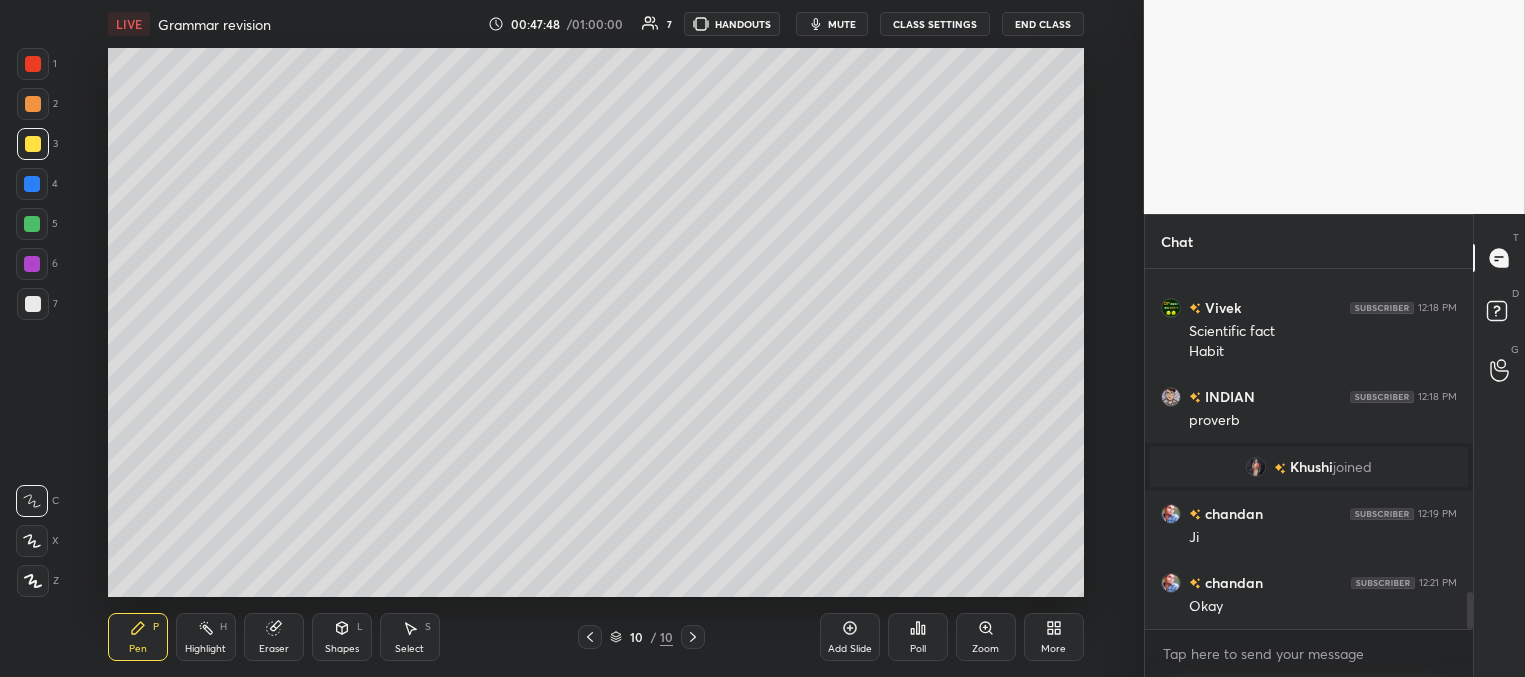 scroll, scrollTop: 3139, scrollLeft: 0, axis: vertical 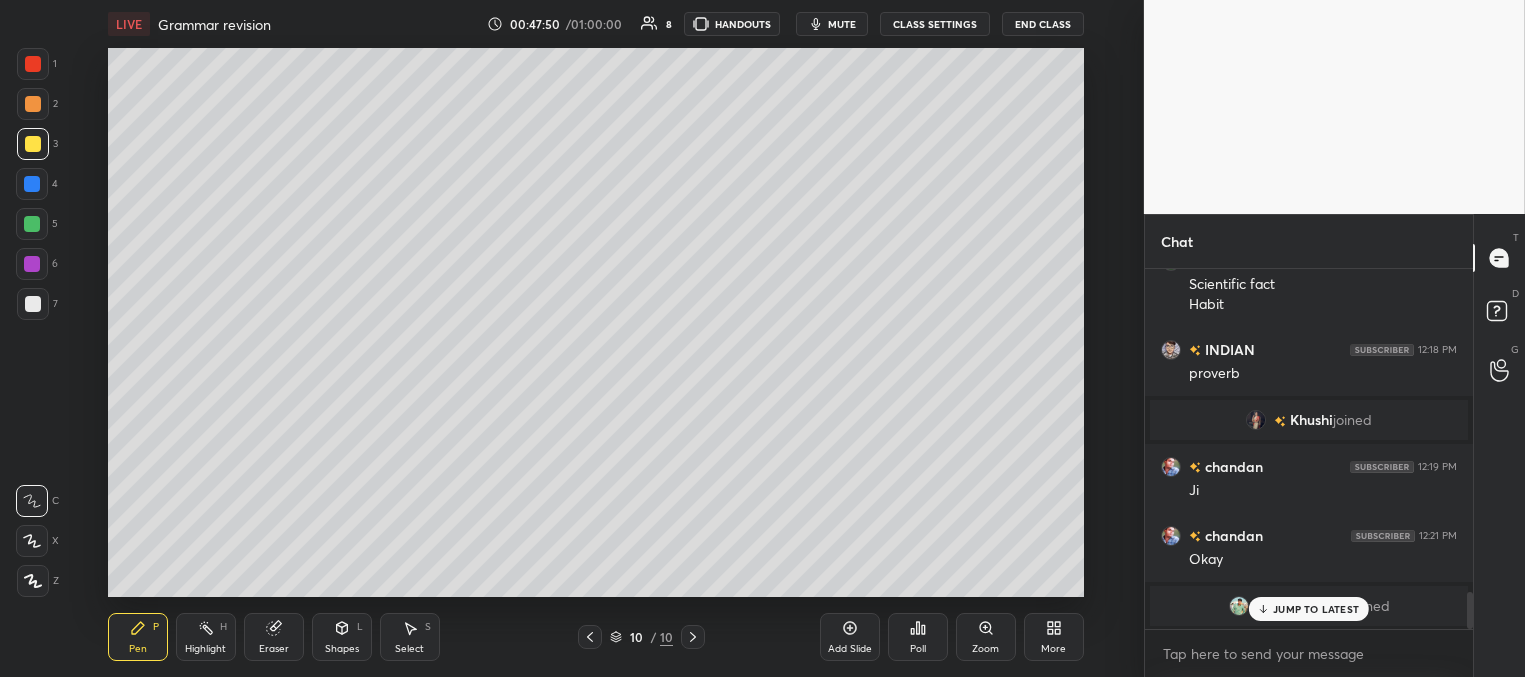 click on "JUMP TO LATEST" at bounding box center [1309, 609] 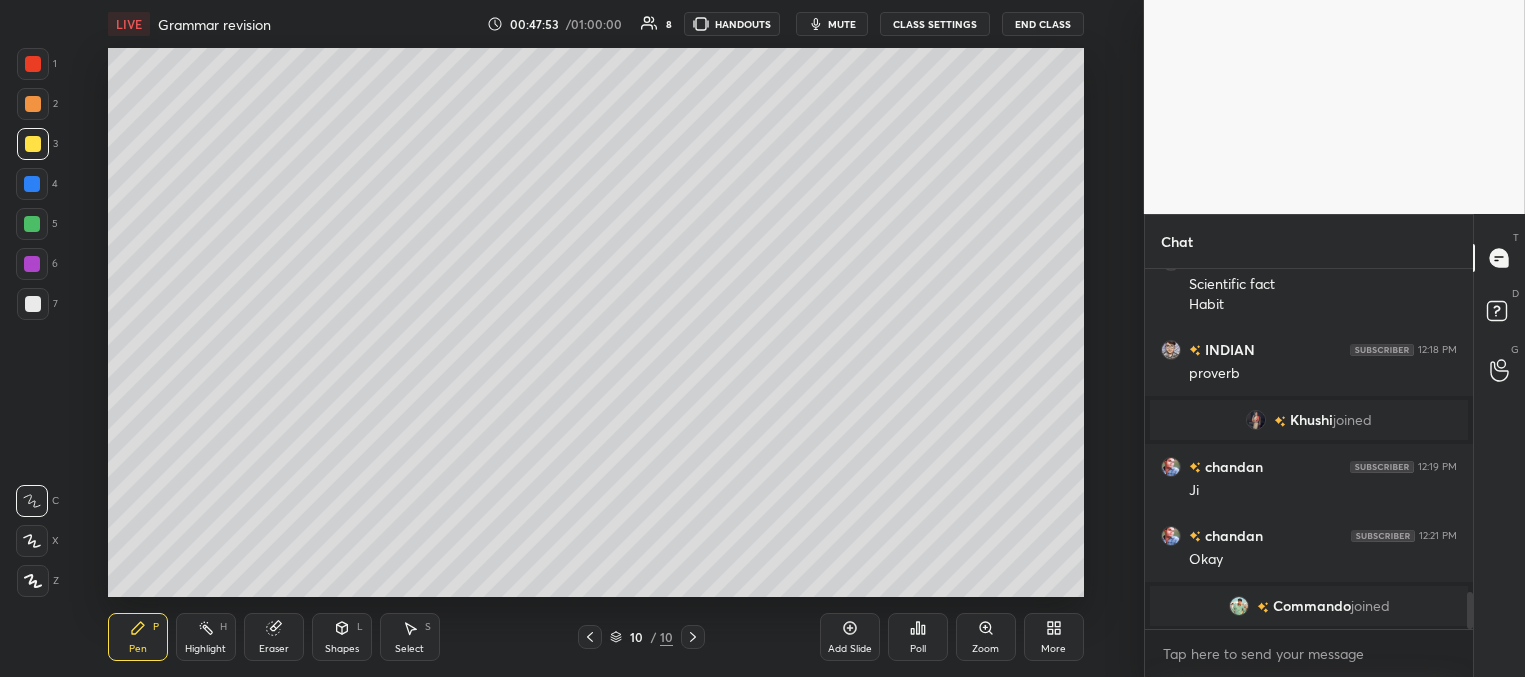 drag, startPoint x: 276, startPoint y: 644, endPoint x: 287, endPoint y: 629, distance: 18.601076 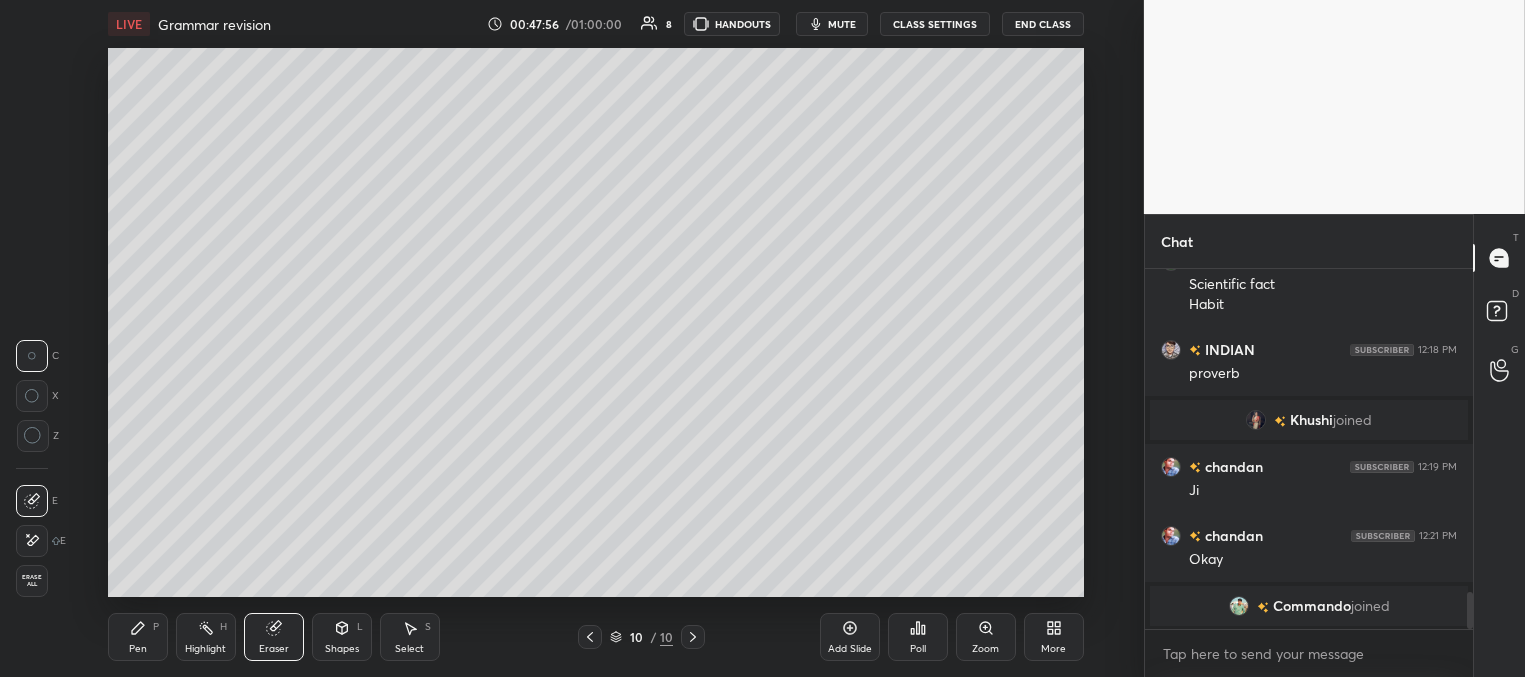 click on "Pen P" at bounding box center (138, 637) 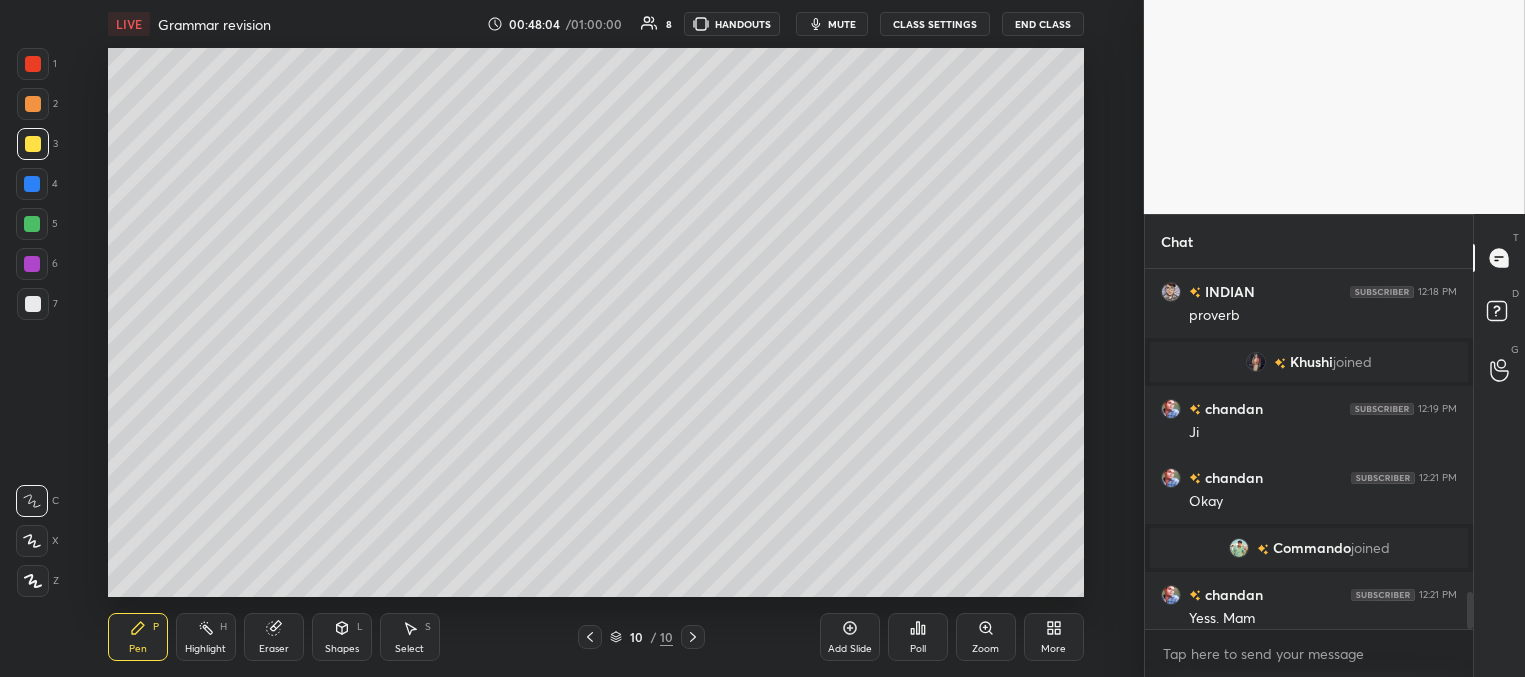 scroll, scrollTop: 3150, scrollLeft: 0, axis: vertical 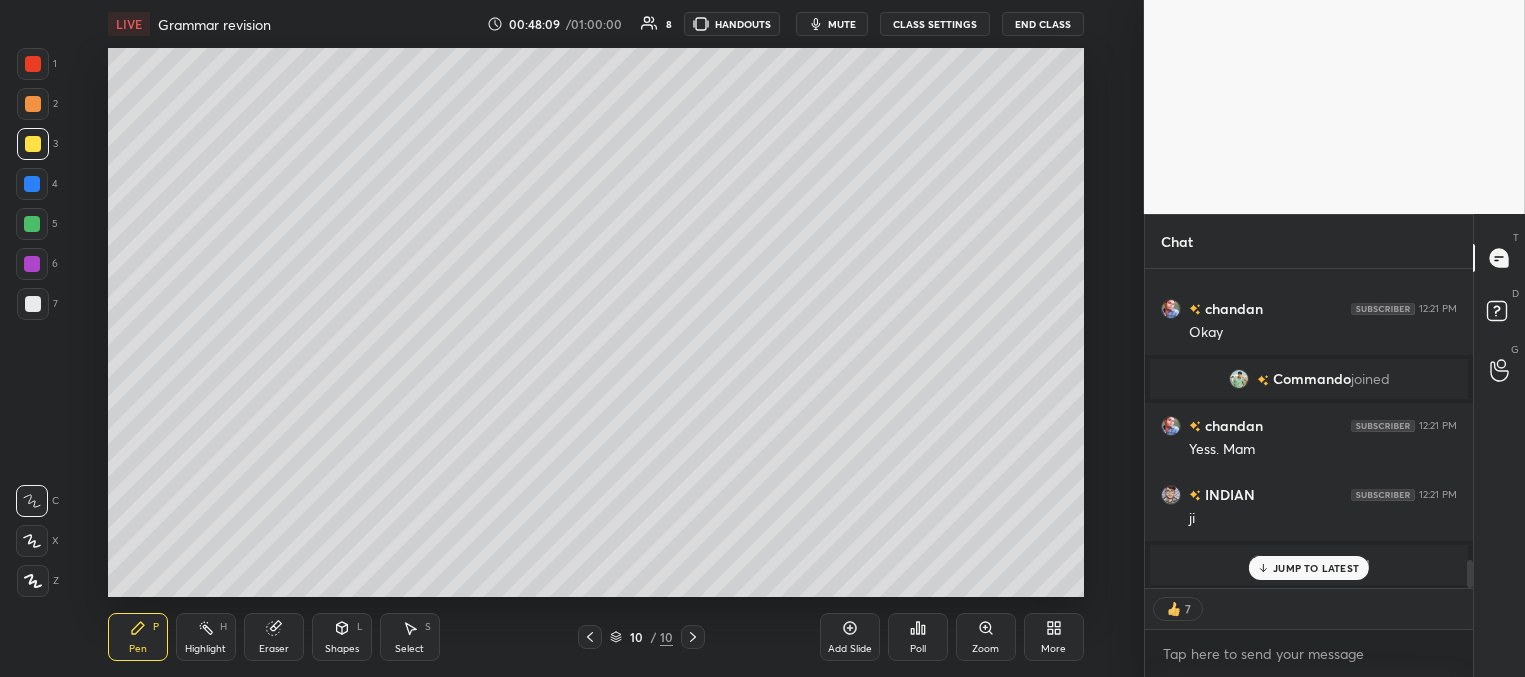 drag, startPoint x: 1308, startPoint y: 571, endPoint x: 1284, endPoint y: 567, distance: 24.33105 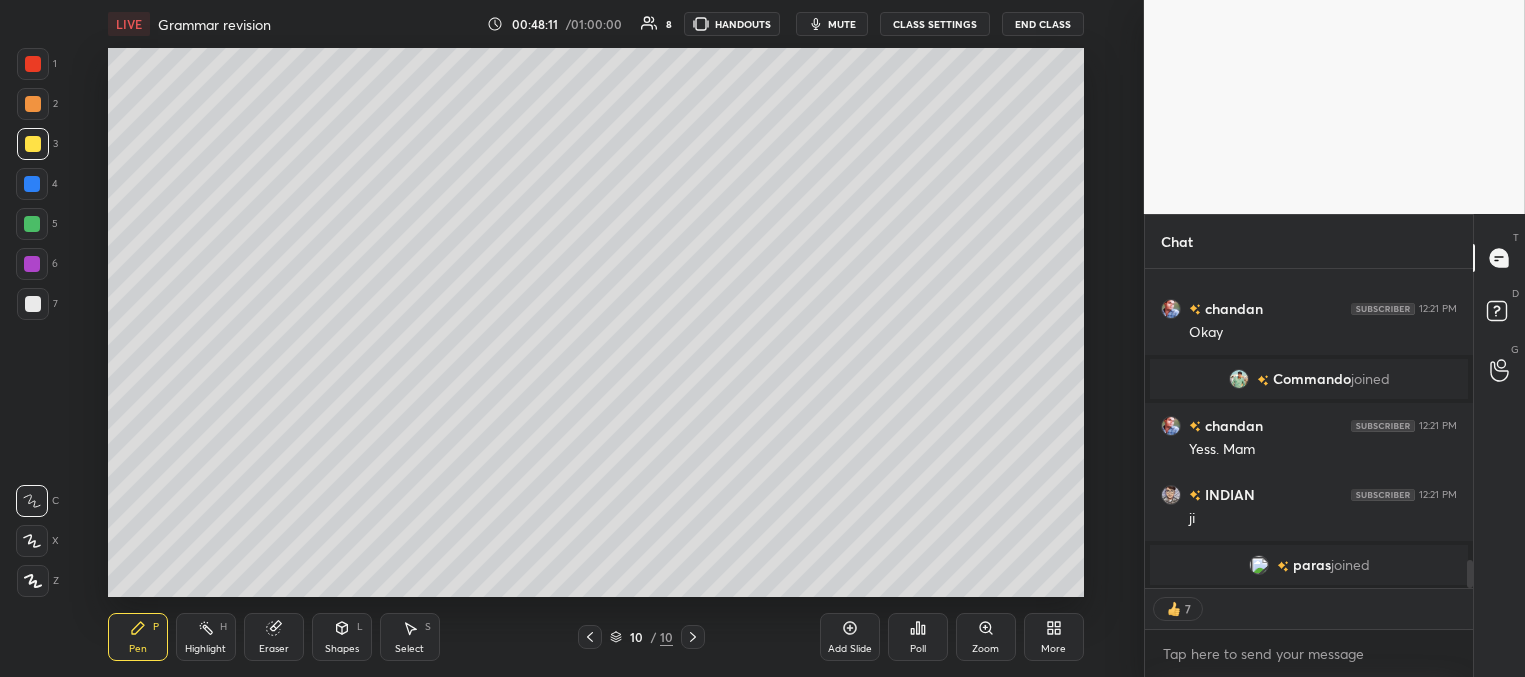 drag, startPoint x: 850, startPoint y: 640, endPoint x: 795, endPoint y: 602, distance: 66.85058 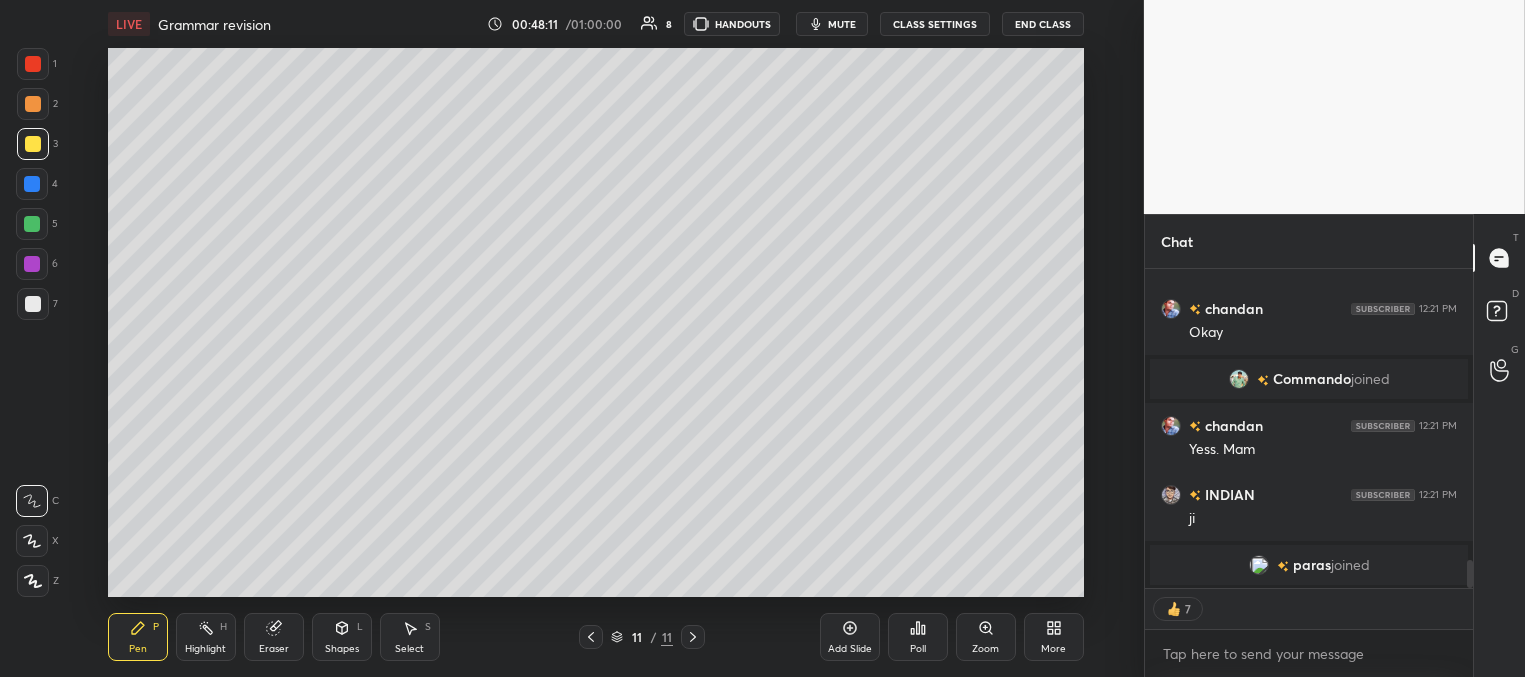 drag, startPoint x: 41, startPoint y: 302, endPoint x: 47, endPoint y: 276, distance: 26.683329 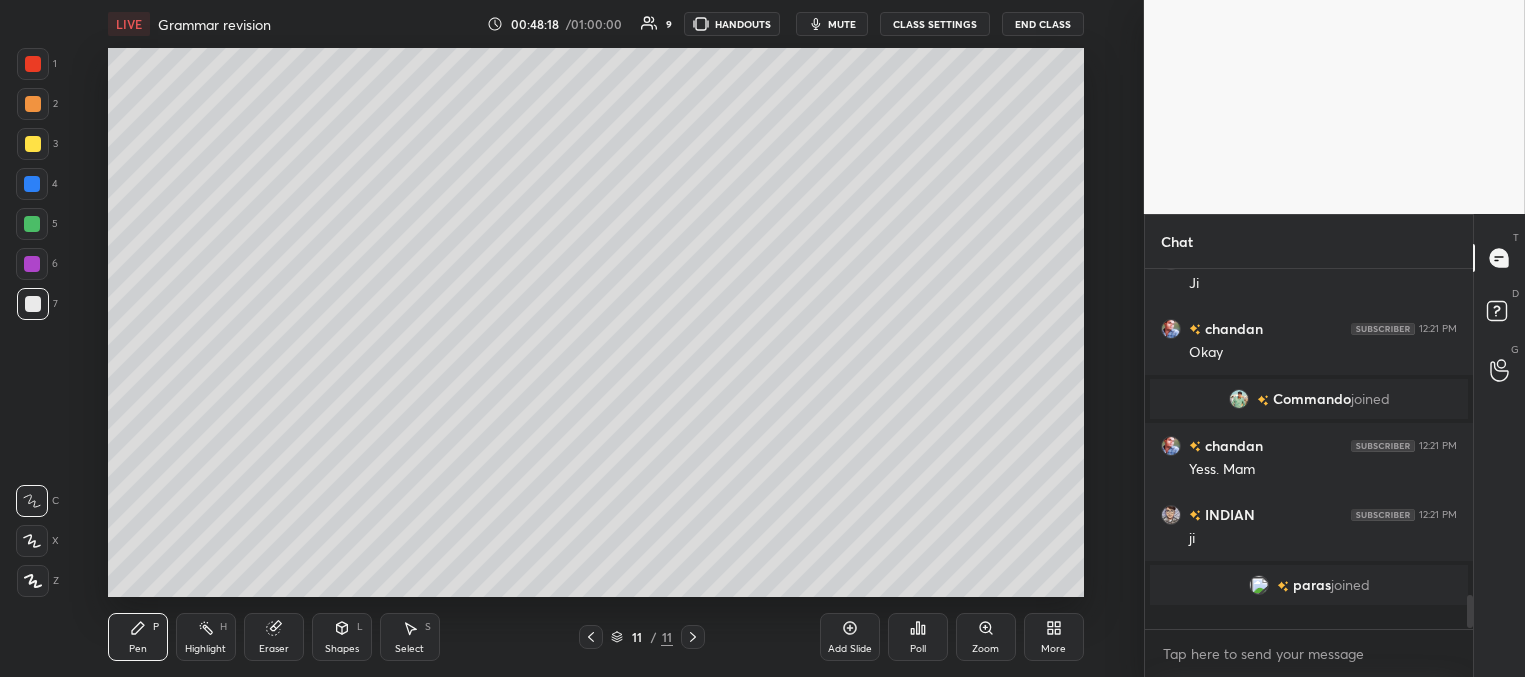 scroll, scrollTop: 7, scrollLeft: 6, axis: both 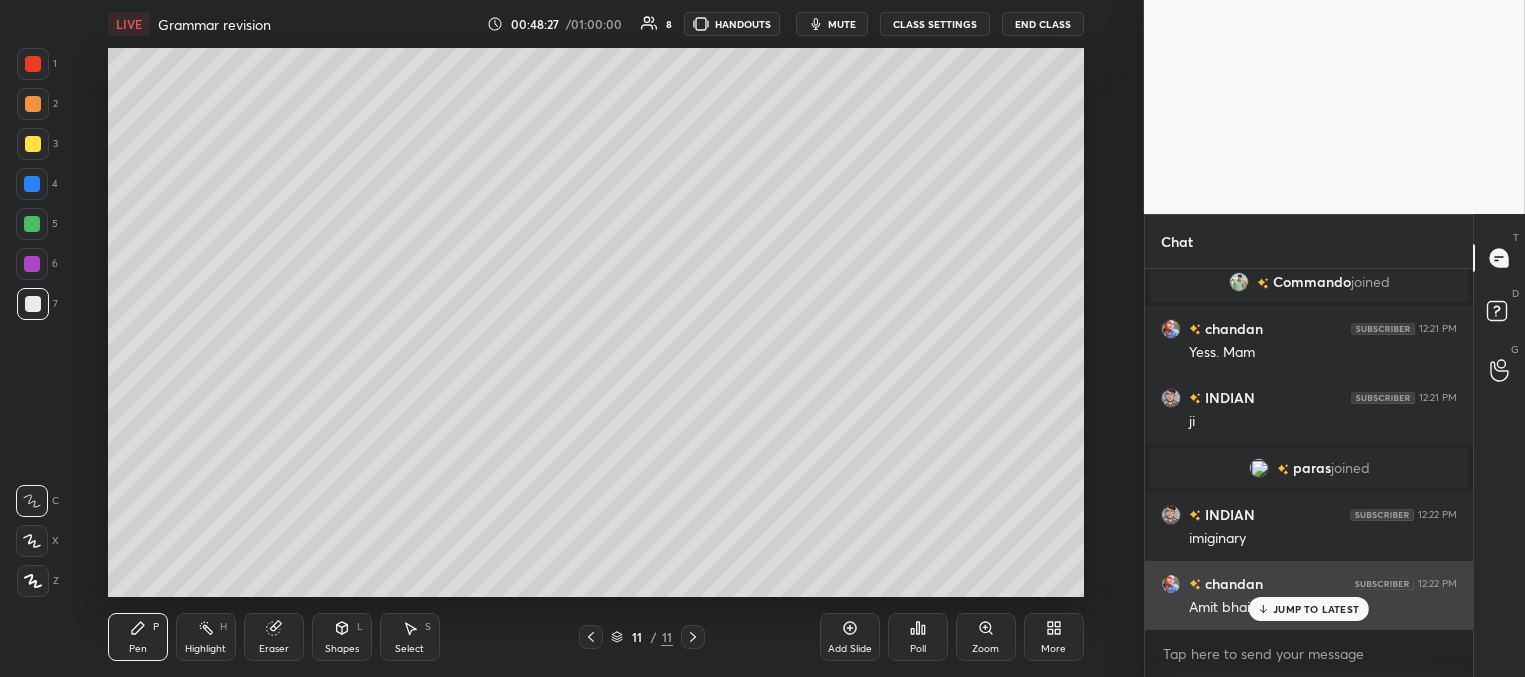 drag, startPoint x: 1306, startPoint y: 602, endPoint x: 1292, endPoint y: 596, distance: 15.231546 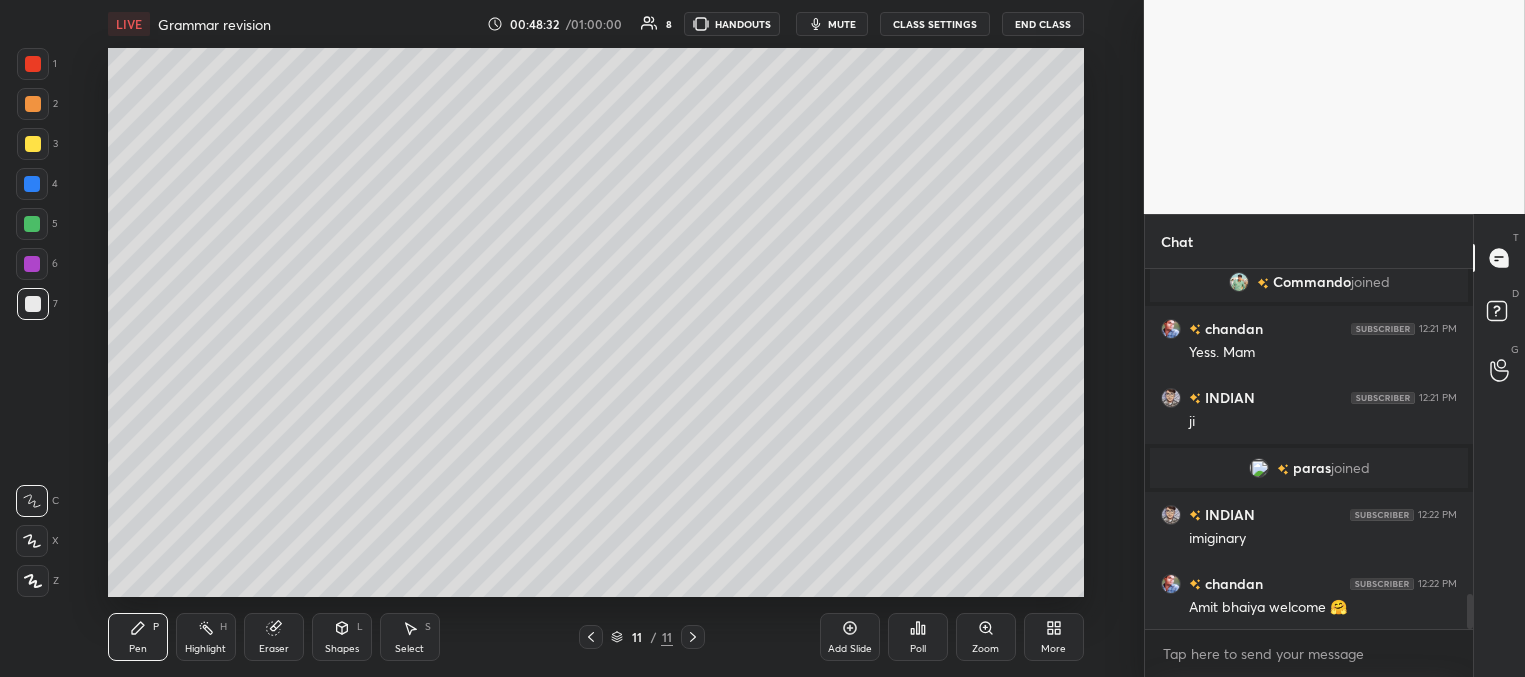 click on "Shapes L" at bounding box center [342, 637] 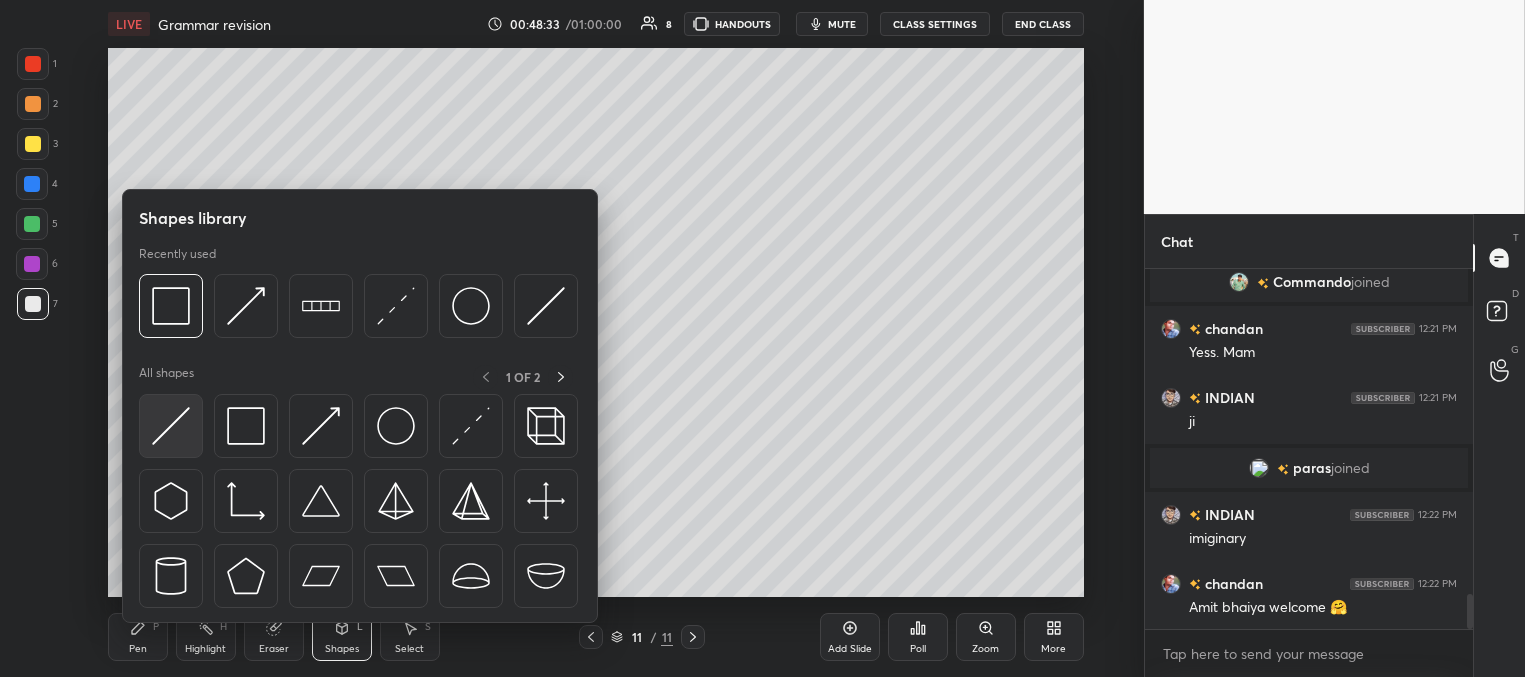 click at bounding box center (171, 426) 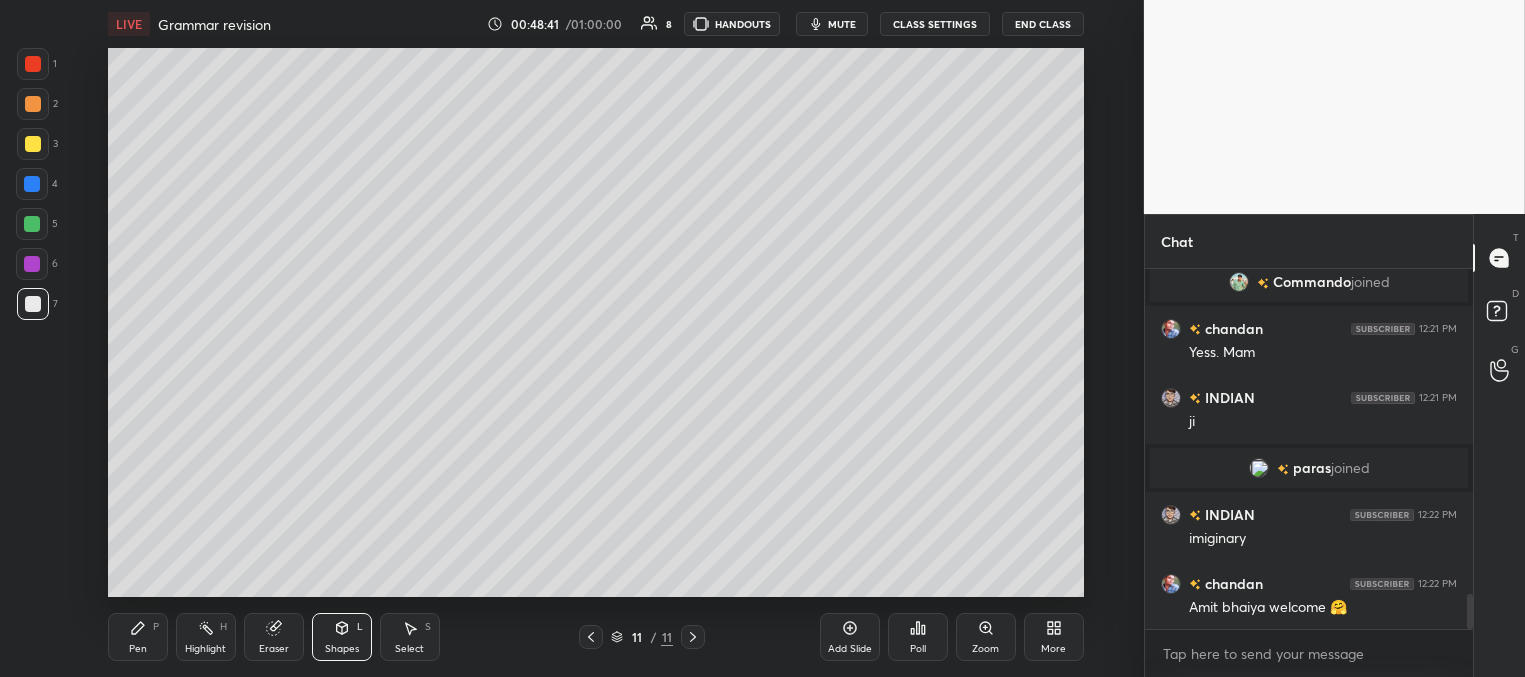 click at bounding box center (32, 184) 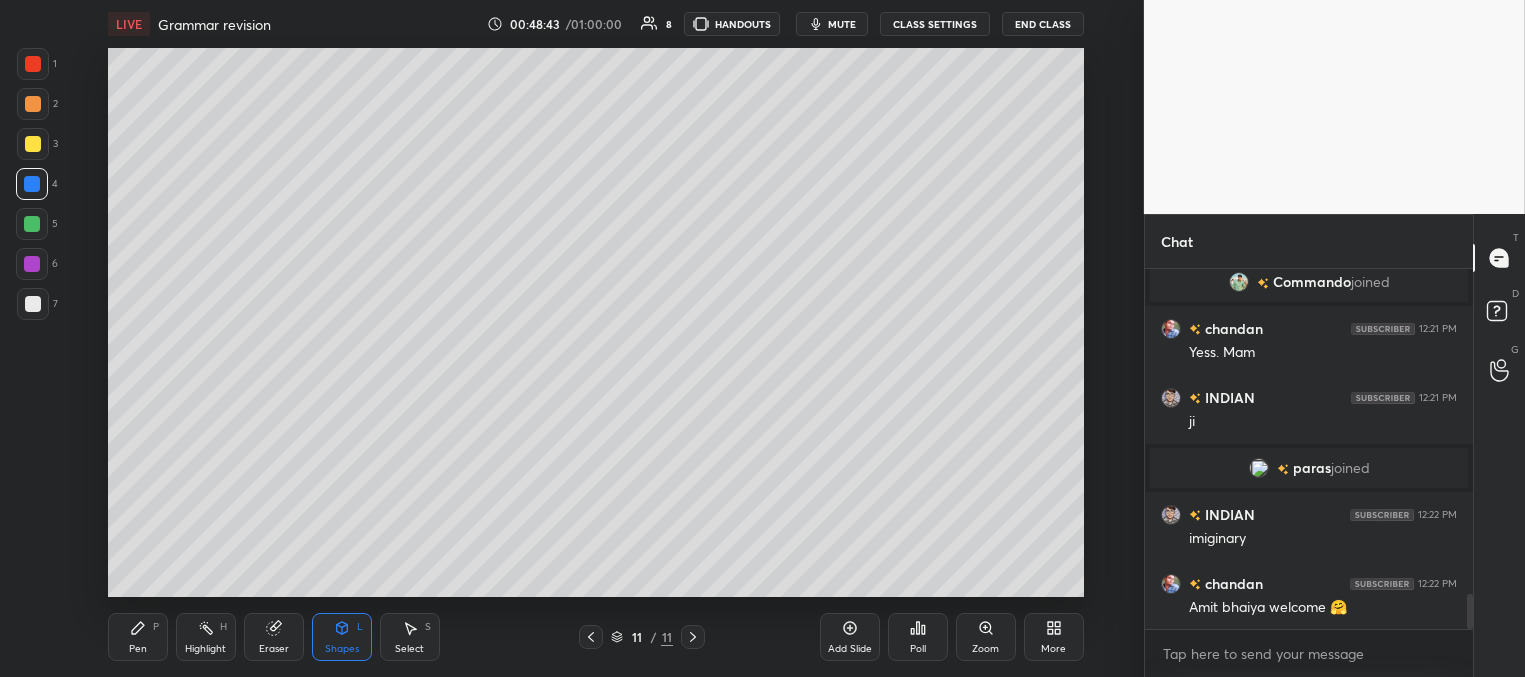drag, startPoint x: 34, startPoint y: 145, endPoint x: 35, endPoint y: 168, distance: 23.021729 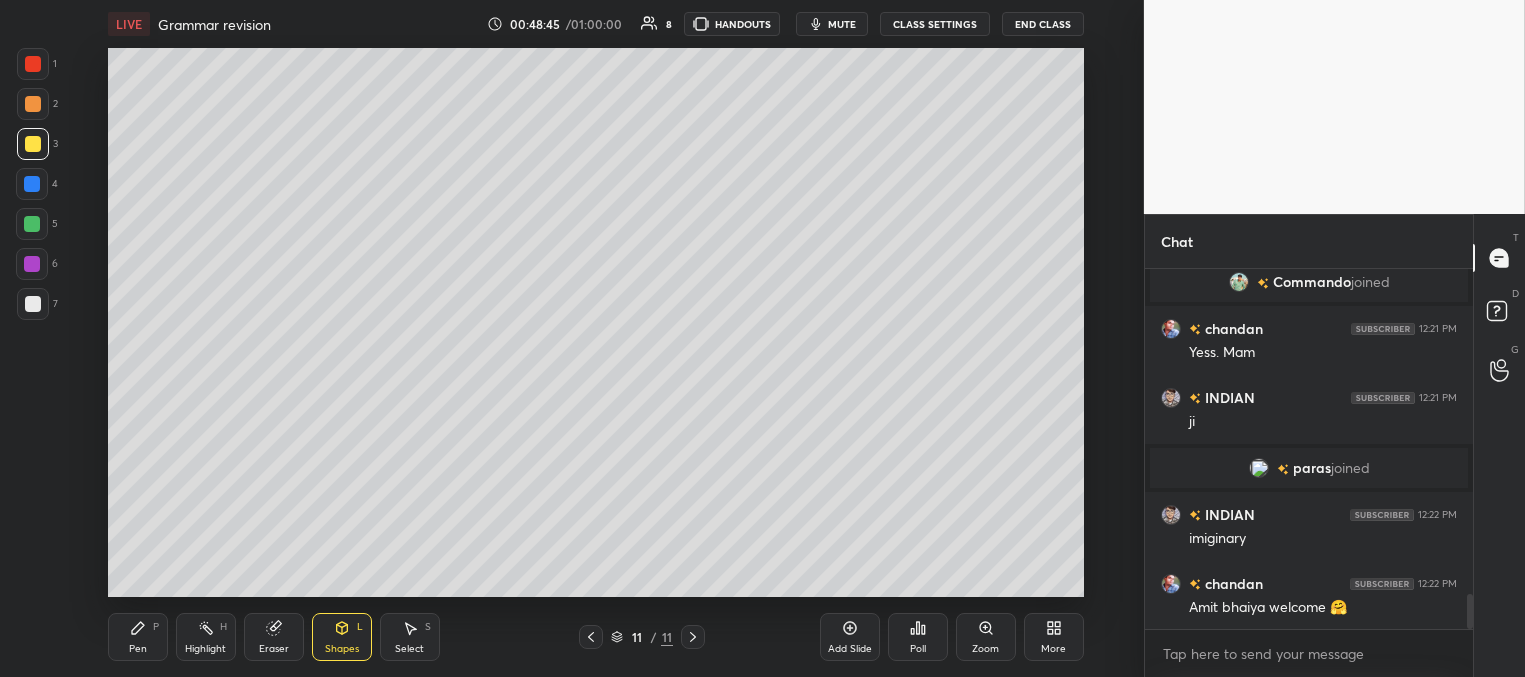 click on "Pen P" at bounding box center (138, 637) 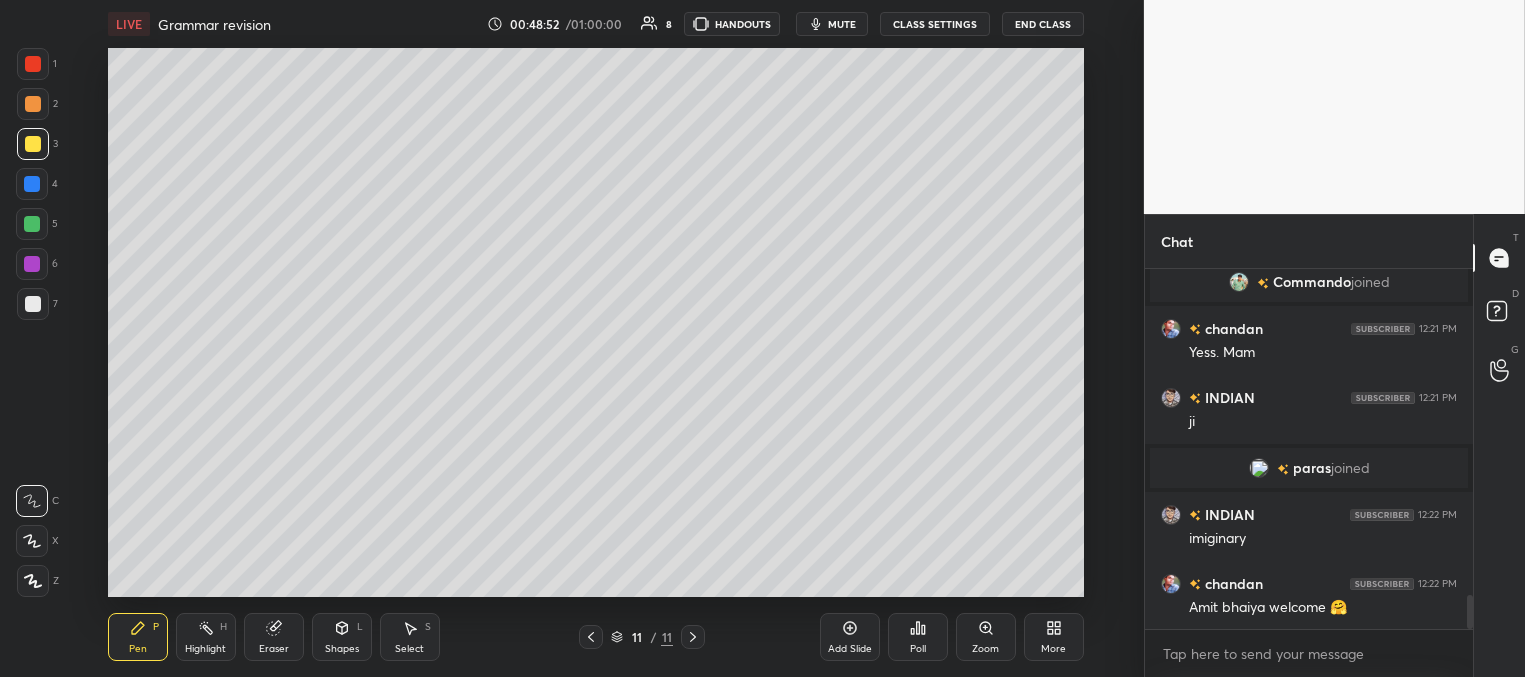 scroll, scrollTop: 3435, scrollLeft: 0, axis: vertical 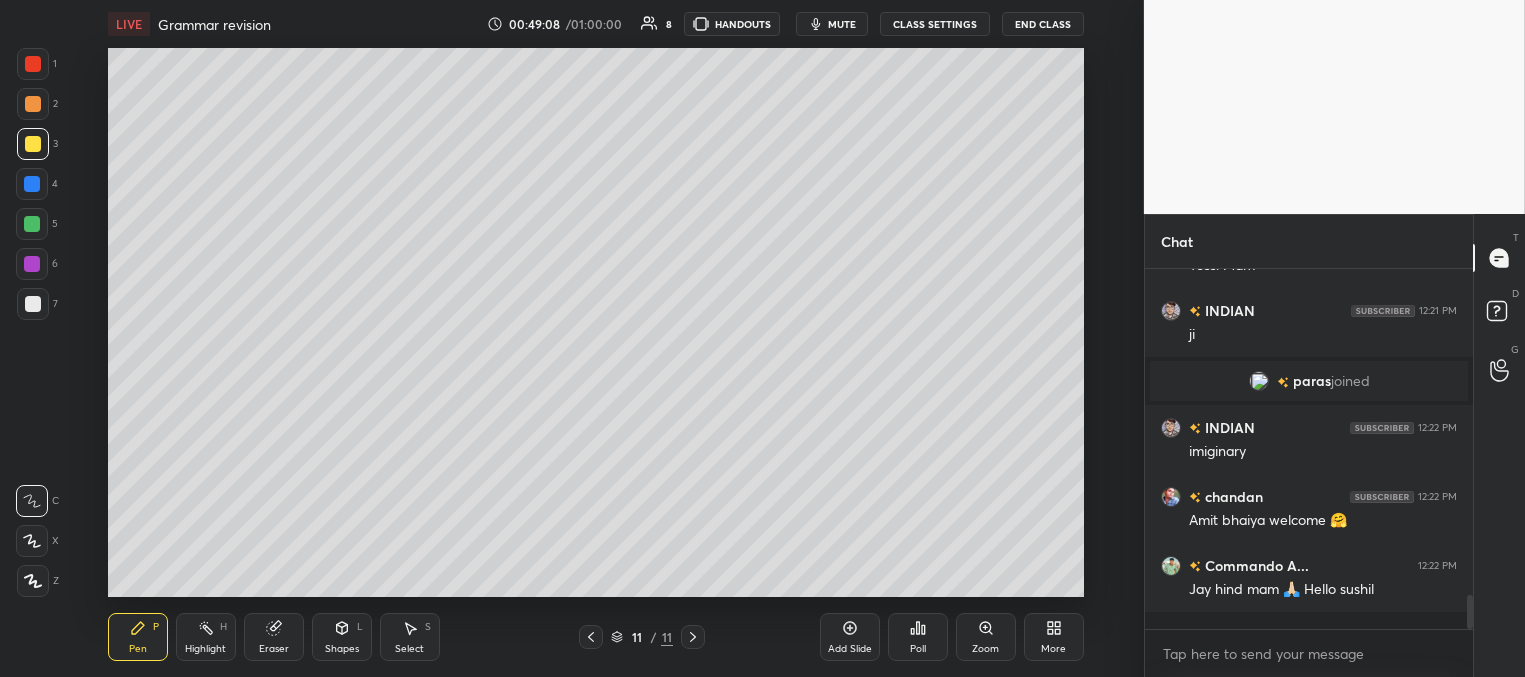 click at bounding box center (32, 184) 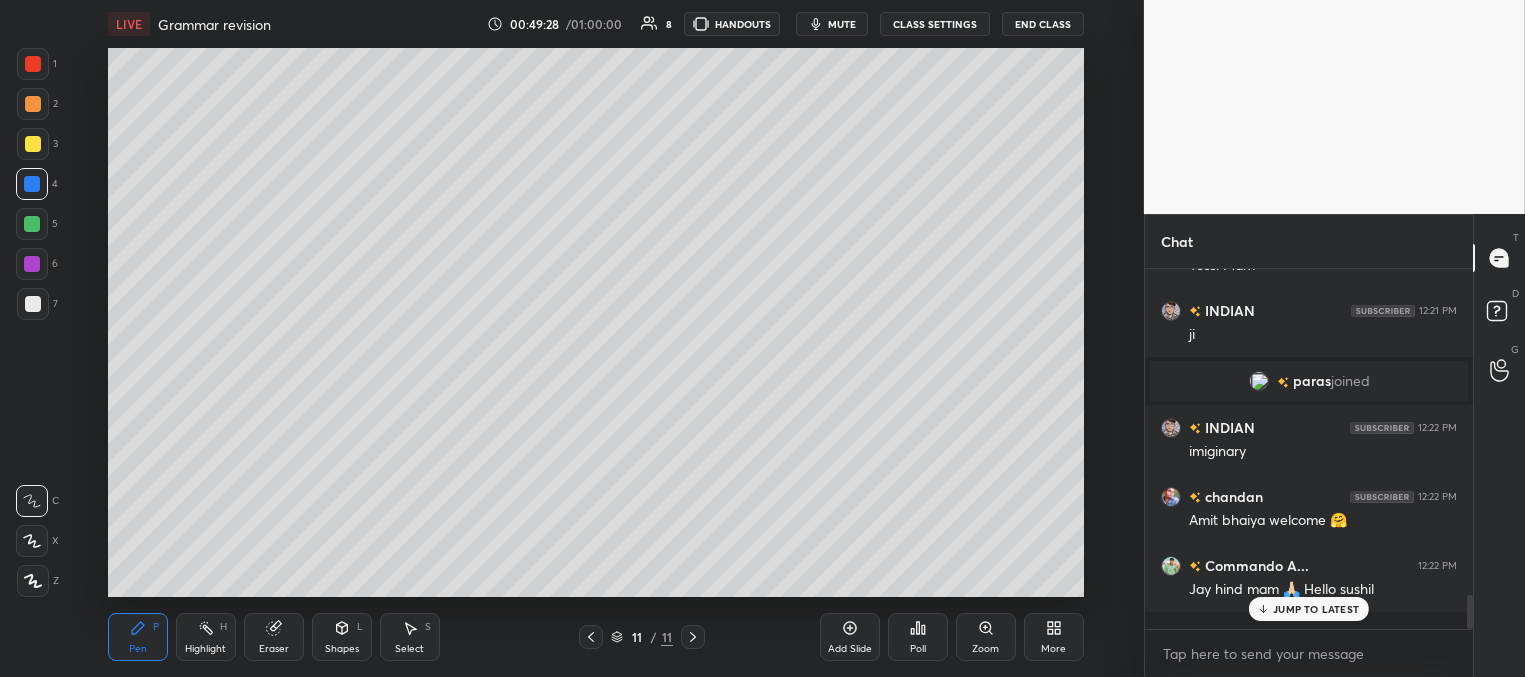 scroll, scrollTop: 3504, scrollLeft: 0, axis: vertical 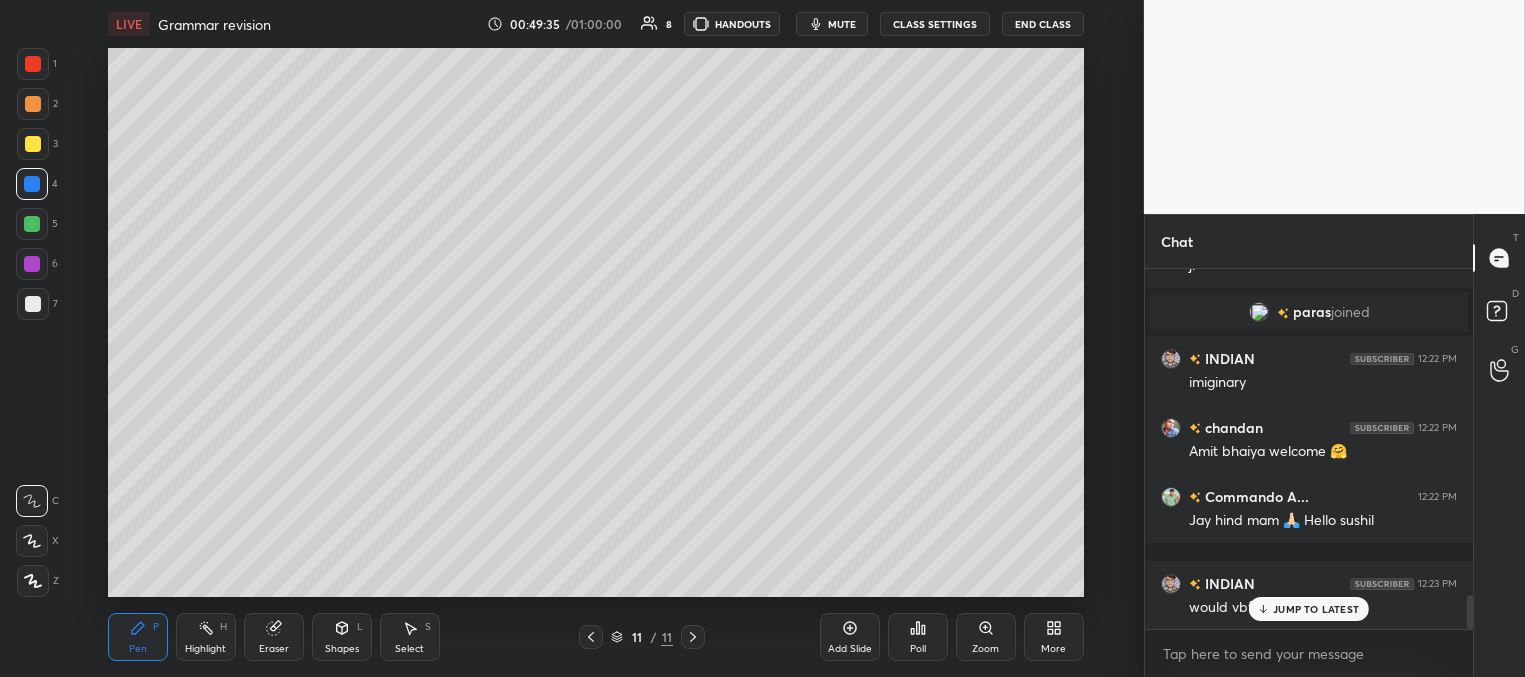 drag, startPoint x: 39, startPoint y: 217, endPoint x: 68, endPoint y: 188, distance: 41.01219 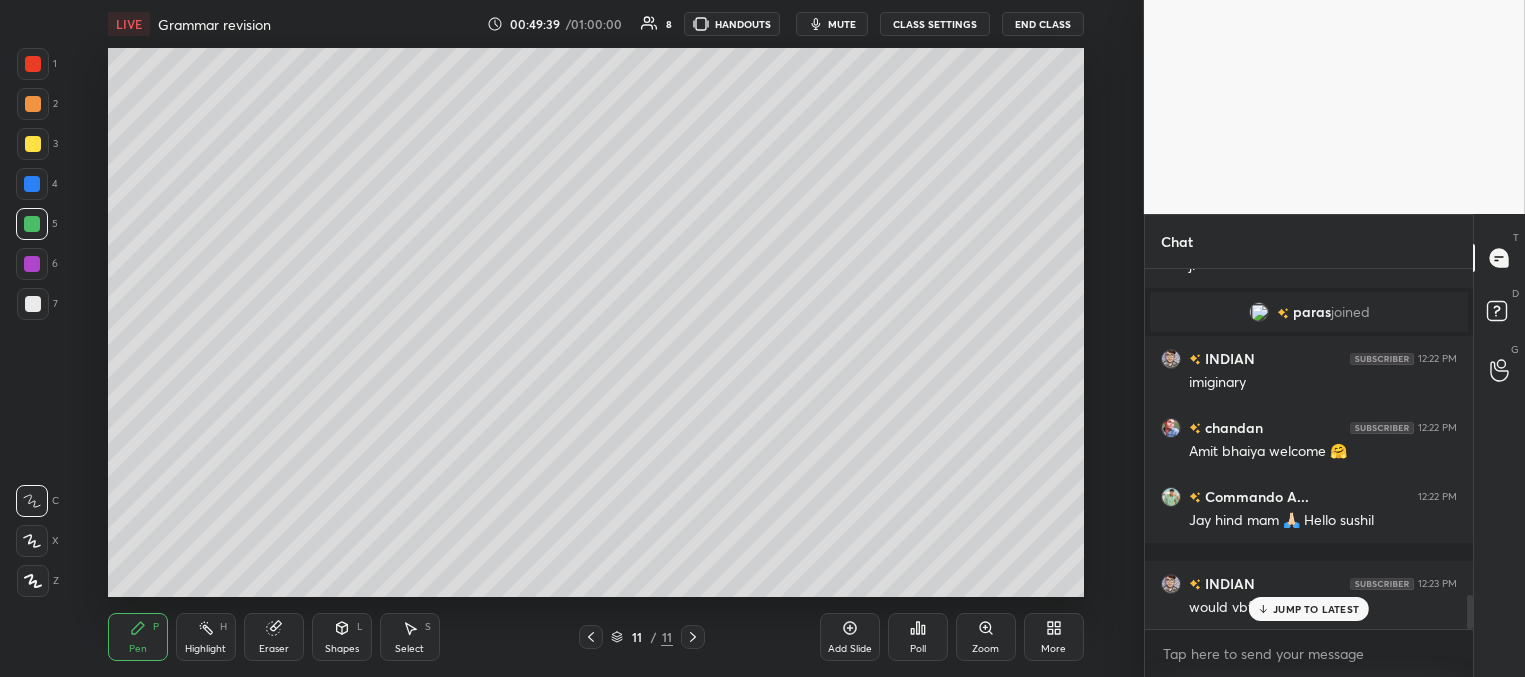 drag, startPoint x: 30, startPoint y: 103, endPoint x: 48, endPoint y: 92, distance: 21.095022 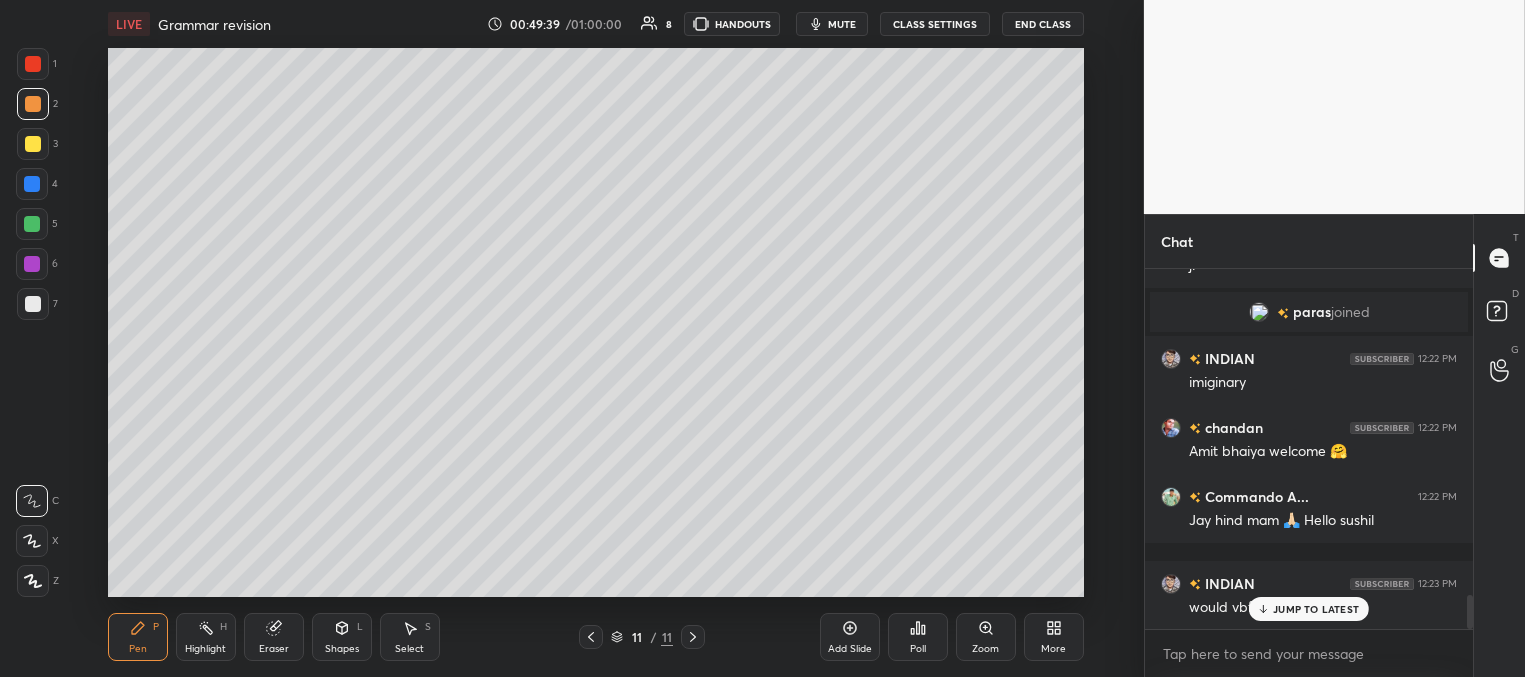 click at bounding box center [33, 64] 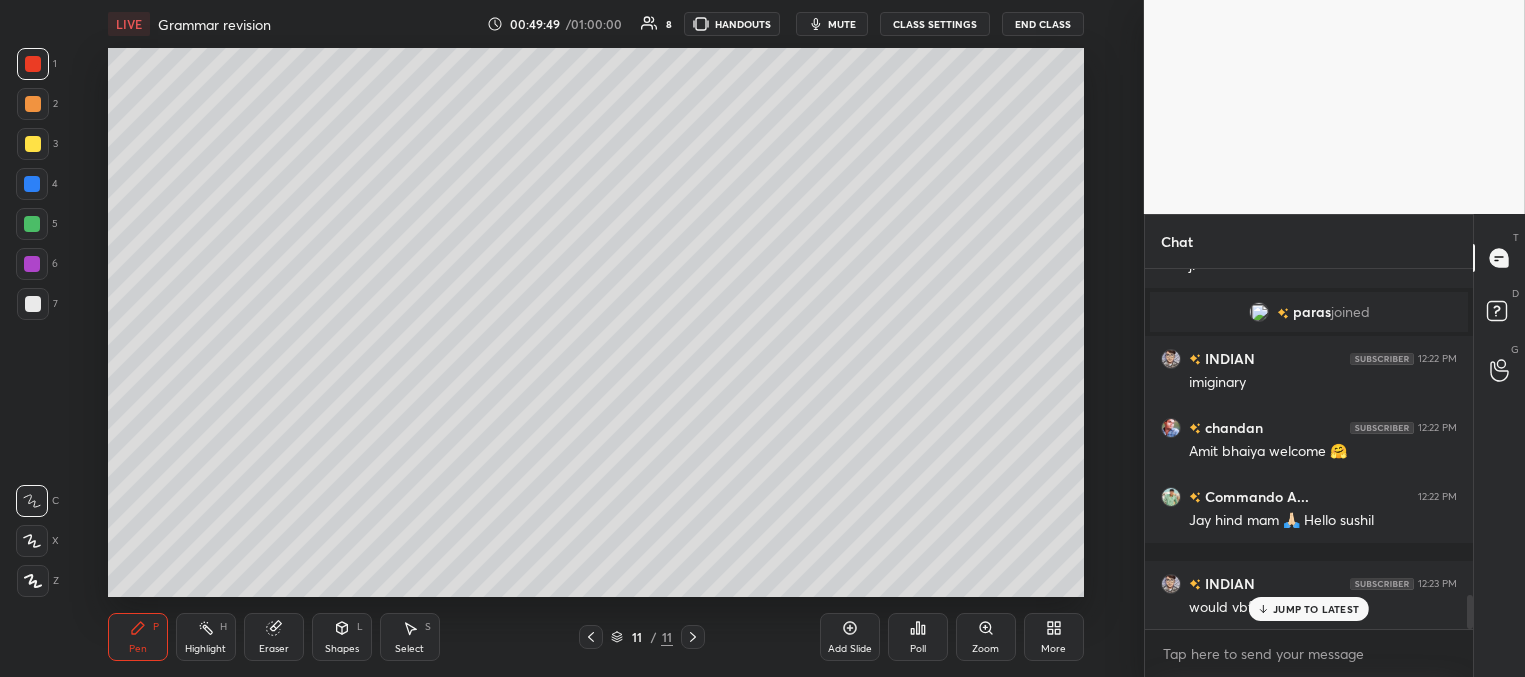scroll, scrollTop: 312, scrollLeft: 322, axis: both 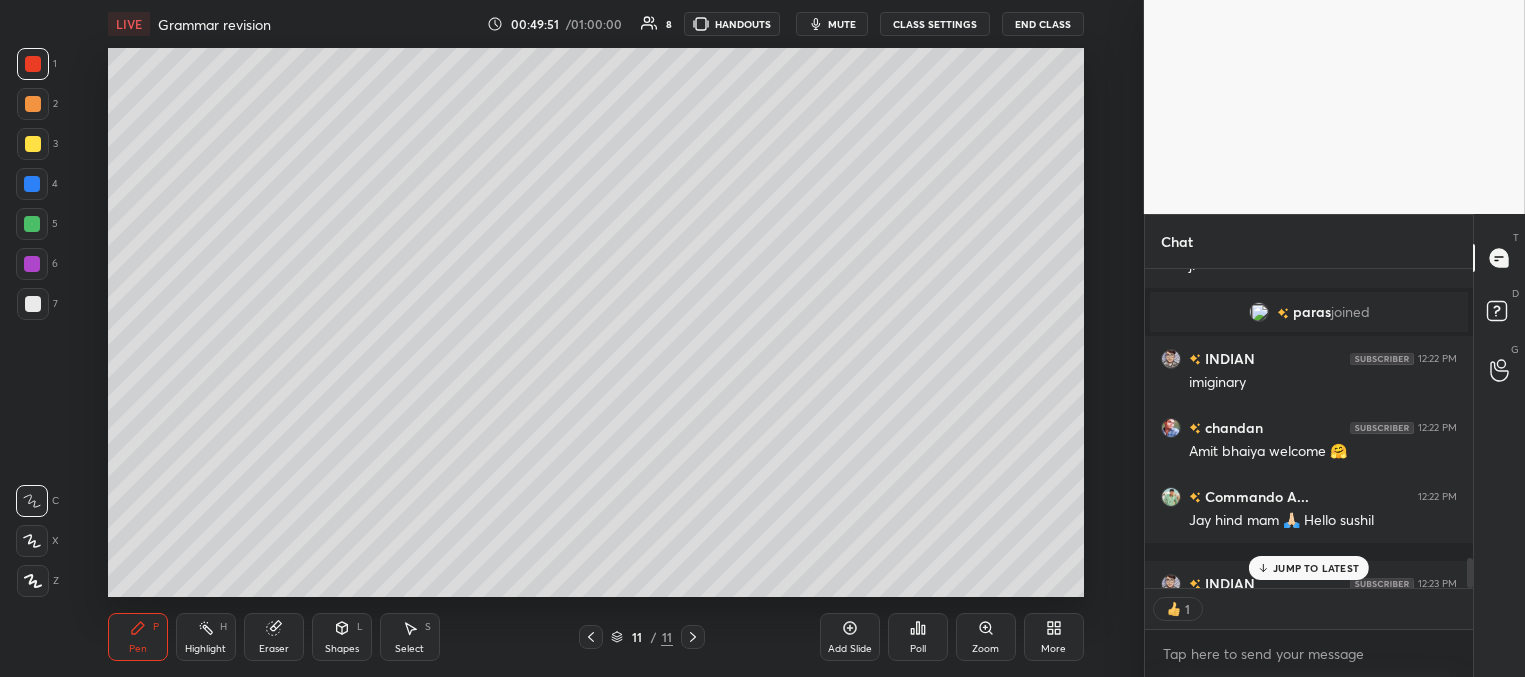 click on "JUMP TO LATEST" at bounding box center [1316, 568] 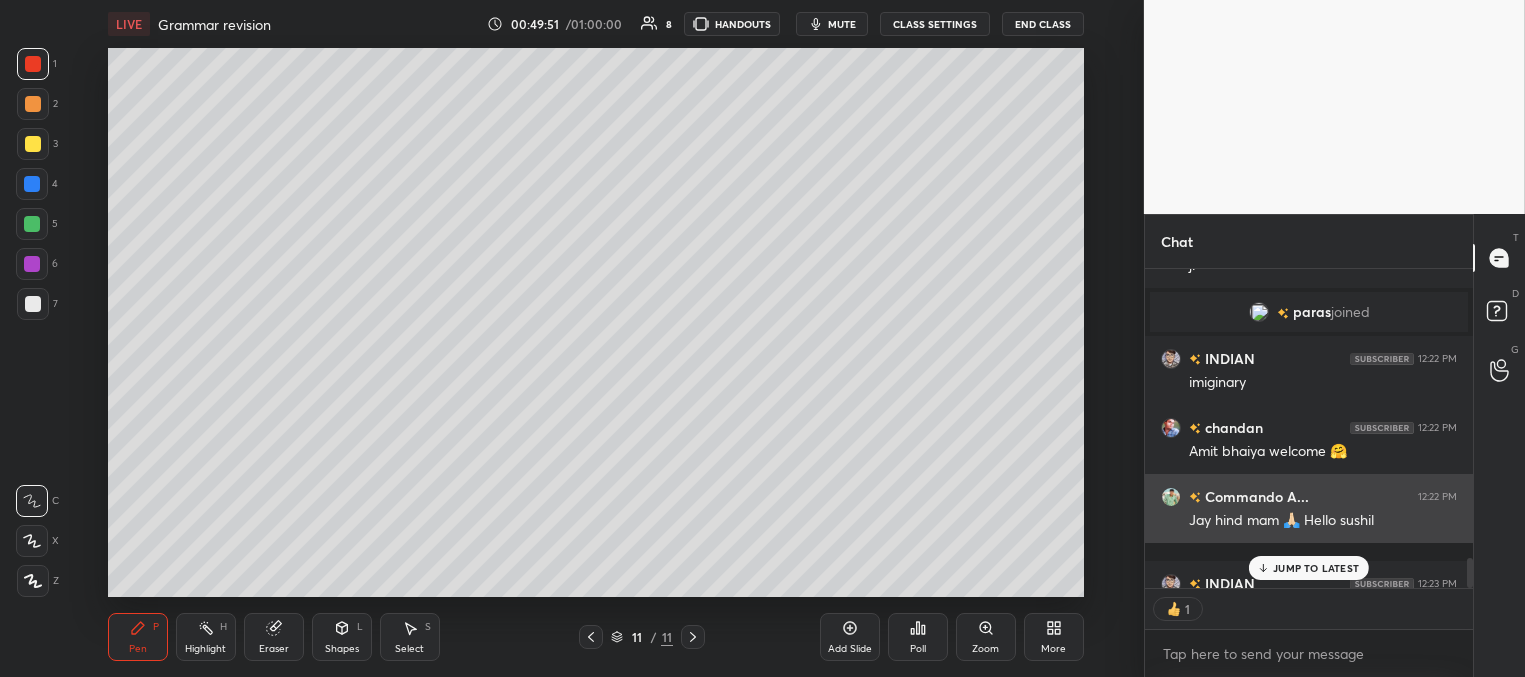 scroll, scrollTop: 3546, scrollLeft: 0, axis: vertical 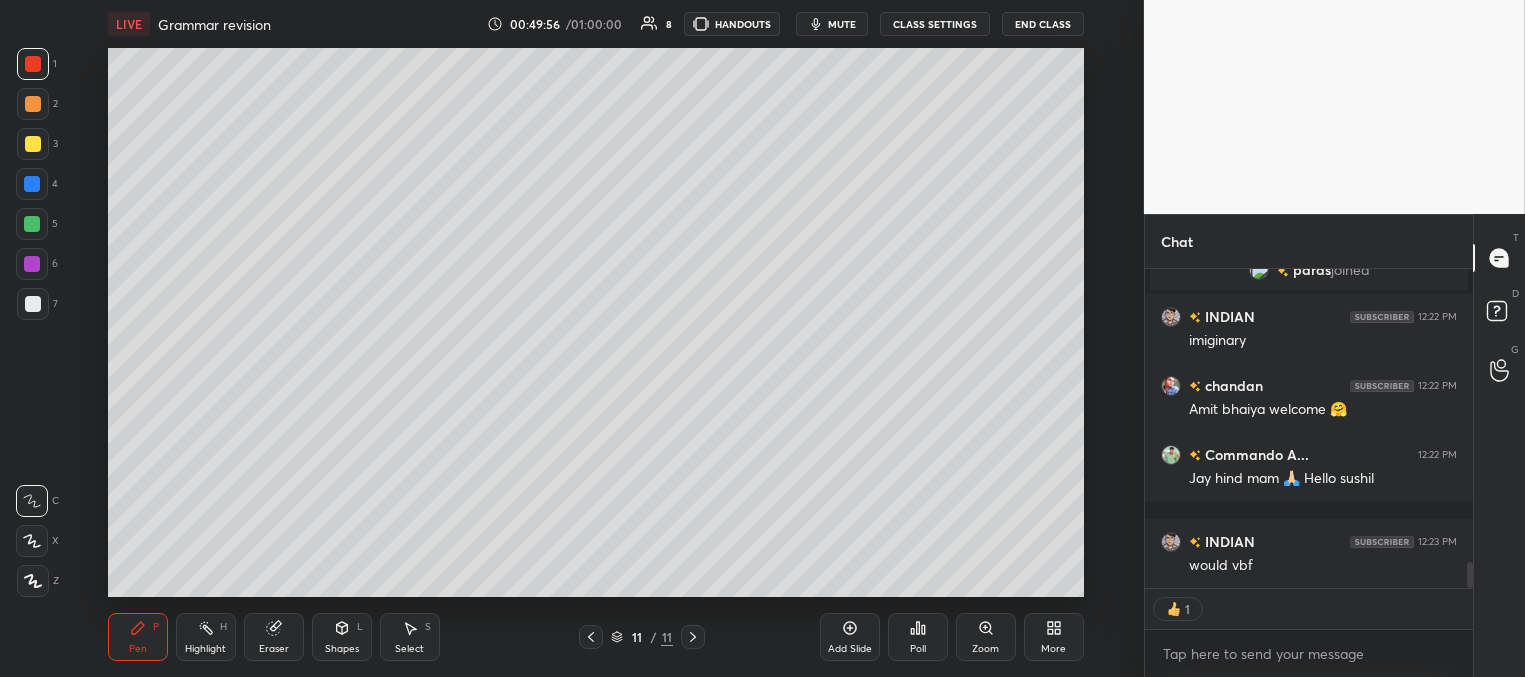 drag, startPoint x: 33, startPoint y: 184, endPoint x: 53, endPoint y: 204, distance: 28.284271 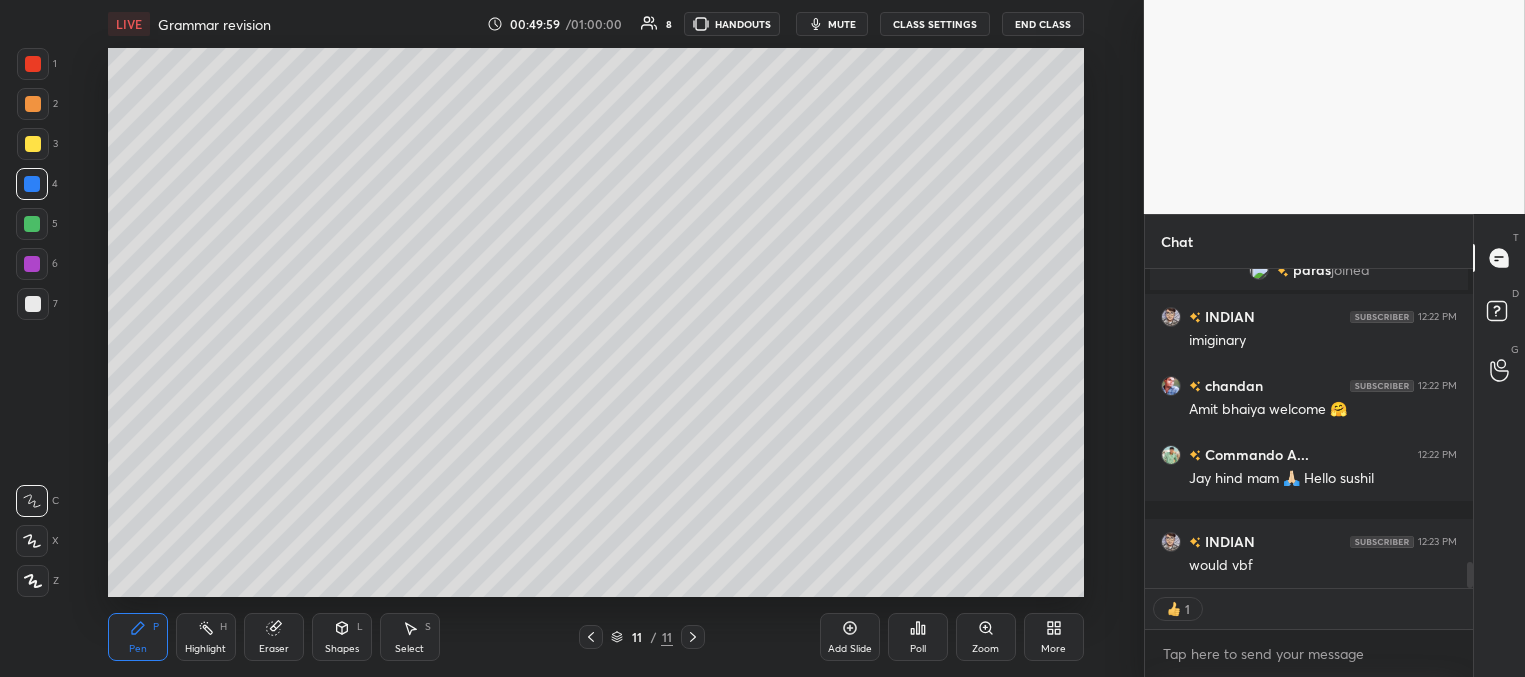 scroll, scrollTop: 7, scrollLeft: 6, axis: both 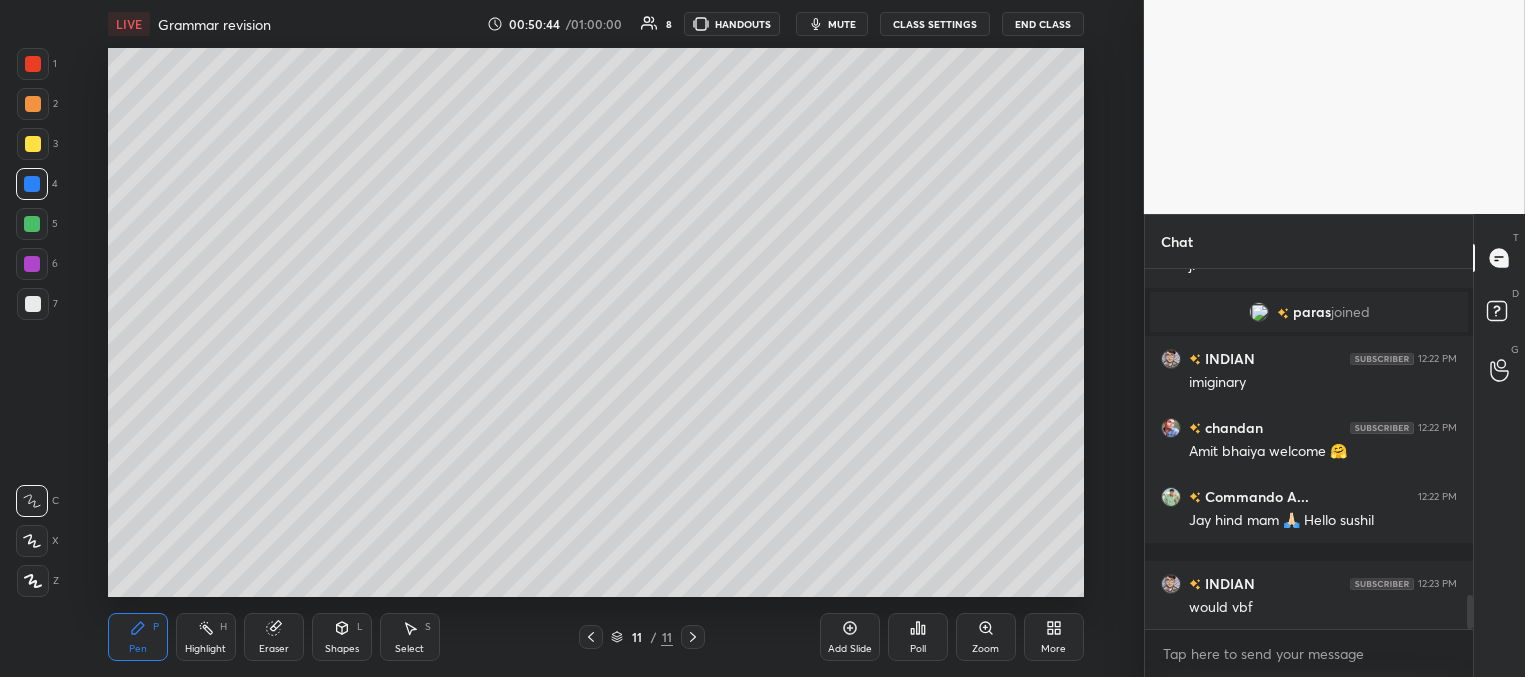 click at bounding box center [32, 224] 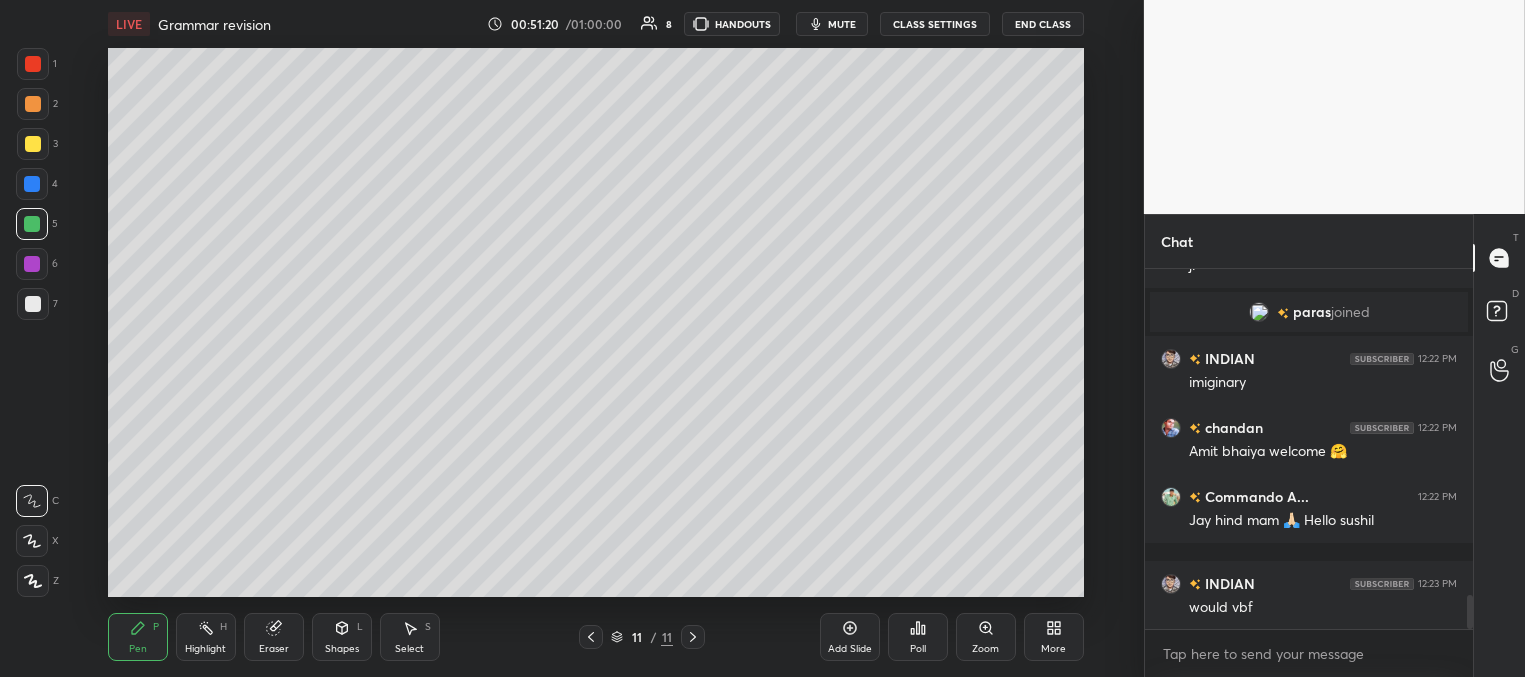drag, startPoint x: 28, startPoint y: 176, endPoint x: 39, endPoint y: 171, distance: 12.083046 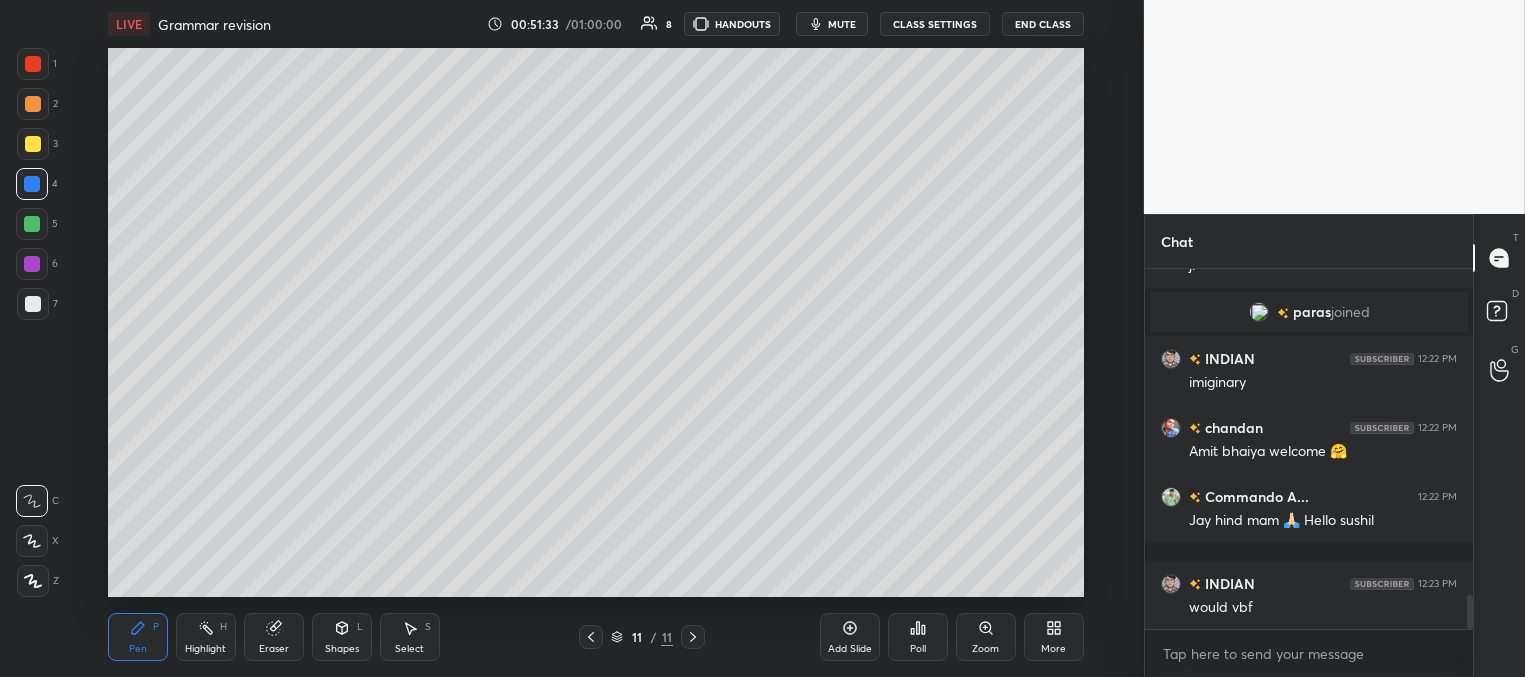 click at bounding box center (32, 224) 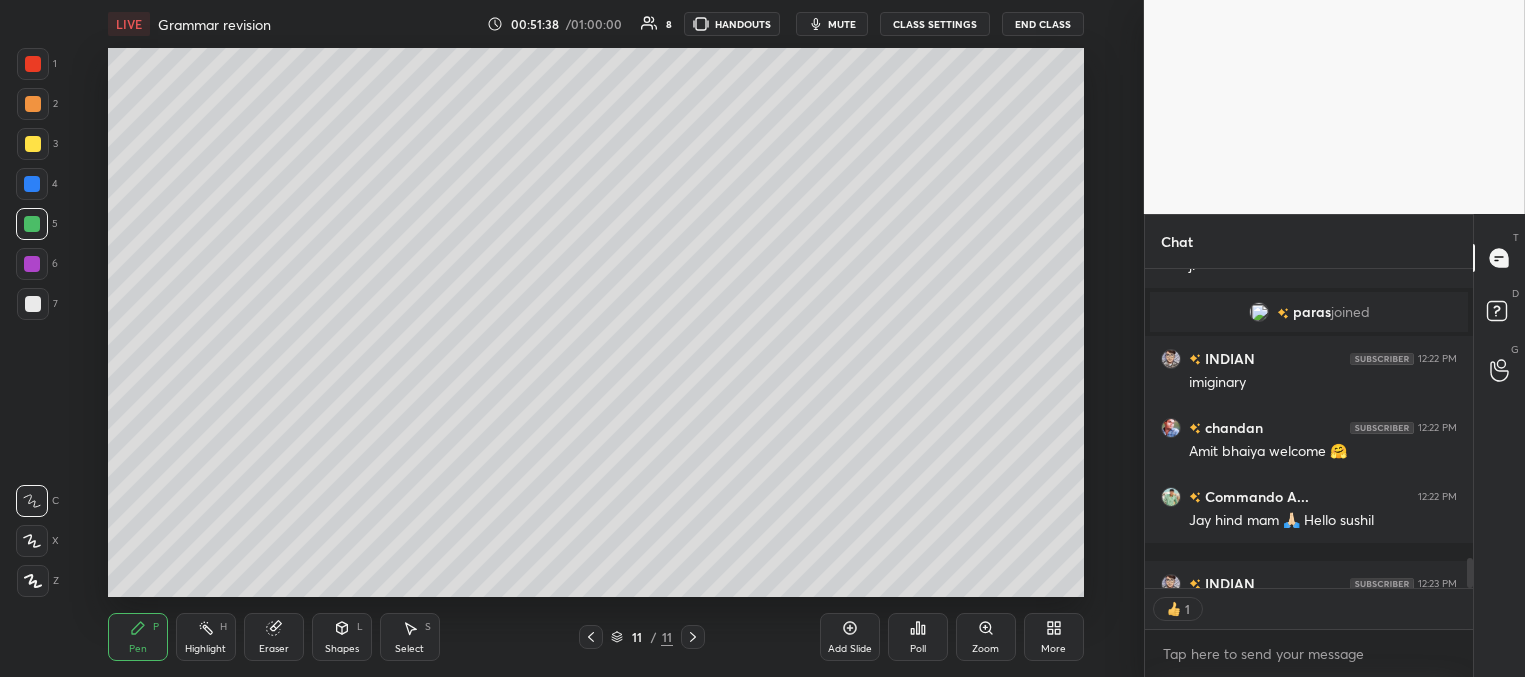 scroll, scrollTop: 312, scrollLeft: 322, axis: both 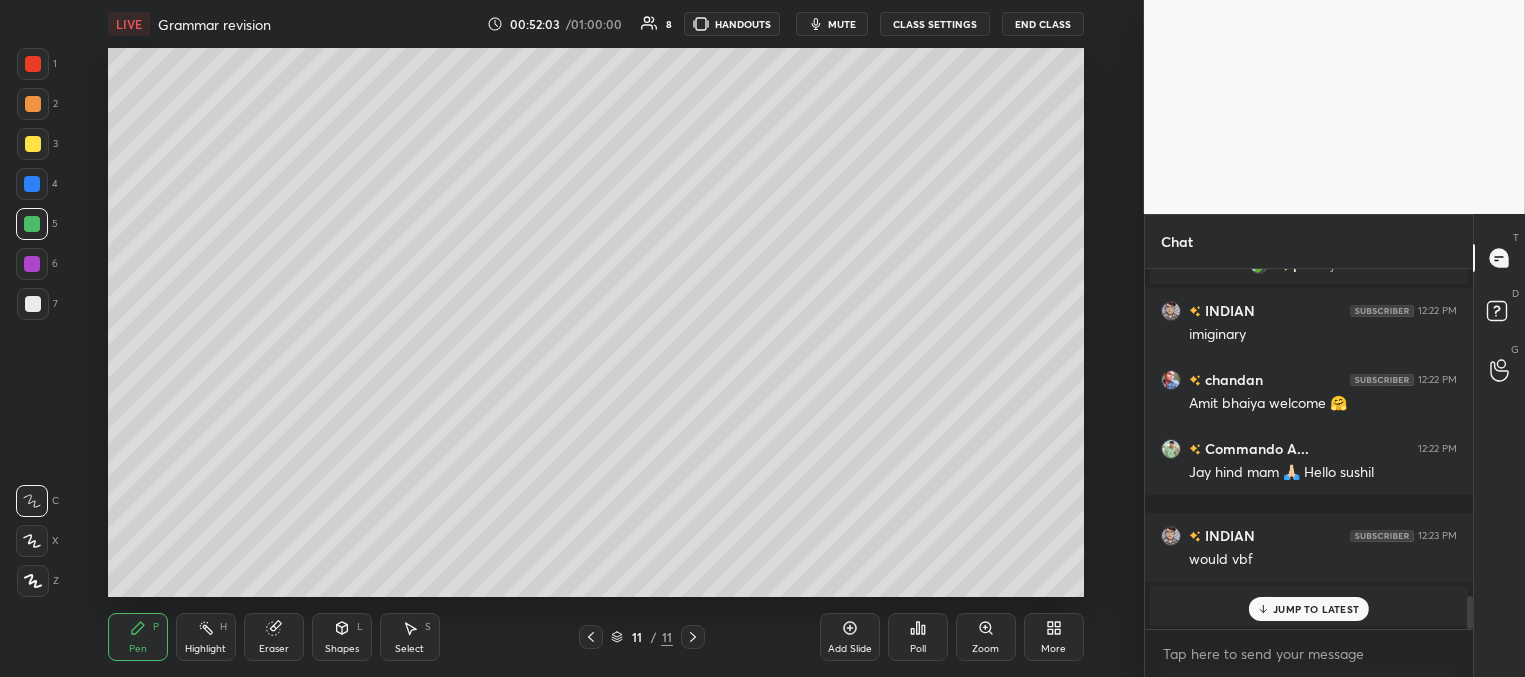 drag, startPoint x: 1288, startPoint y: 607, endPoint x: 1263, endPoint y: 591, distance: 29.681644 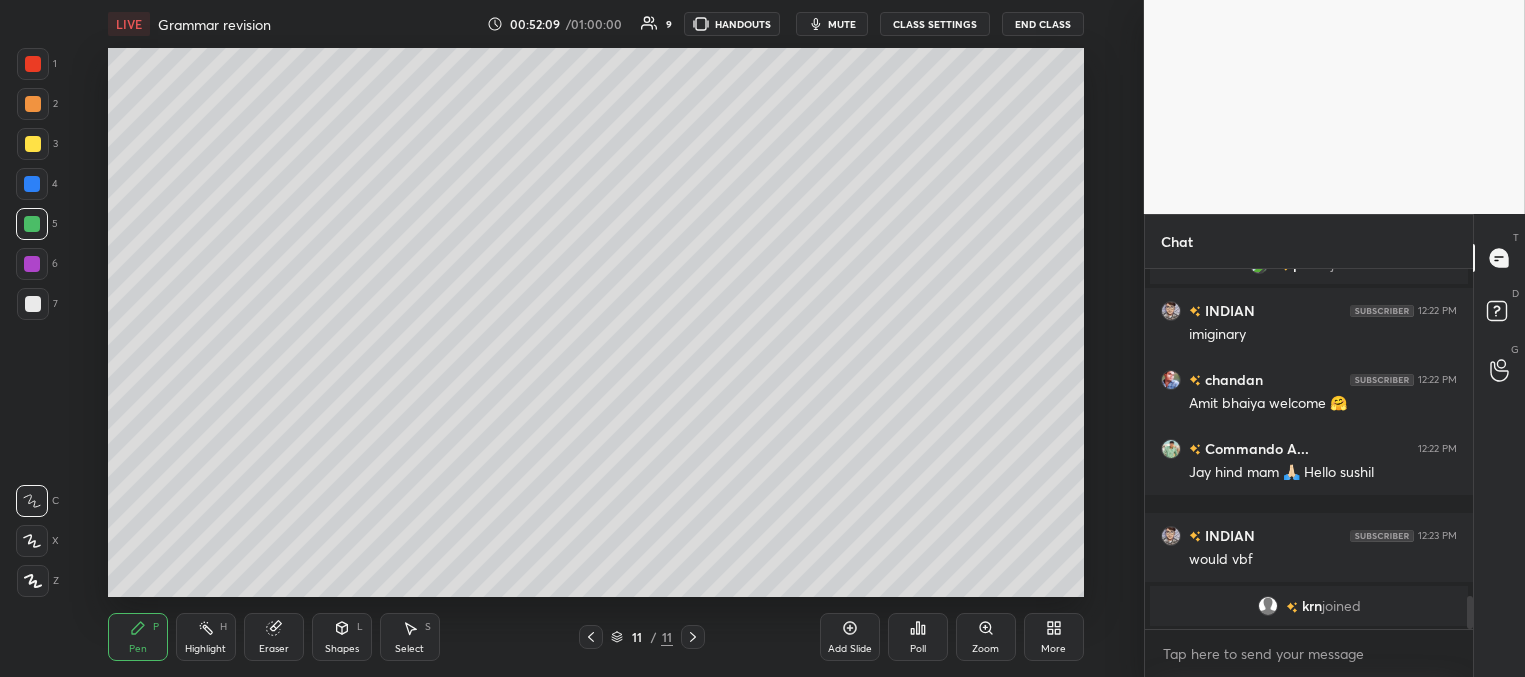 drag, startPoint x: 27, startPoint y: 183, endPoint x: 19, endPoint y: 192, distance: 12.0415945 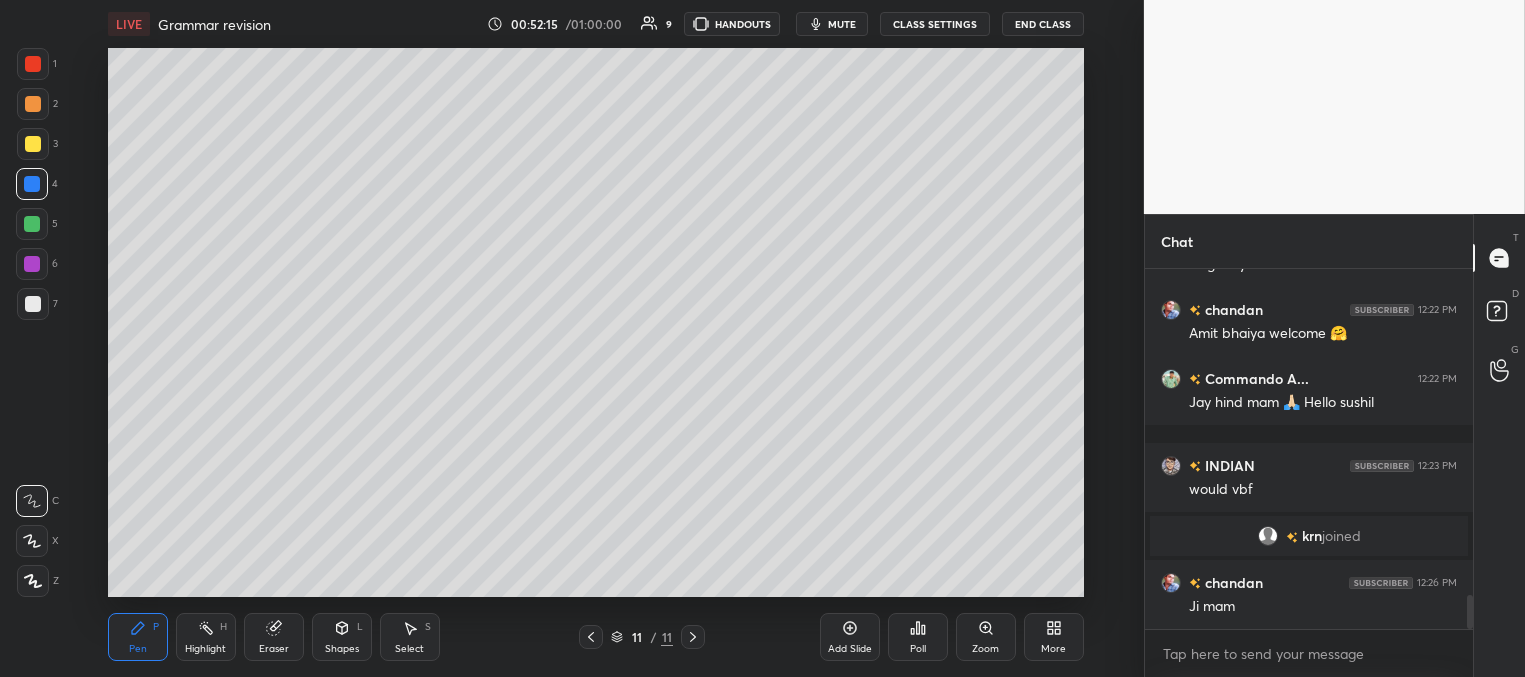 scroll, scrollTop: 3486, scrollLeft: 0, axis: vertical 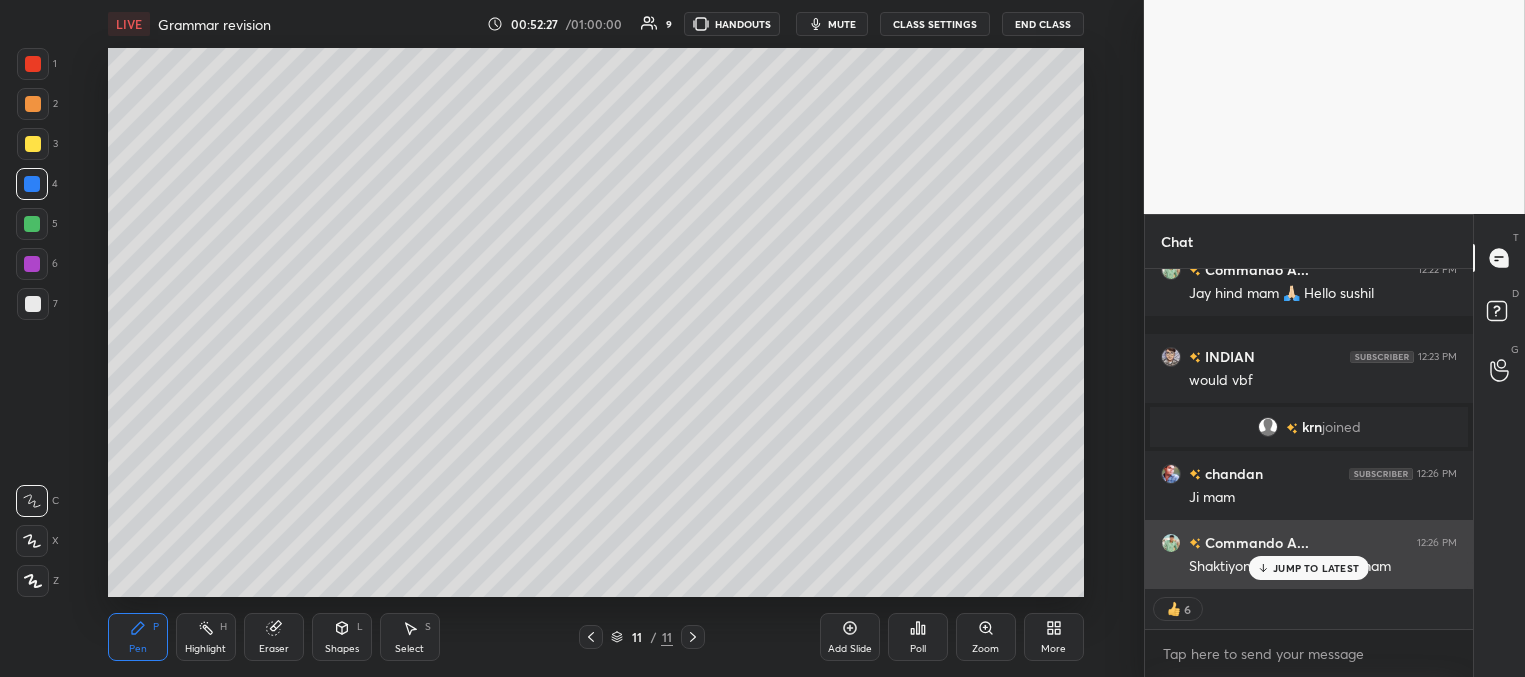 click on "JUMP TO LATEST" at bounding box center [1316, 568] 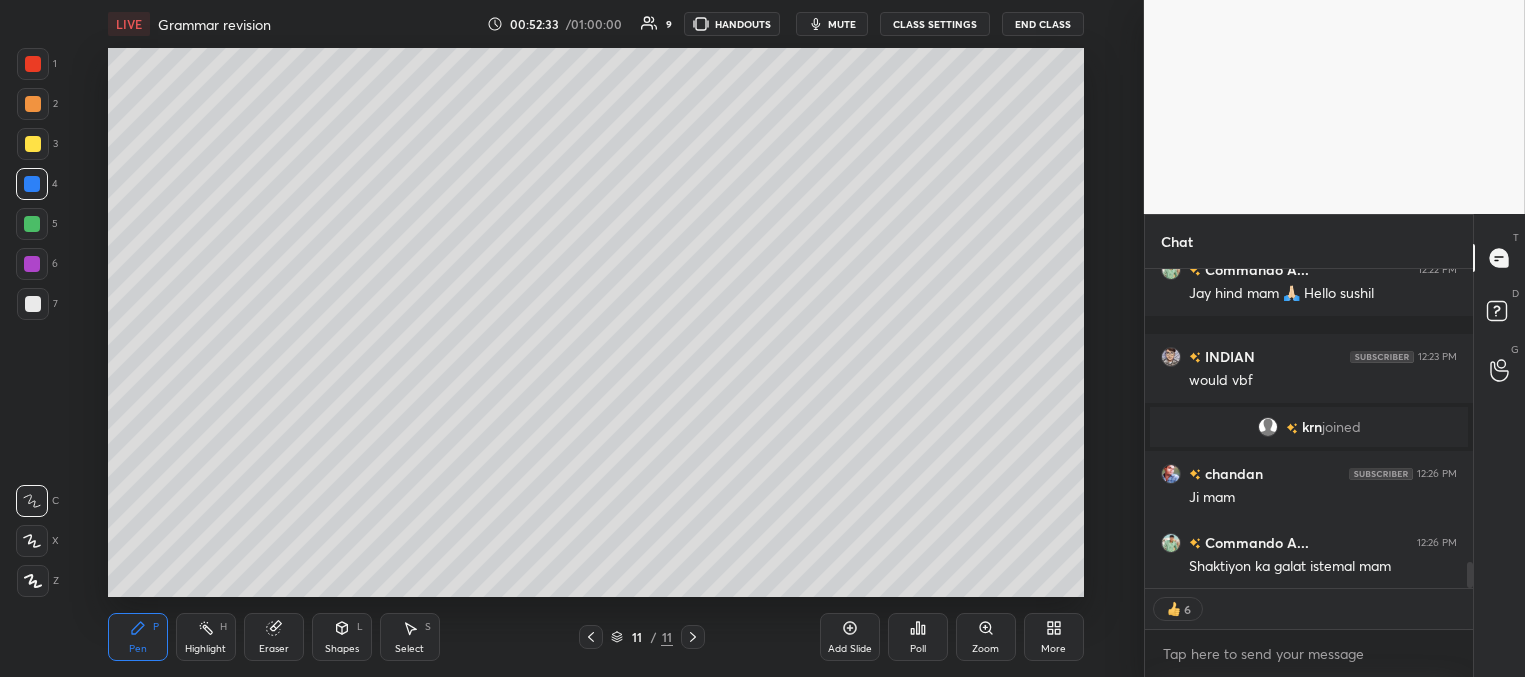 scroll, scrollTop: 7, scrollLeft: 6, axis: both 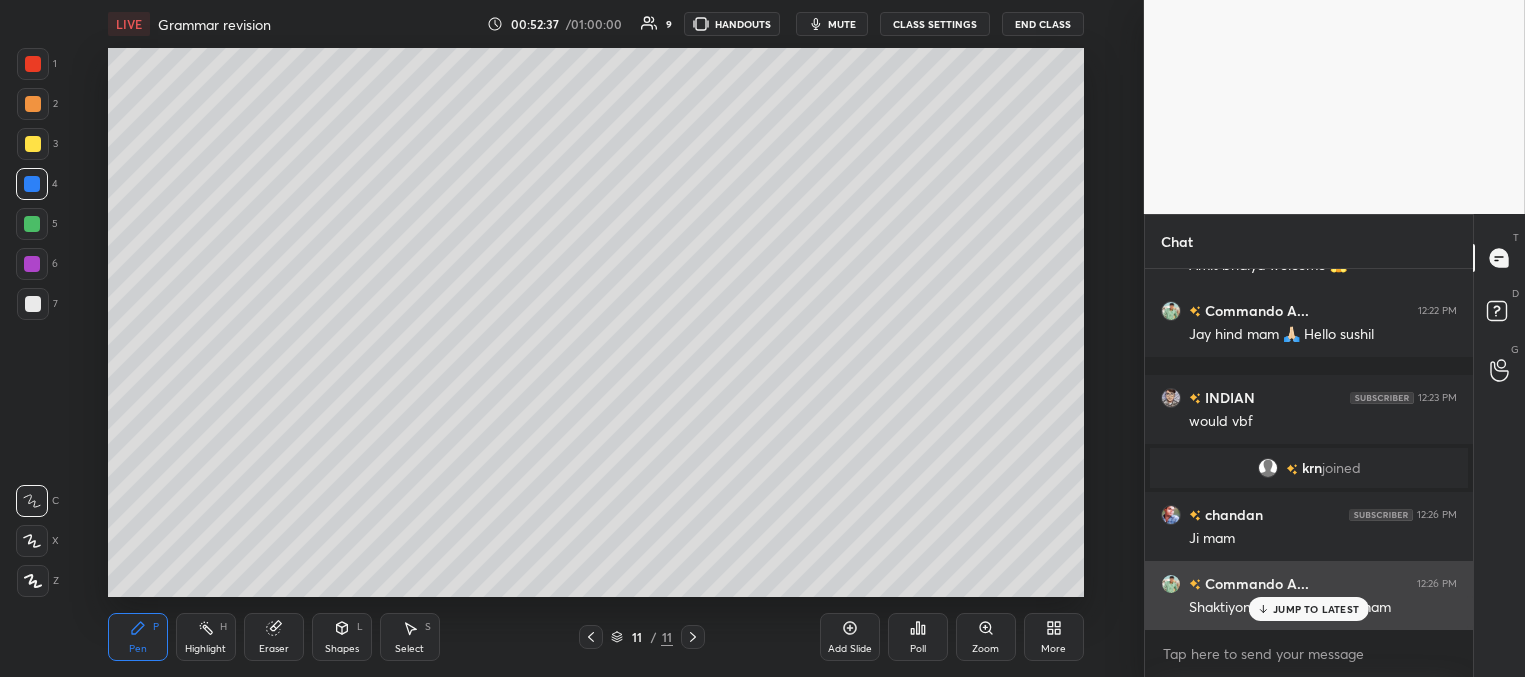 click on "JUMP TO LATEST" at bounding box center [1316, 609] 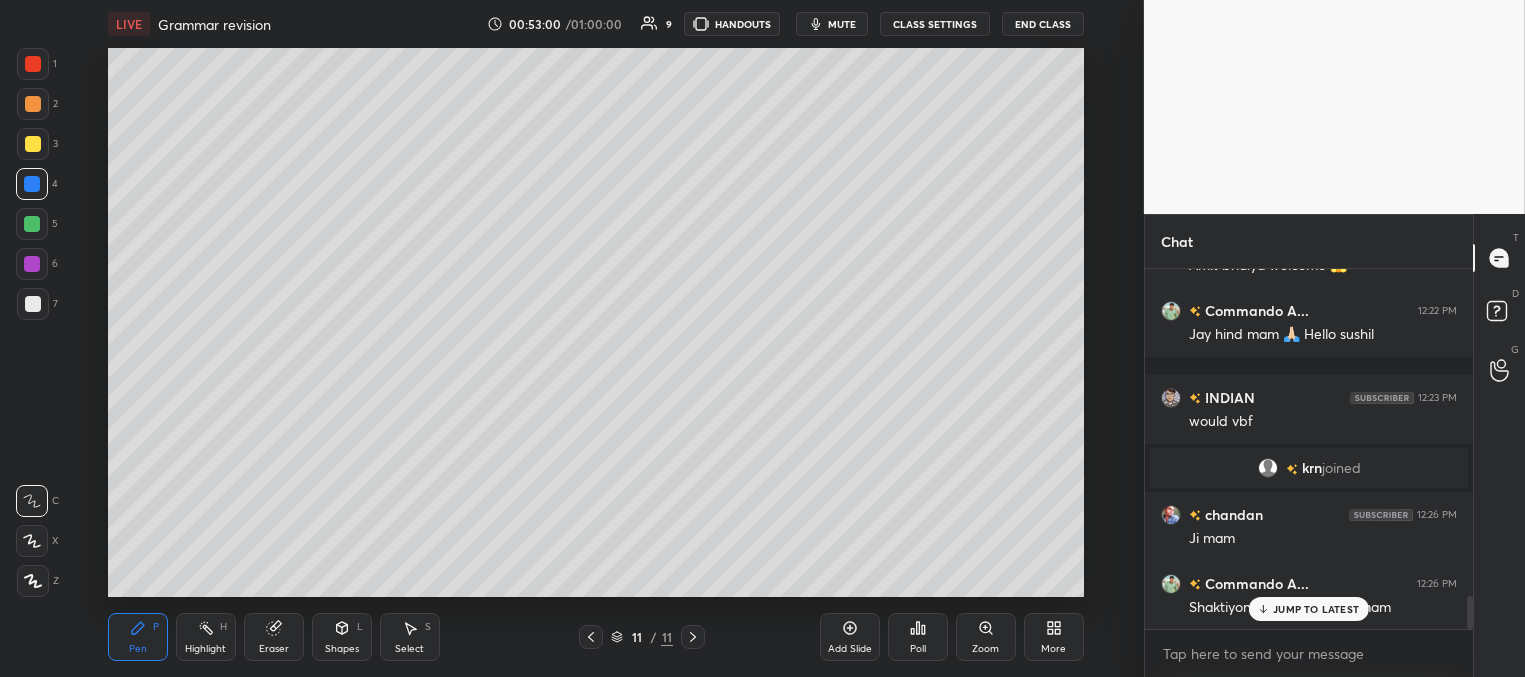 scroll, scrollTop: 3624, scrollLeft: 0, axis: vertical 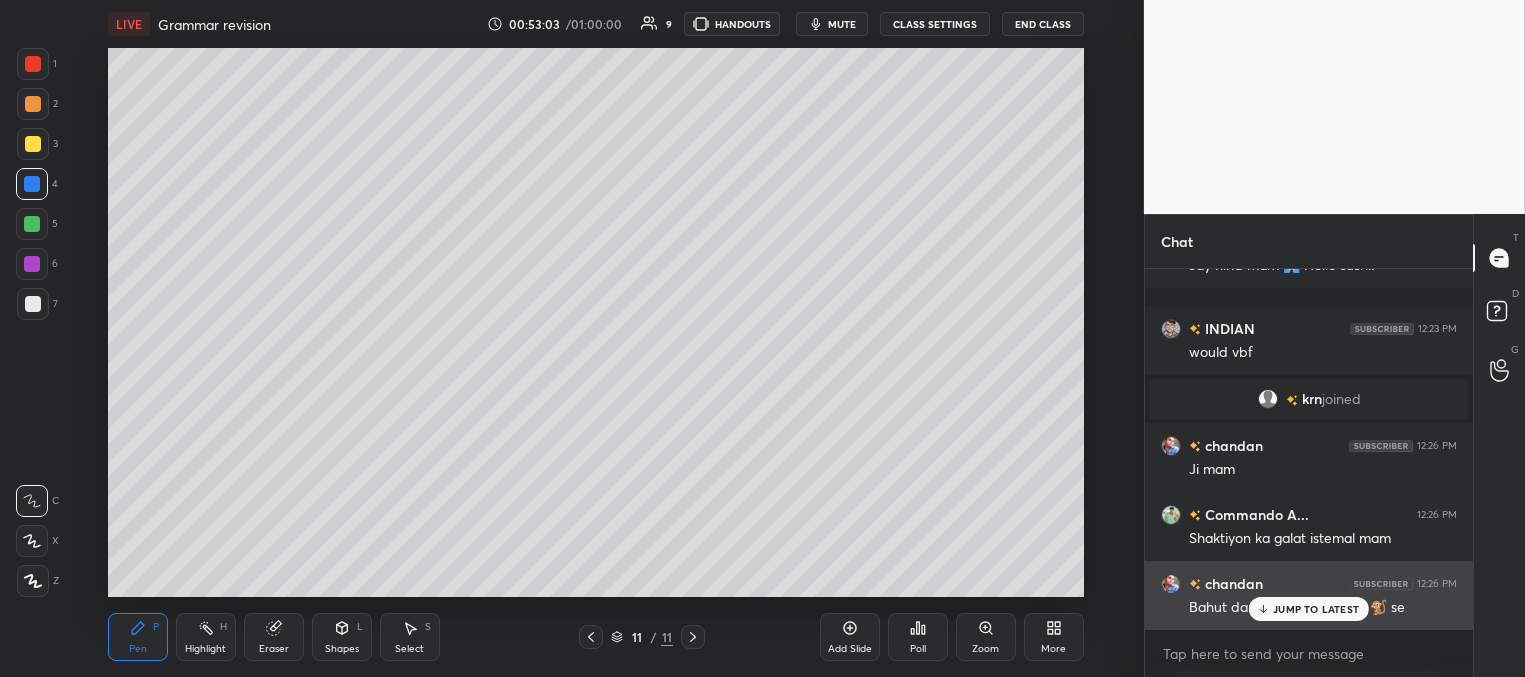 click on "JUMP TO LATEST" at bounding box center [1316, 609] 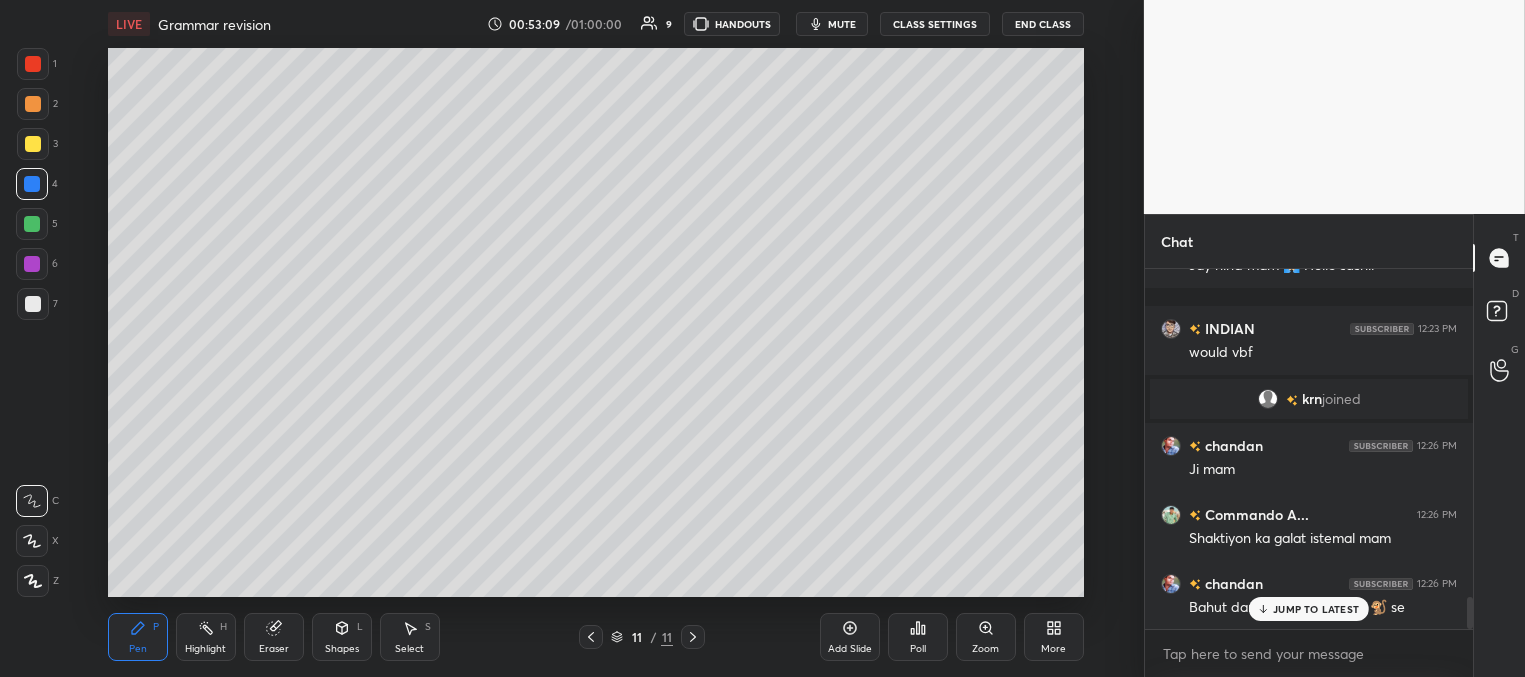 scroll, scrollTop: 3693, scrollLeft: 0, axis: vertical 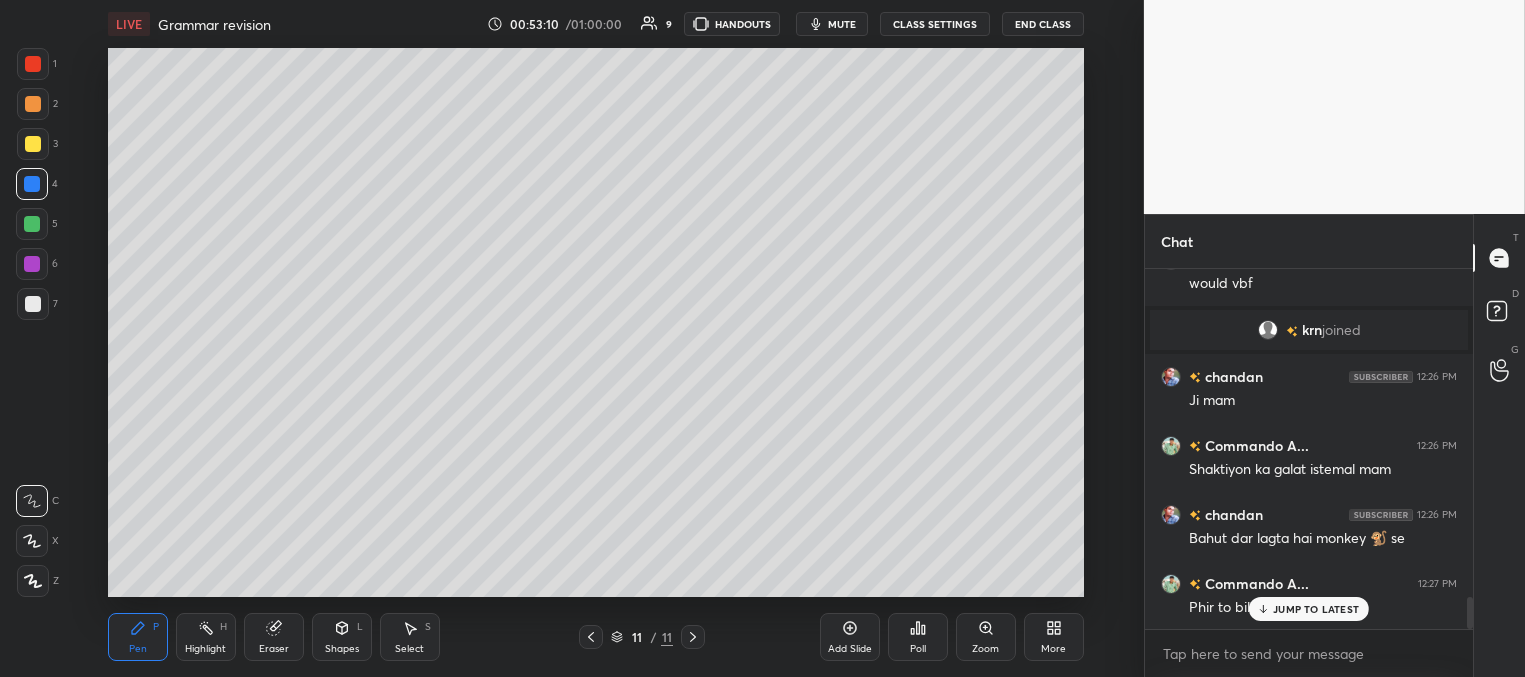 drag, startPoint x: 1274, startPoint y: 606, endPoint x: 1211, endPoint y: 571, distance: 72.06941 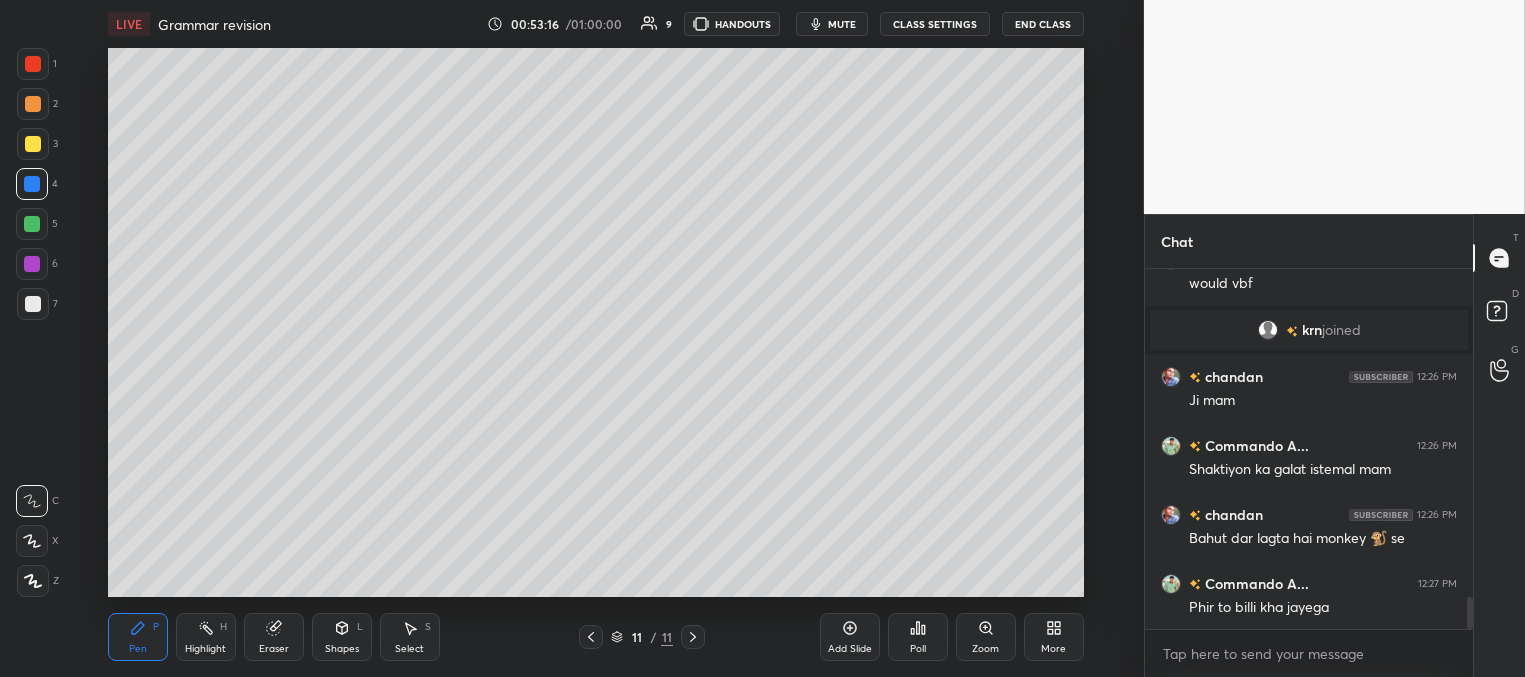 scroll, scrollTop: 3762, scrollLeft: 0, axis: vertical 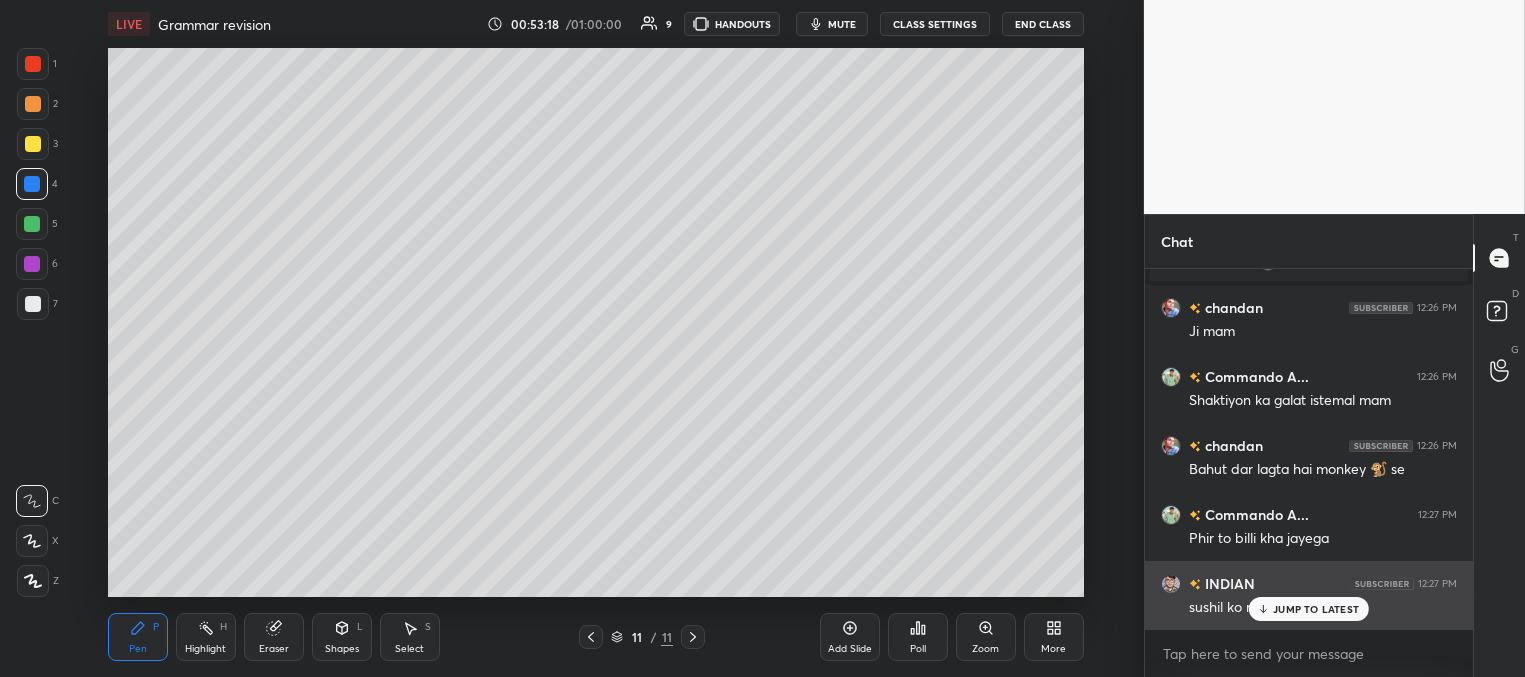click on "JUMP TO LATEST" at bounding box center (1316, 609) 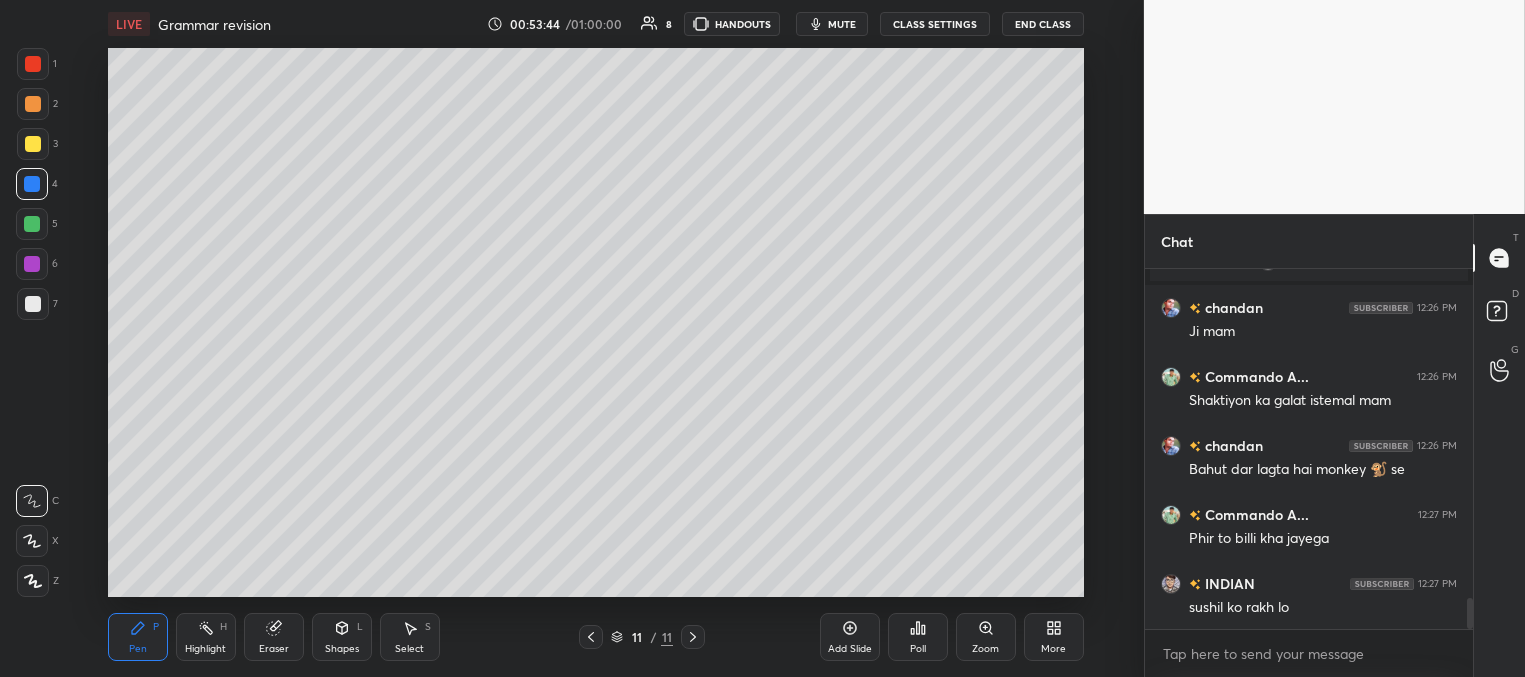 drag, startPoint x: 26, startPoint y: 169, endPoint x: 53, endPoint y: 173, distance: 27.294687 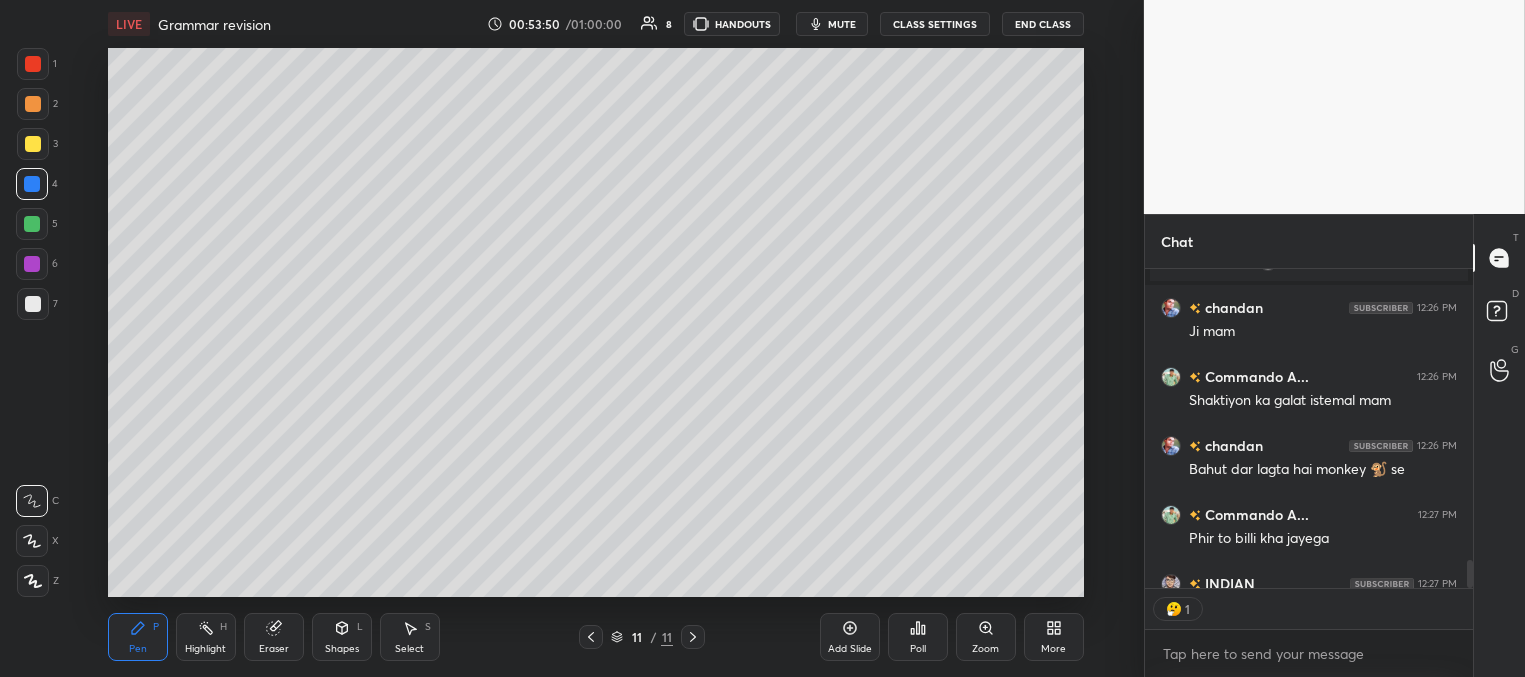 scroll, scrollTop: 312, scrollLeft: 322, axis: both 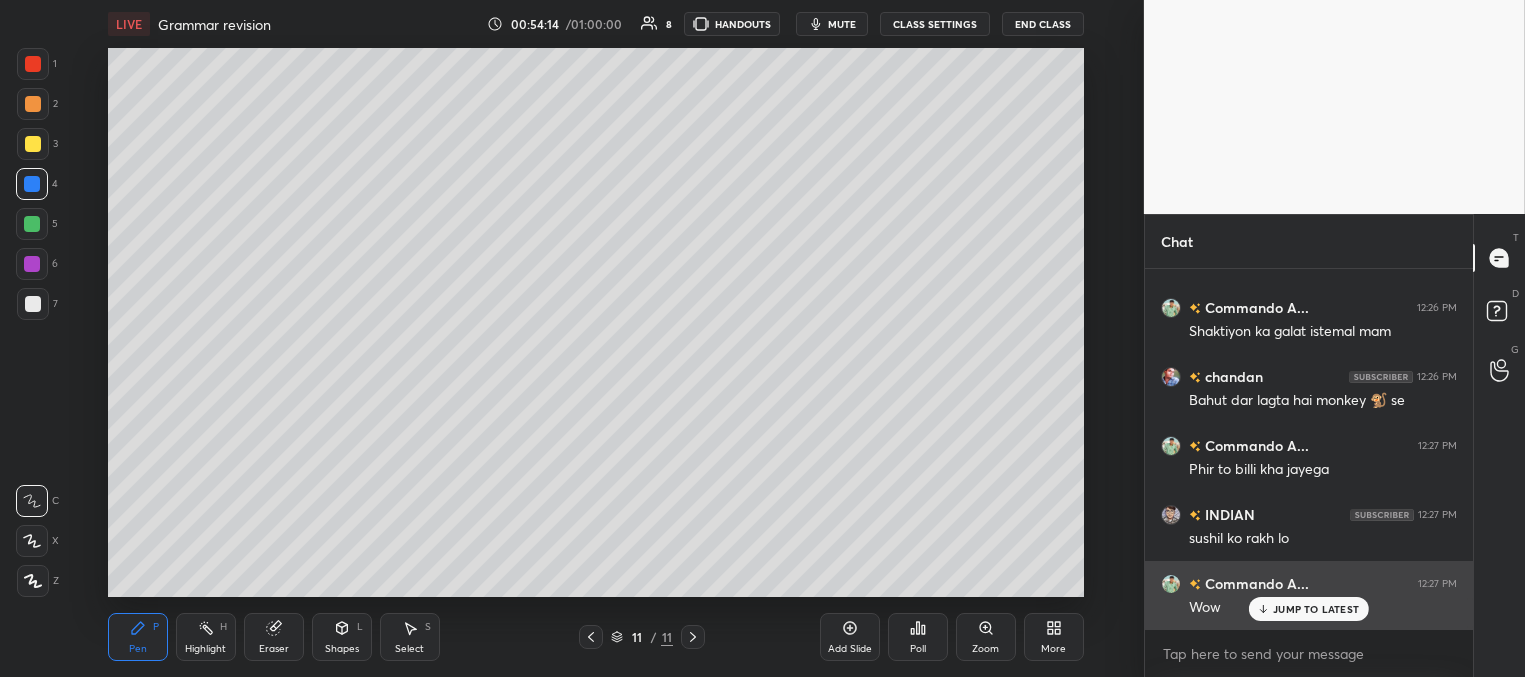 click on "JUMP TO LATEST" at bounding box center (1316, 609) 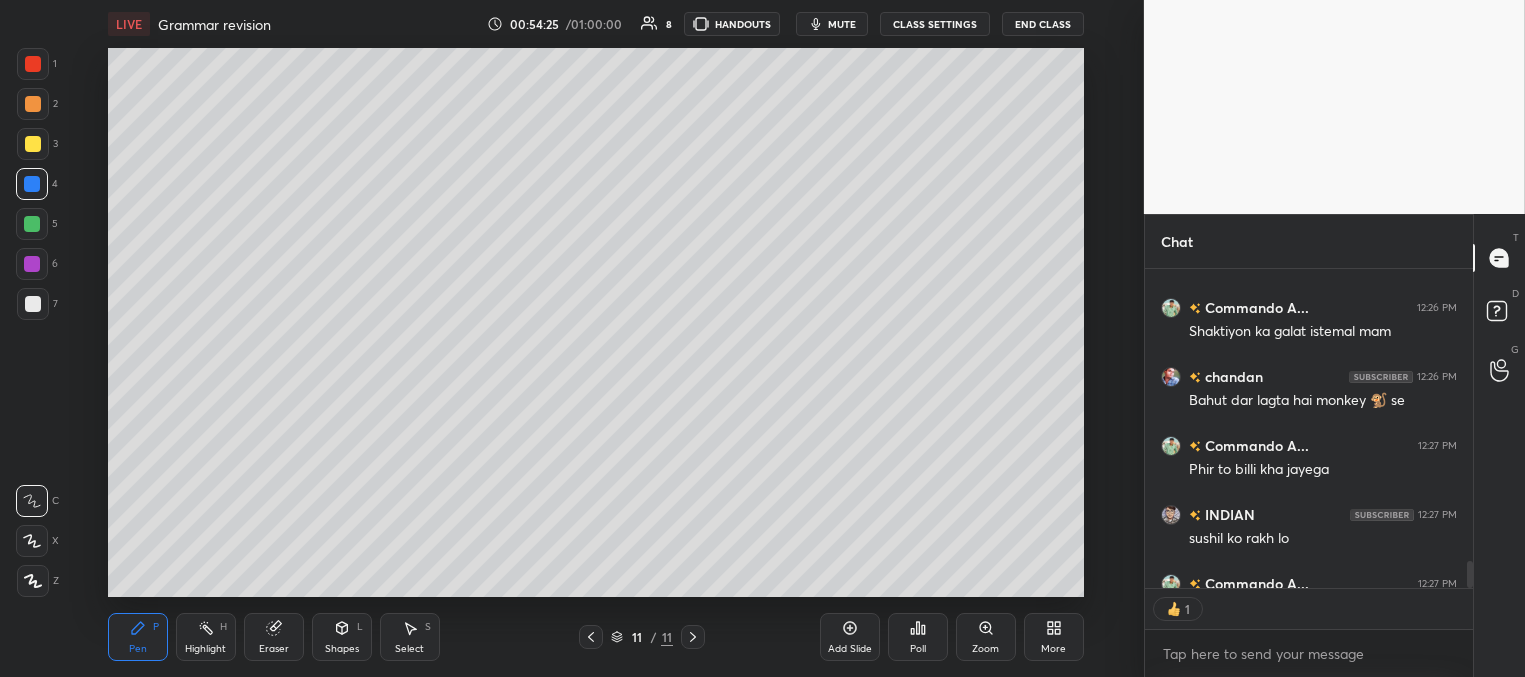 scroll, scrollTop: 328, scrollLeft: 322, axis: both 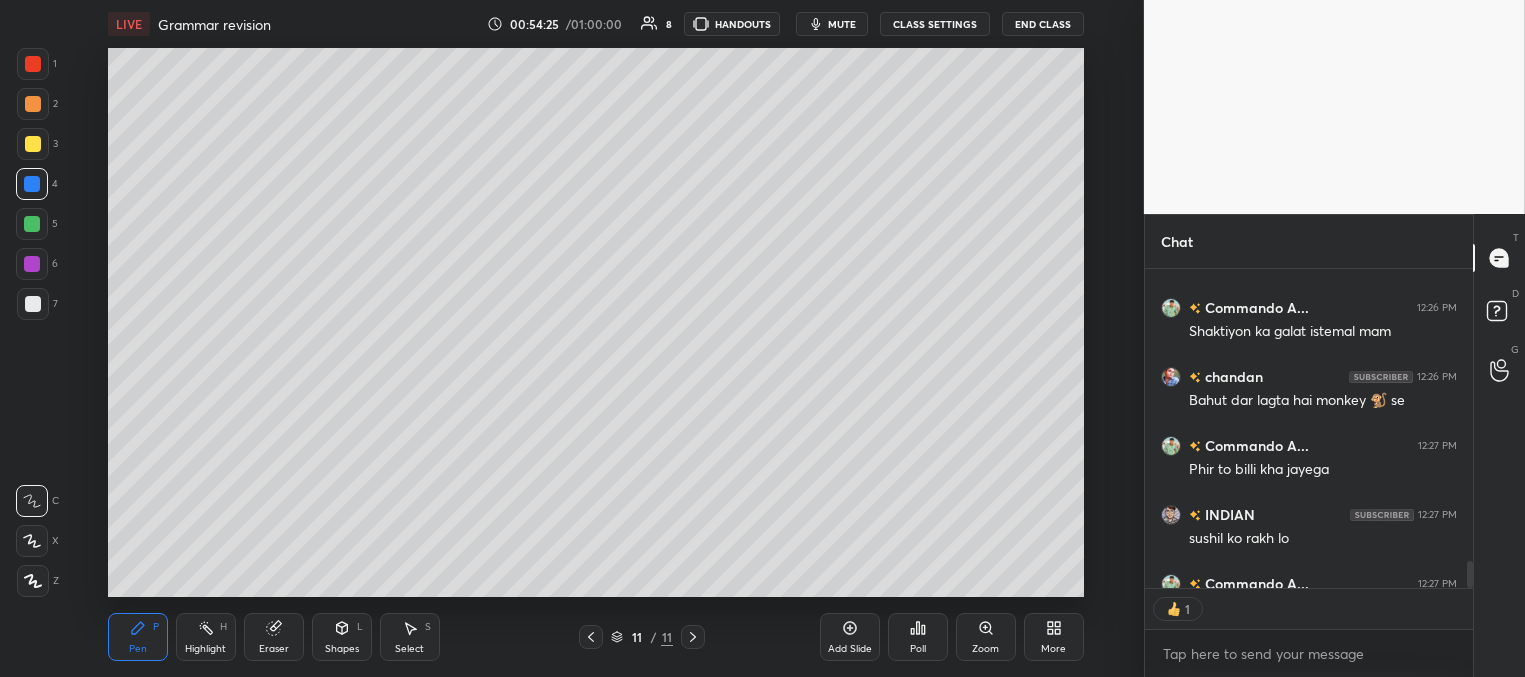 click at bounding box center [32, 184] 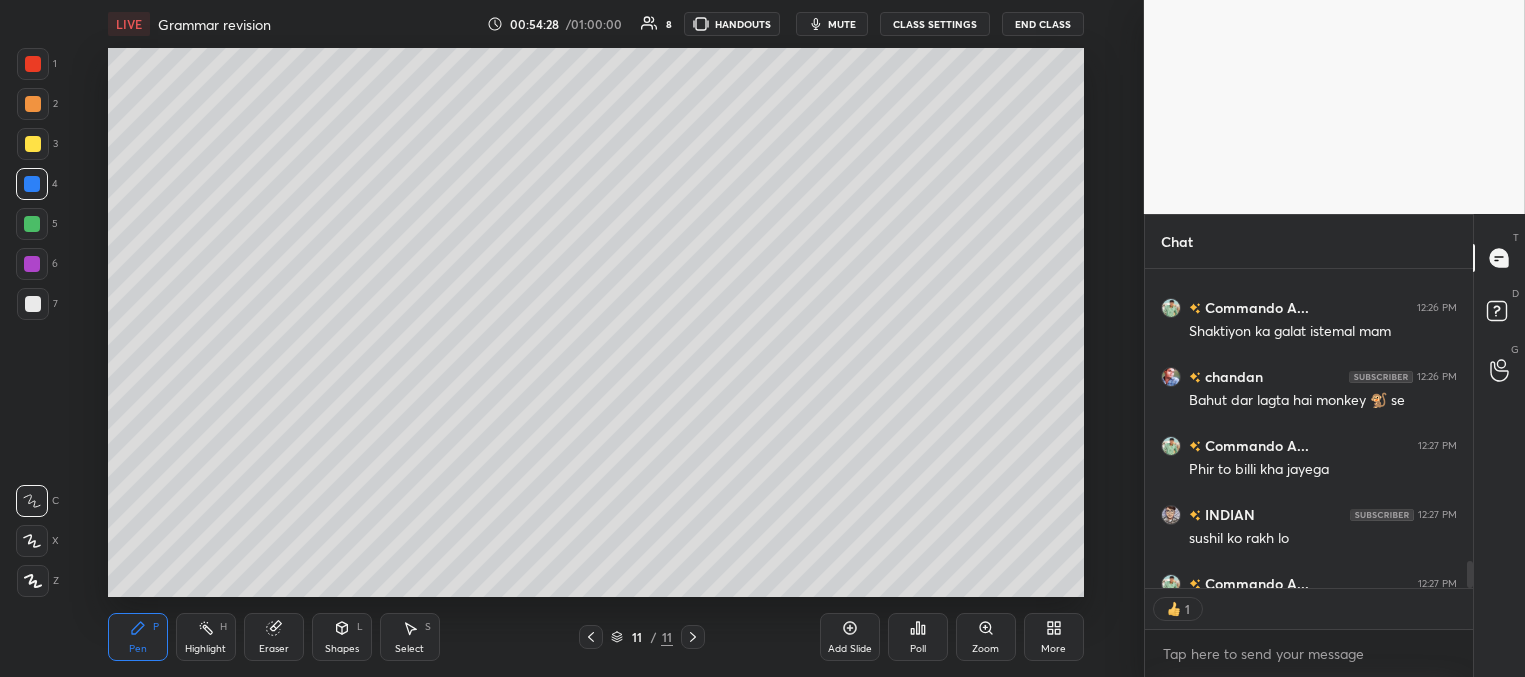 scroll, scrollTop: 3942, scrollLeft: 0, axis: vertical 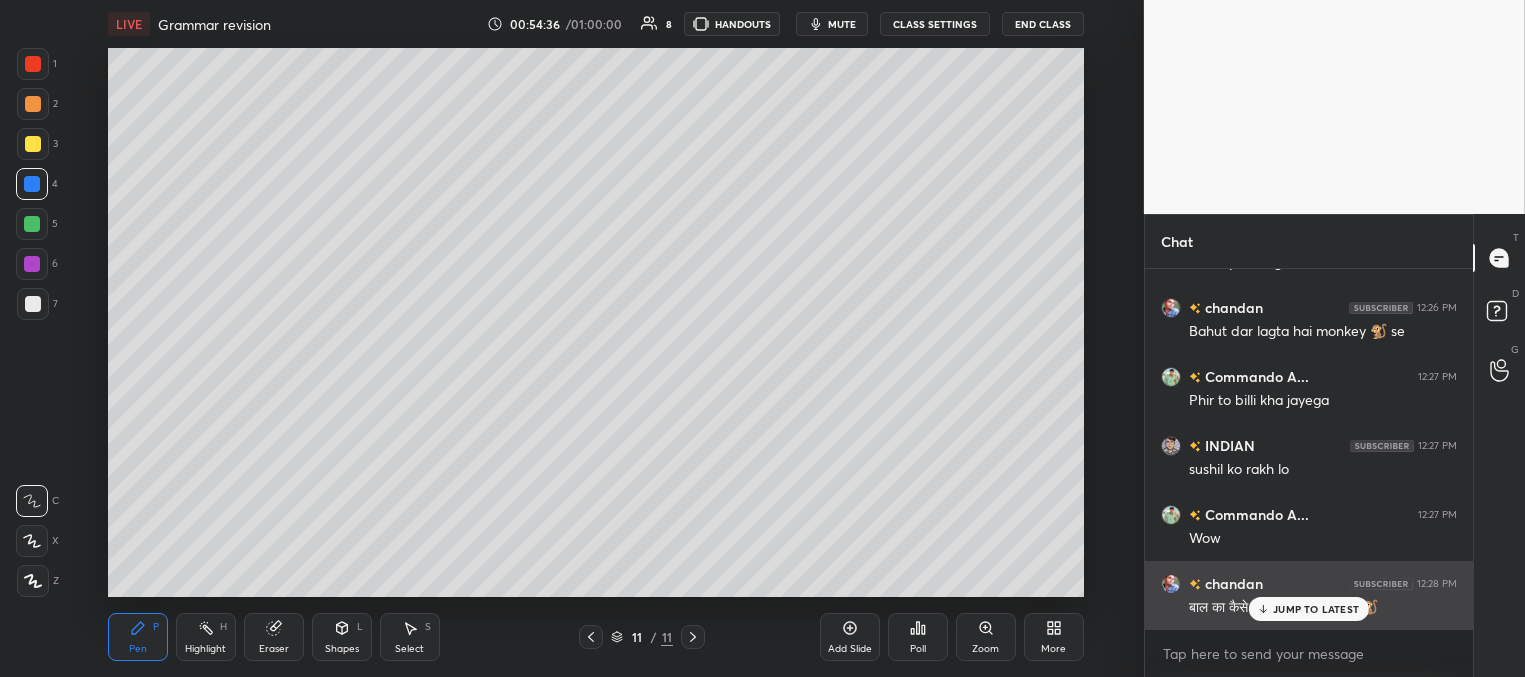 click on "JUMP TO LATEST" at bounding box center [1316, 609] 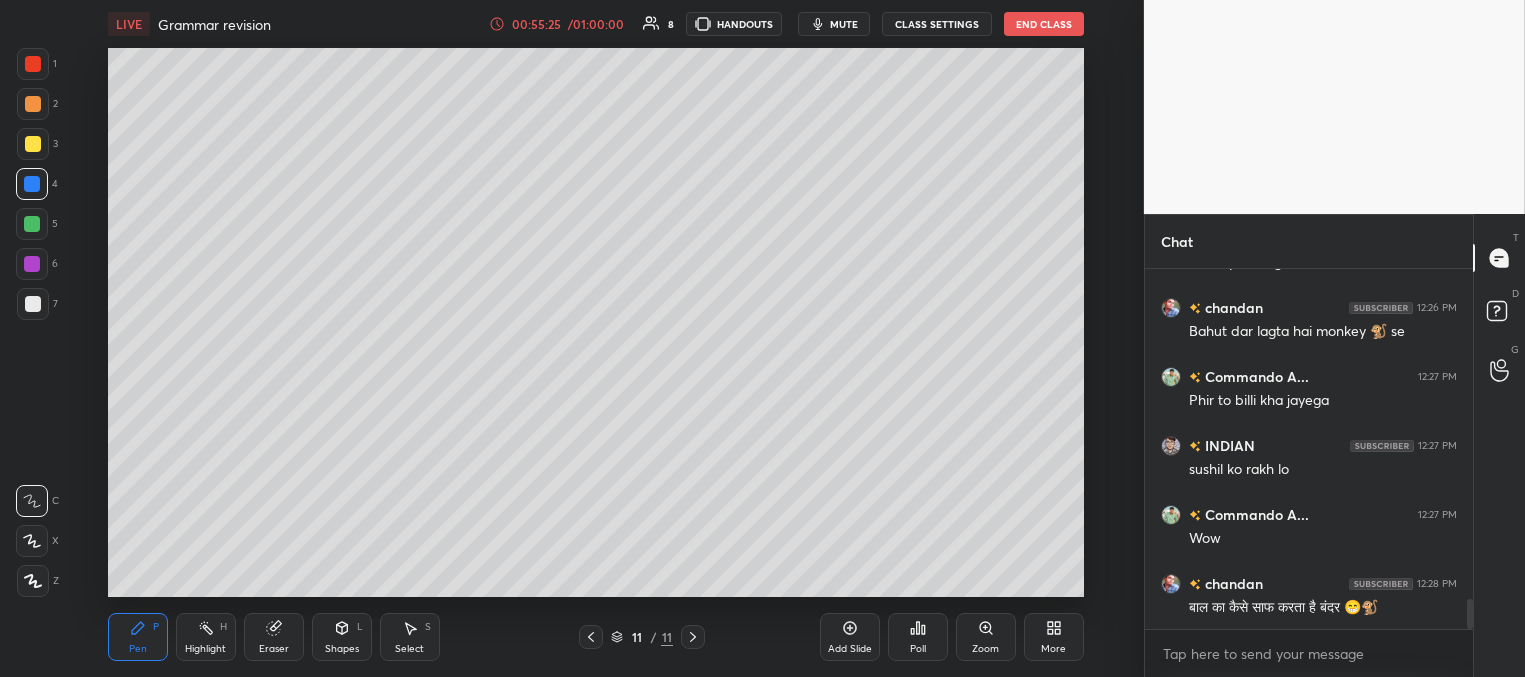 drag, startPoint x: 30, startPoint y: 184, endPoint x: 45, endPoint y: 179, distance: 15.811388 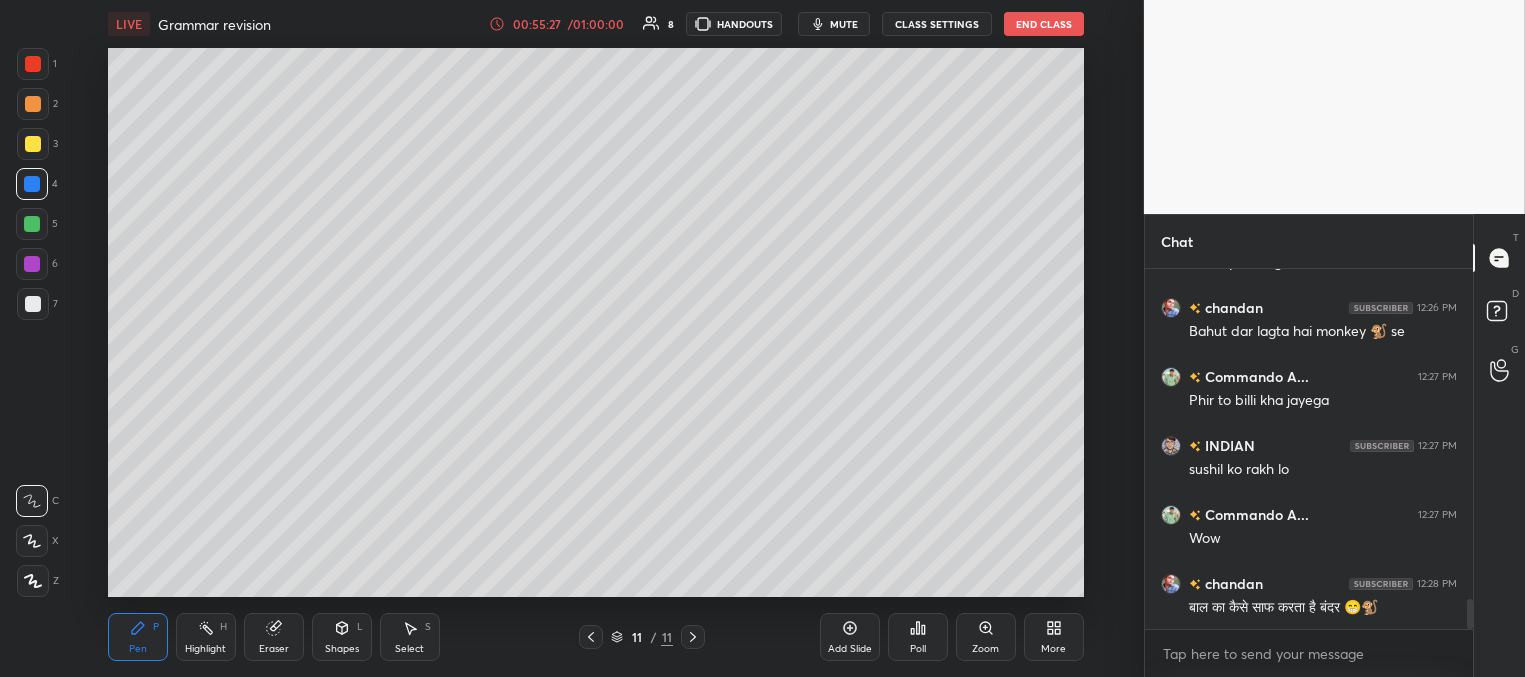 scroll, scrollTop: 3969, scrollLeft: 0, axis: vertical 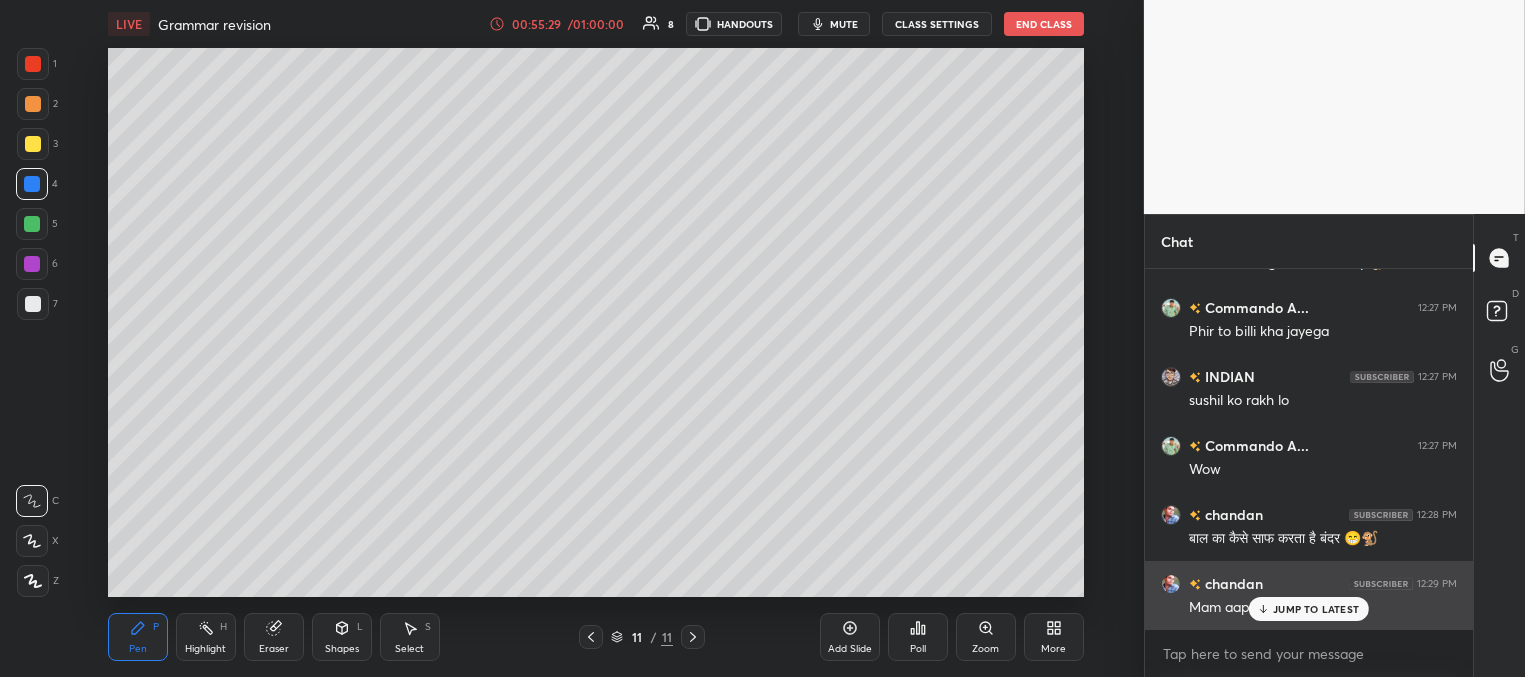 click on "JUMP TO LATEST" at bounding box center [1316, 609] 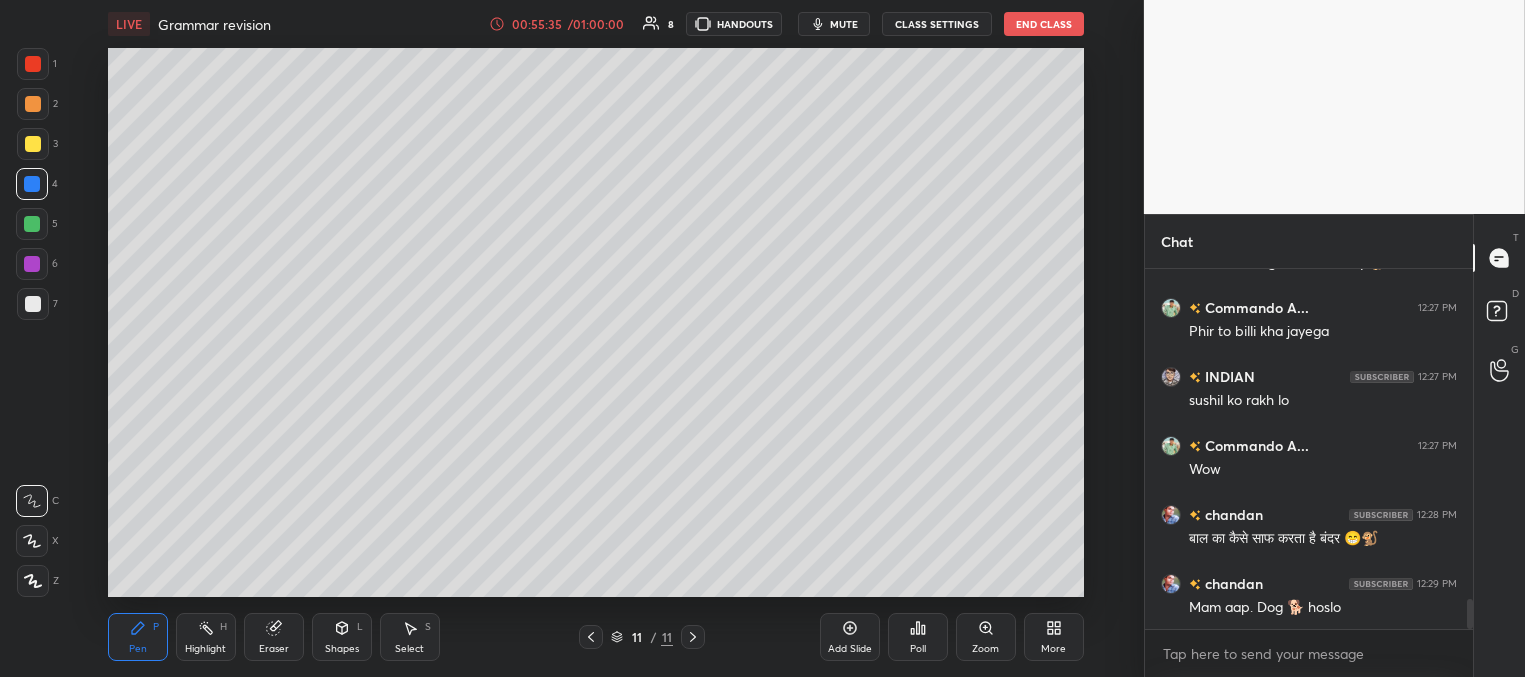 scroll, scrollTop: 3989, scrollLeft: 0, axis: vertical 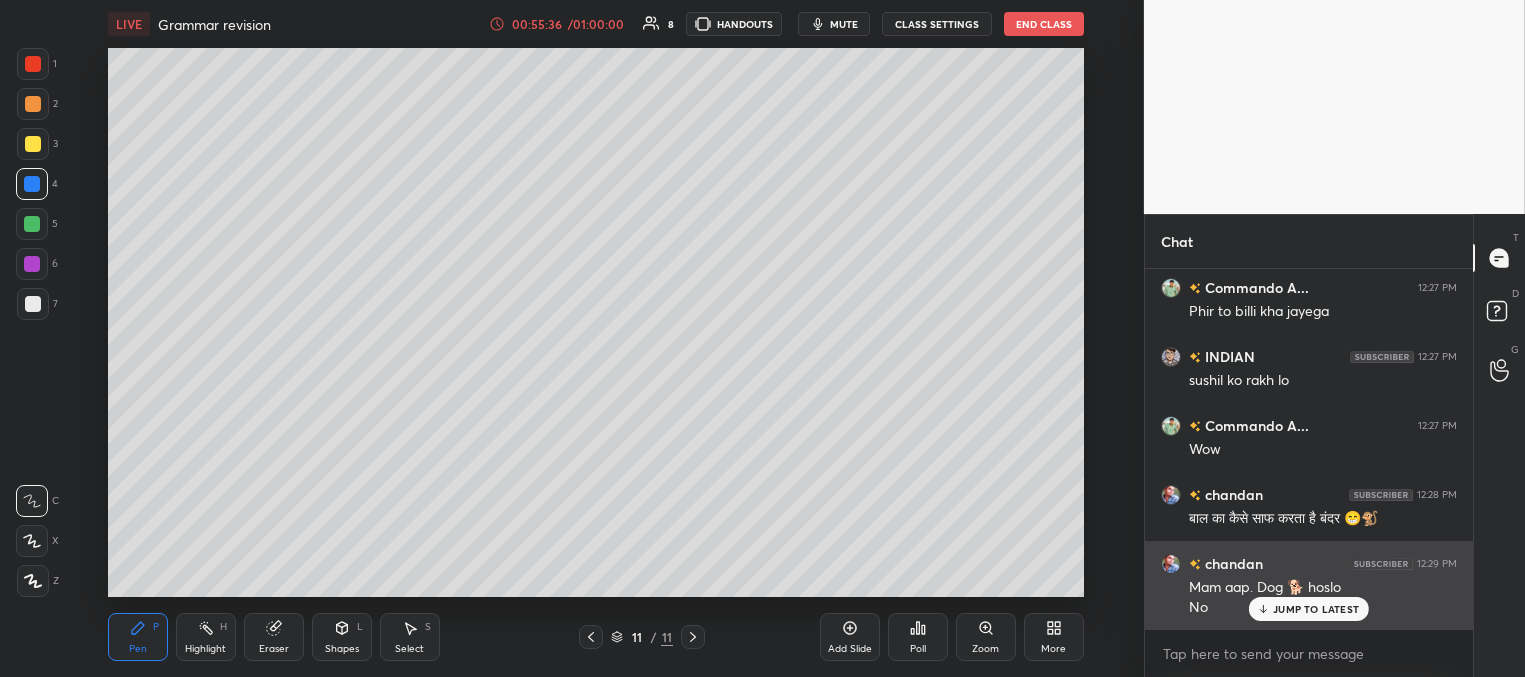 click on "JUMP TO LATEST" at bounding box center (1309, 609) 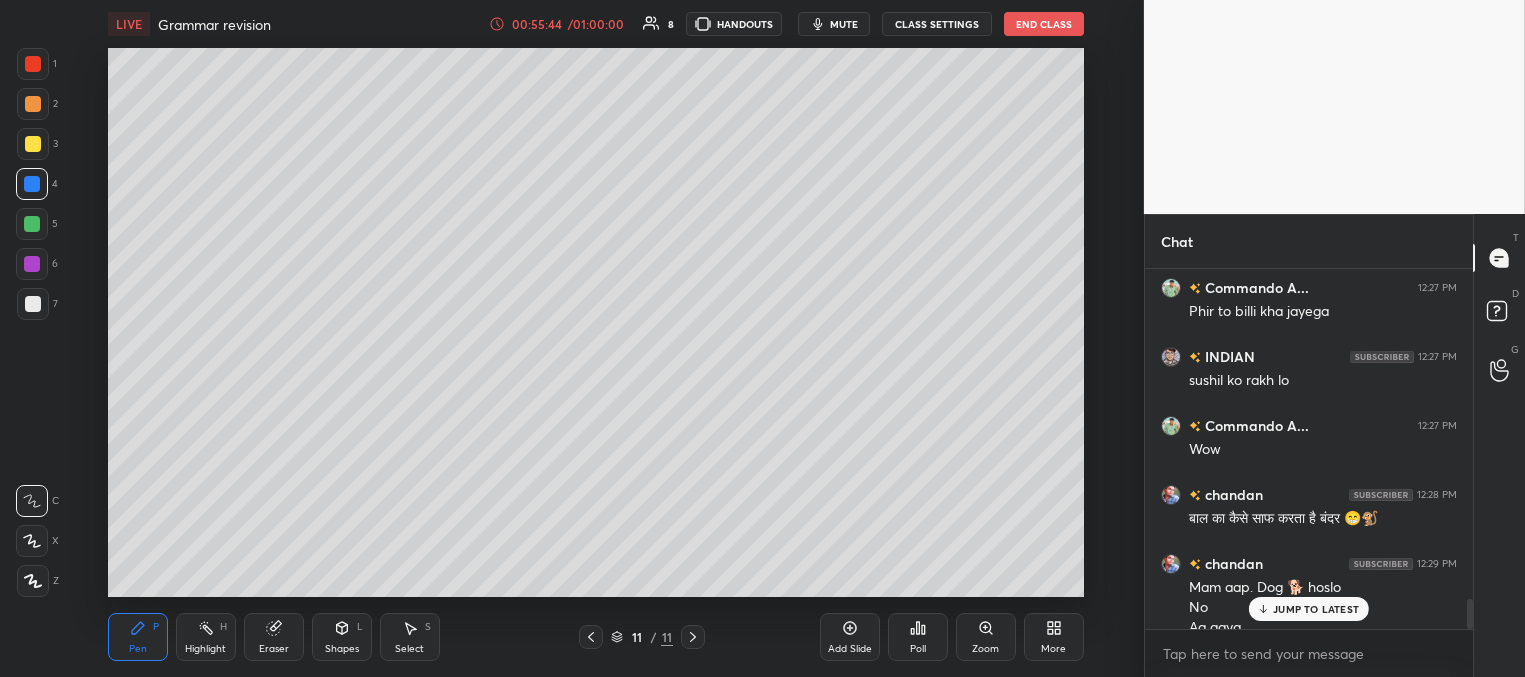 scroll, scrollTop: 4009, scrollLeft: 0, axis: vertical 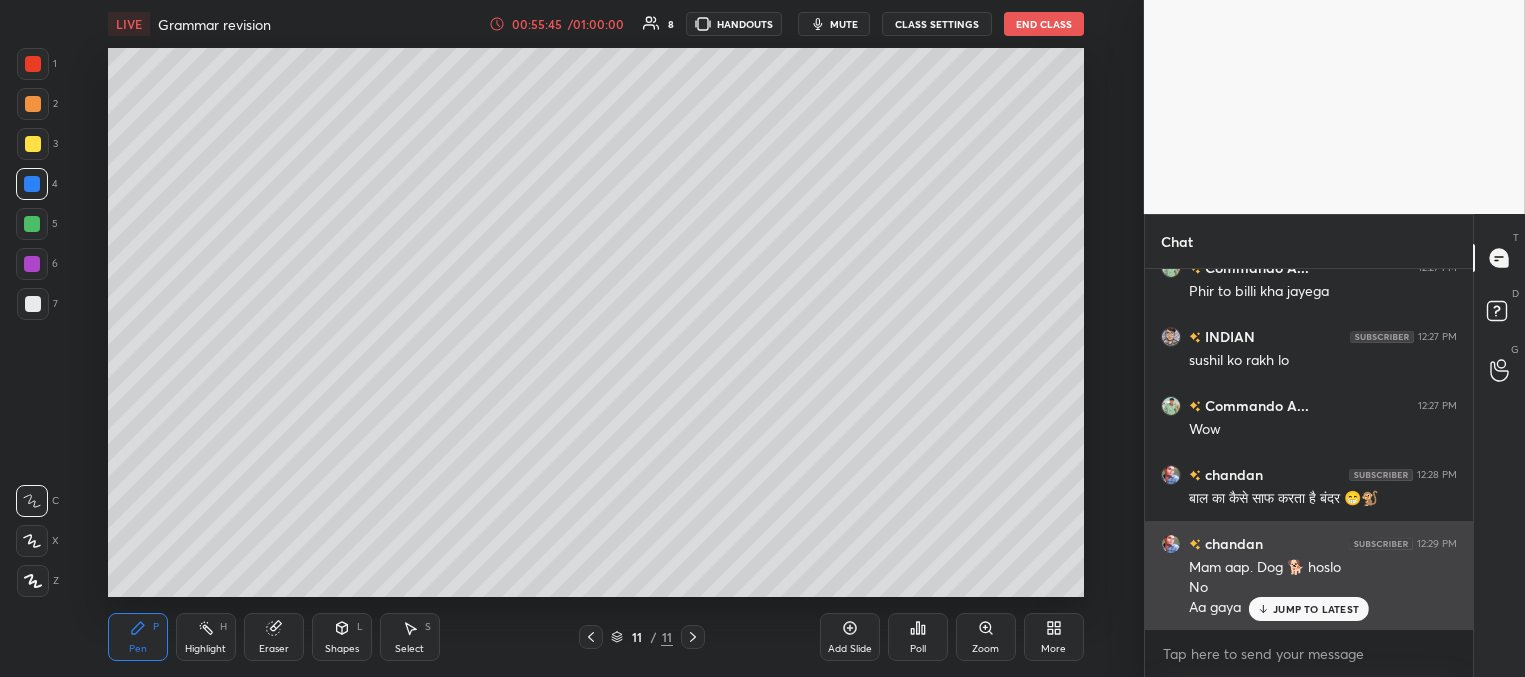click on "JUMP TO LATEST" at bounding box center (1316, 609) 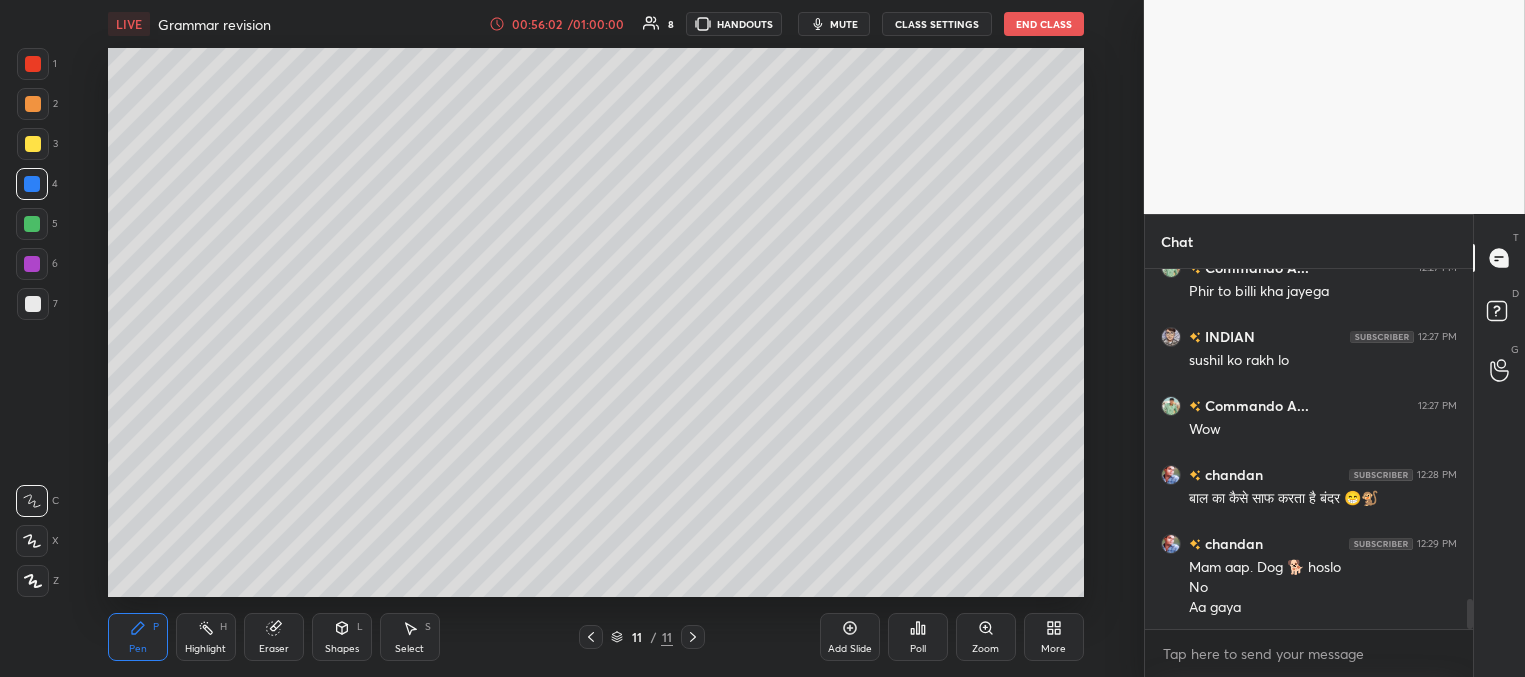 click at bounding box center [32, 224] 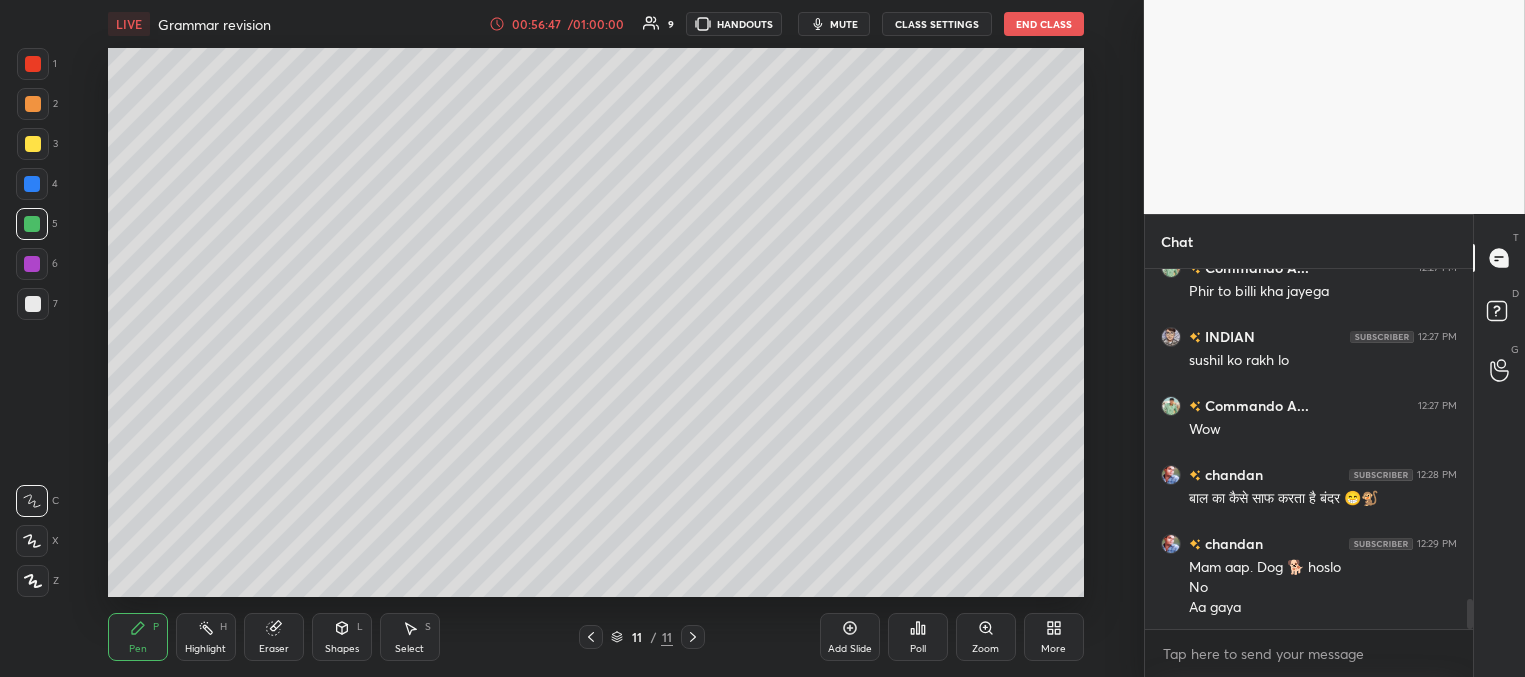 scroll, scrollTop: 4078, scrollLeft: 0, axis: vertical 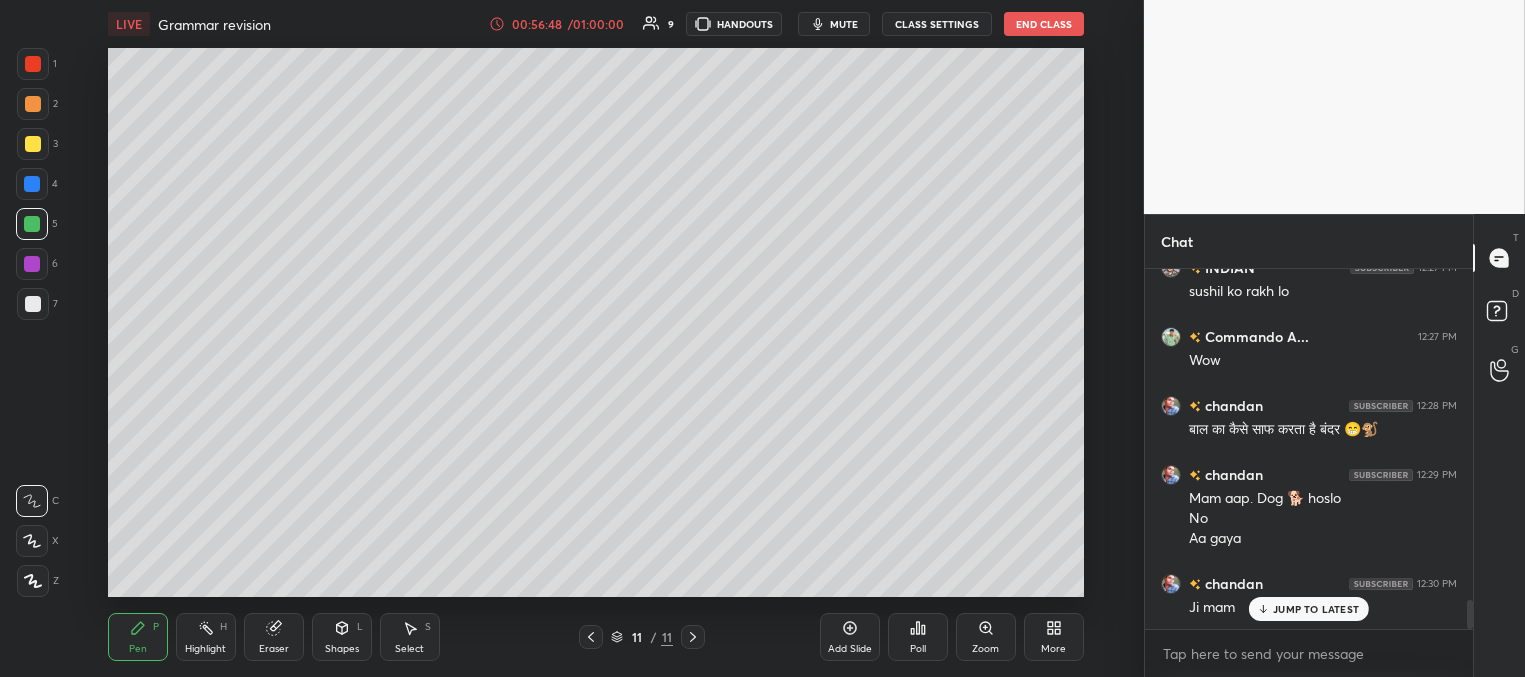 drag, startPoint x: 1293, startPoint y: 609, endPoint x: 1273, endPoint y: 586, distance: 30.479502 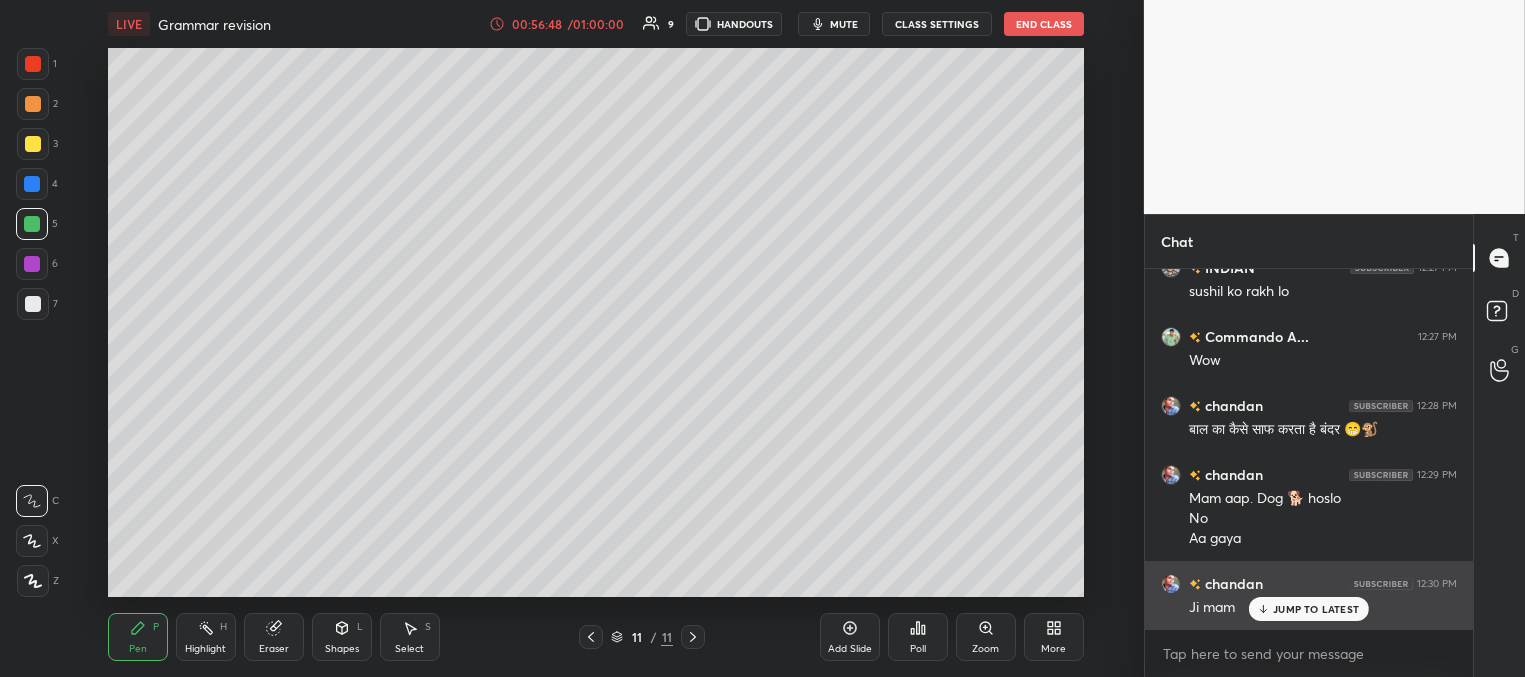 click on "JUMP TO LATEST" at bounding box center (1316, 609) 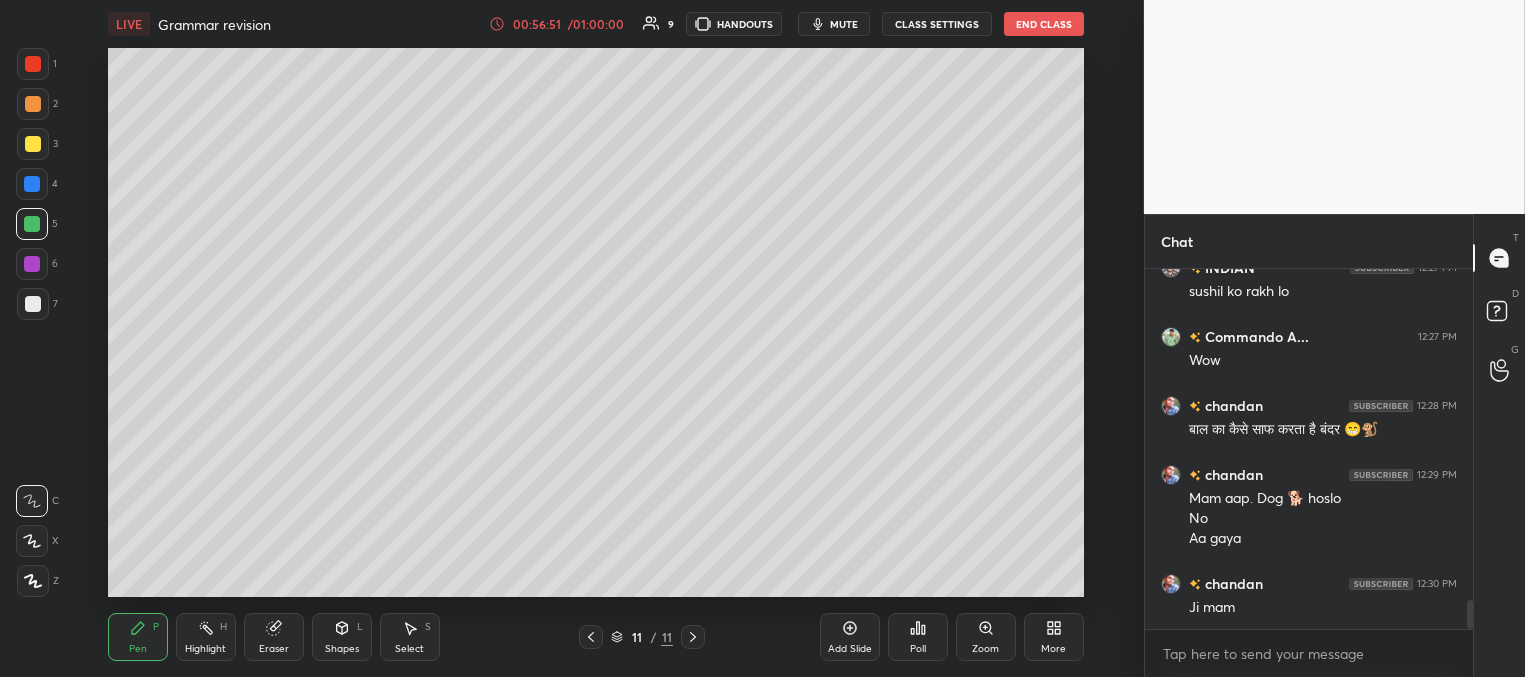 scroll, scrollTop: 4147, scrollLeft: 0, axis: vertical 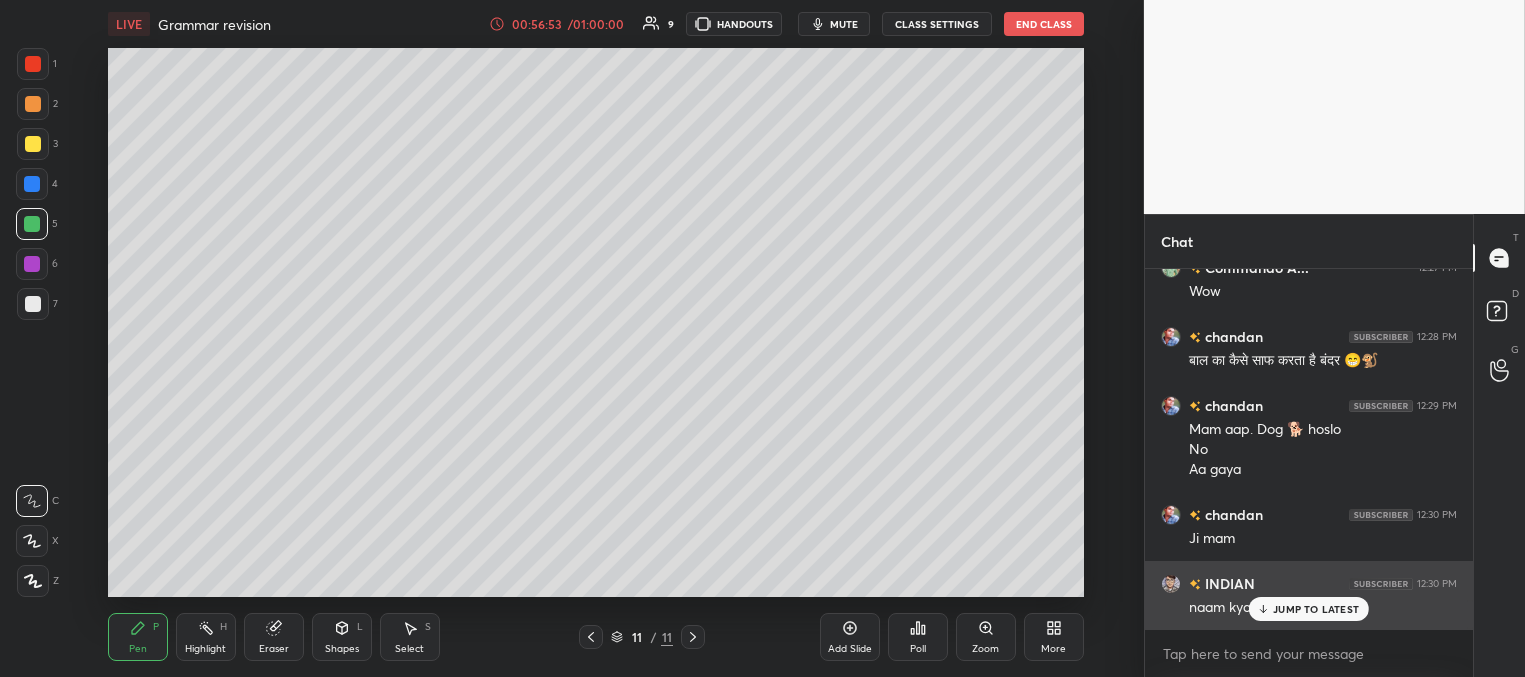 drag, startPoint x: 1273, startPoint y: 608, endPoint x: 1243, endPoint y: 603, distance: 30.413813 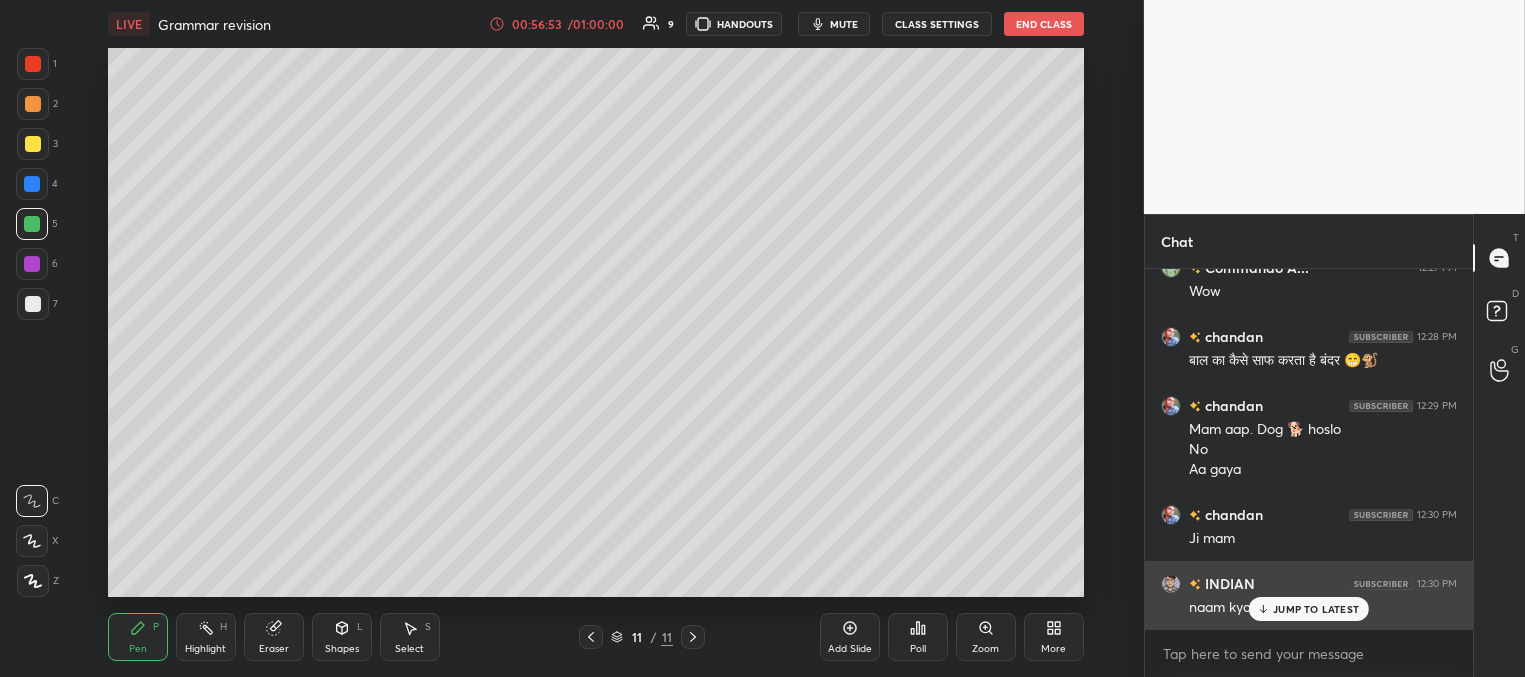 click on "JUMP TO LATEST" at bounding box center [1309, 609] 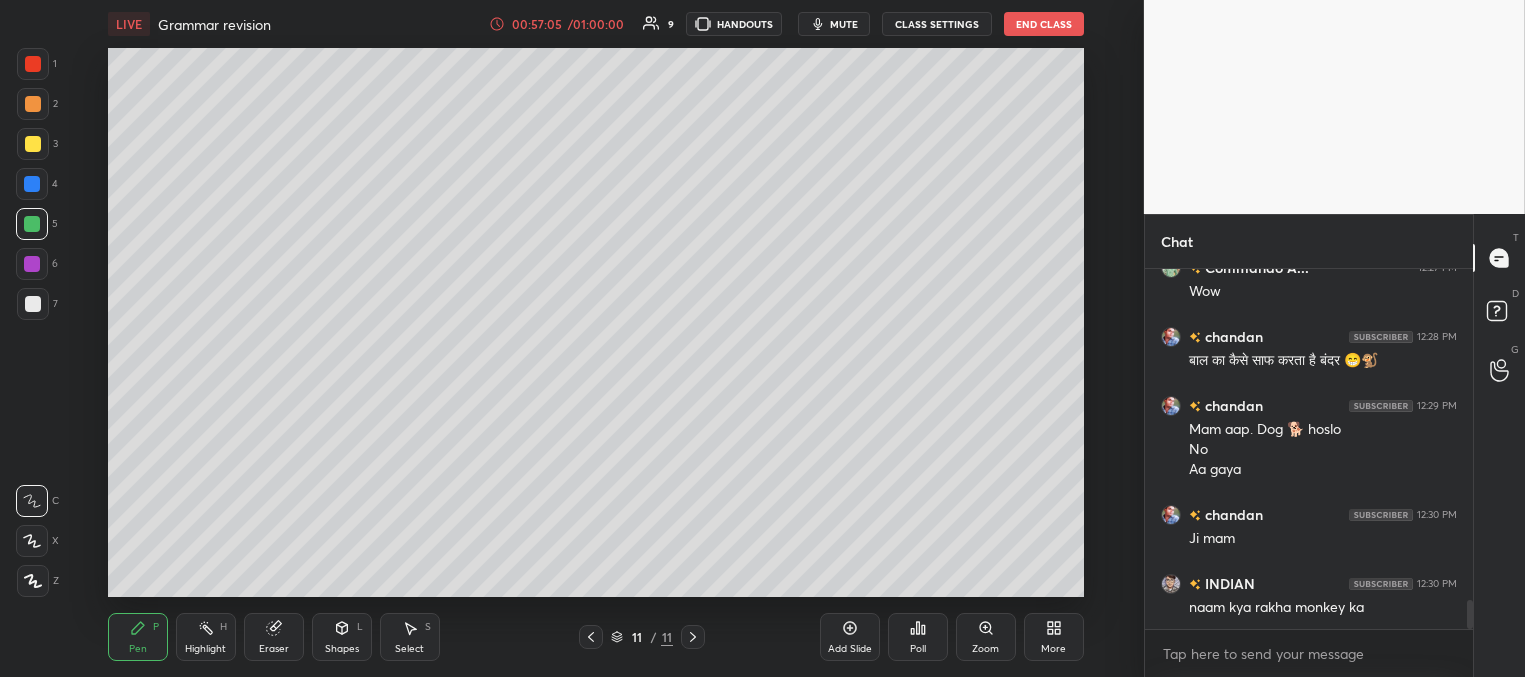 click at bounding box center (33, 144) 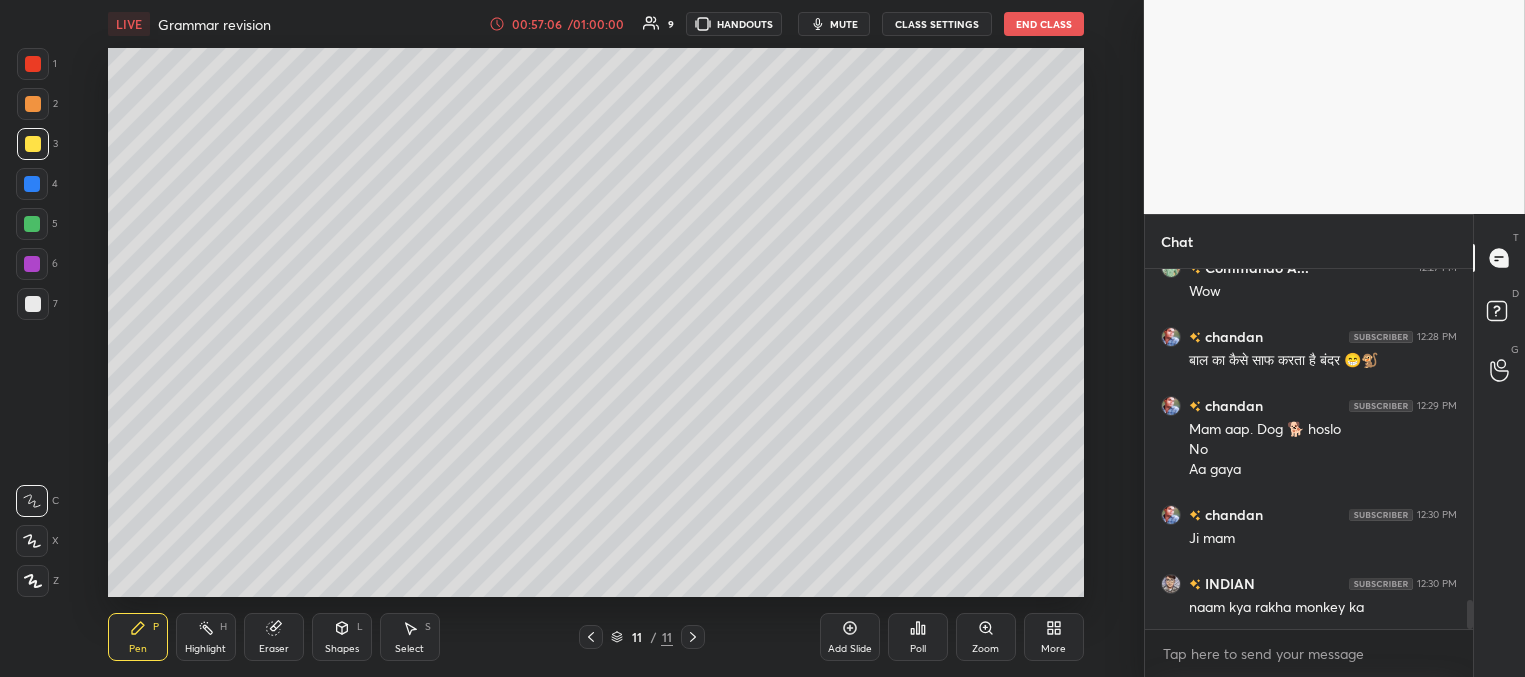 scroll, scrollTop: 4216, scrollLeft: 0, axis: vertical 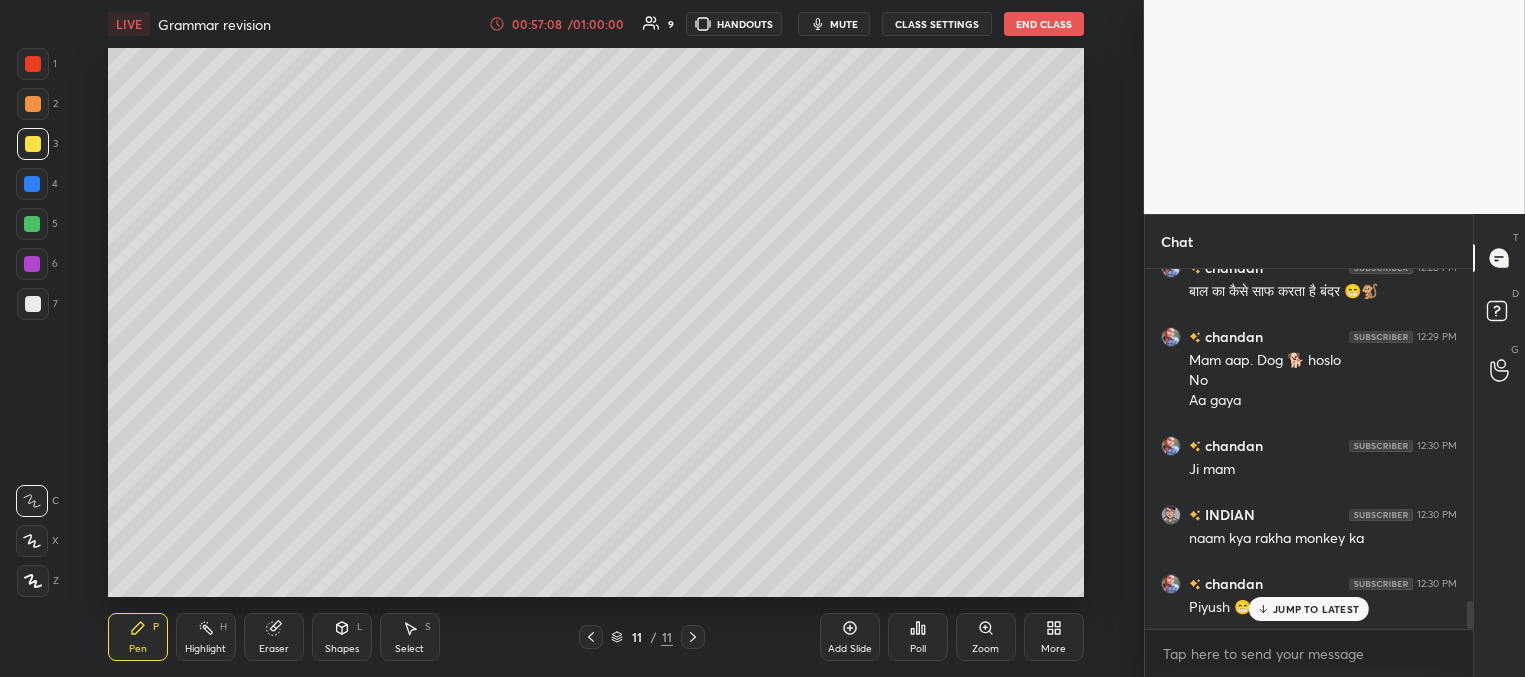 click on "Add Slide" at bounding box center [850, 637] 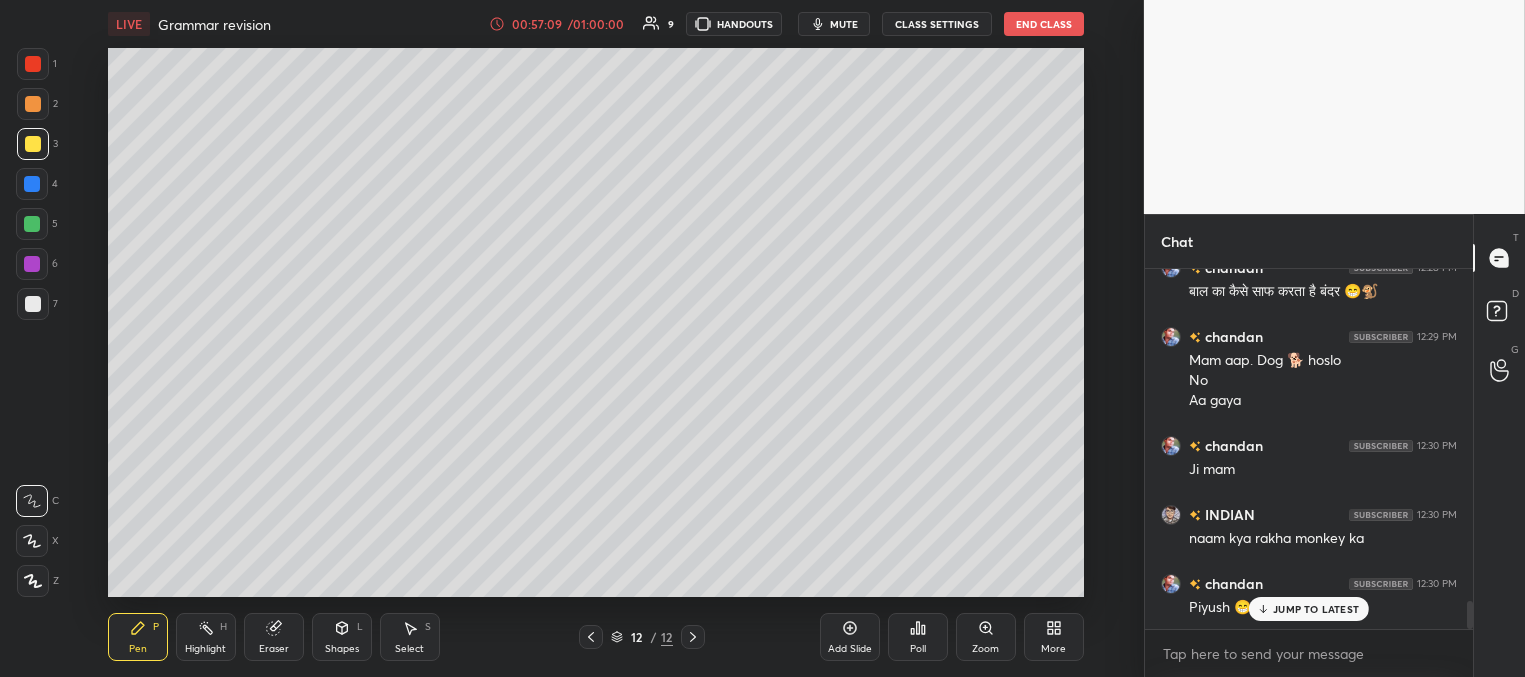 click at bounding box center (33, 304) 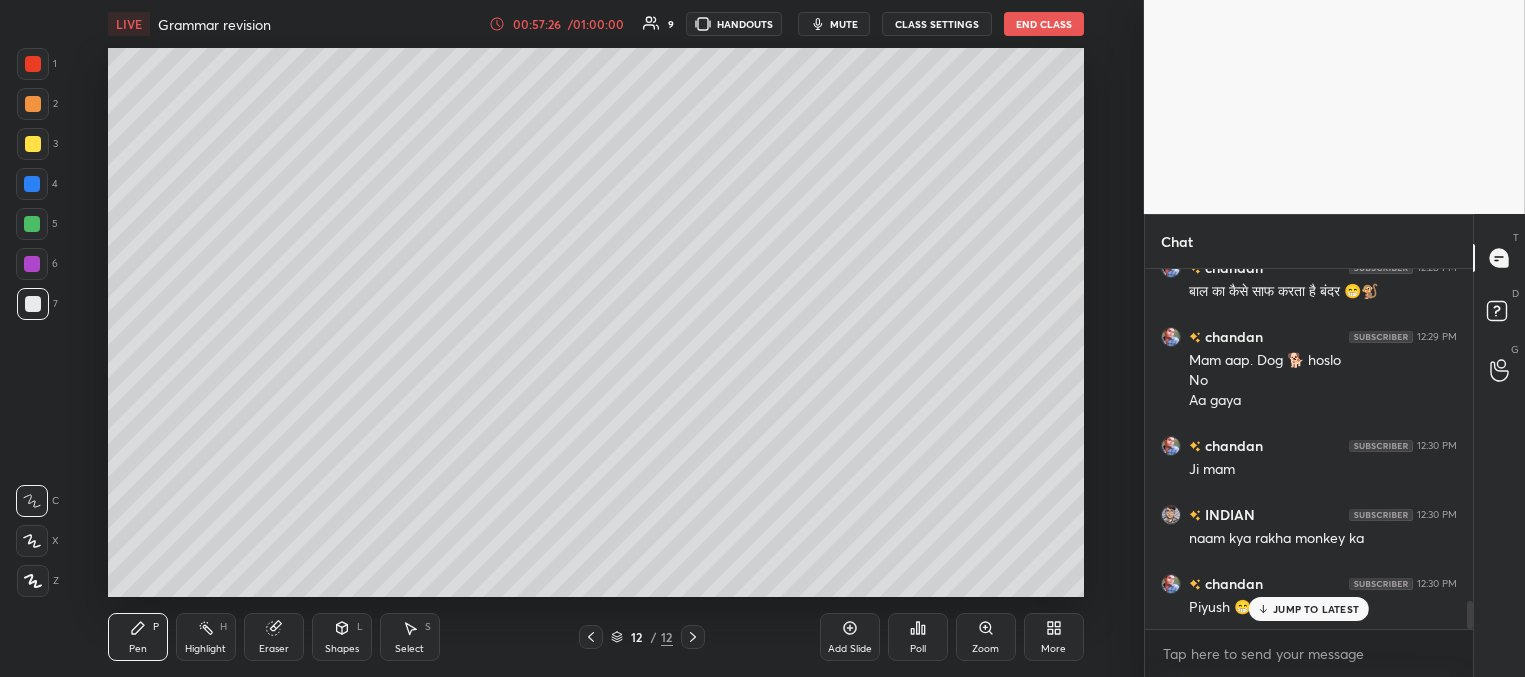 click 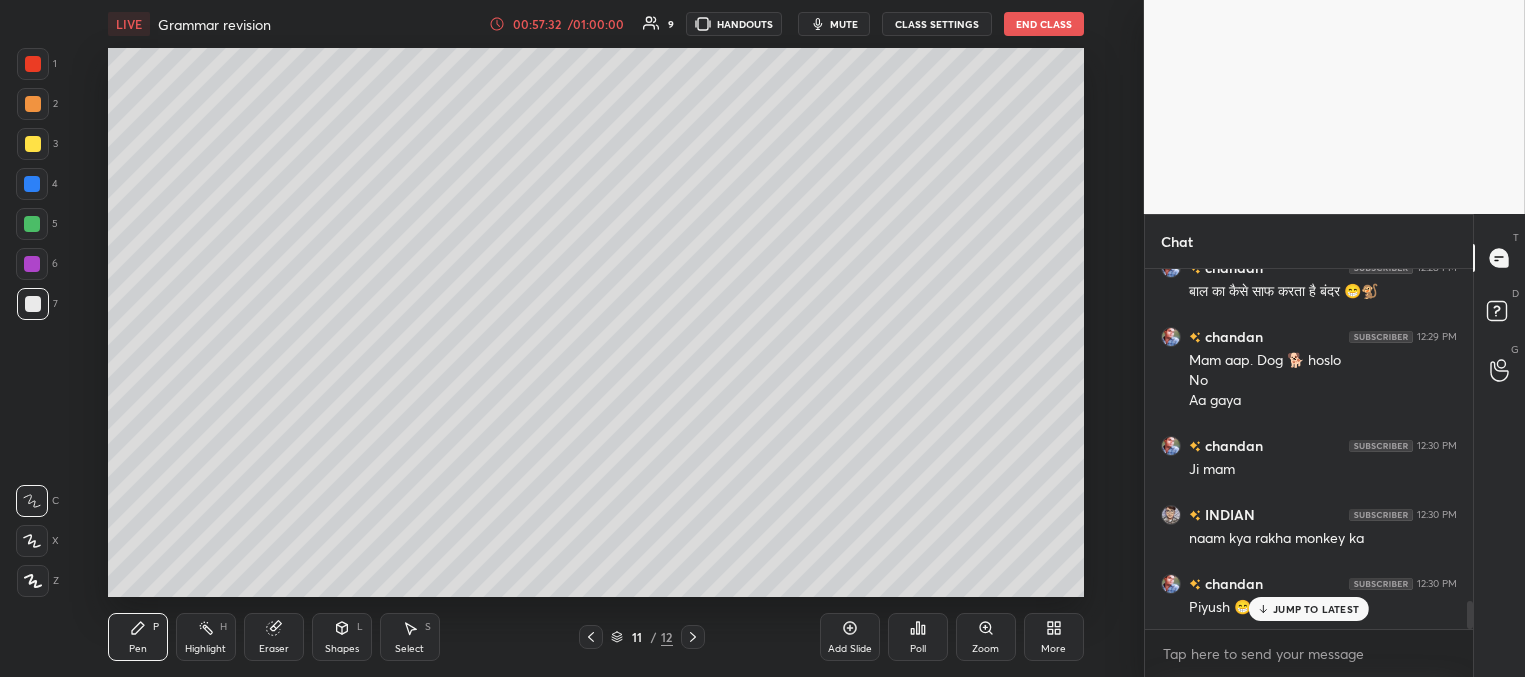drag, startPoint x: 690, startPoint y: 638, endPoint x: 692, endPoint y: 628, distance: 10.198039 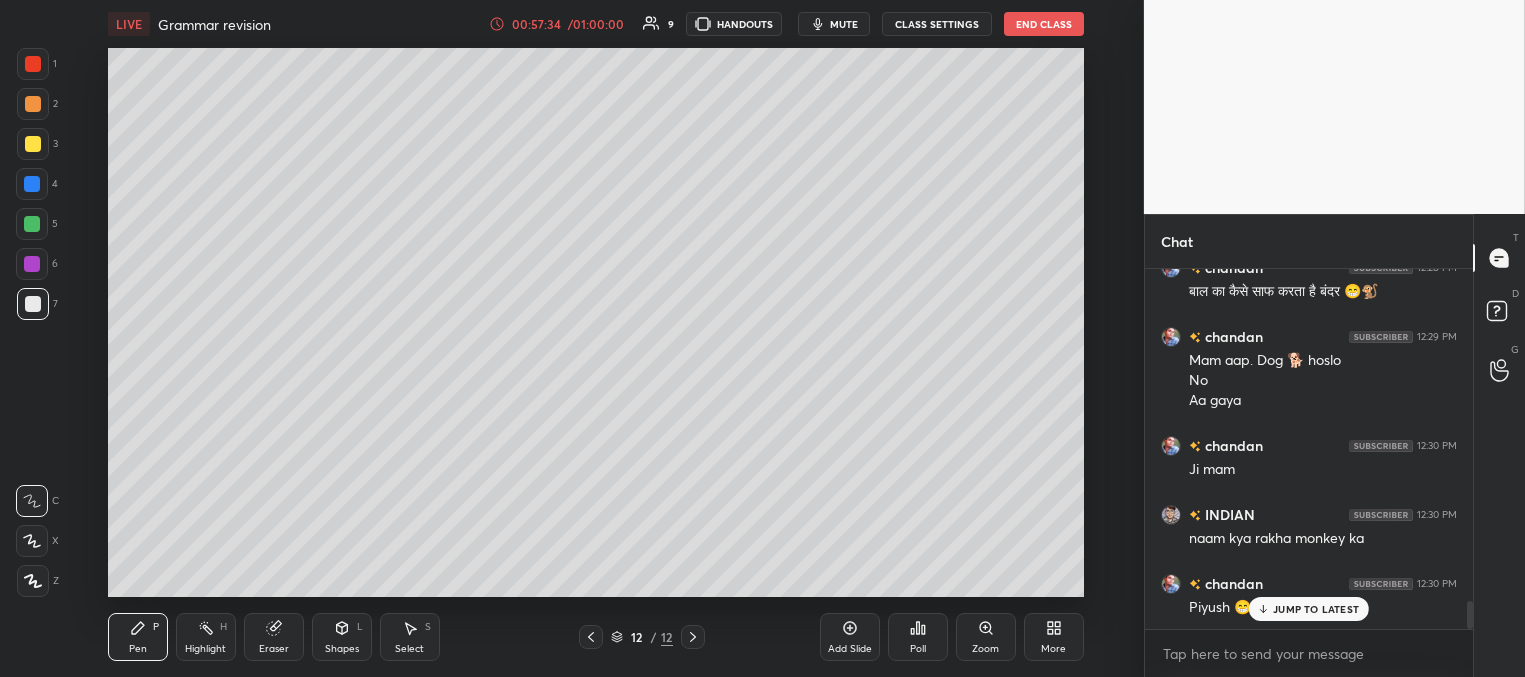 click at bounding box center (32, 184) 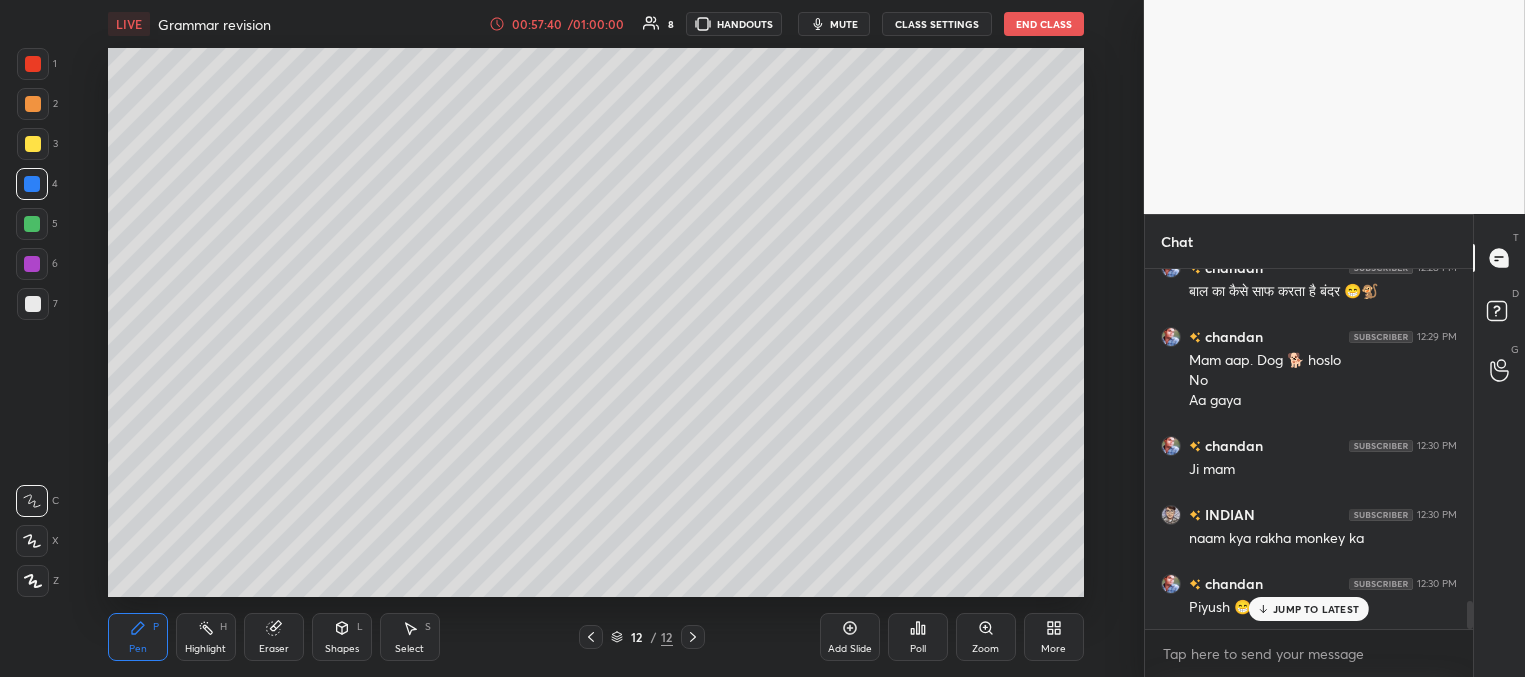 click at bounding box center (32, 224) 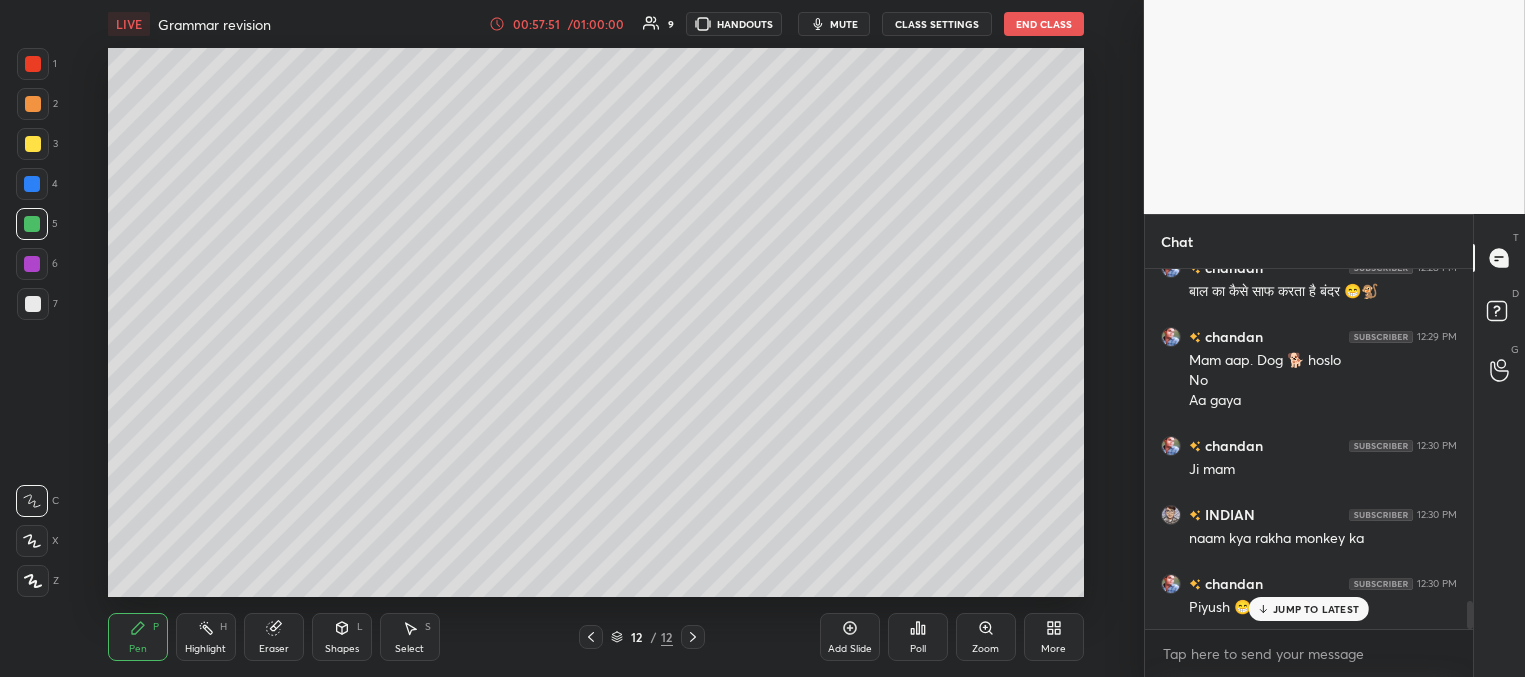 click 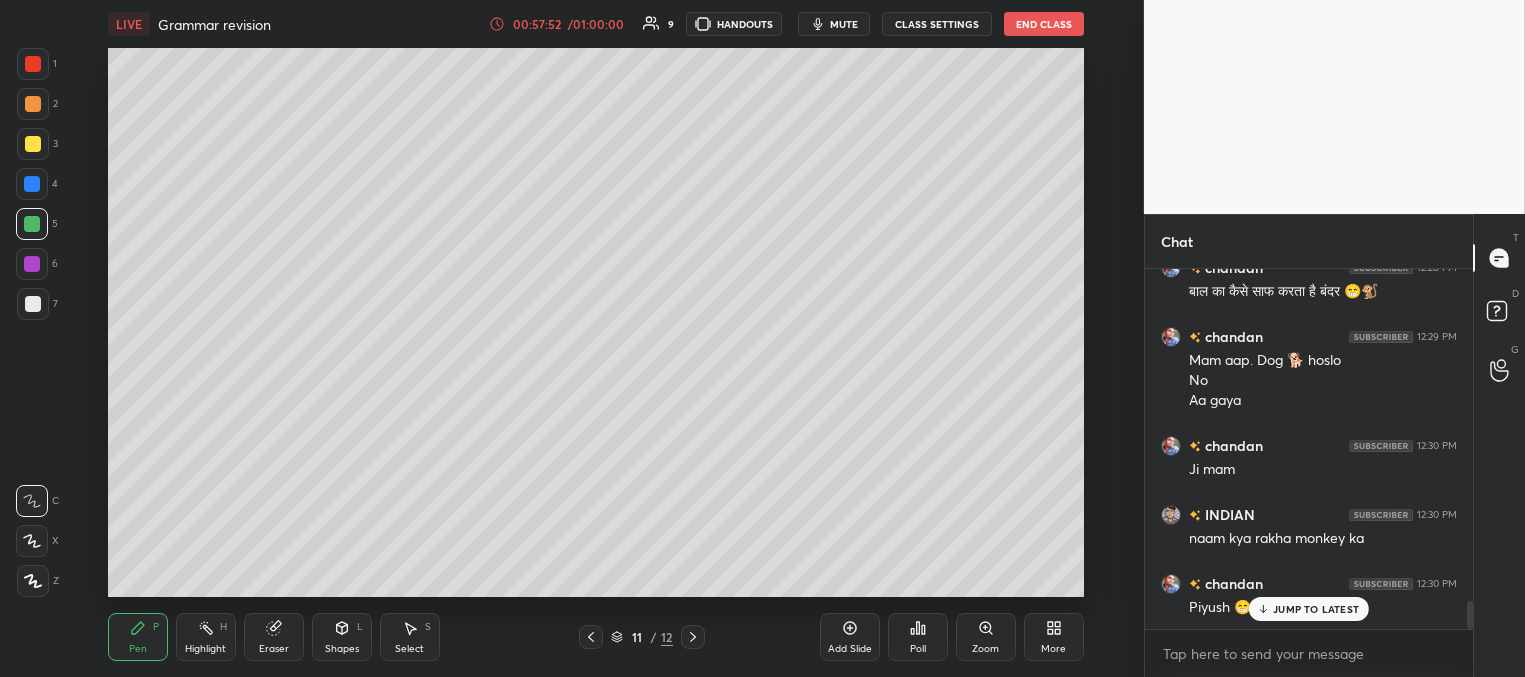 click 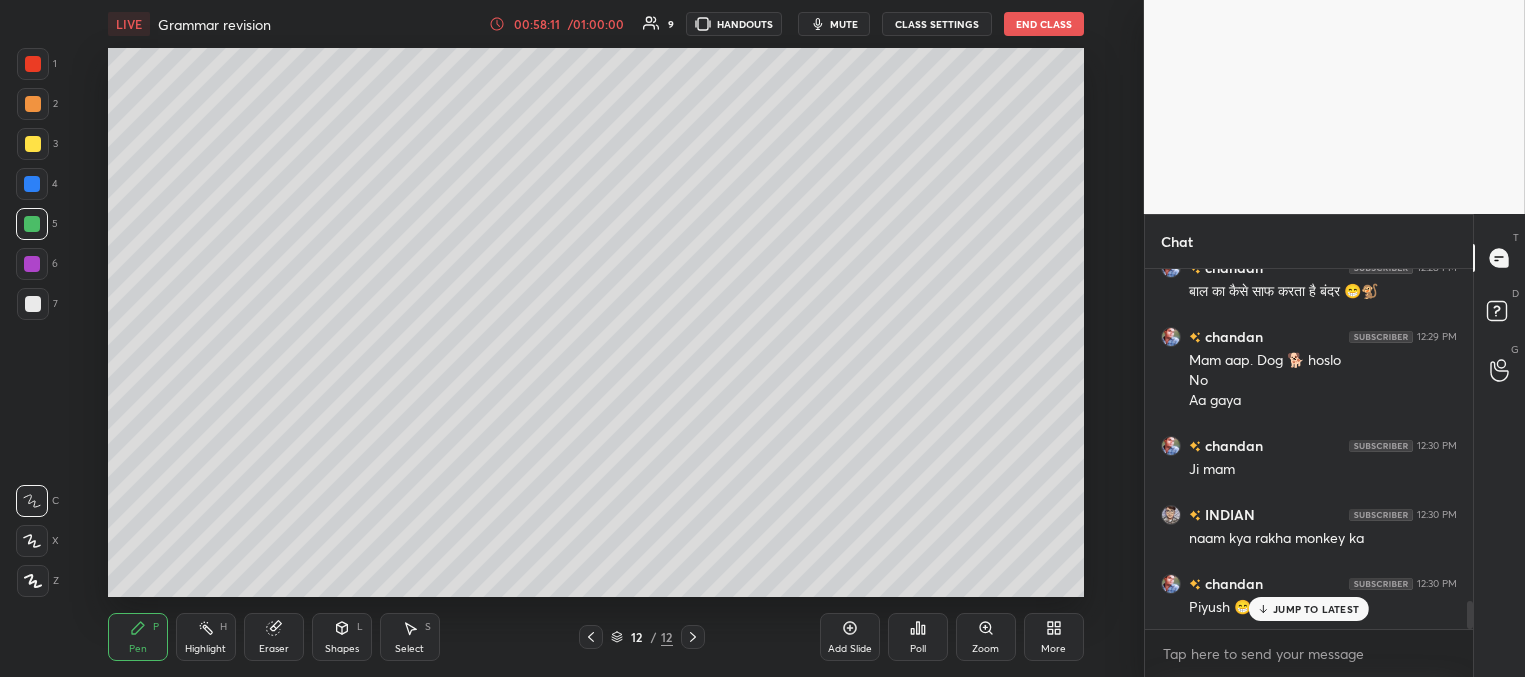 drag, startPoint x: 32, startPoint y: 182, endPoint x: 42, endPoint y: 175, distance: 12.206555 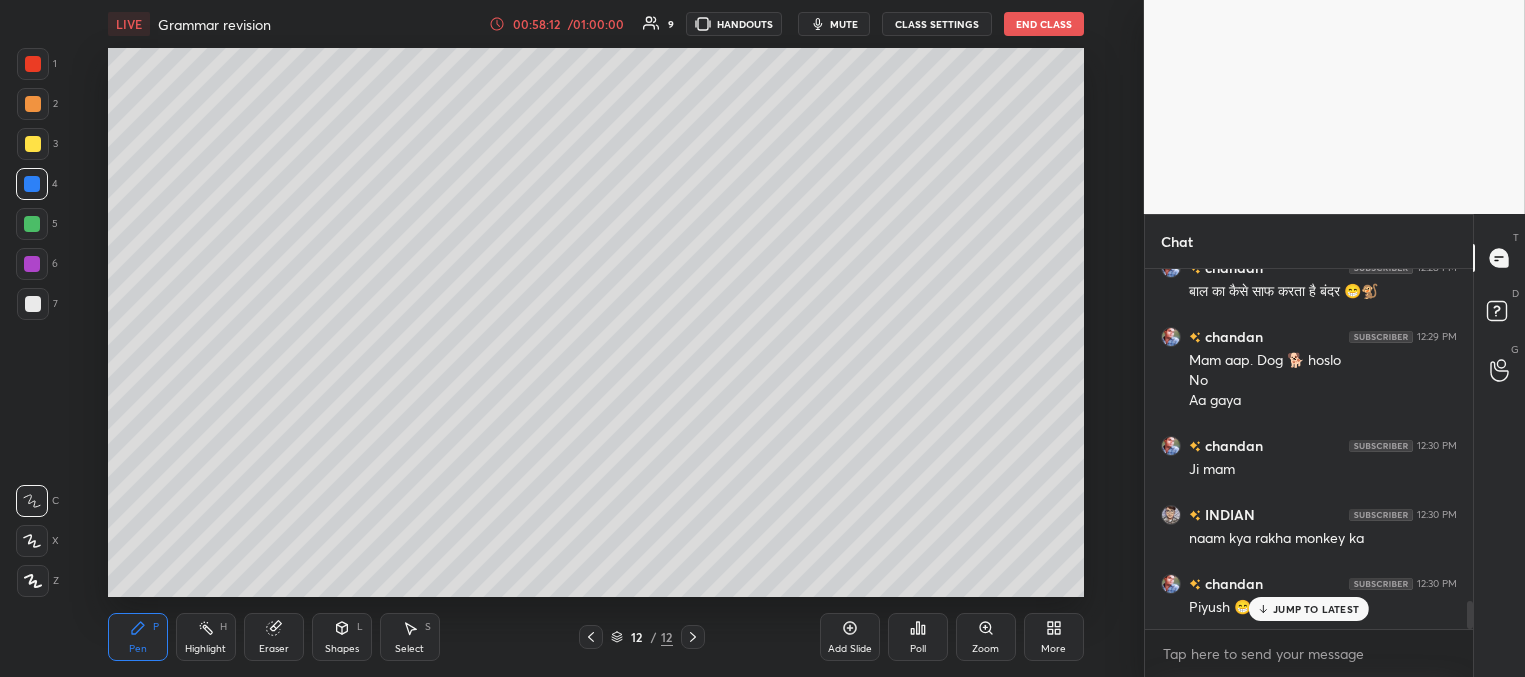 click at bounding box center [32, 264] 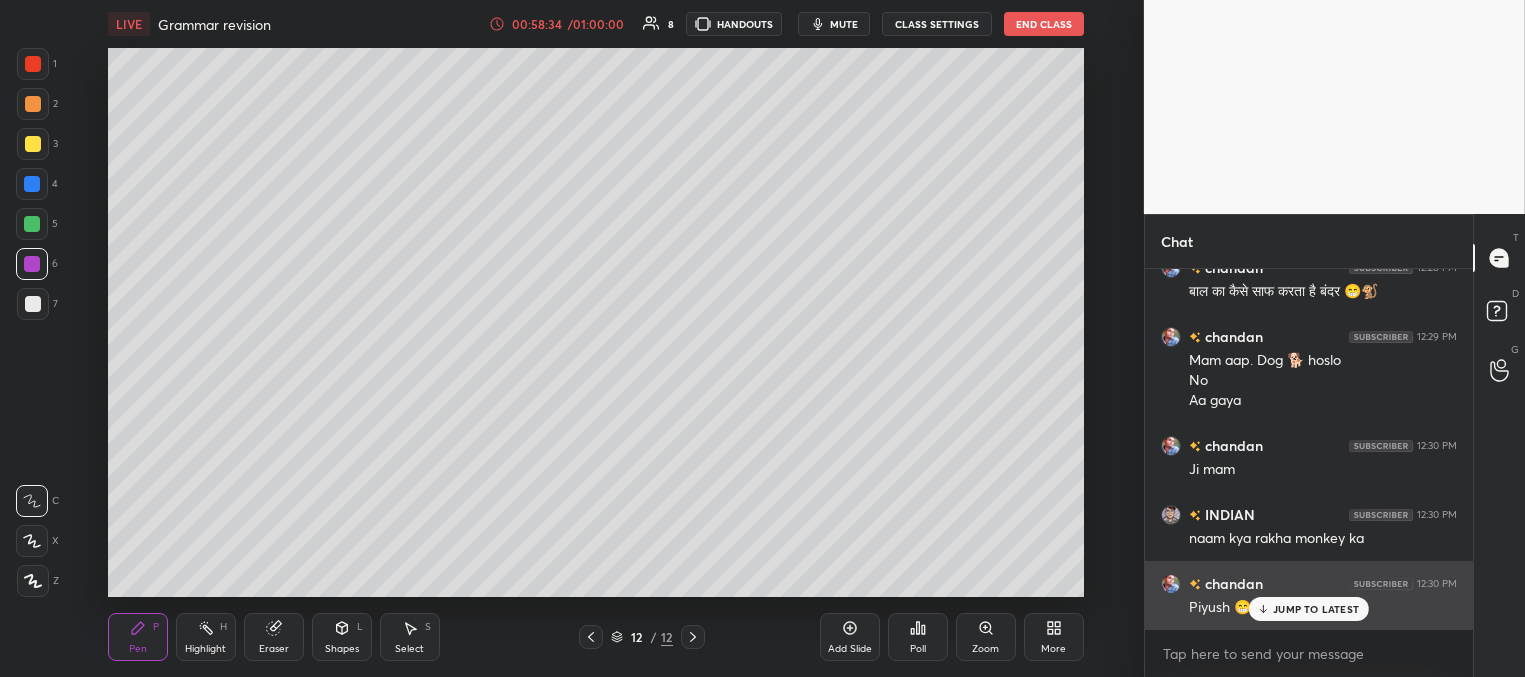 drag, startPoint x: 1281, startPoint y: 606, endPoint x: 1250, endPoint y: 590, distance: 34.88553 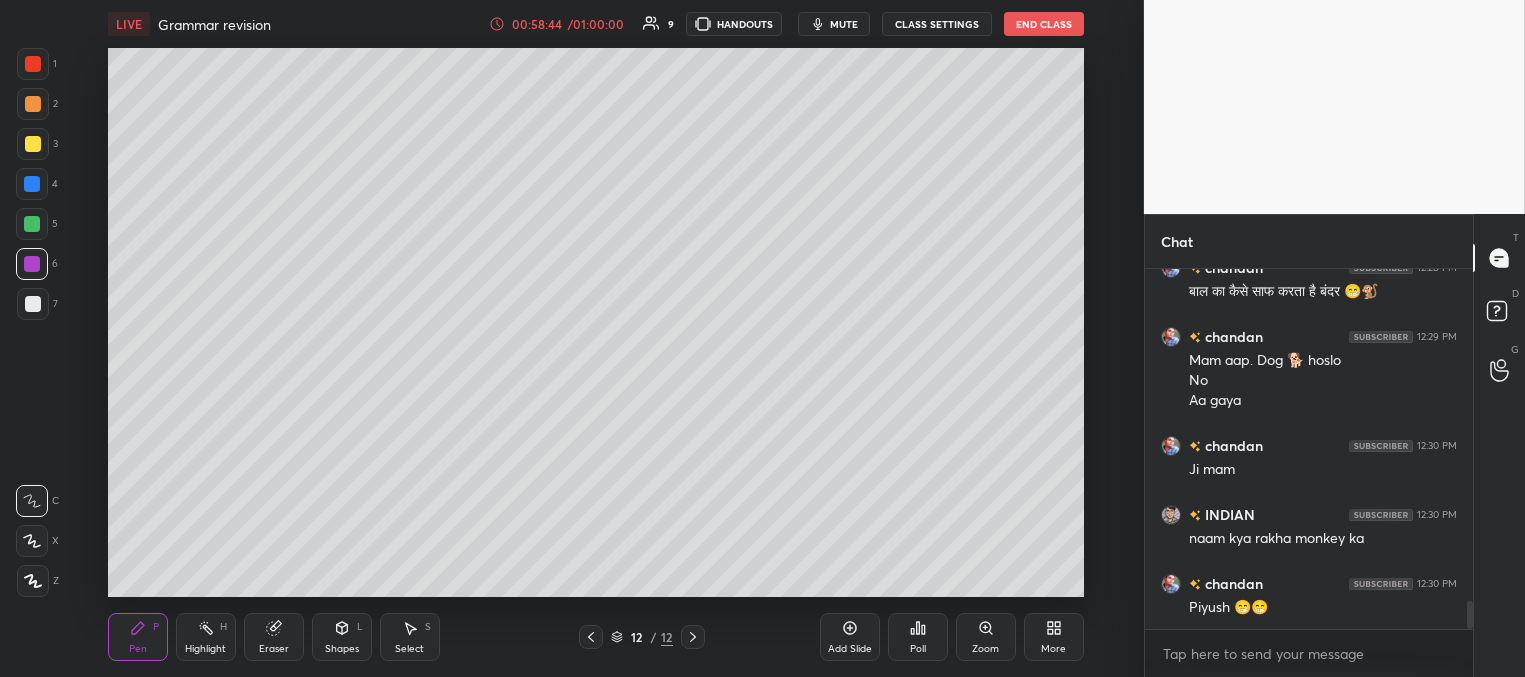 click at bounding box center (33, 304) 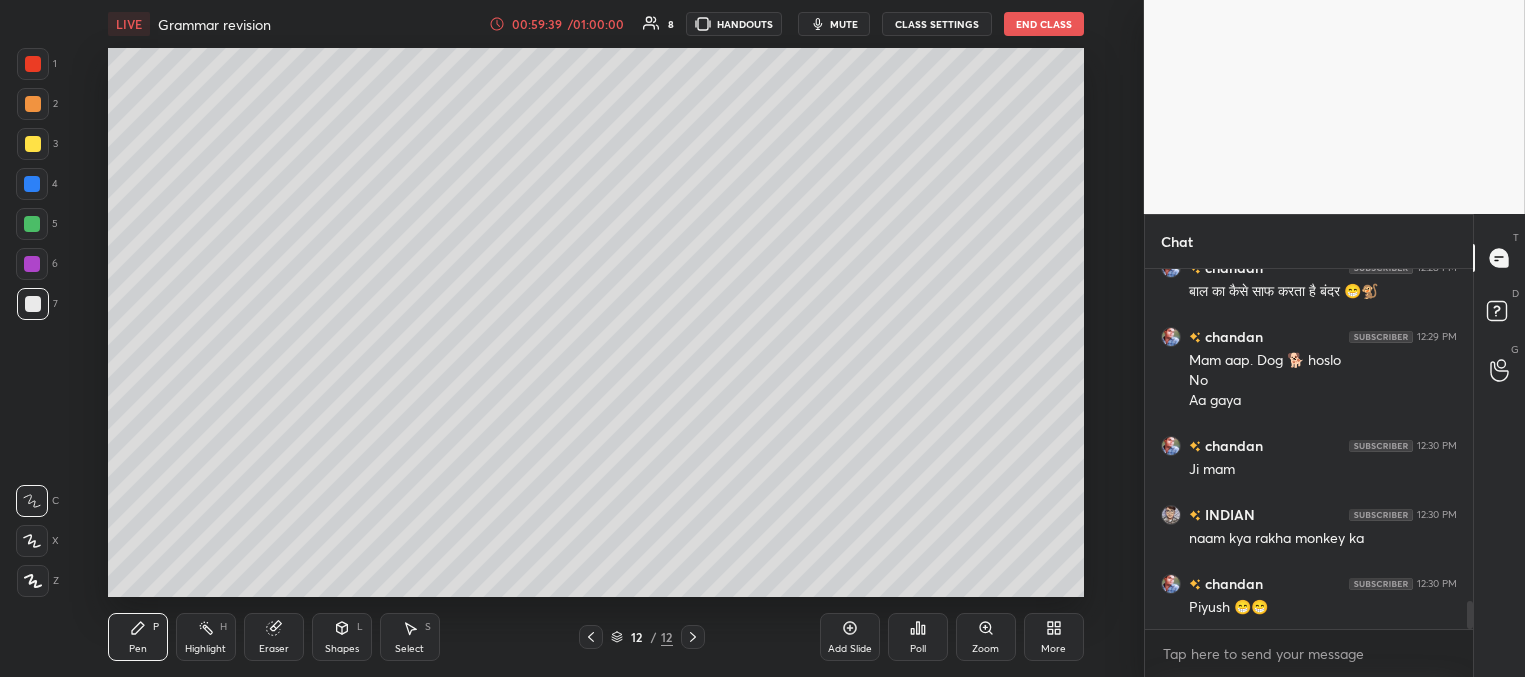 click at bounding box center [33, 144] 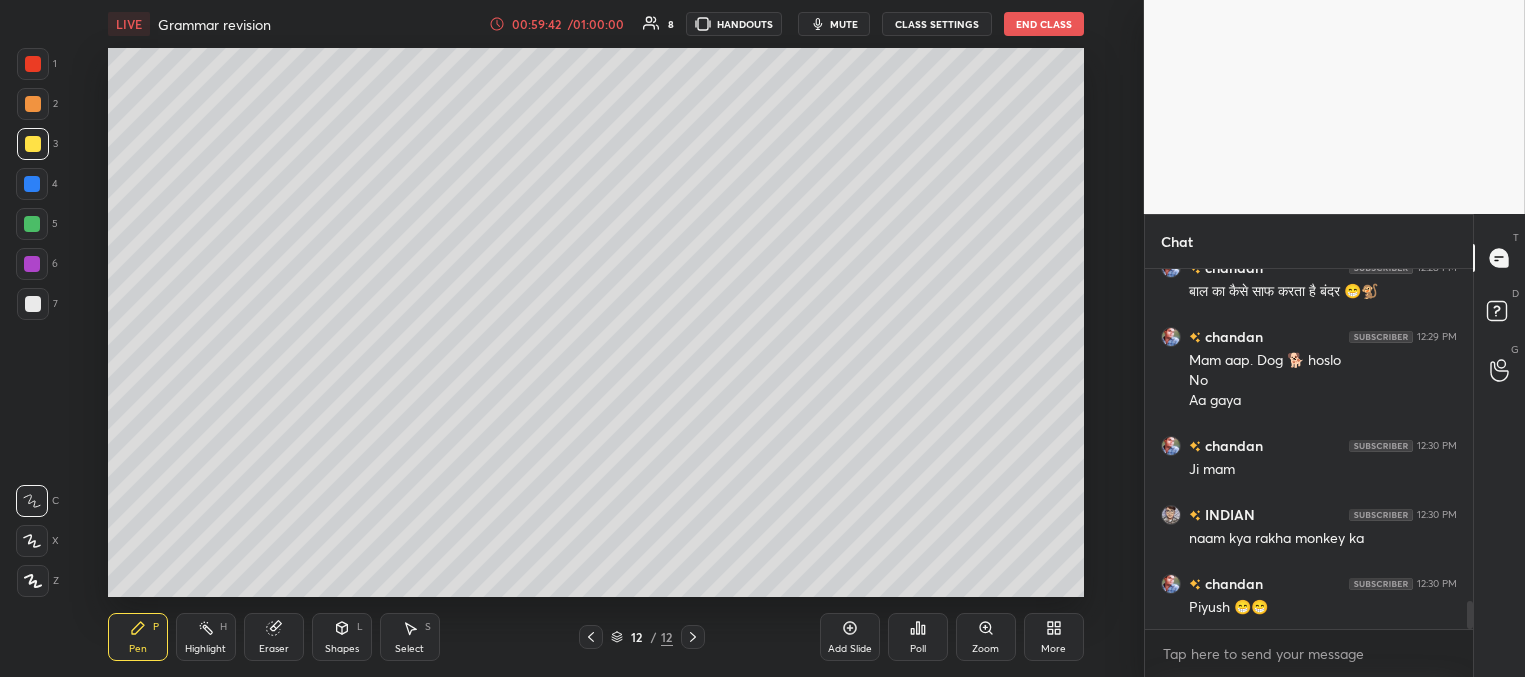 click 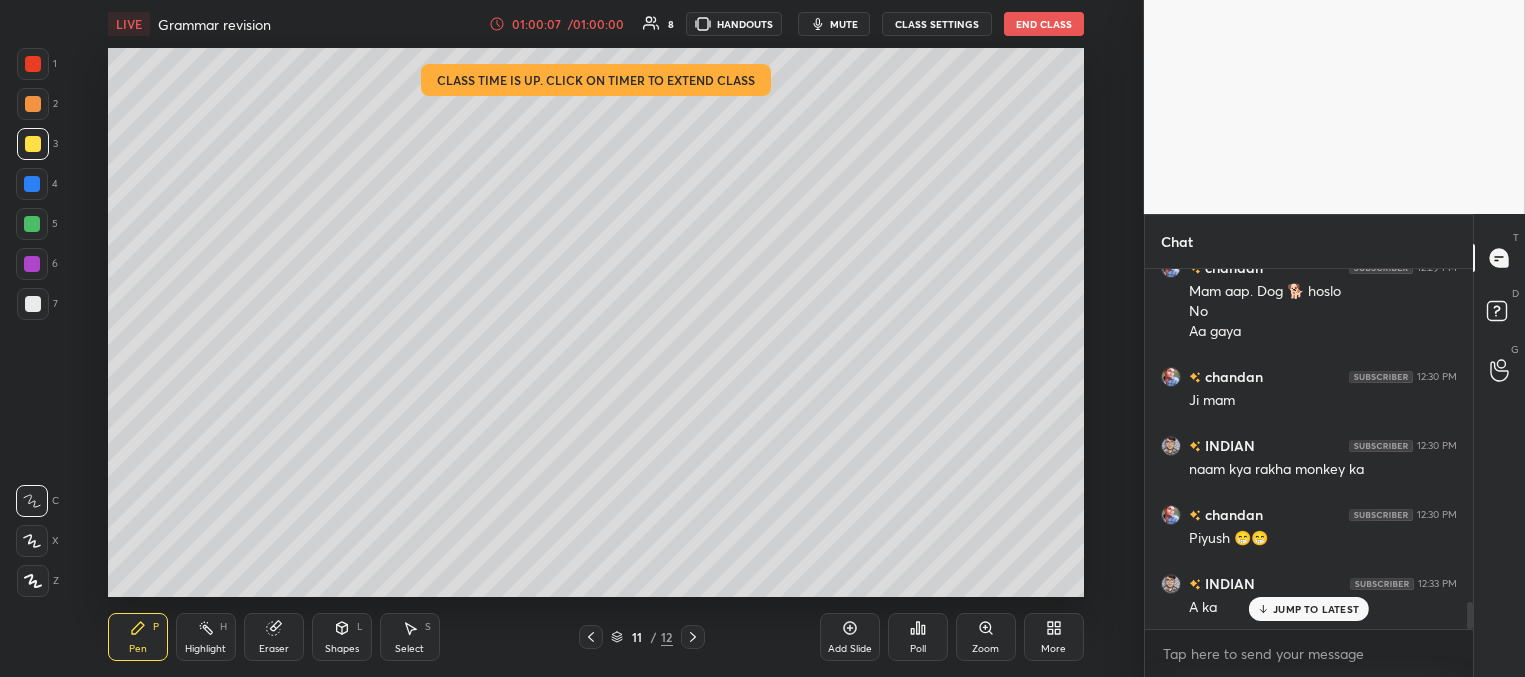 scroll, scrollTop: 4354, scrollLeft: 0, axis: vertical 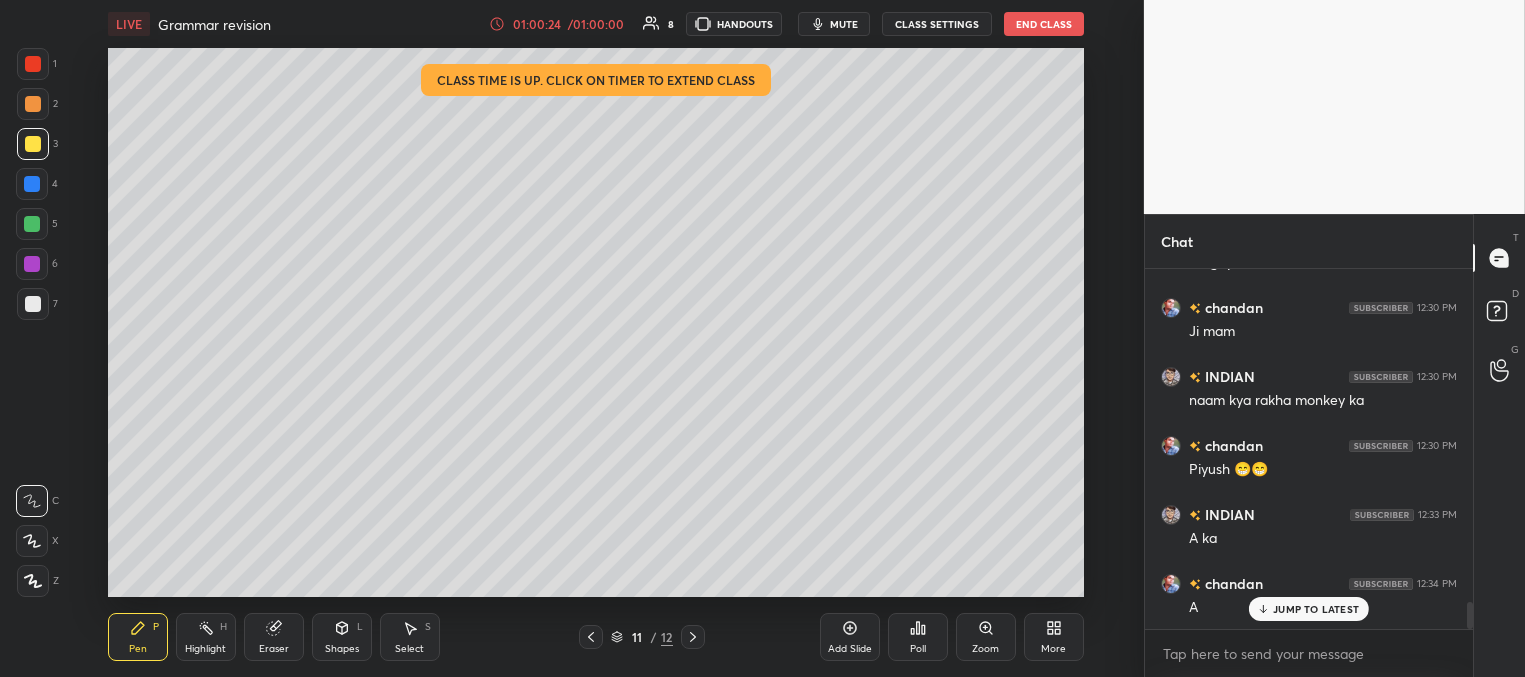 click at bounding box center (32, 224) 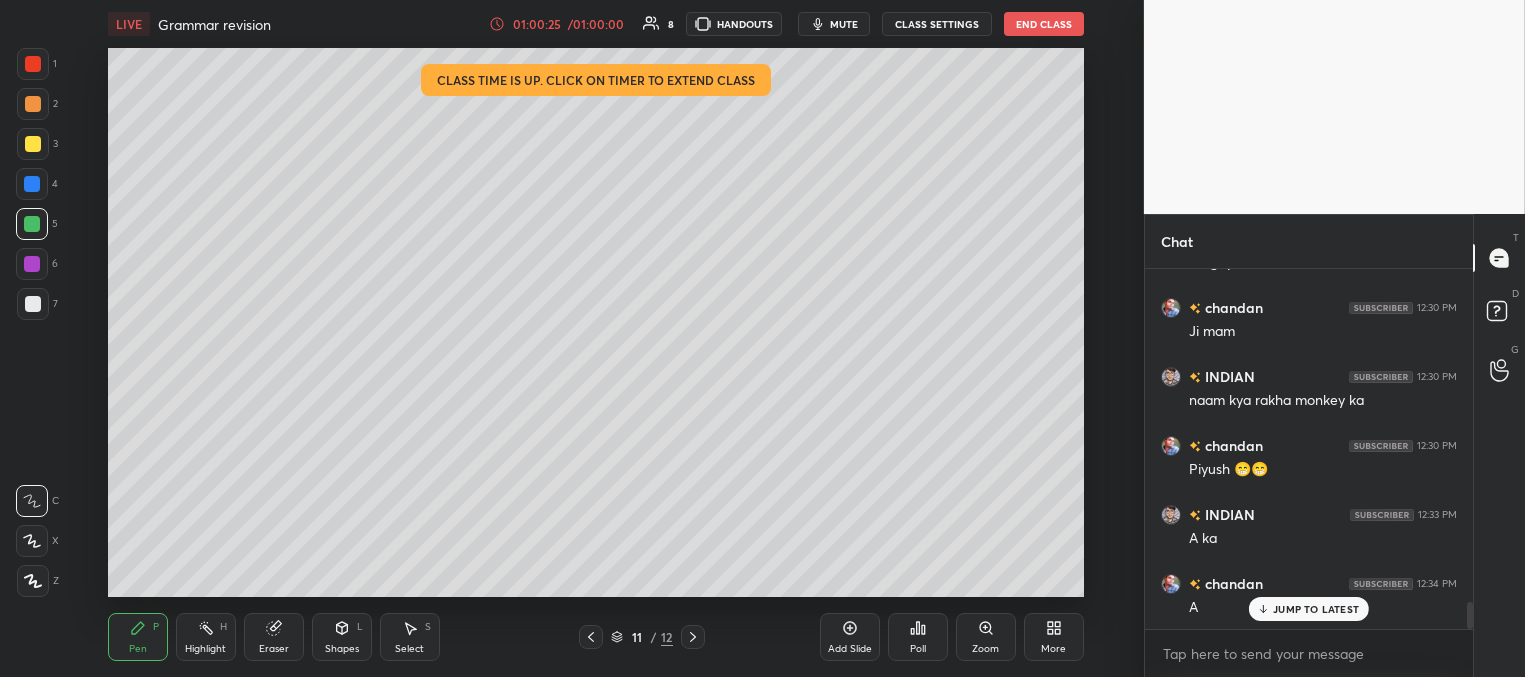 click at bounding box center (32, 184) 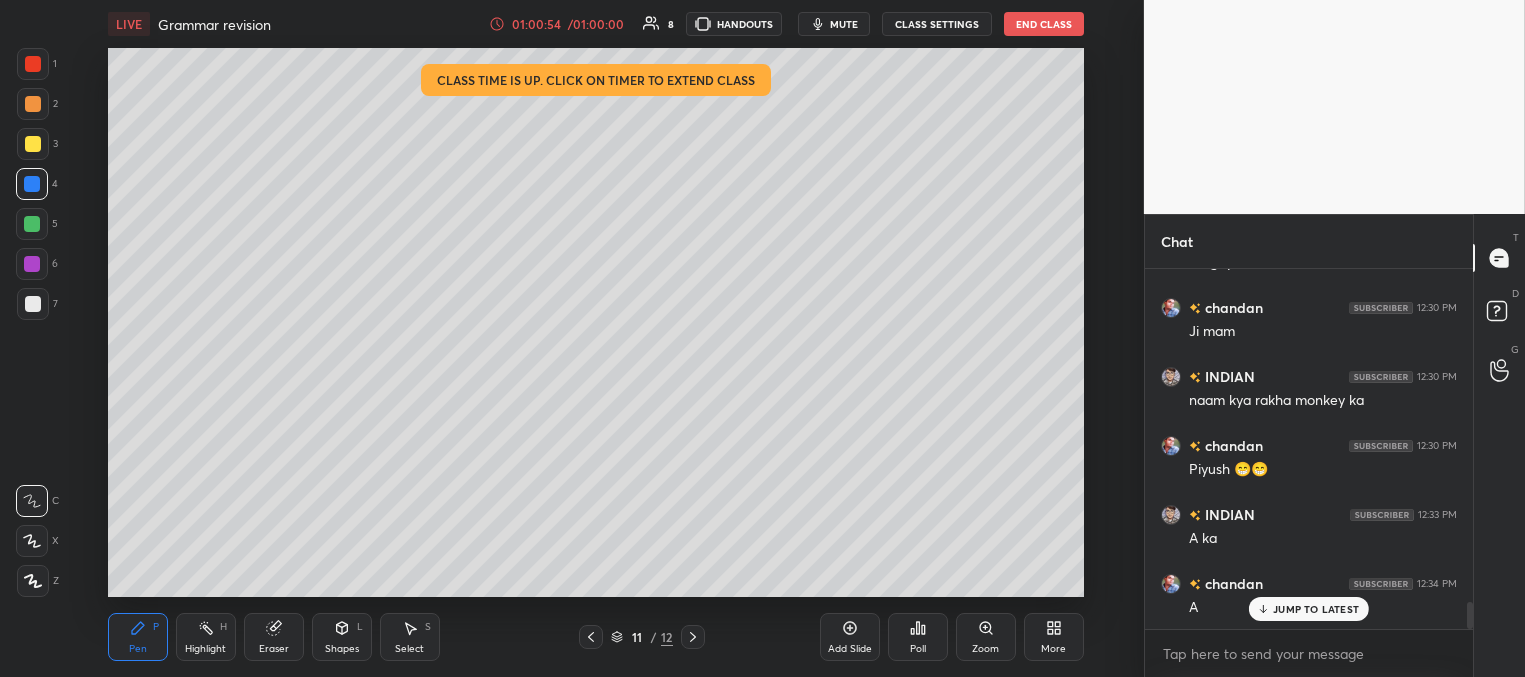 drag, startPoint x: 693, startPoint y: 636, endPoint x: 673, endPoint y: 624, distance: 23.323807 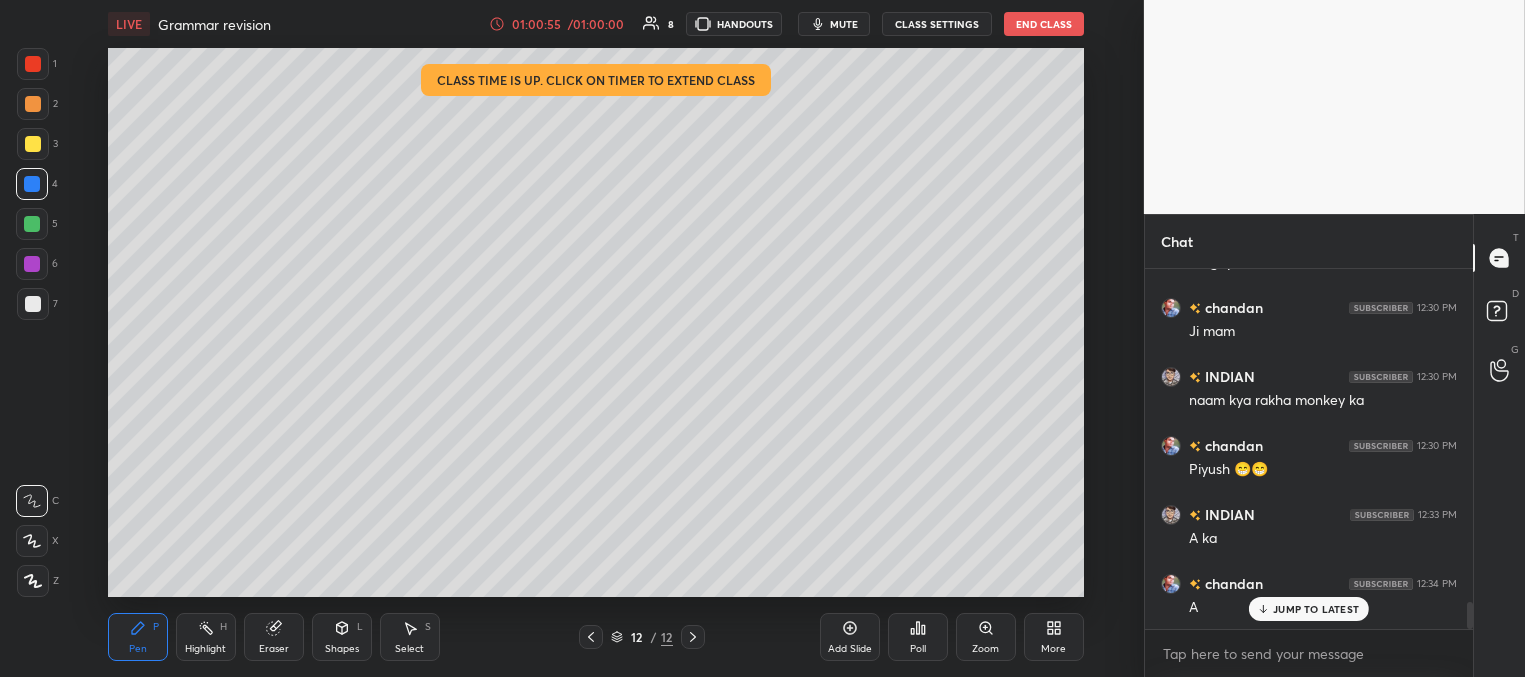 click at bounding box center (33, 144) 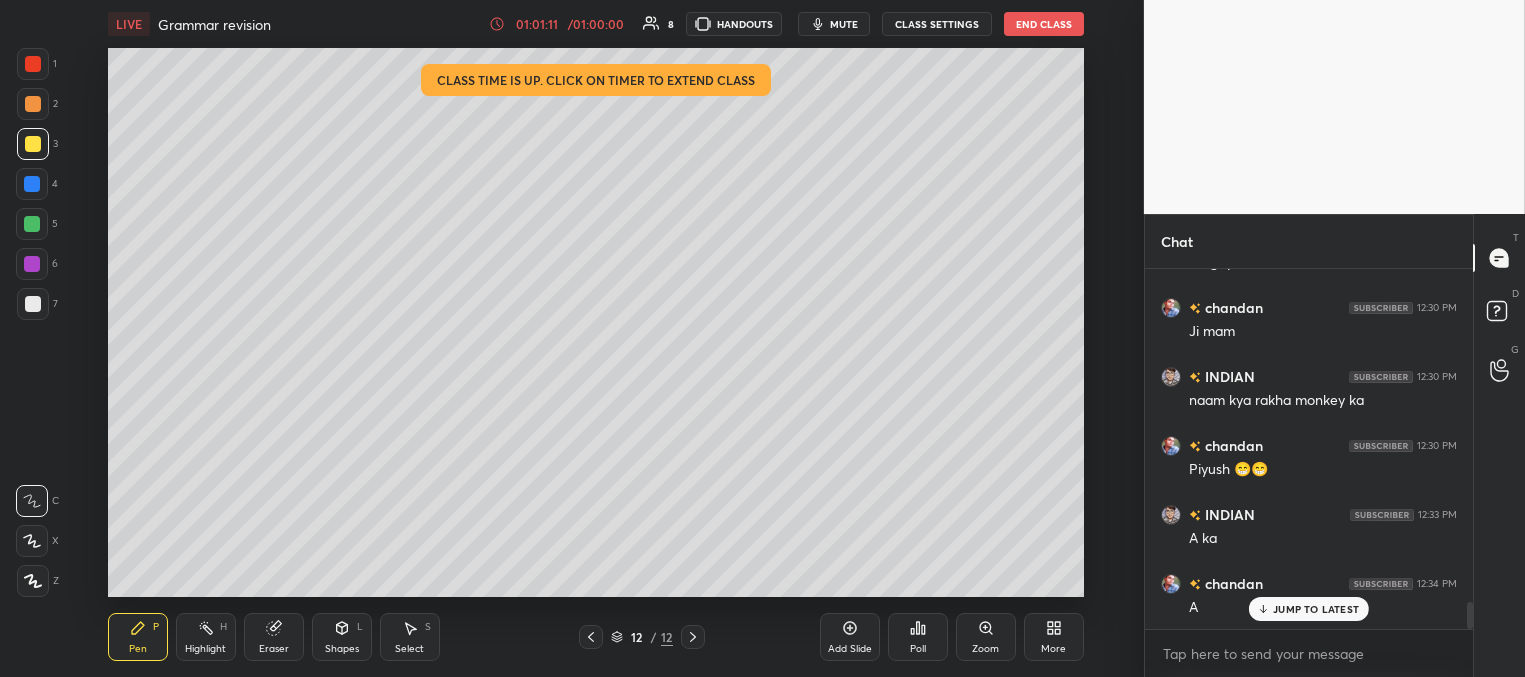 drag, startPoint x: 39, startPoint y: 220, endPoint x: 50, endPoint y: 219, distance: 11.045361 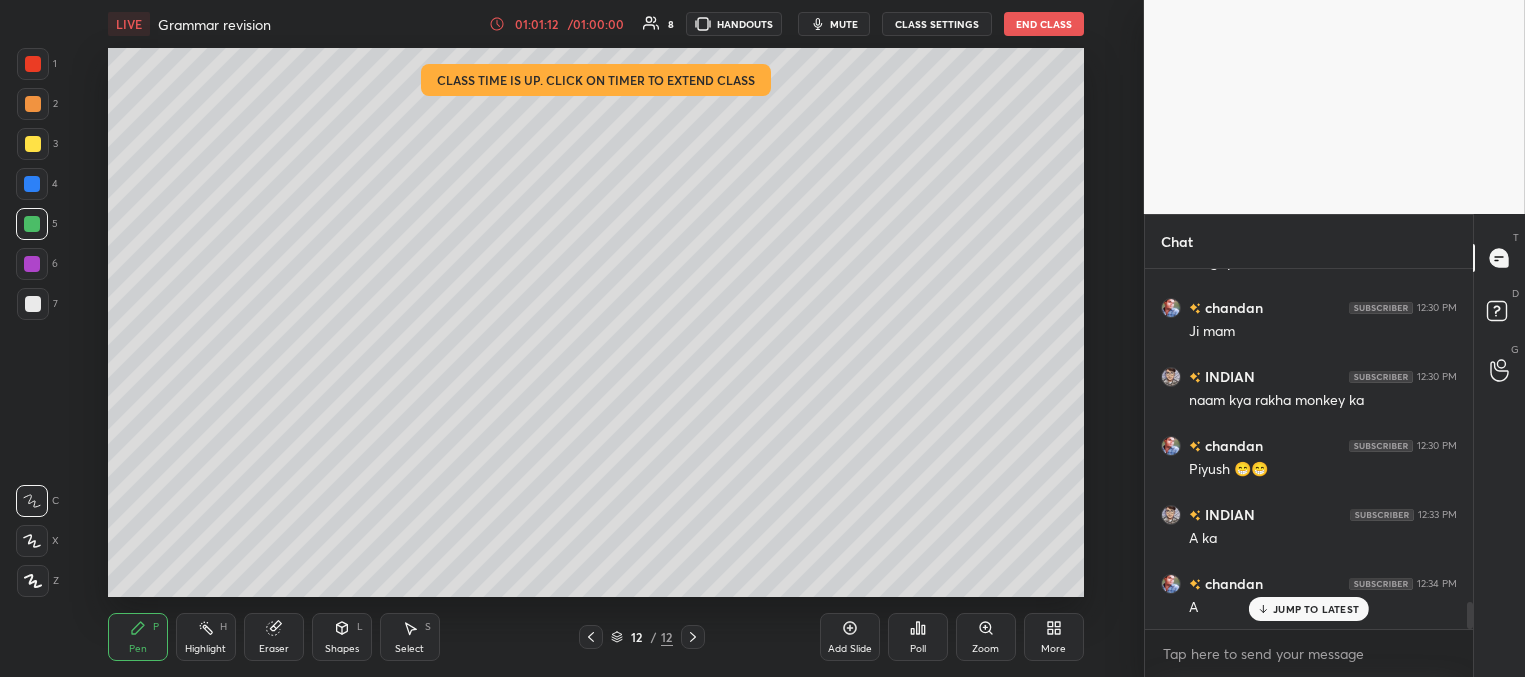 click at bounding box center [33, 304] 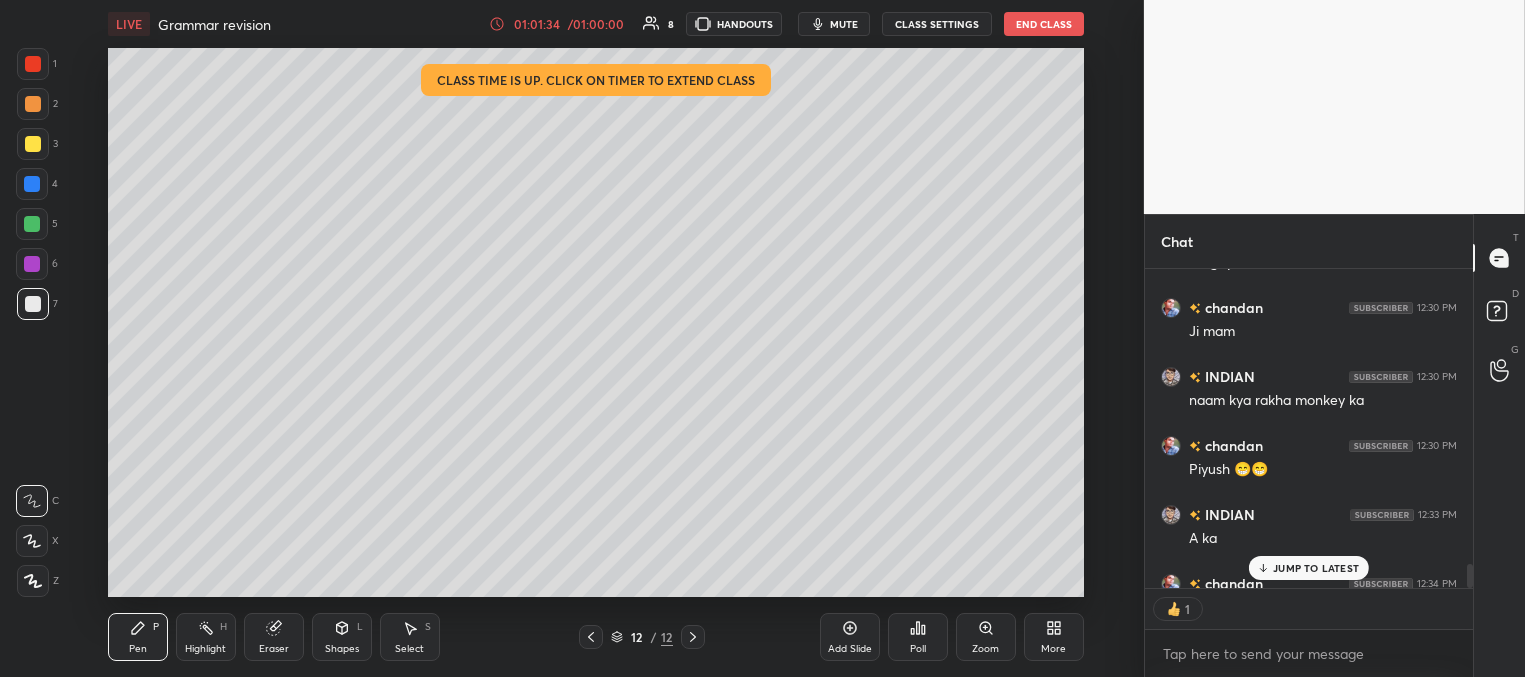 scroll, scrollTop: 312, scrollLeft: 322, axis: both 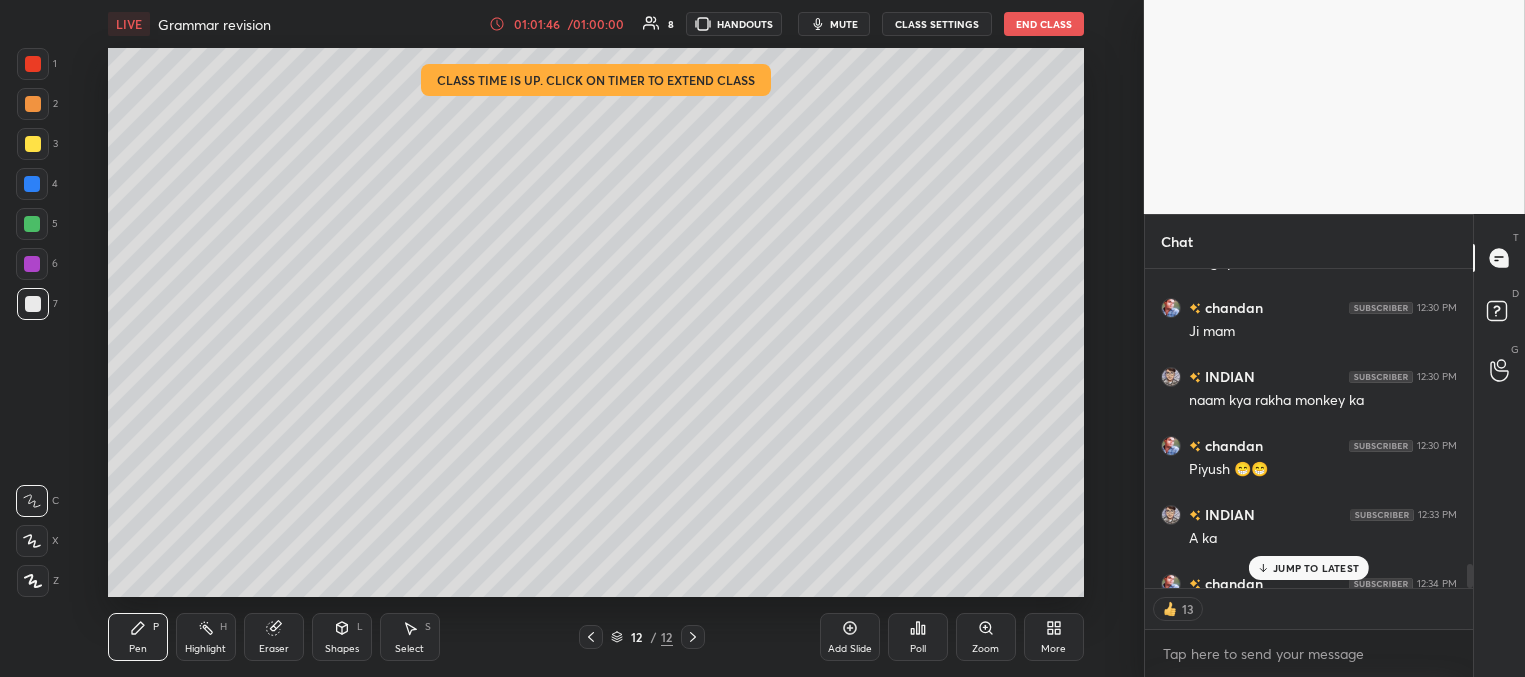 drag, startPoint x: 1295, startPoint y: 565, endPoint x: 1273, endPoint y: 548, distance: 27.802877 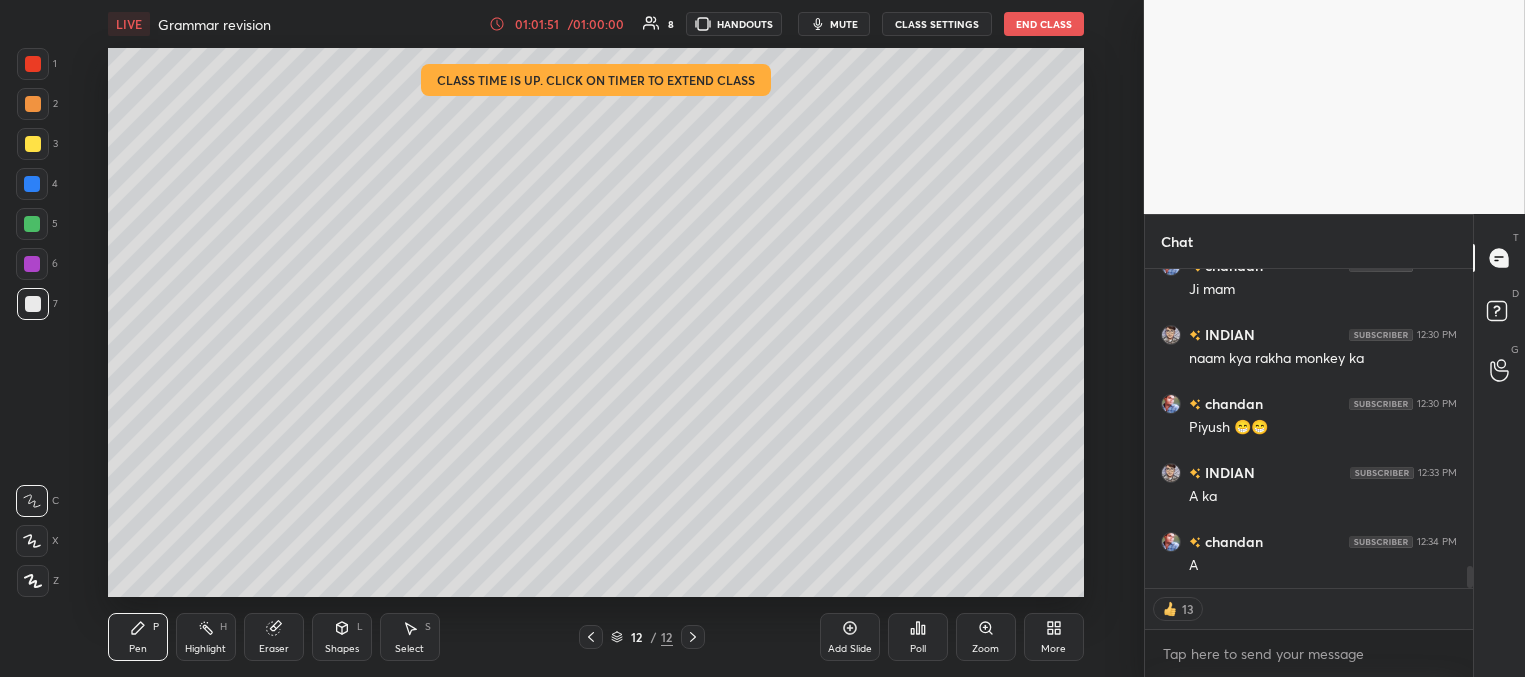 click 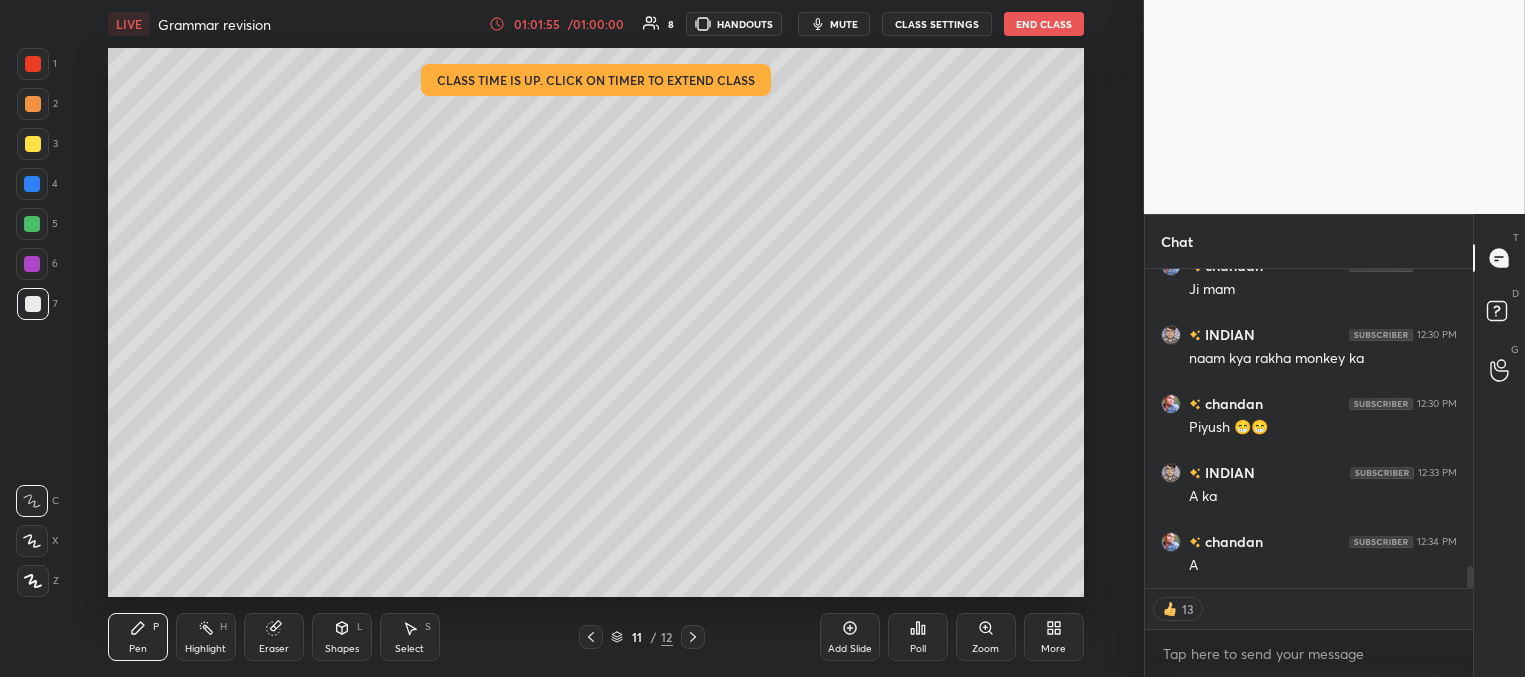 scroll, scrollTop: 6, scrollLeft: 6, axis: both 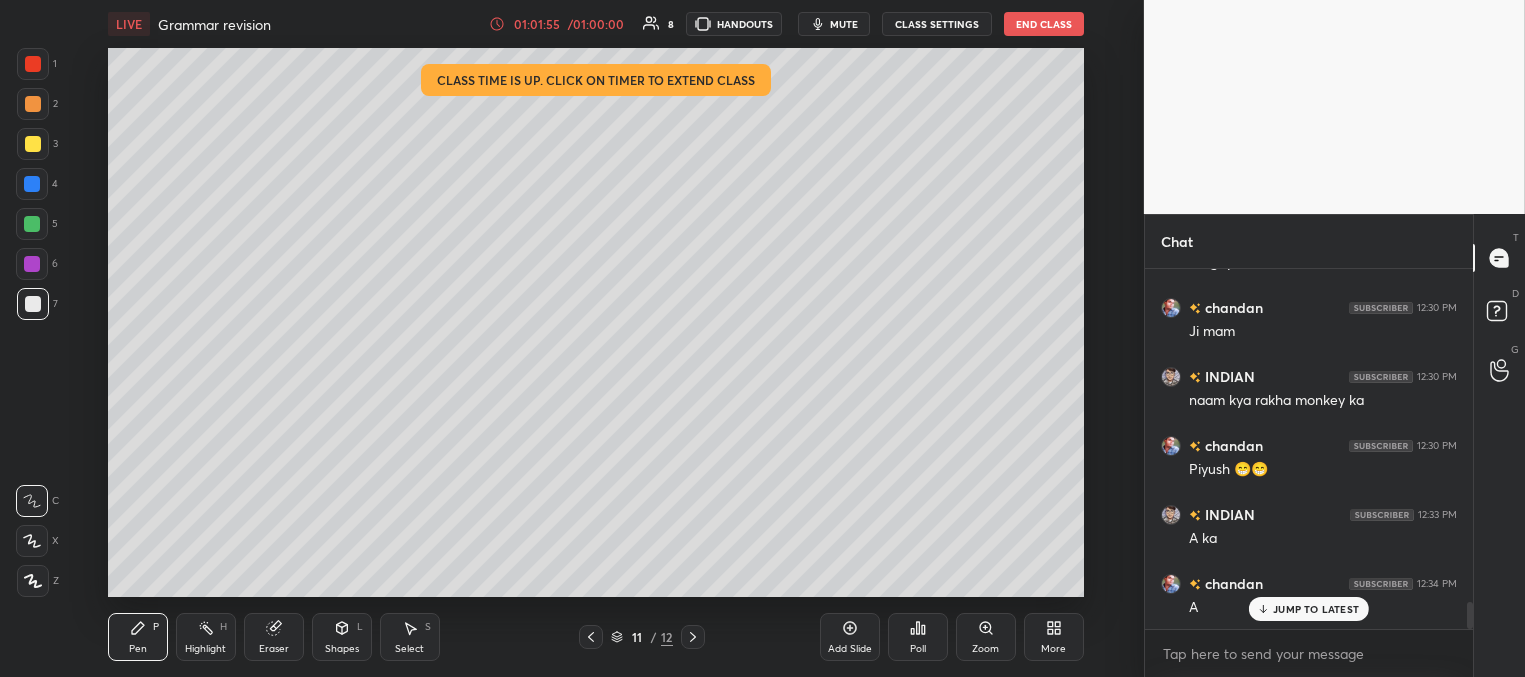 click 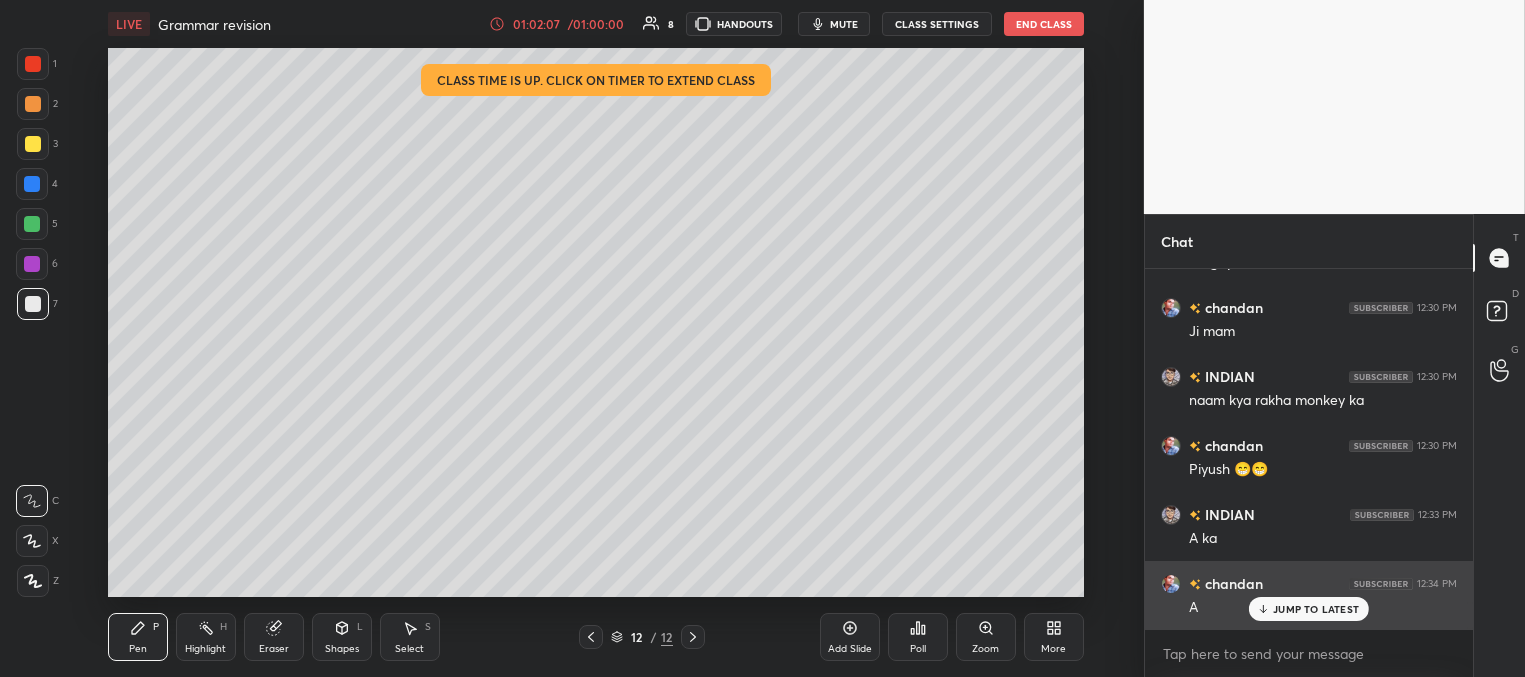 drag, startPoint x: 1292, startPoint y: 602, endPoint x: 1284, endPoint y: 592, distance: 12.806249 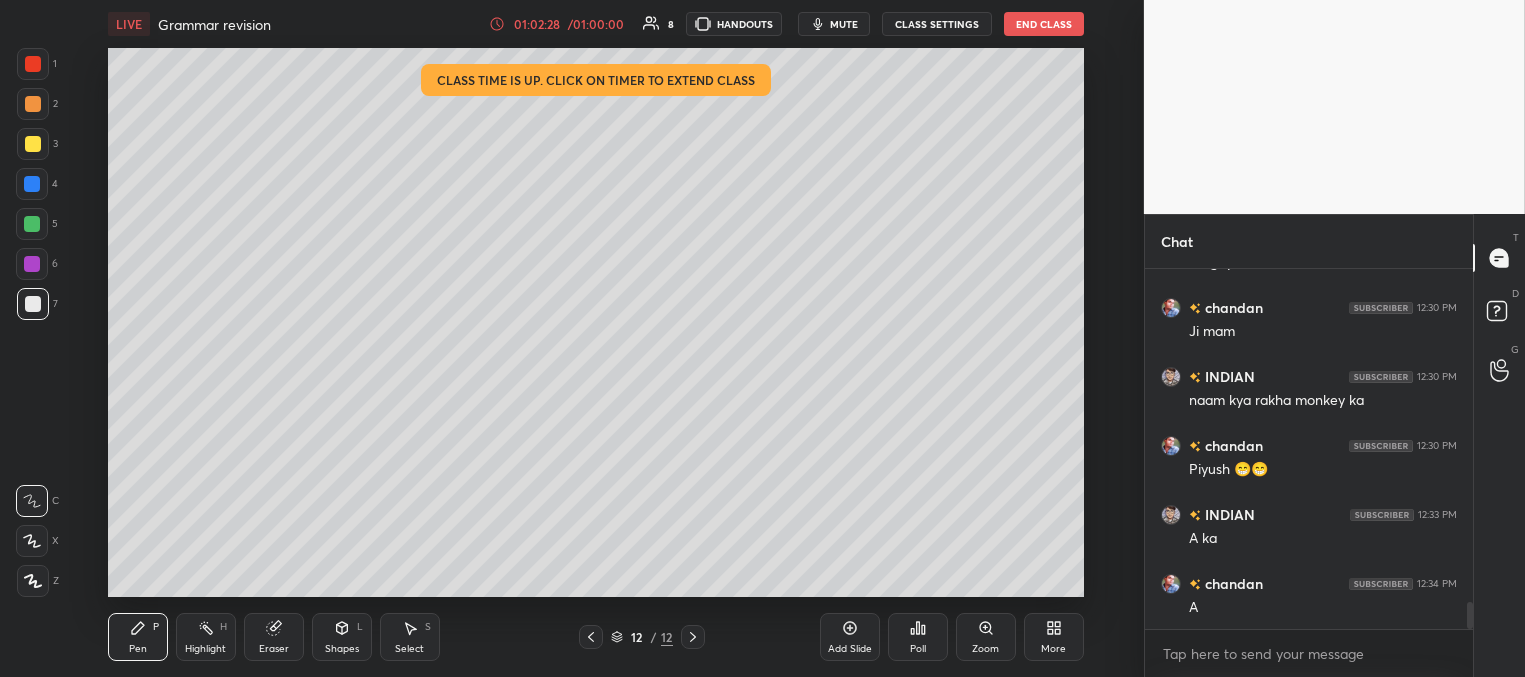 scroll, scrollTop: 4423, scrollLeft: 0, axis: vertical 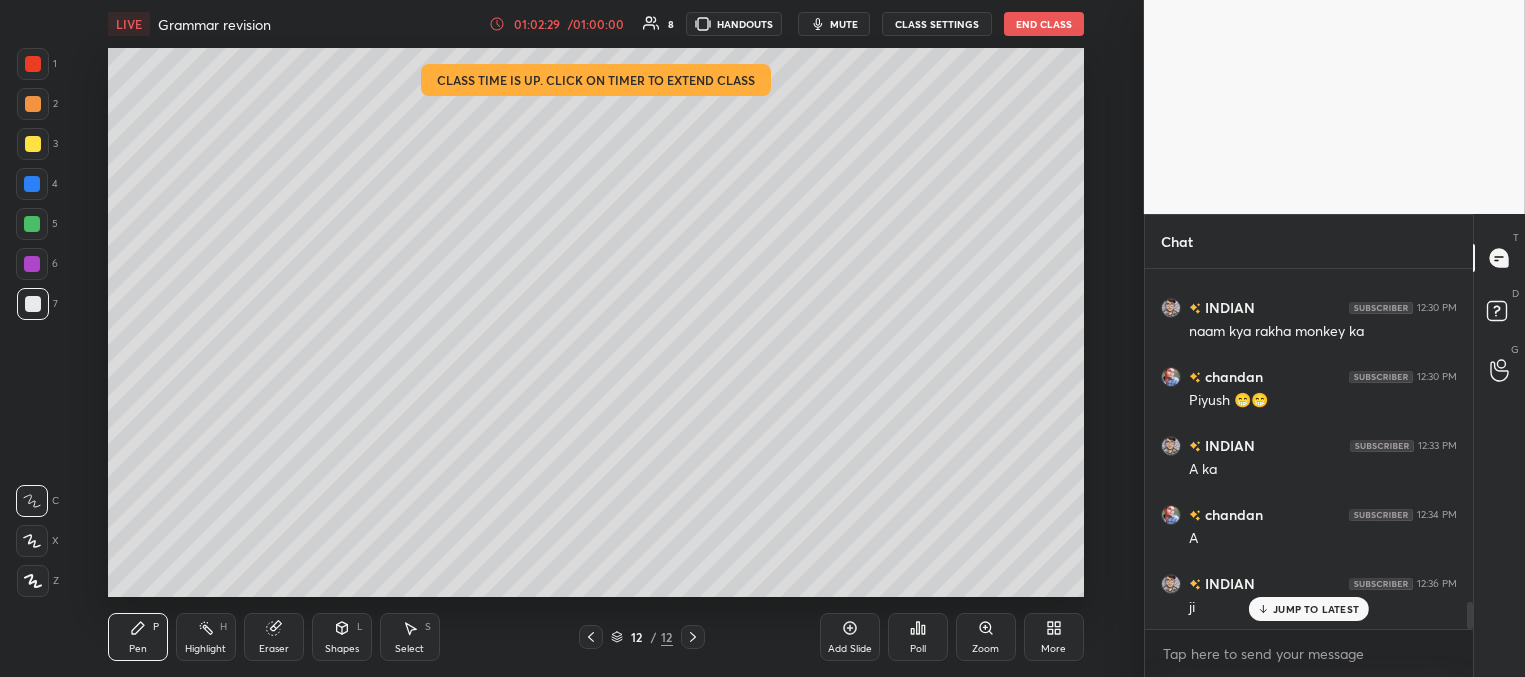 click on "JUMP TO LATEST" at bounding box center [1316, 609] 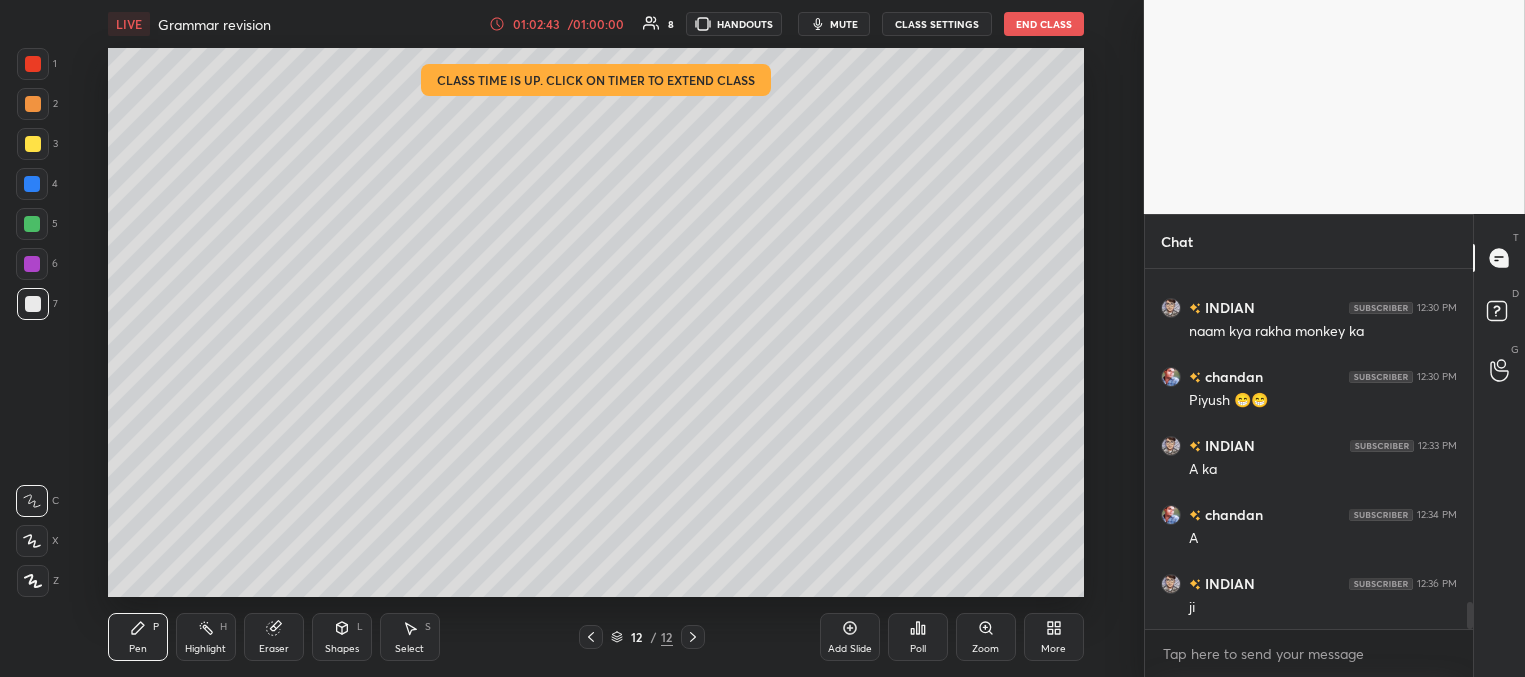 click on "Add Slide" at bounding box center (850, 649) 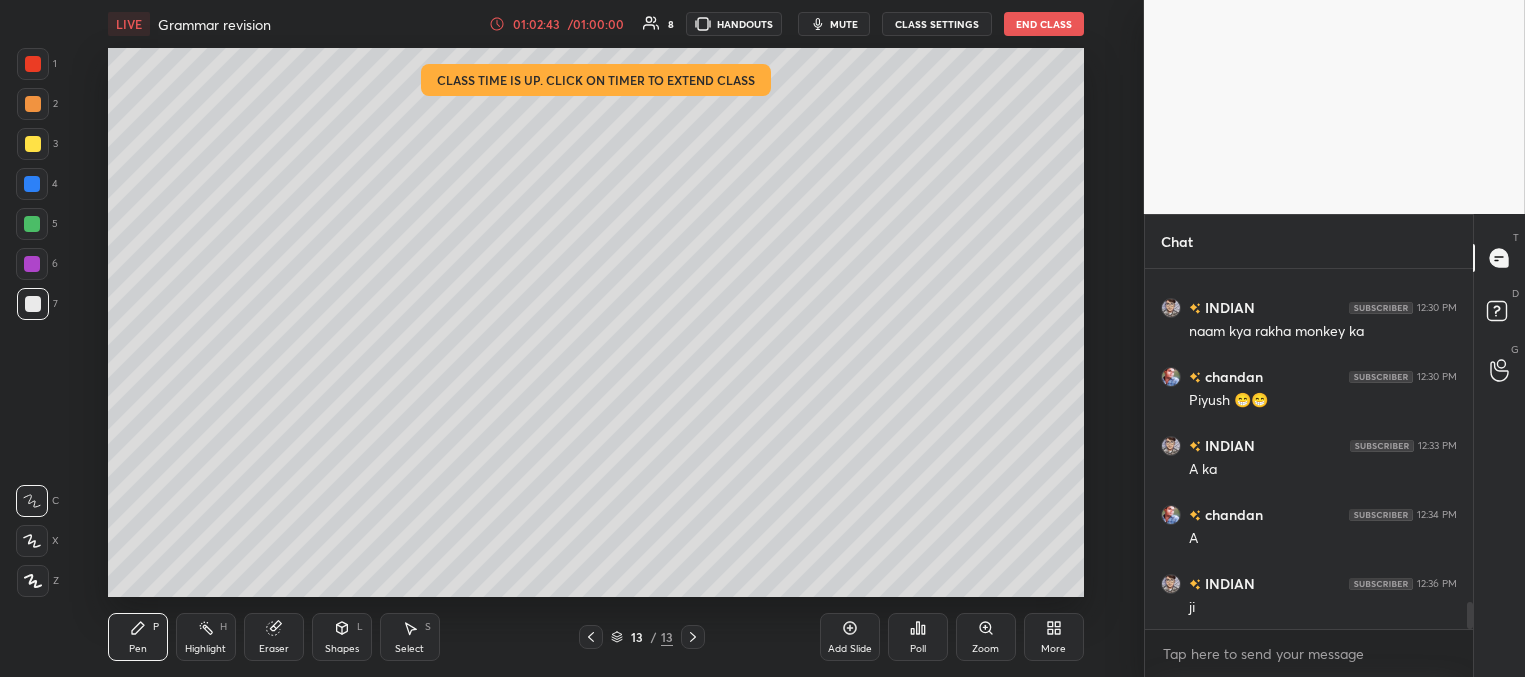 scroll, scrollTop: 4492, scrollLeft: 0, axis: vertical 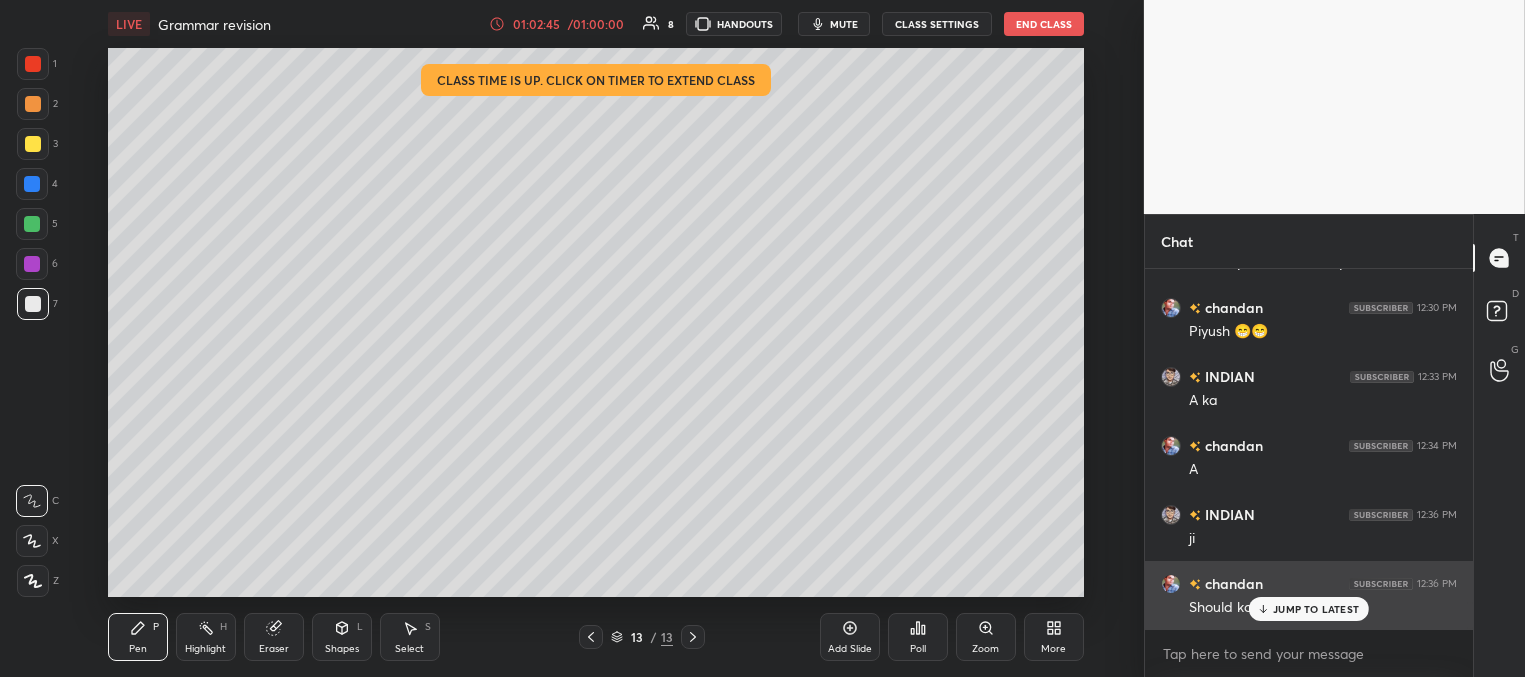 drag, startPoint x: 1293, startPoint y: 609, endPoint x: 1238, endPoint y: 597, distance: 56.293873 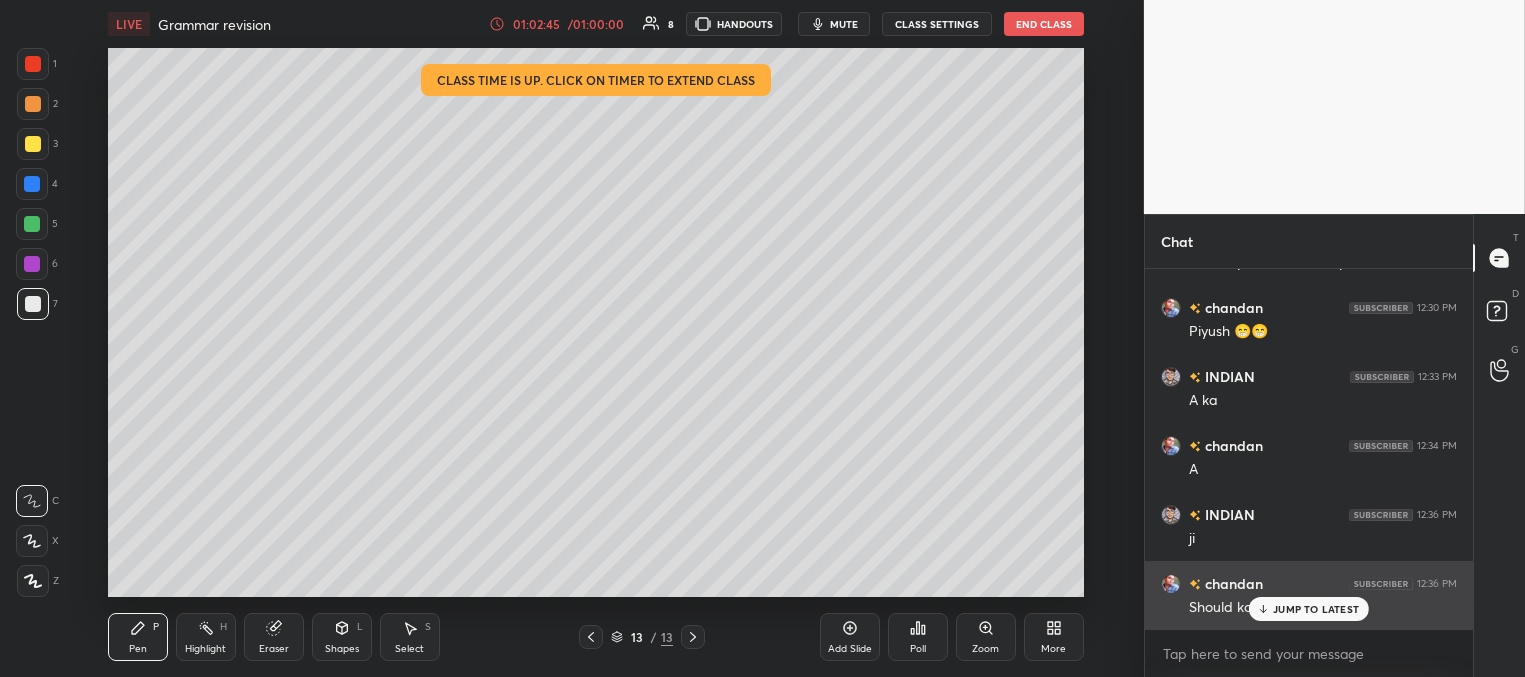 click on "JUMP TO LATEST" at bounding box center (1316, 609) 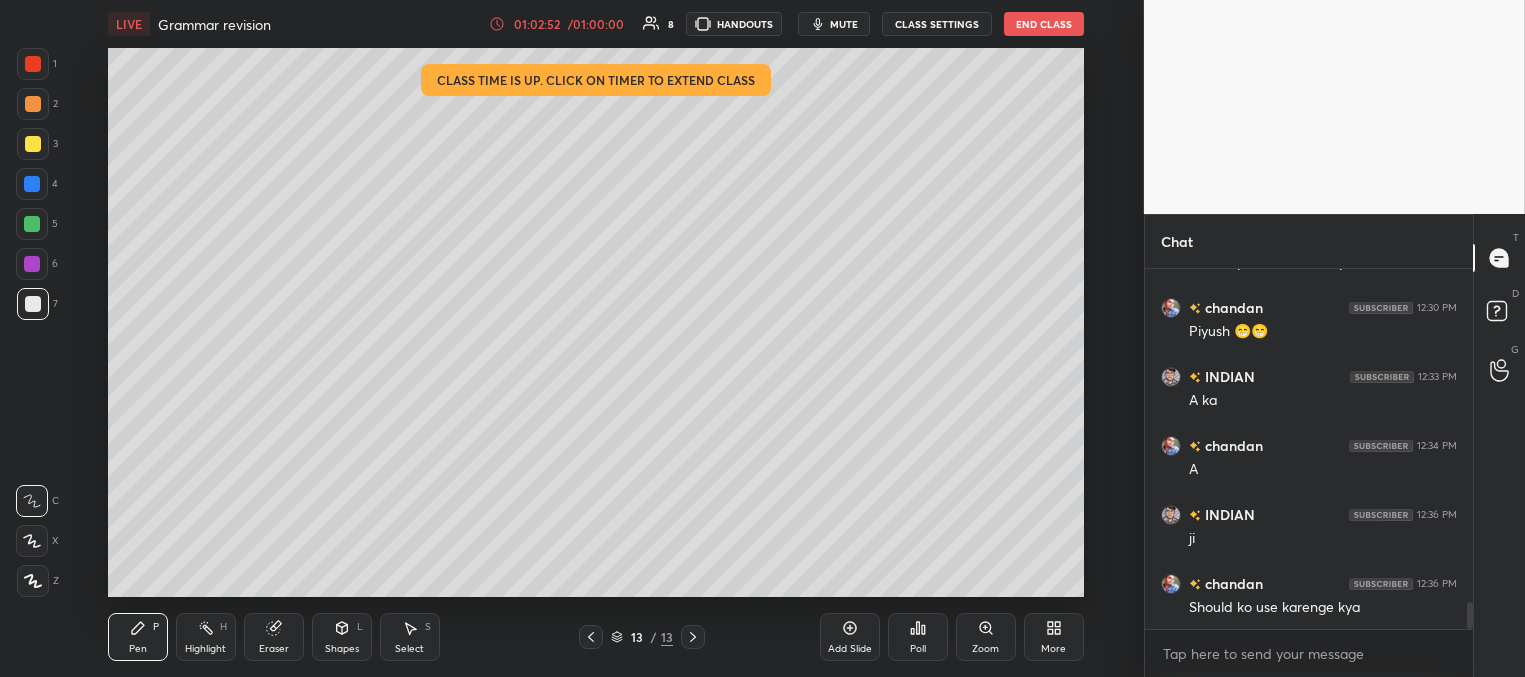 click at bounding box center (591, 637) 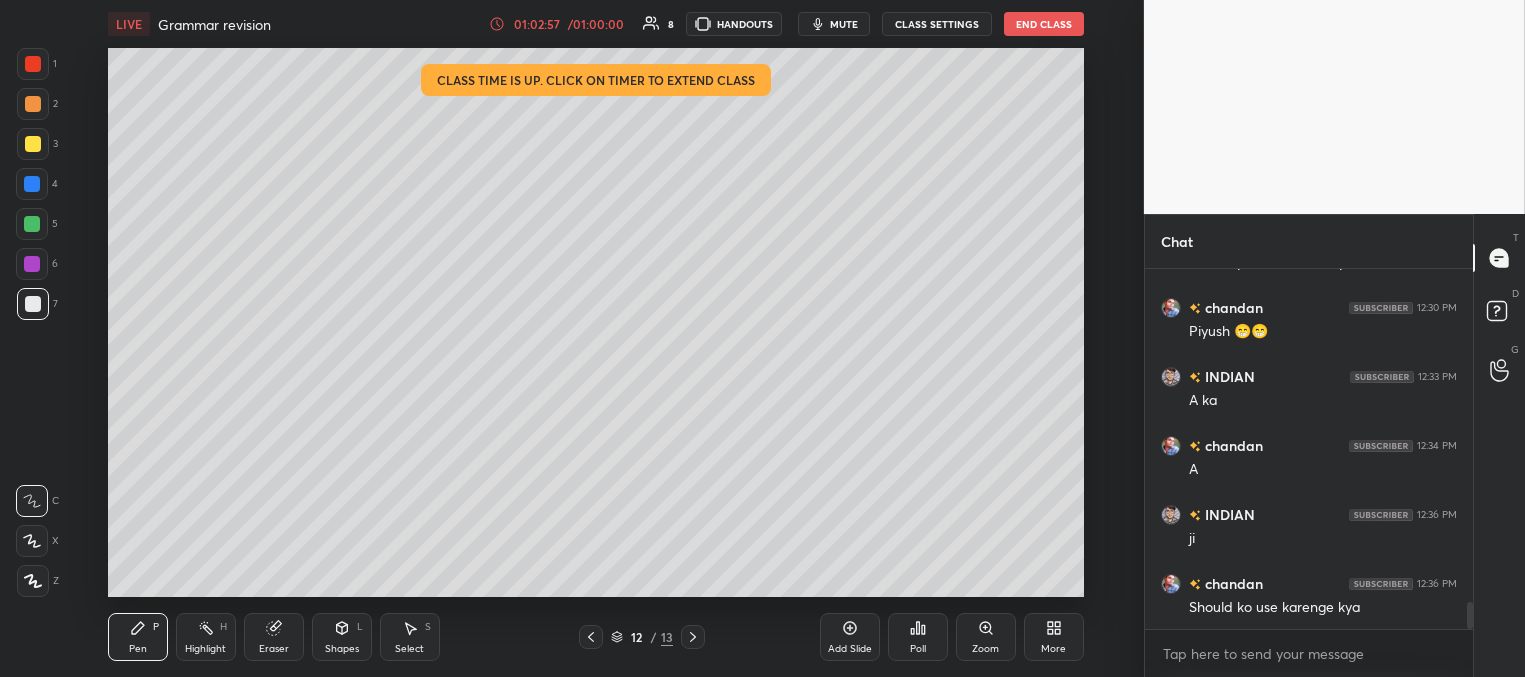 click 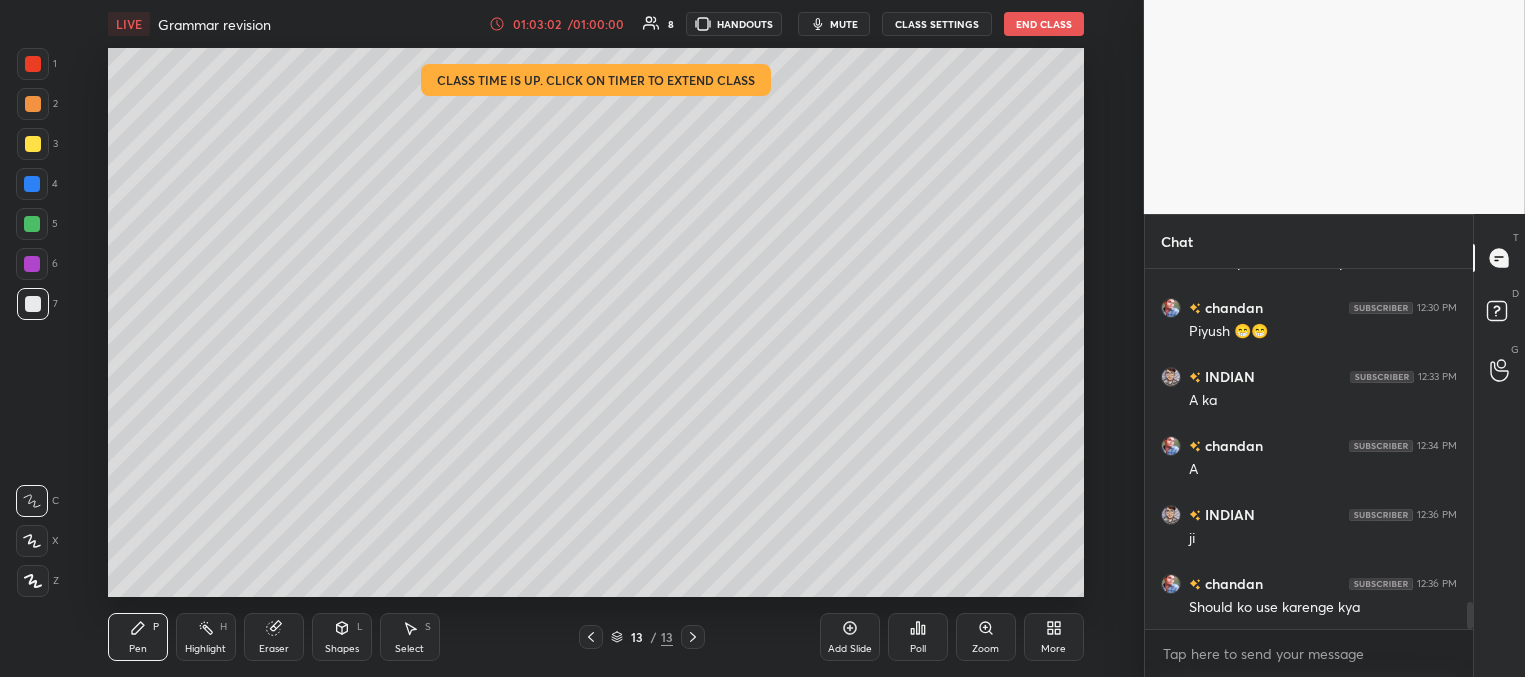 scroll, scrollTop: 4512, scrollLeft: 0, axis: vertical 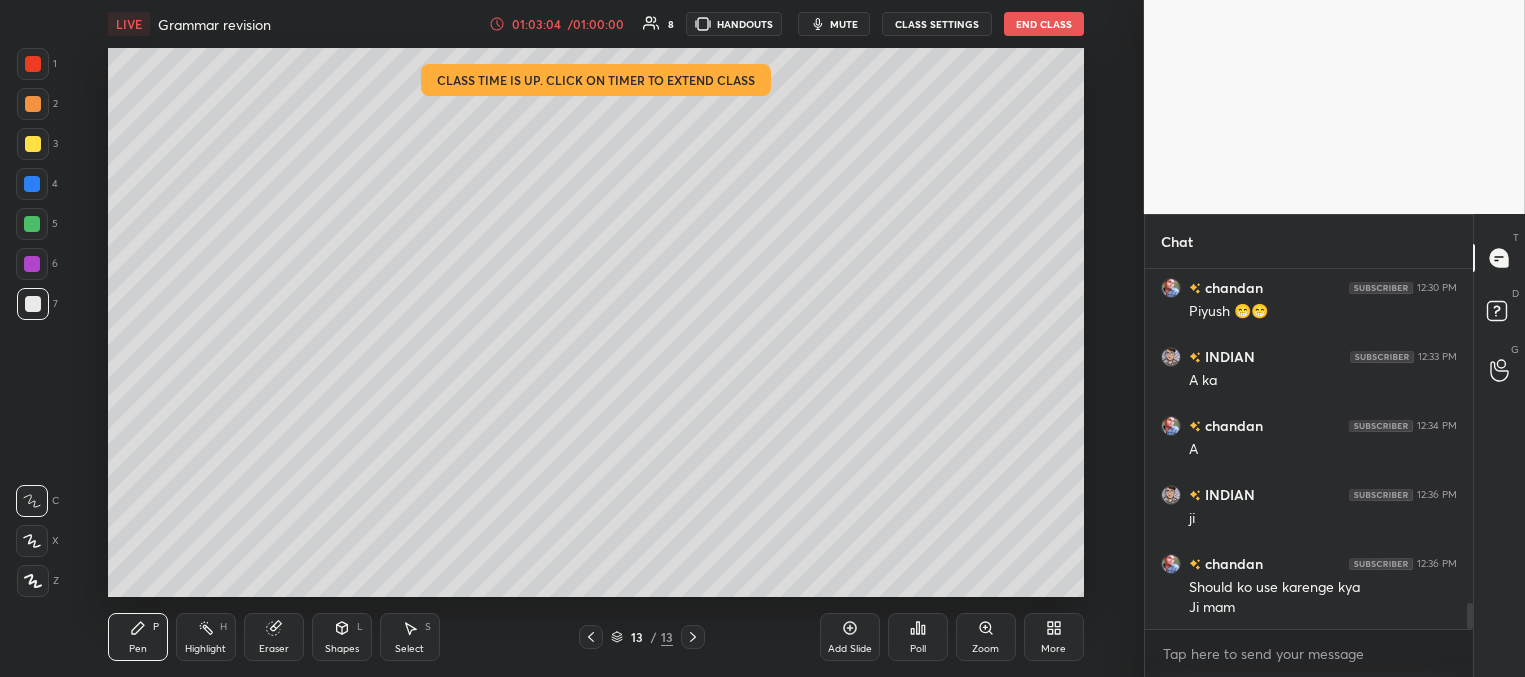 click on "chandan 12:30 PM Piyush 😁😁 INDIAN 12:33 PM A ka chandan 12:34 PM A INDIAN 12:36 PM ji chandan 12:36 PM Should ko use karenge kya Ji mam INDIAN 12:36 PM jo bach gya ho JUMP TO LATEST" at bounding box center (1309, 449) 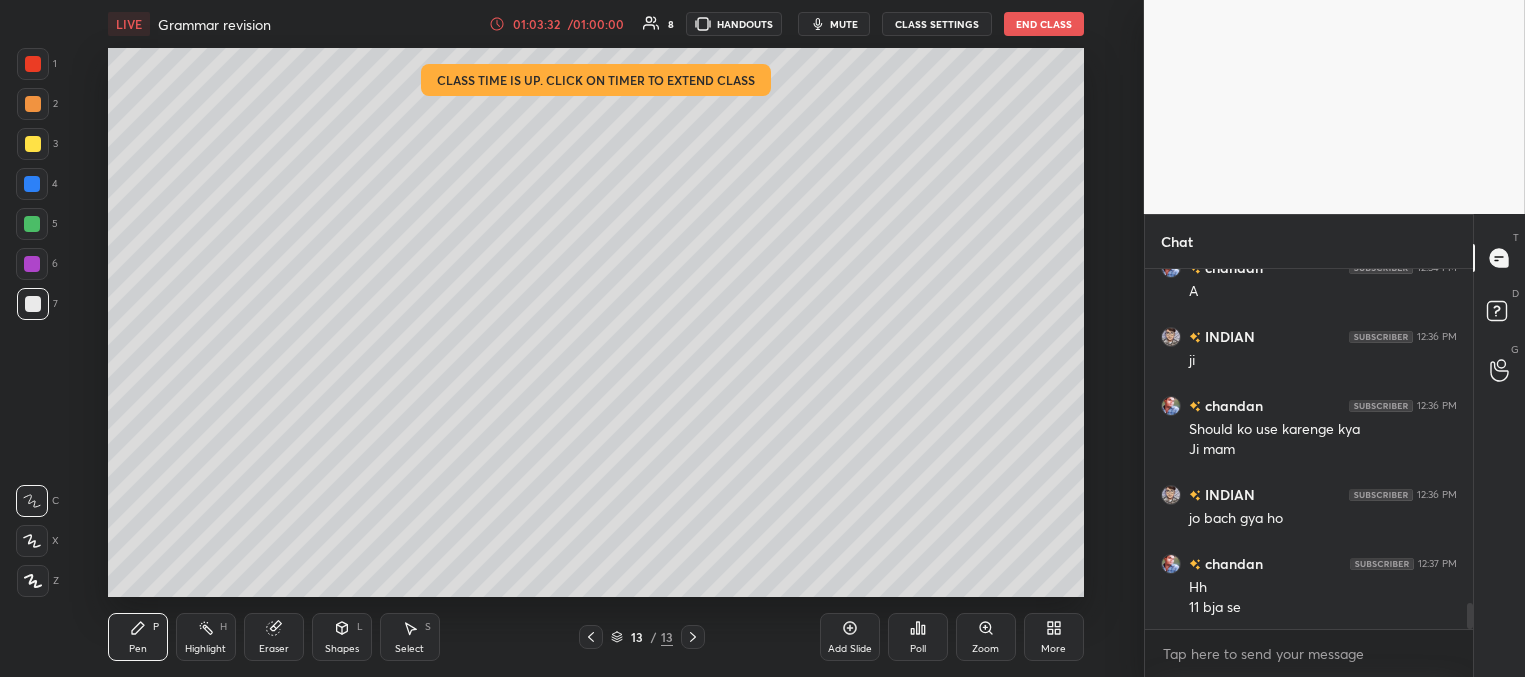 scroll, scrollTop: 4690, scrollLeft: 0, axis: vertical 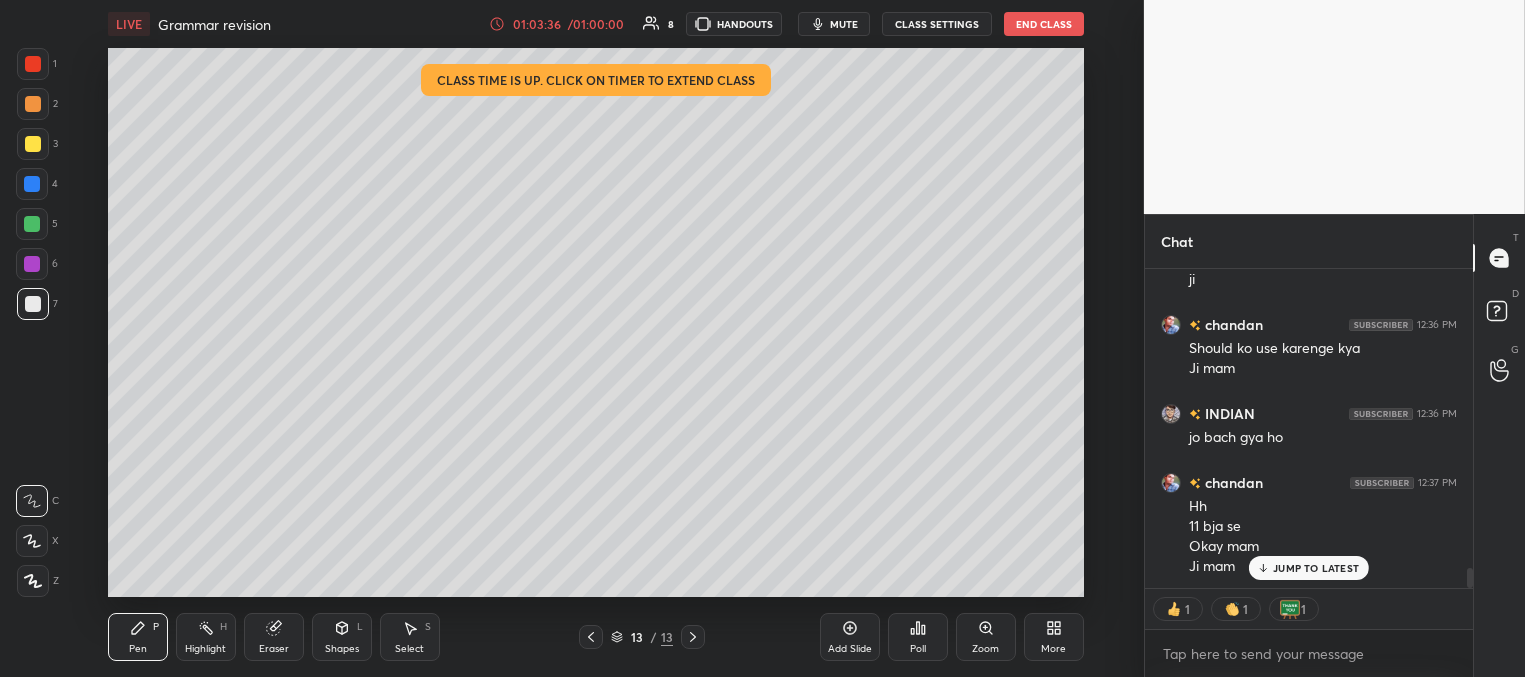 click on "JUMP TO LATEST" at bounding box center (1309, 568) 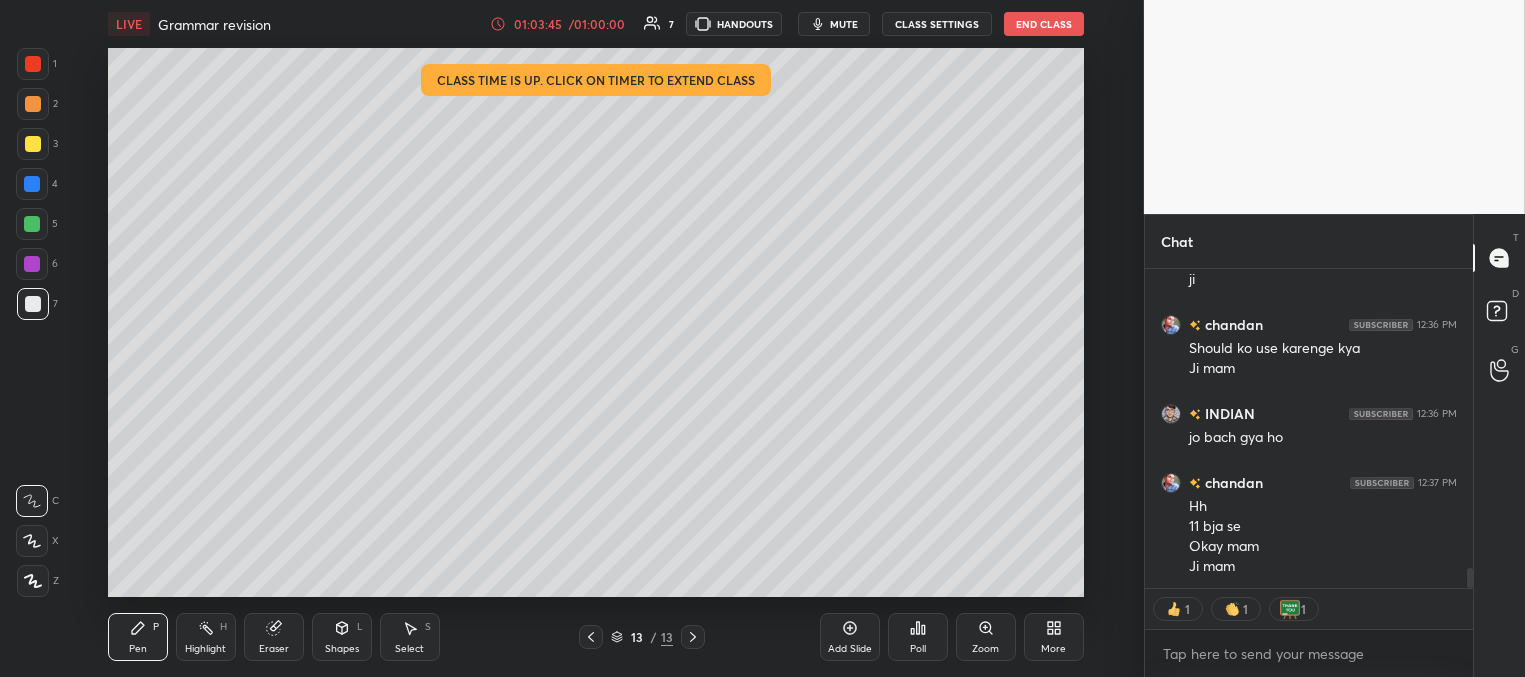 scroll, scrollTop: 7, scrollLeft: 6, axis: both 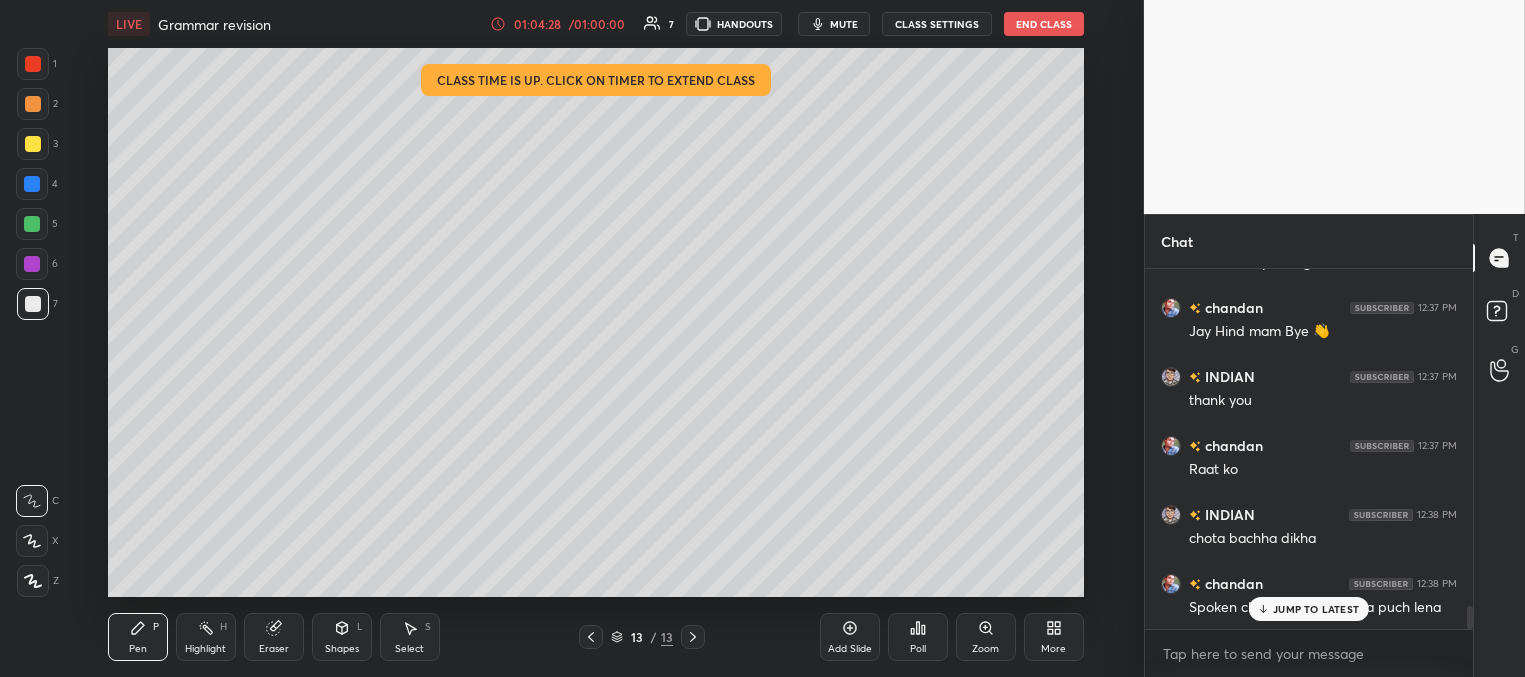 click on "End Class" at bounding box center (1044, 24) 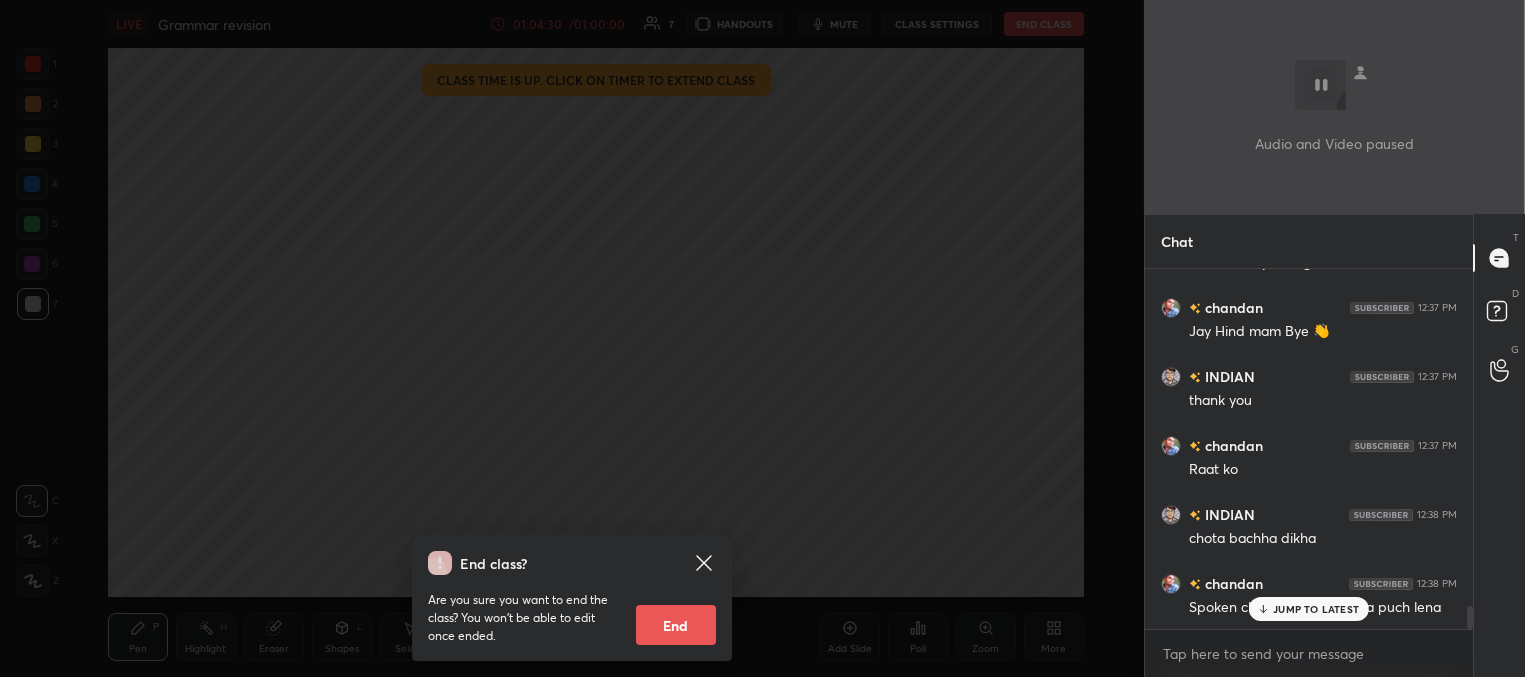click on "End" at bounding box center [676, 625] 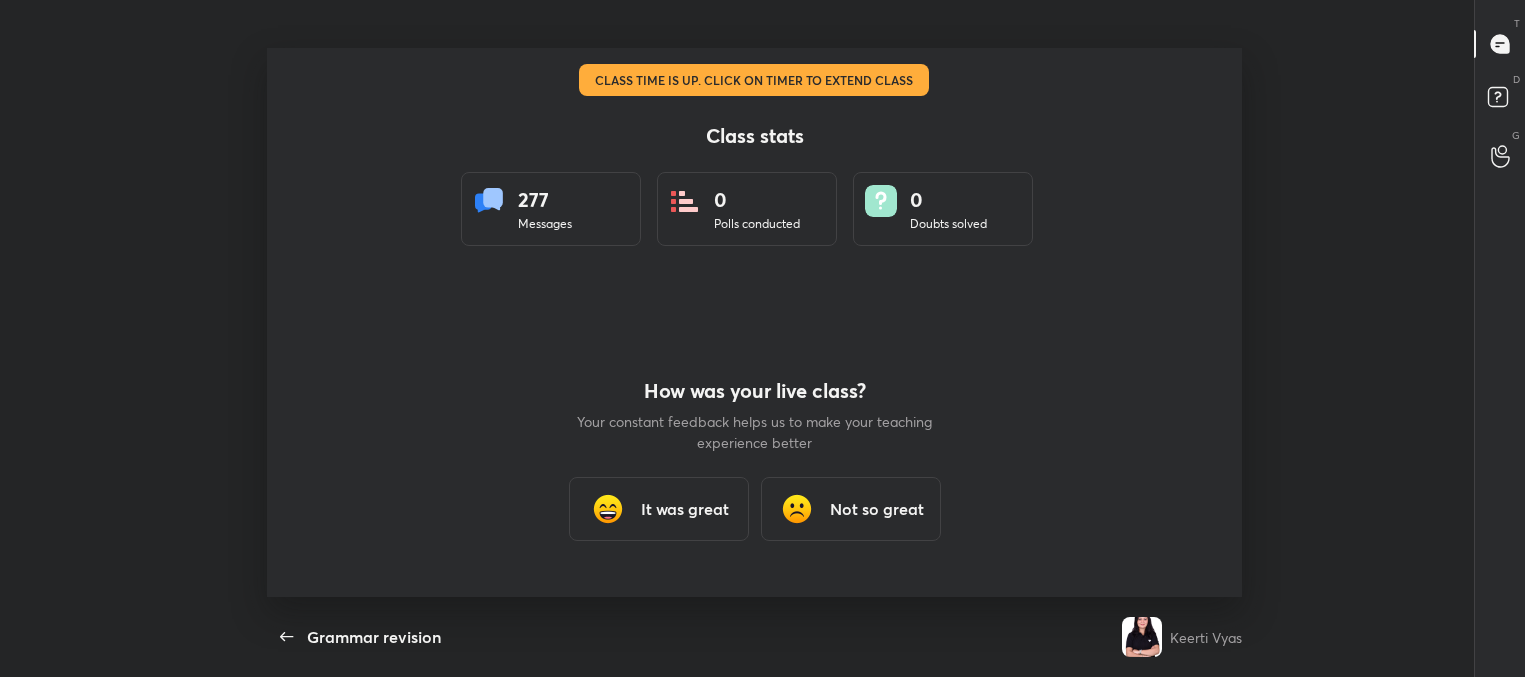 scroll, scrollTop: 99450, scrollLeft: 98725, axis: both 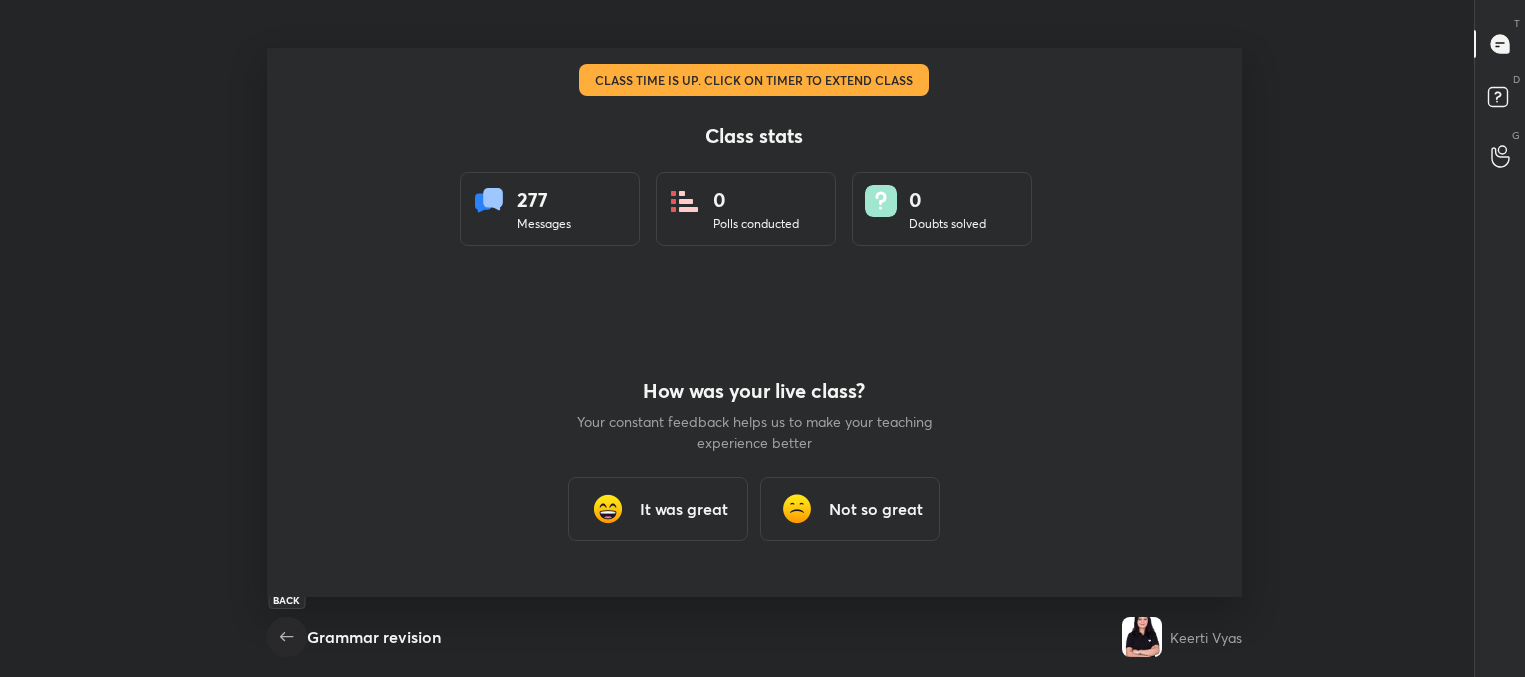 click 